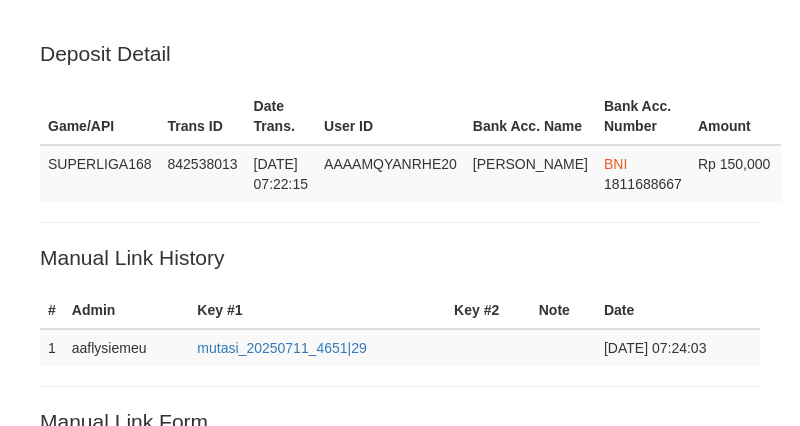 scroll, scrollTop: 480, scrollLeft: 0, axis: vertical 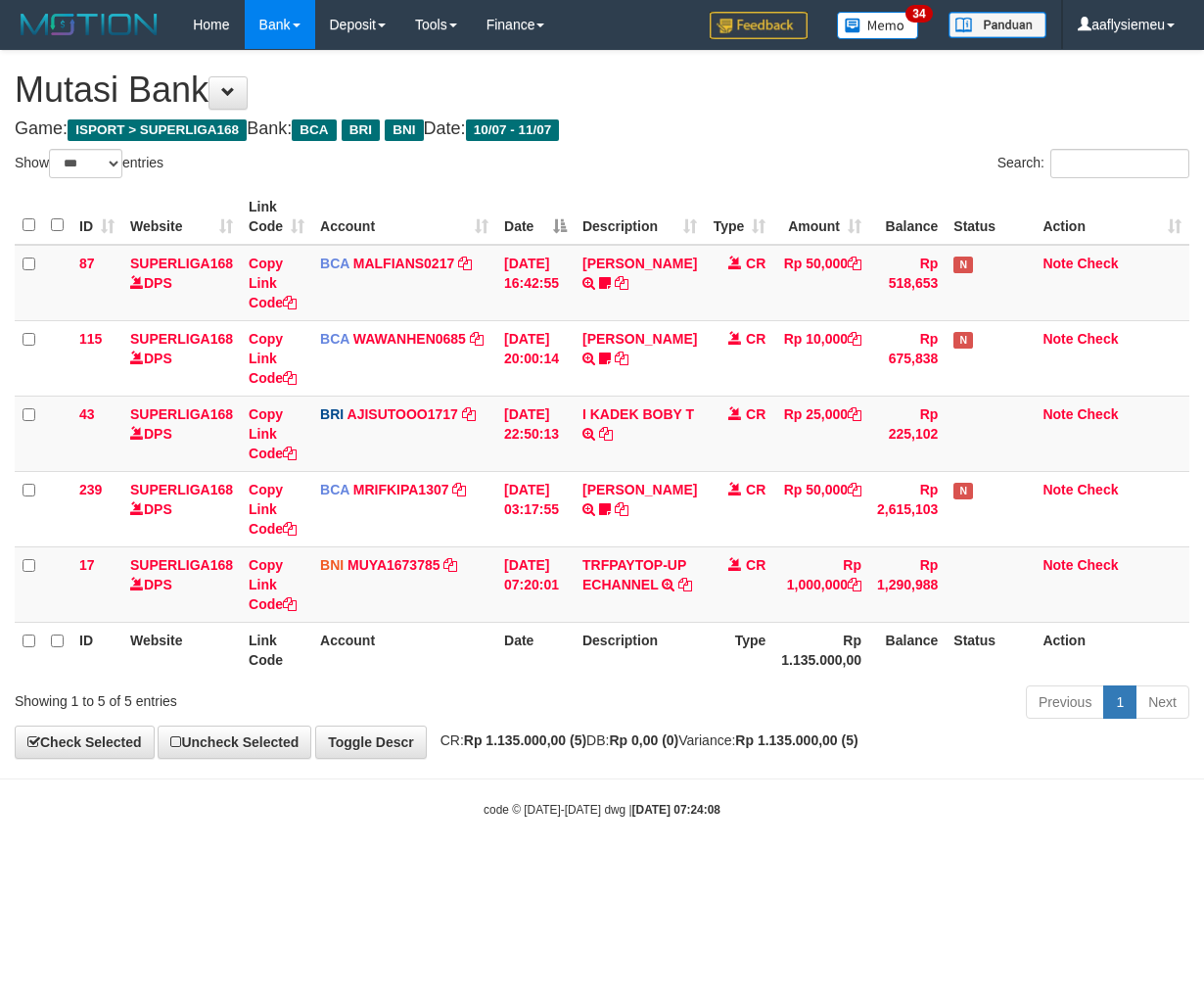 select on "***" 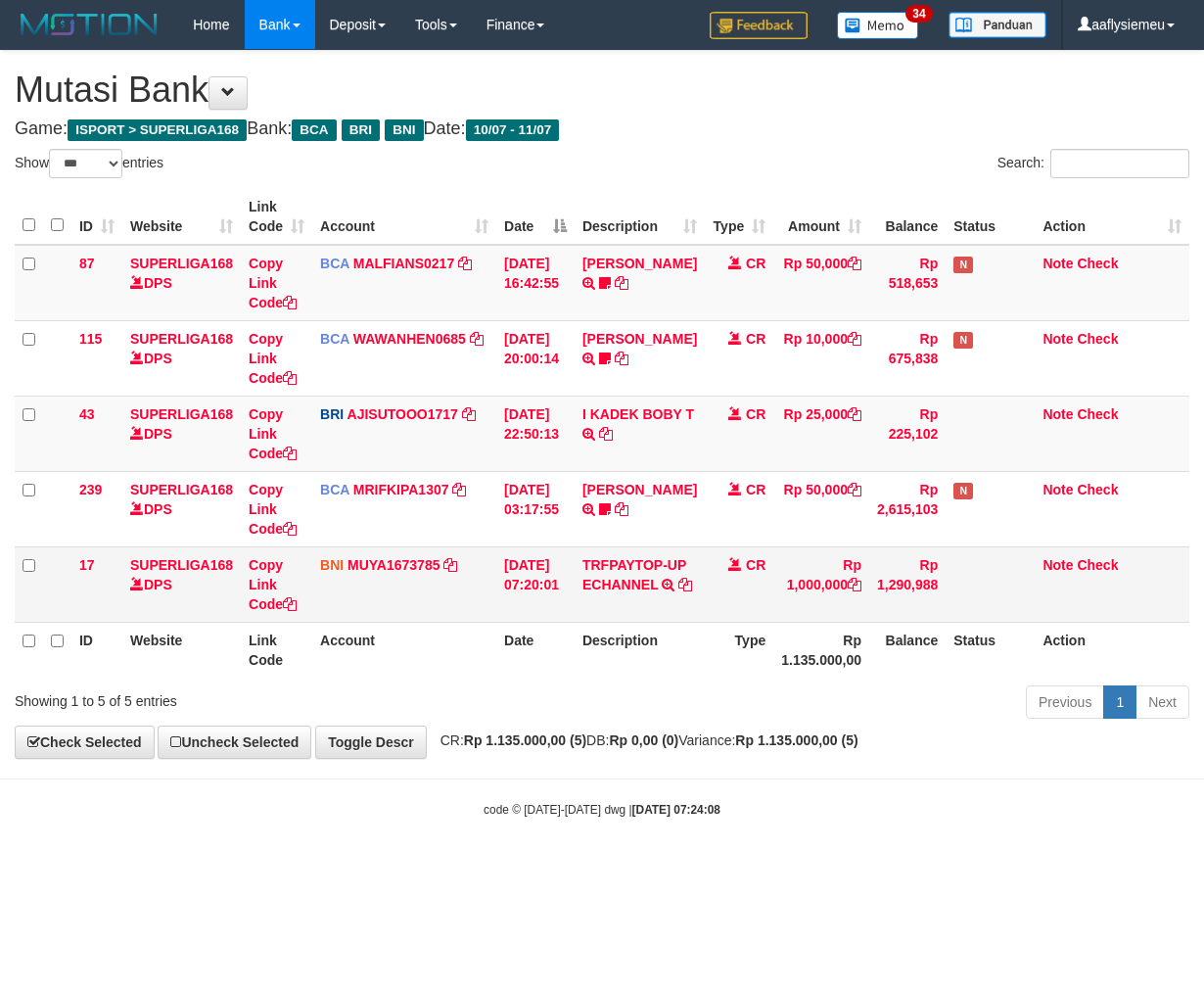 scroll, scrollTop: 0, scrollLeft: 0, axis: both 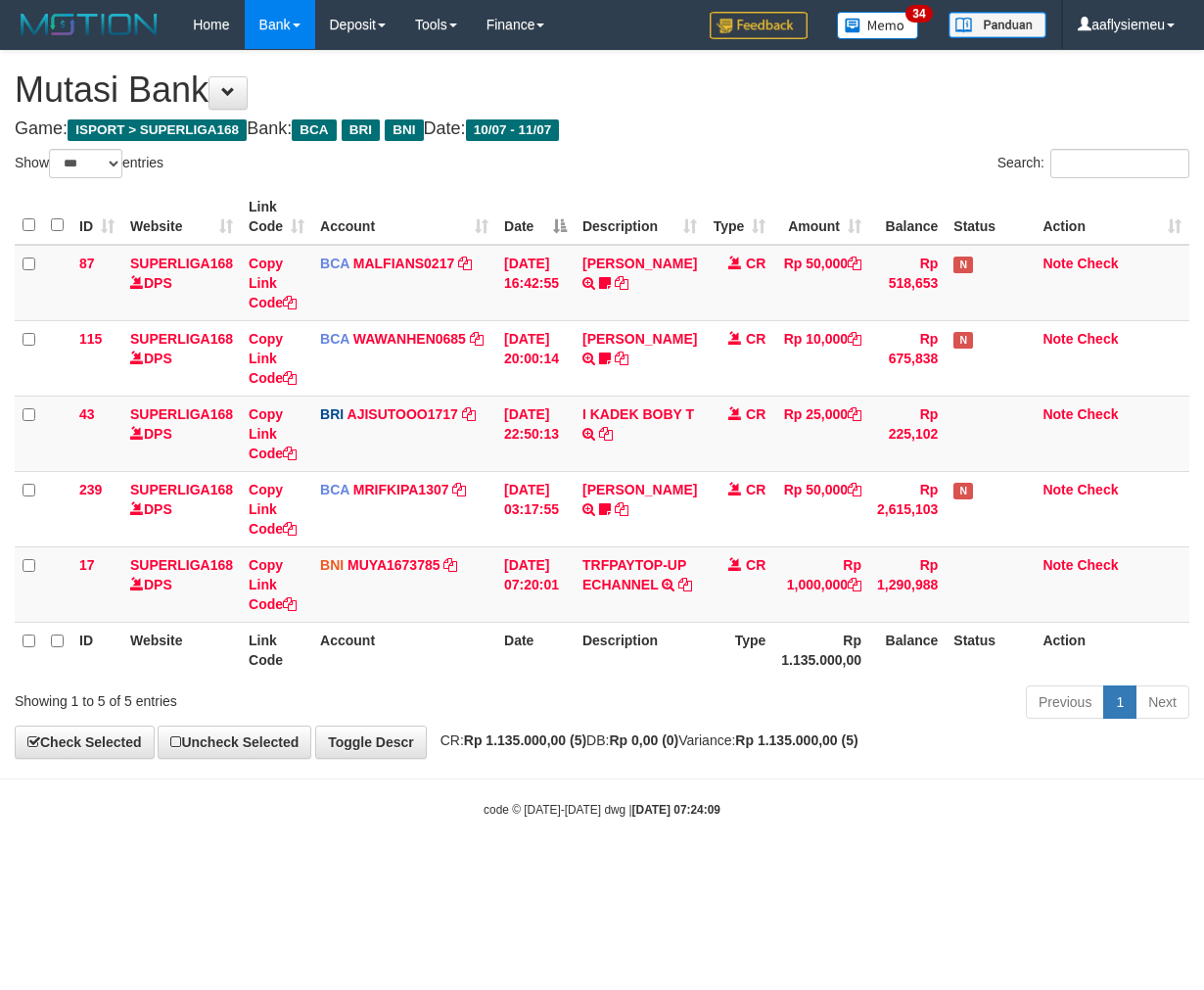select on "***" 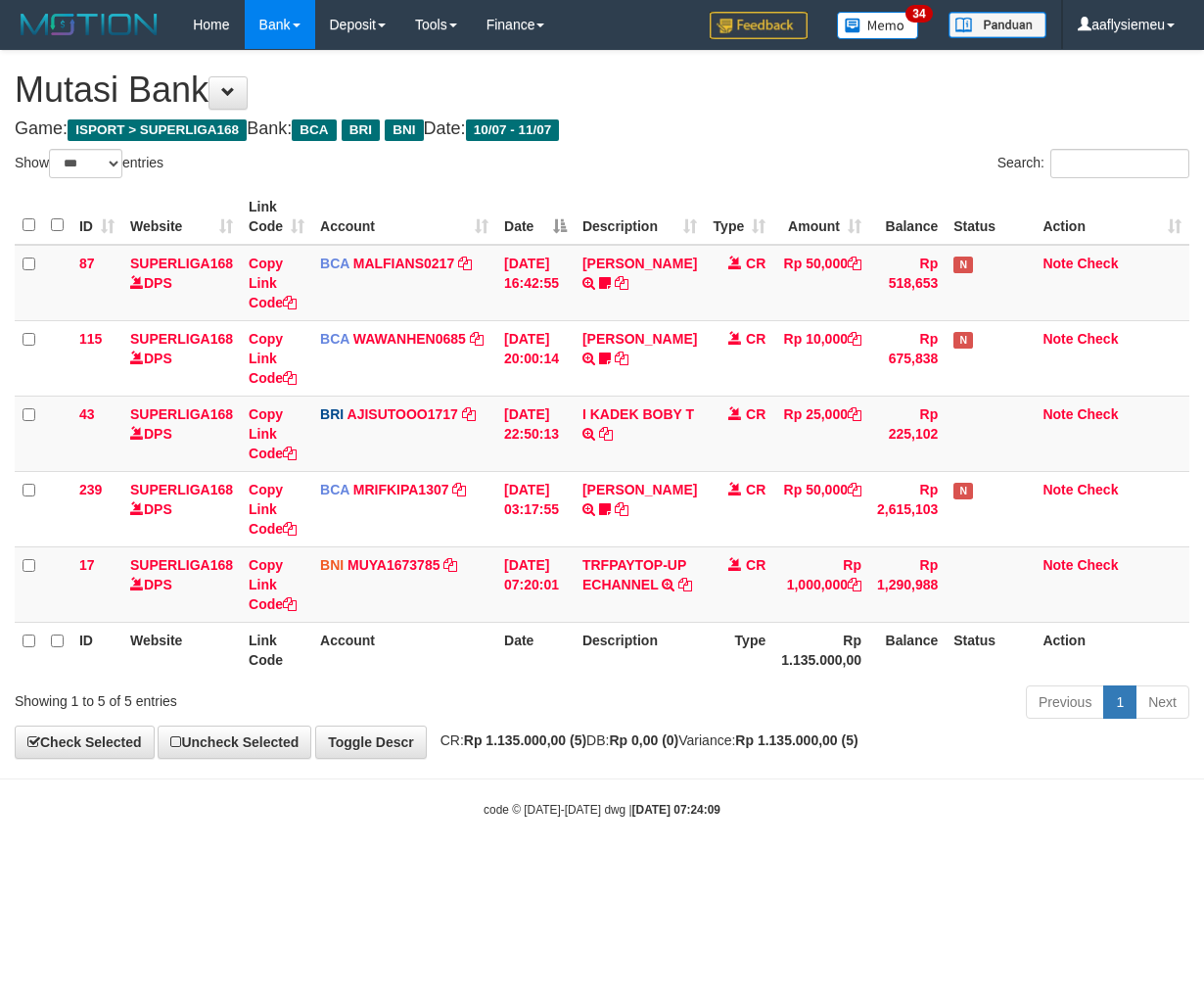 scroll, scrollTop: 0, scrollLeft: 0, axis: both 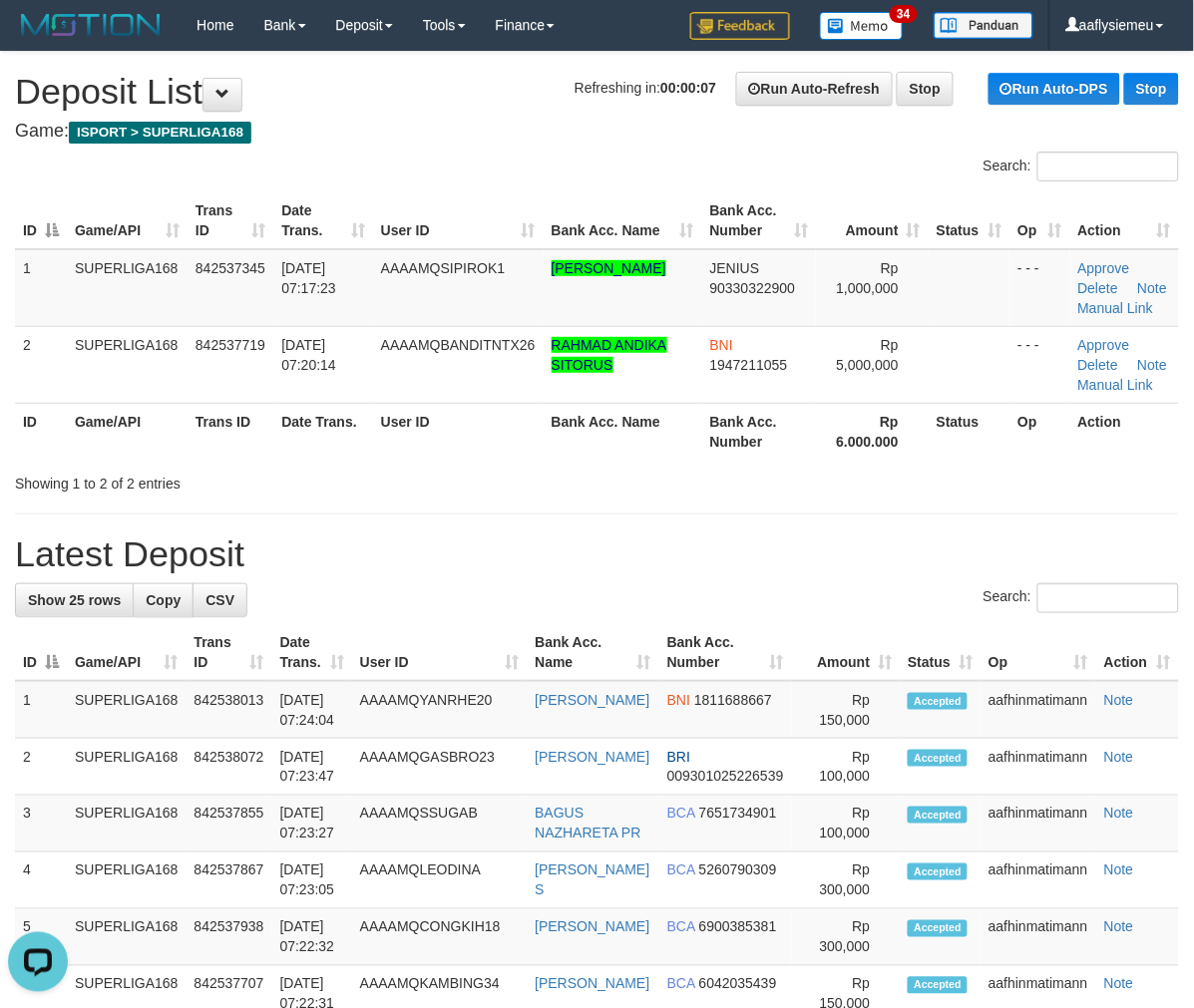 drag, startPoint x: 459, startPoint y: 489, endPoint x: 374, endPoint y: 535, distance: 96.648849 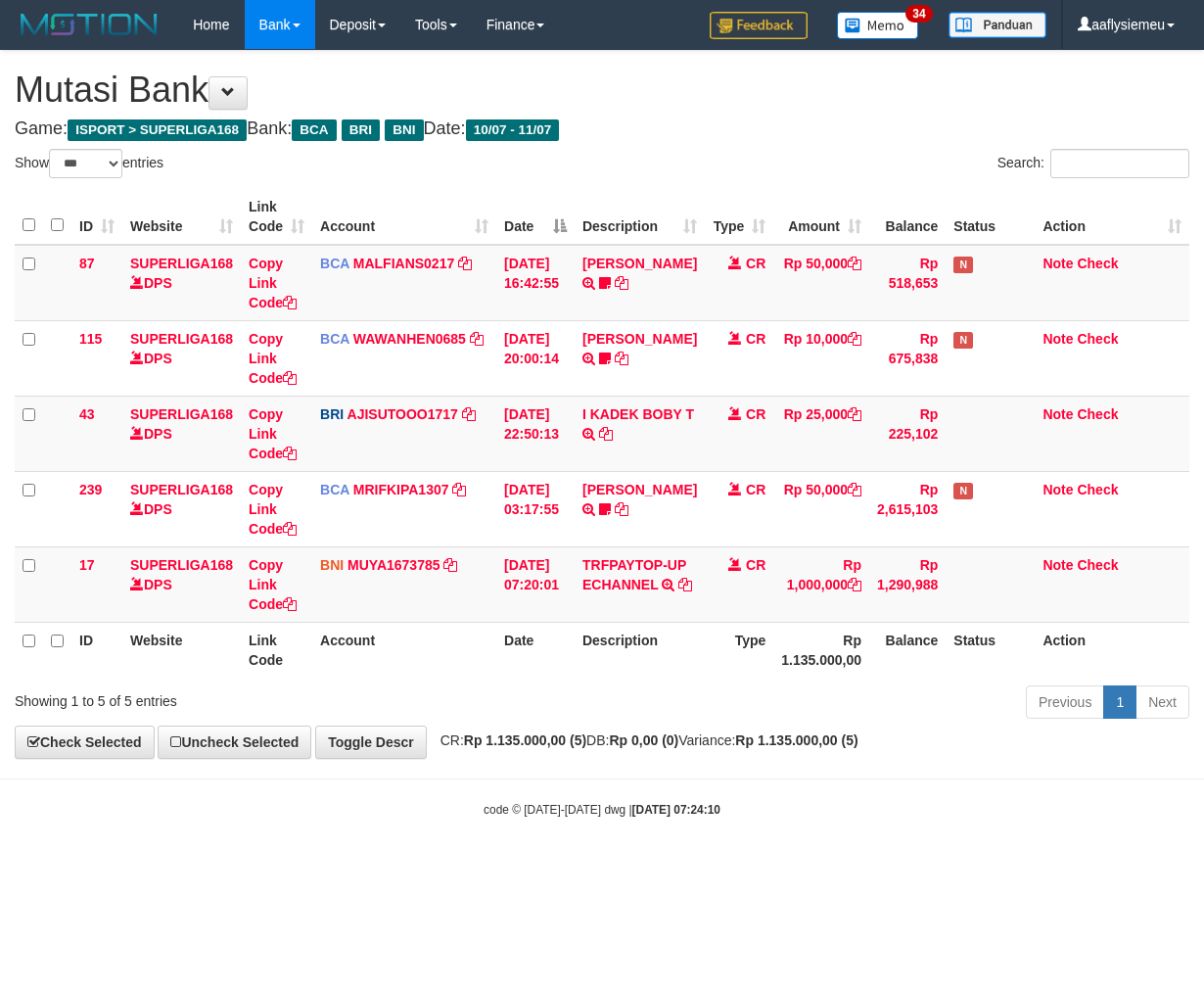 select on "***" 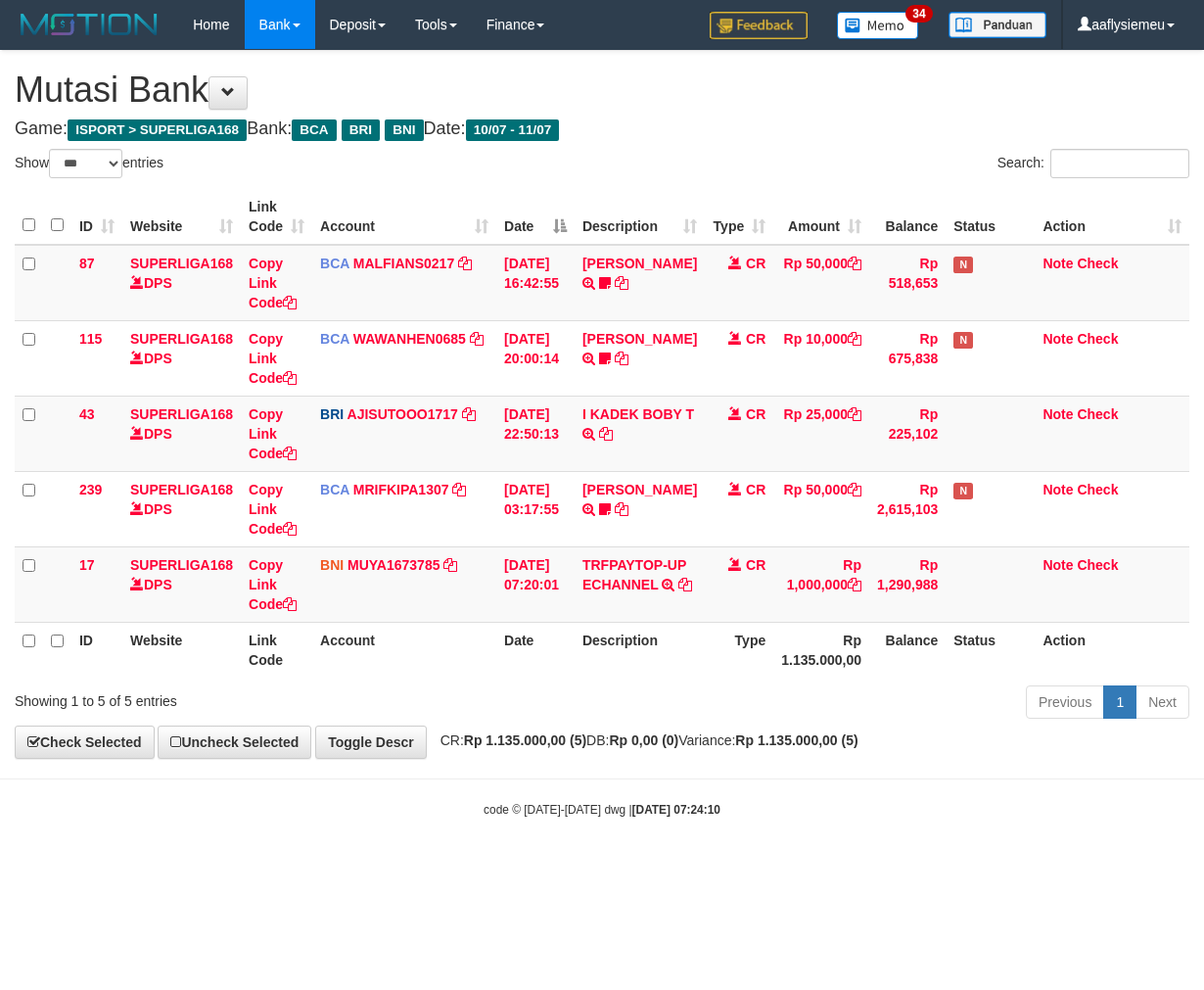scroll, scrollTop: 0, scrollLeft: 0, axis: both 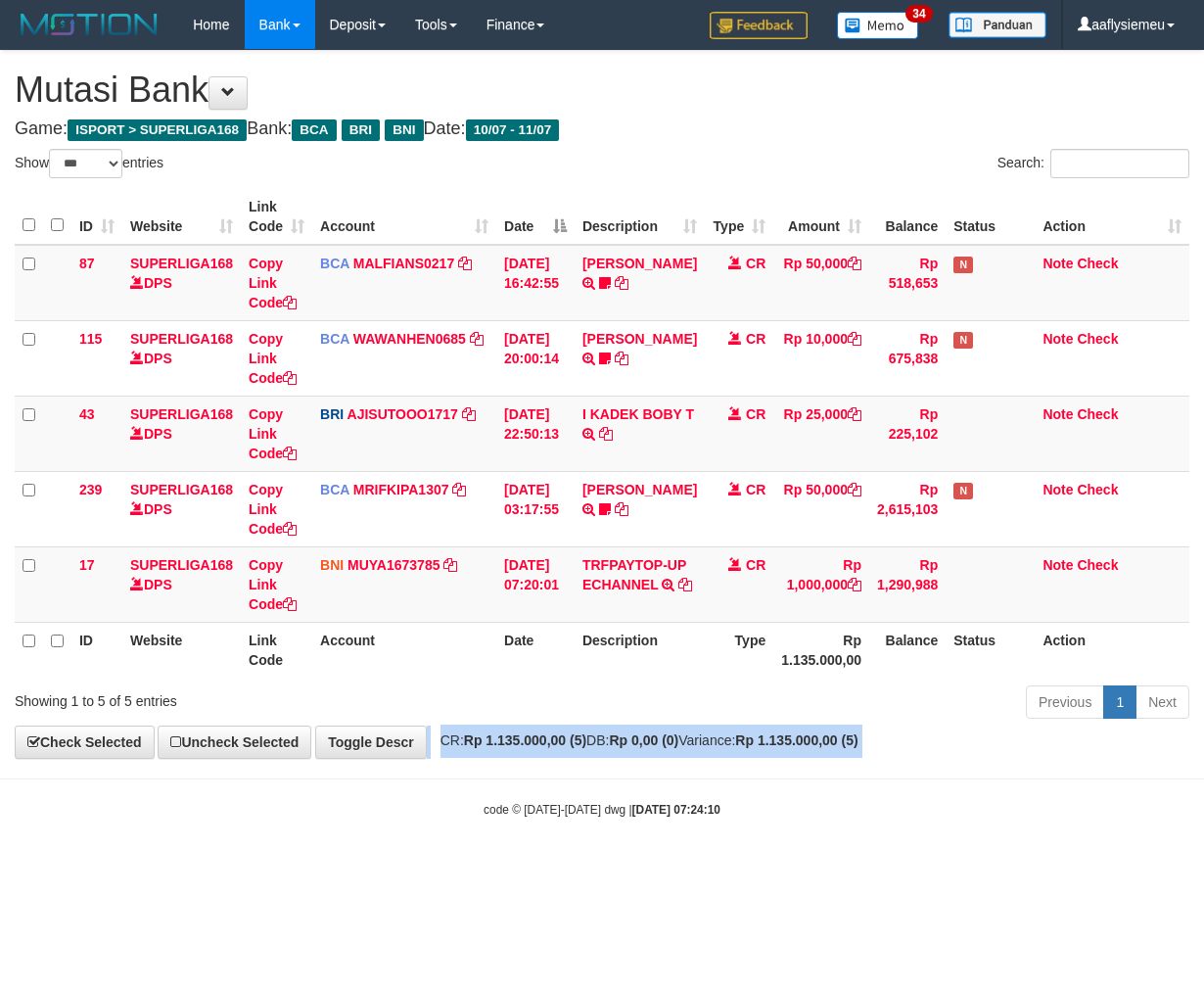 click on "CR:  Rp 1.135.000,00 (5)      DB:  Rp 0,00 (0)      Variance:  Rp 1.135.000,00 (5)" at bounding box center [644, 740] 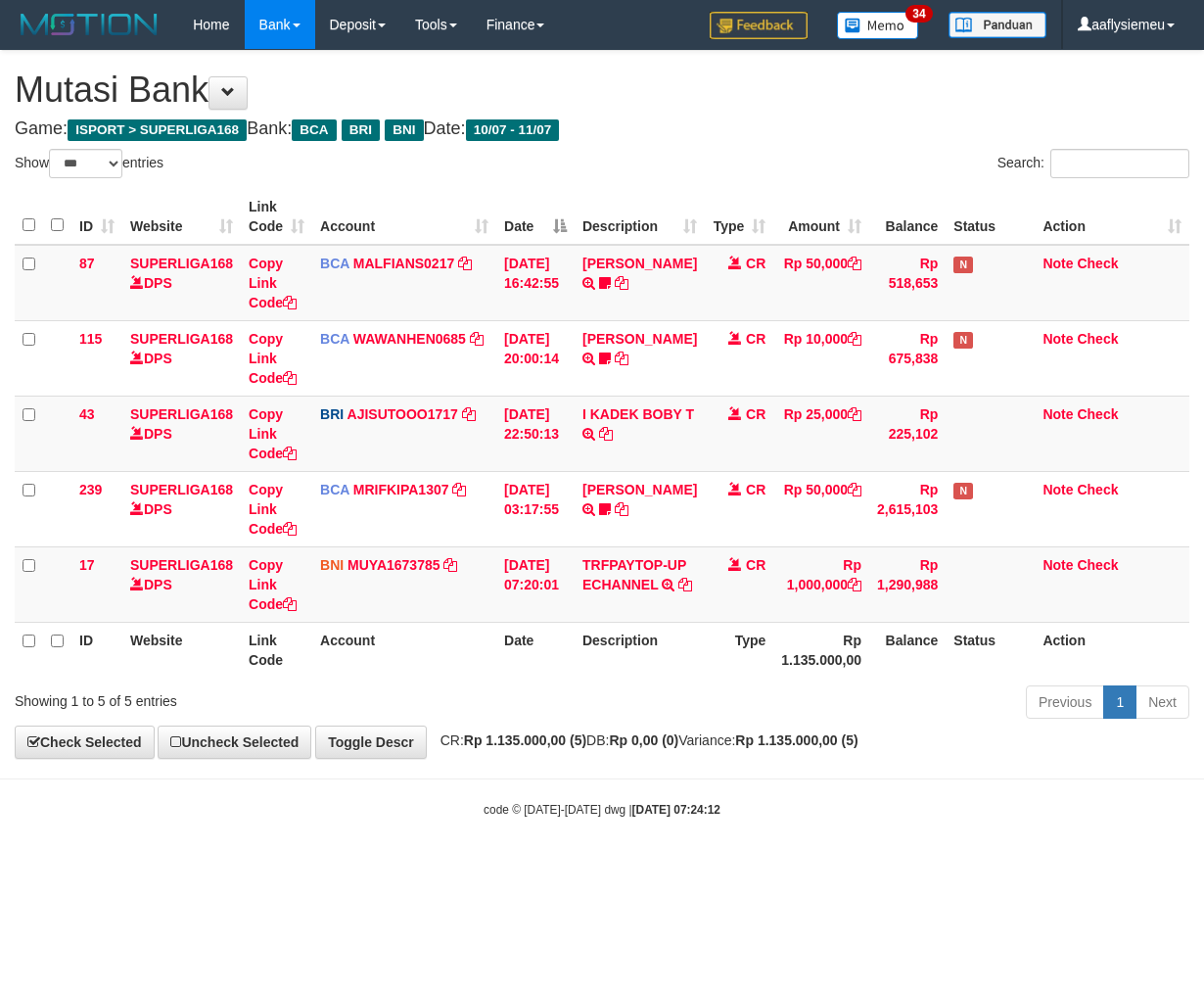 select on "***" 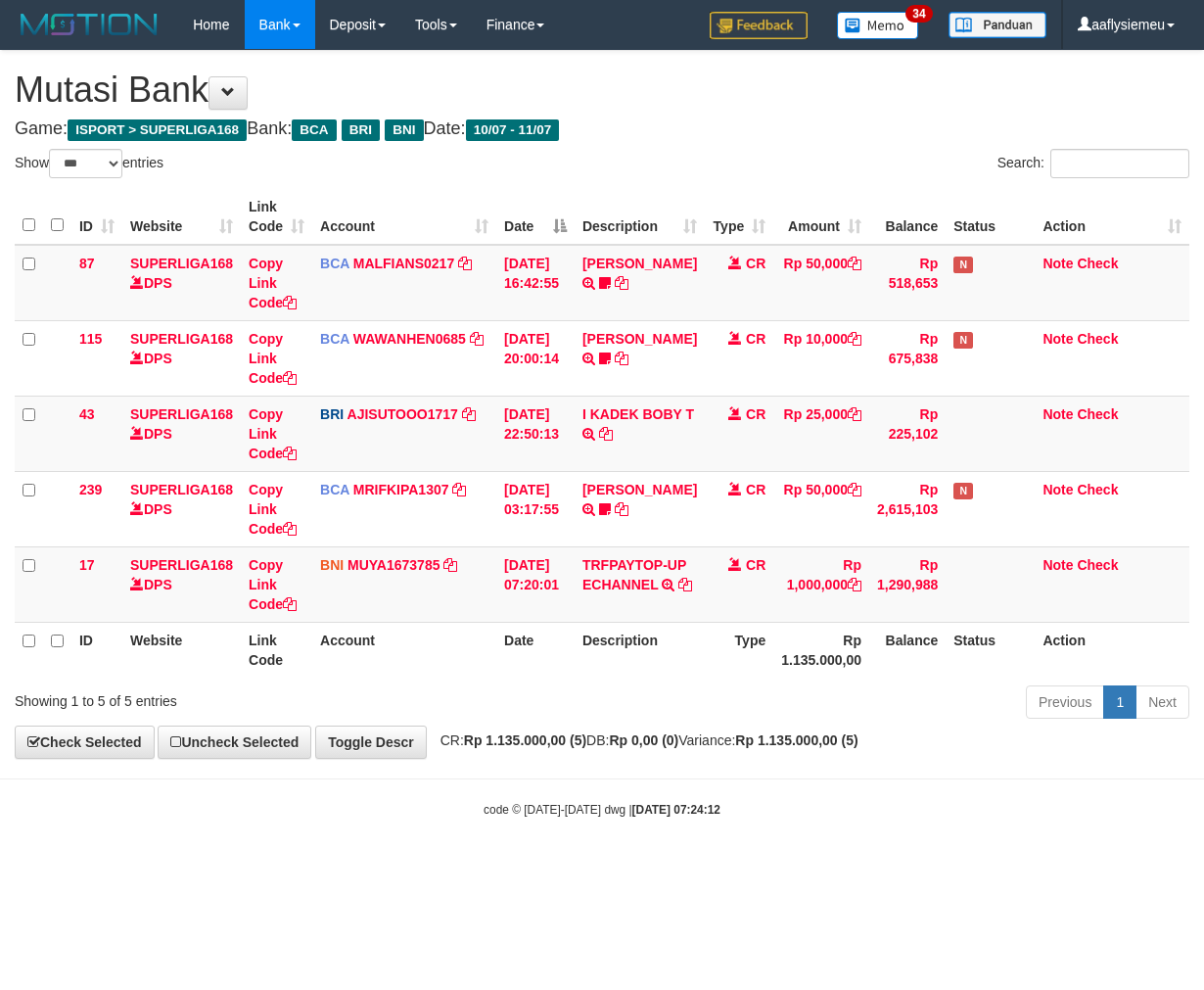 scroll, scrollTop: 0, scrollLeft: 0, axis: both 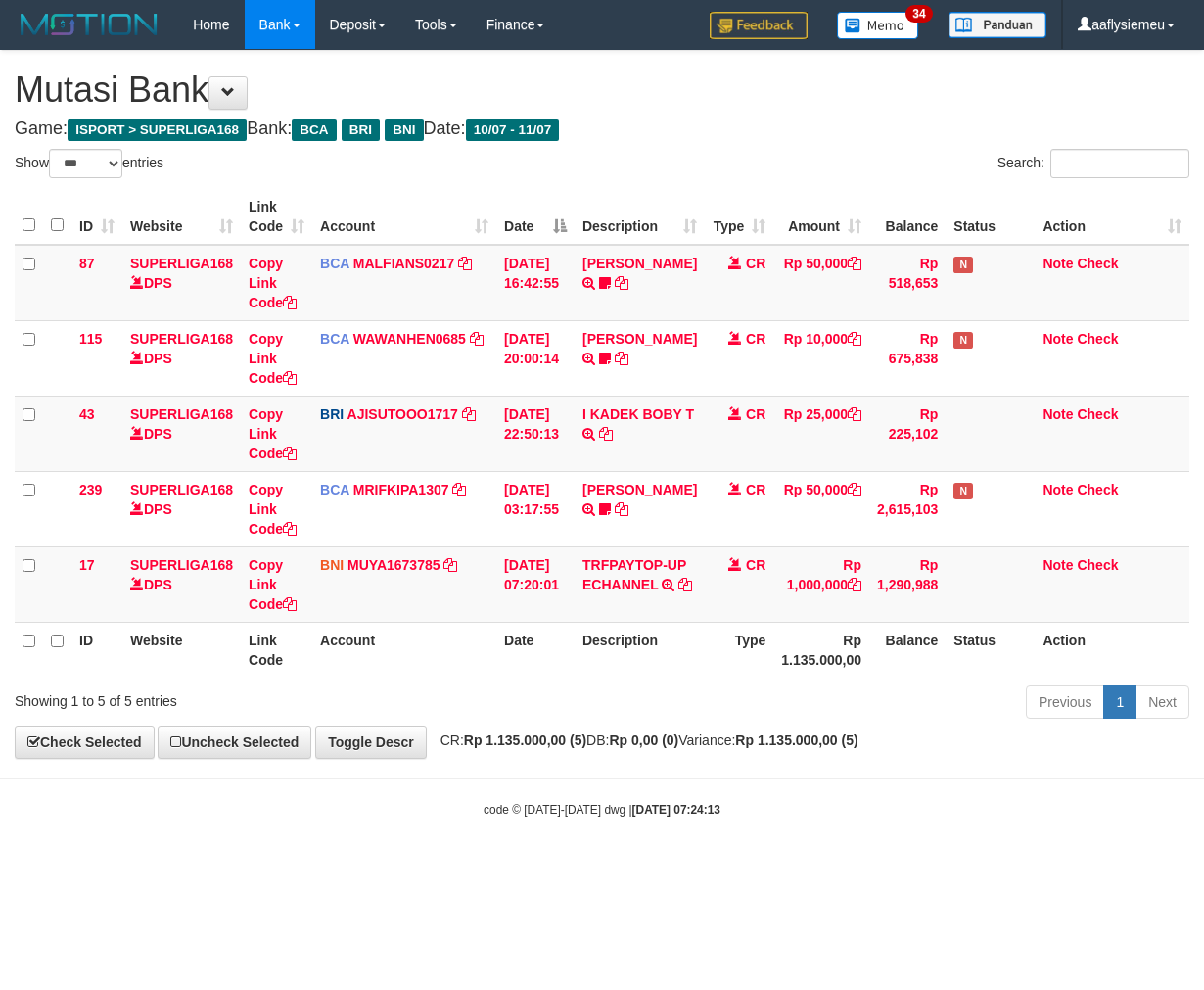select on "***" 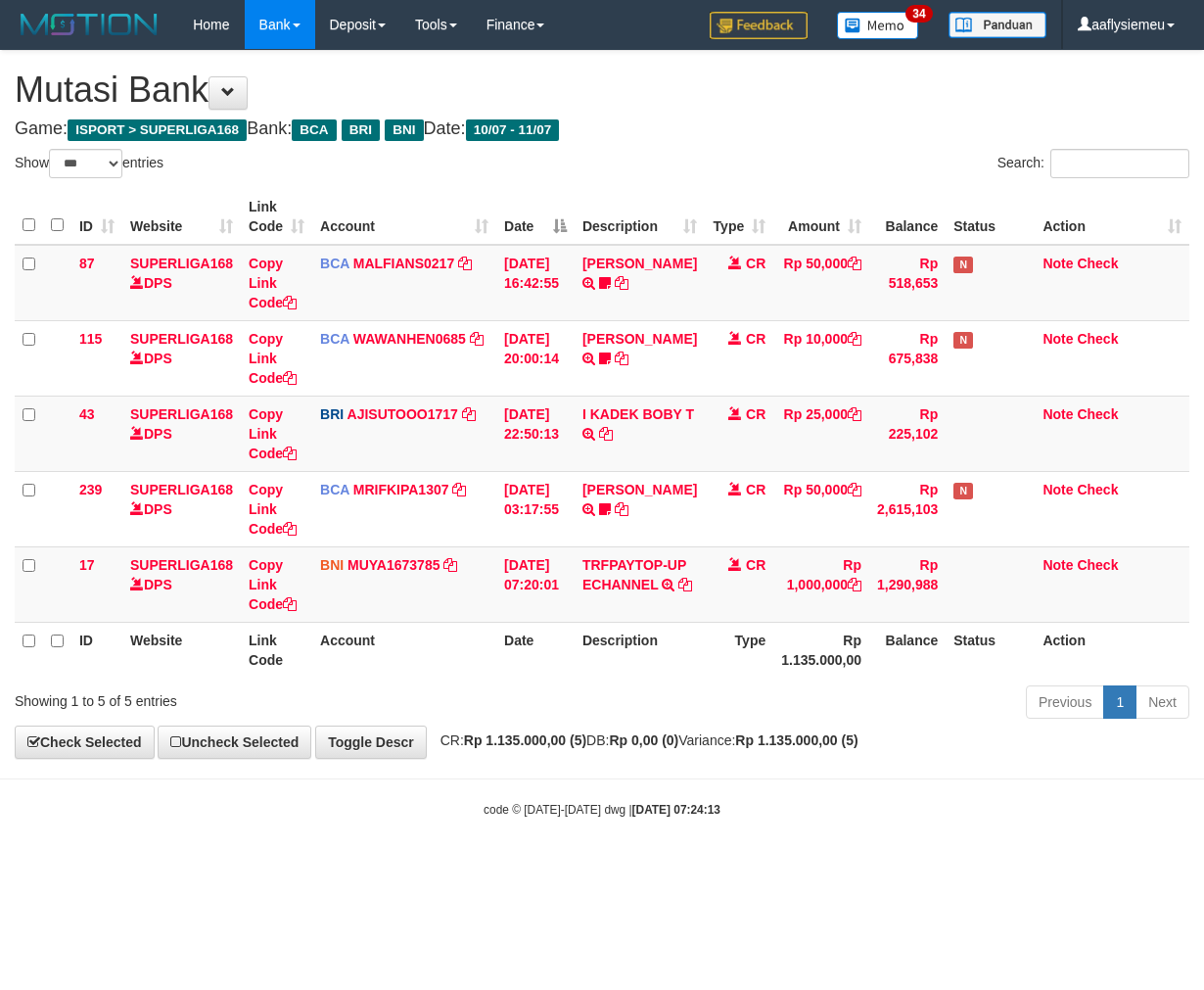 scroll, scrollTop: 0, scrollLeft: 0, axis: both 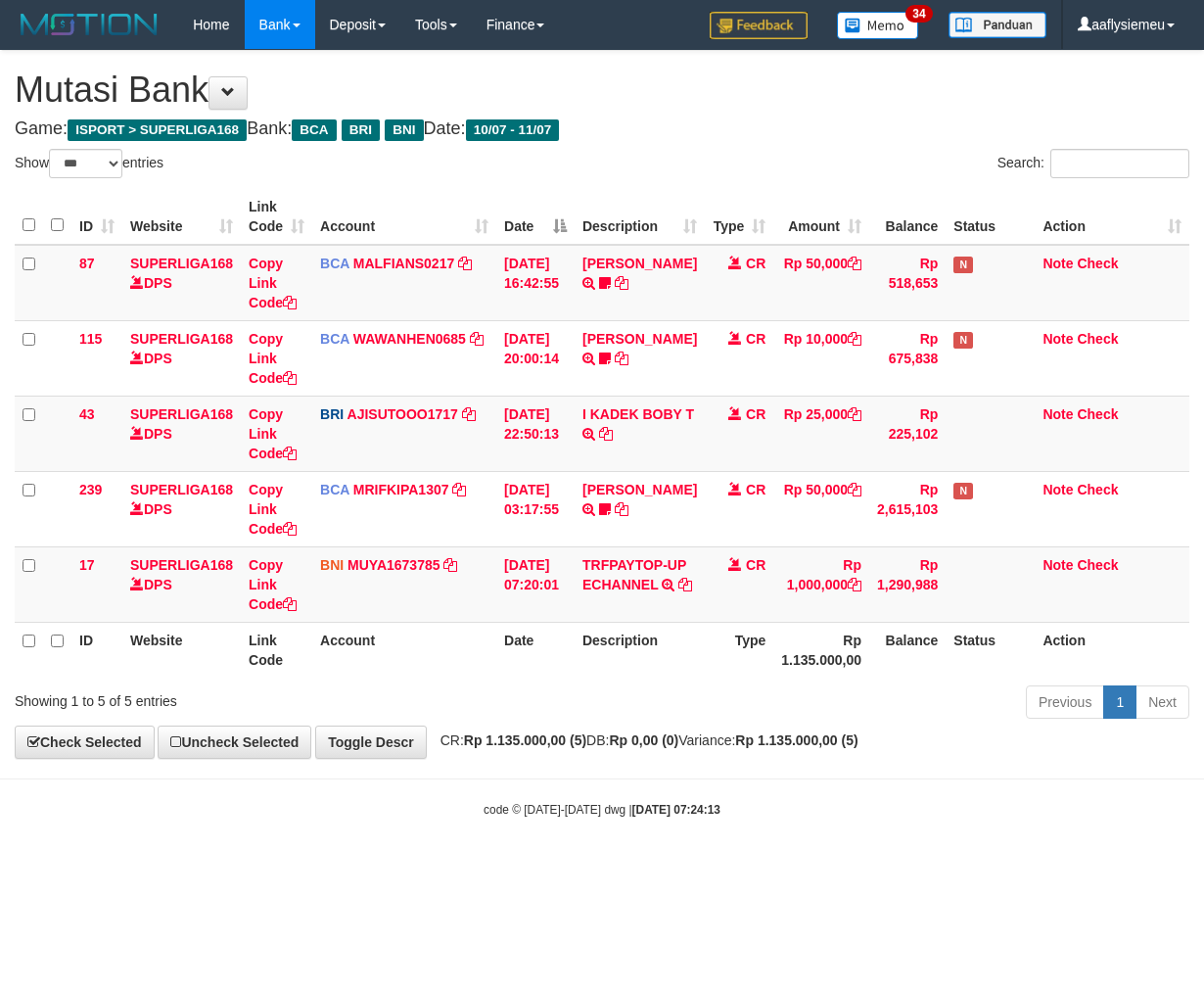 select on "***" 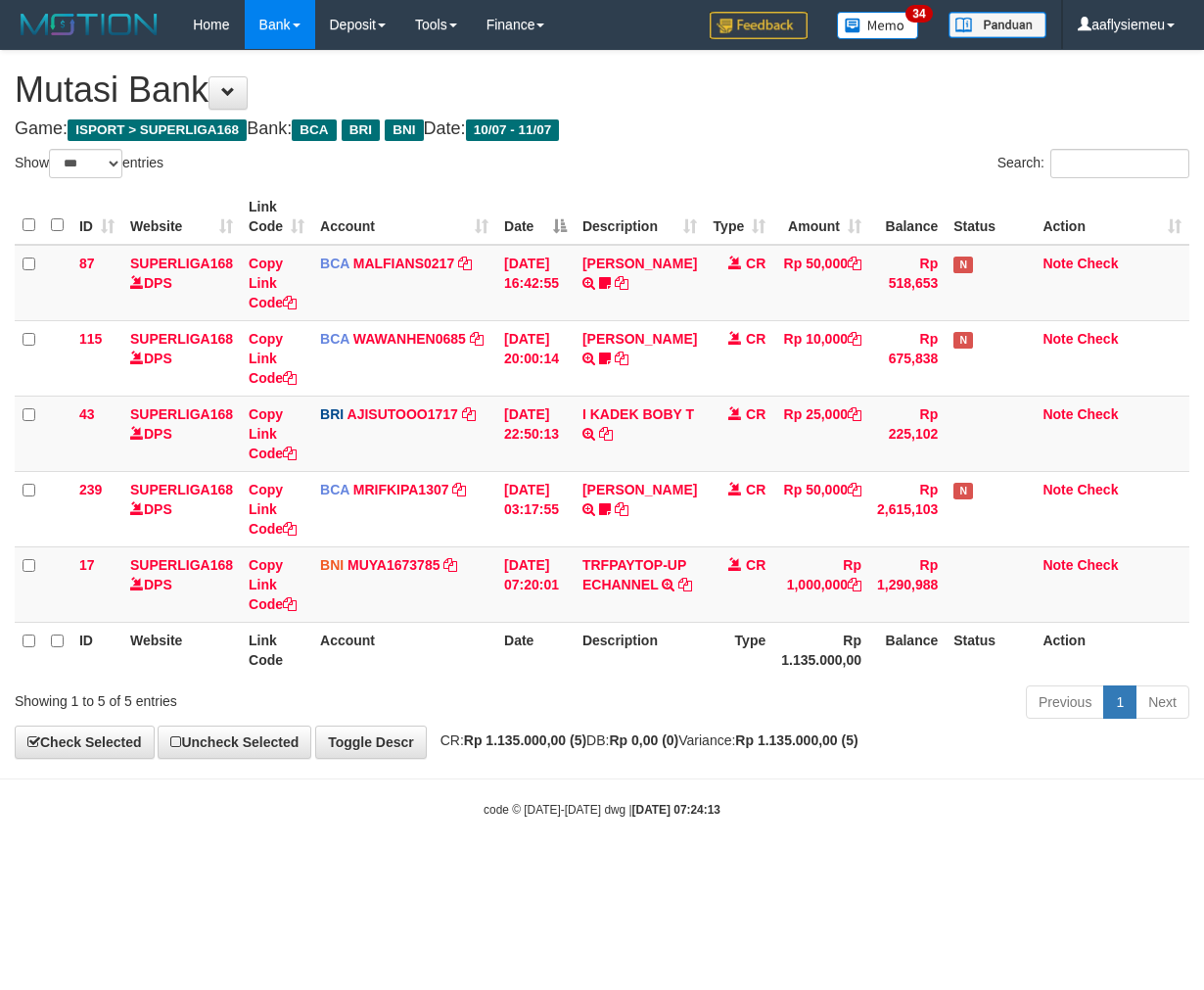 scroll, scrollTop: 0, scrollLeft: 0, axis: both 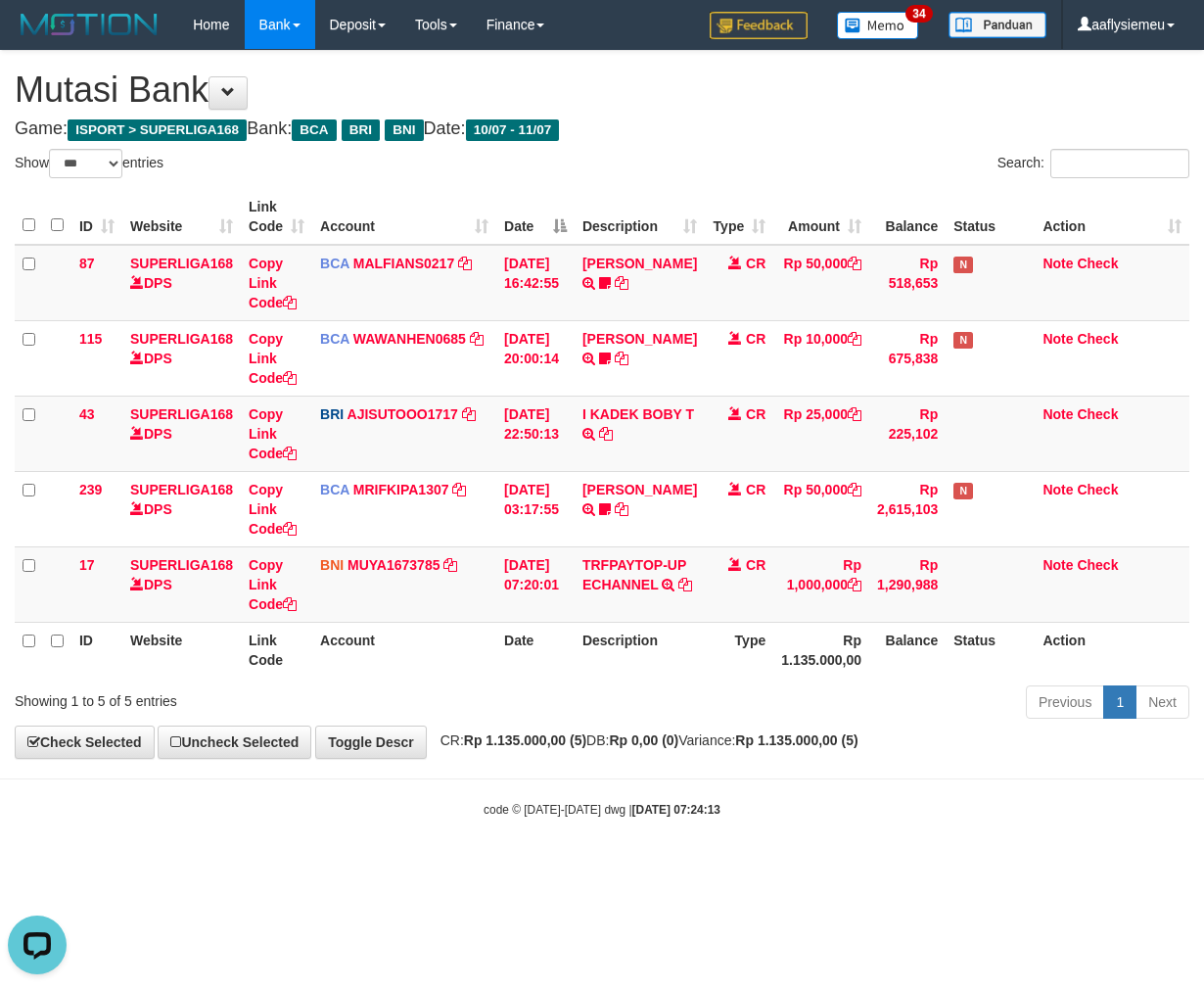 click on "Previous 1 Next" at bounding box center (854, 704) 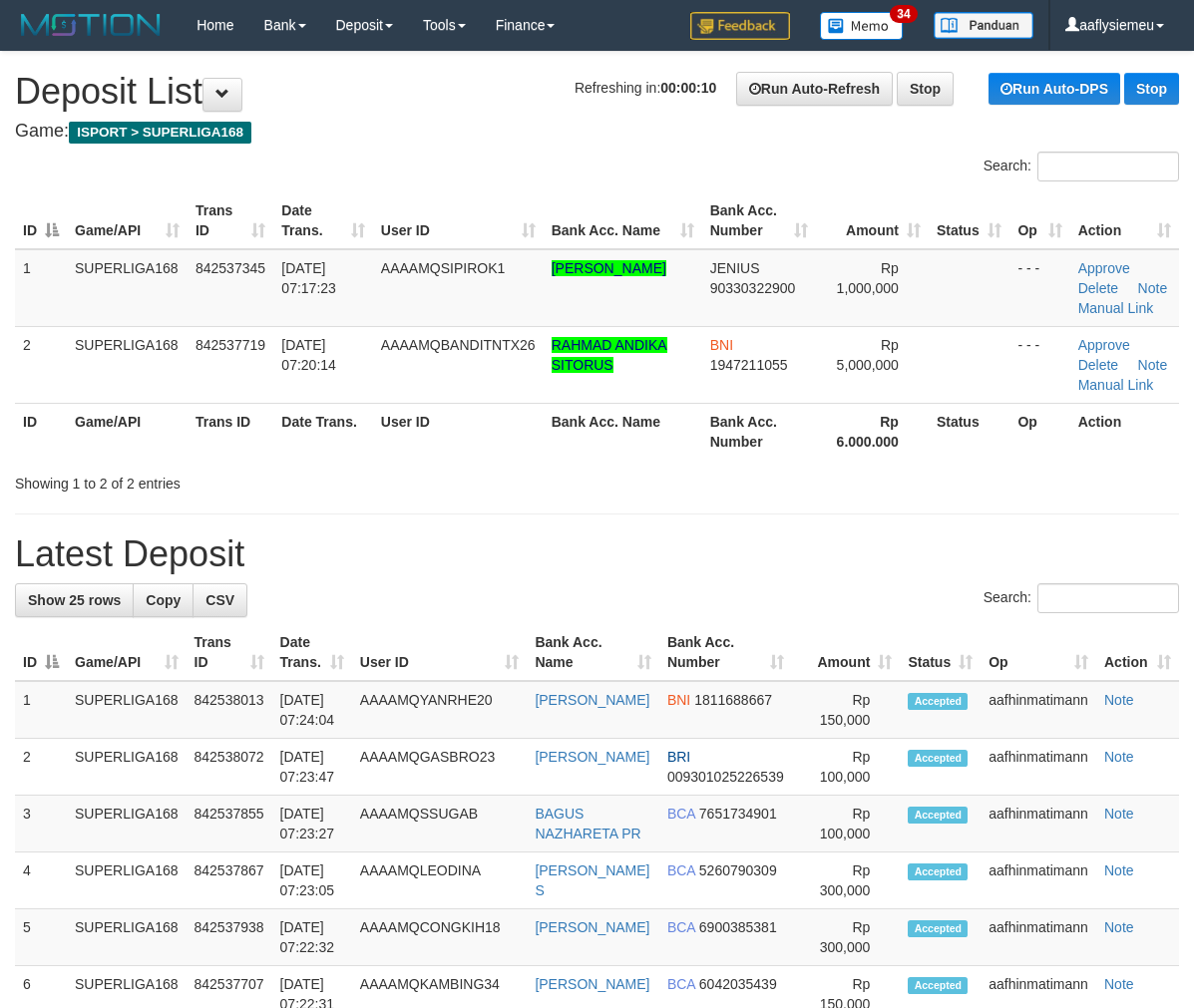 scroll, scrollTop: 0, scrollLeft: 0, axis: both 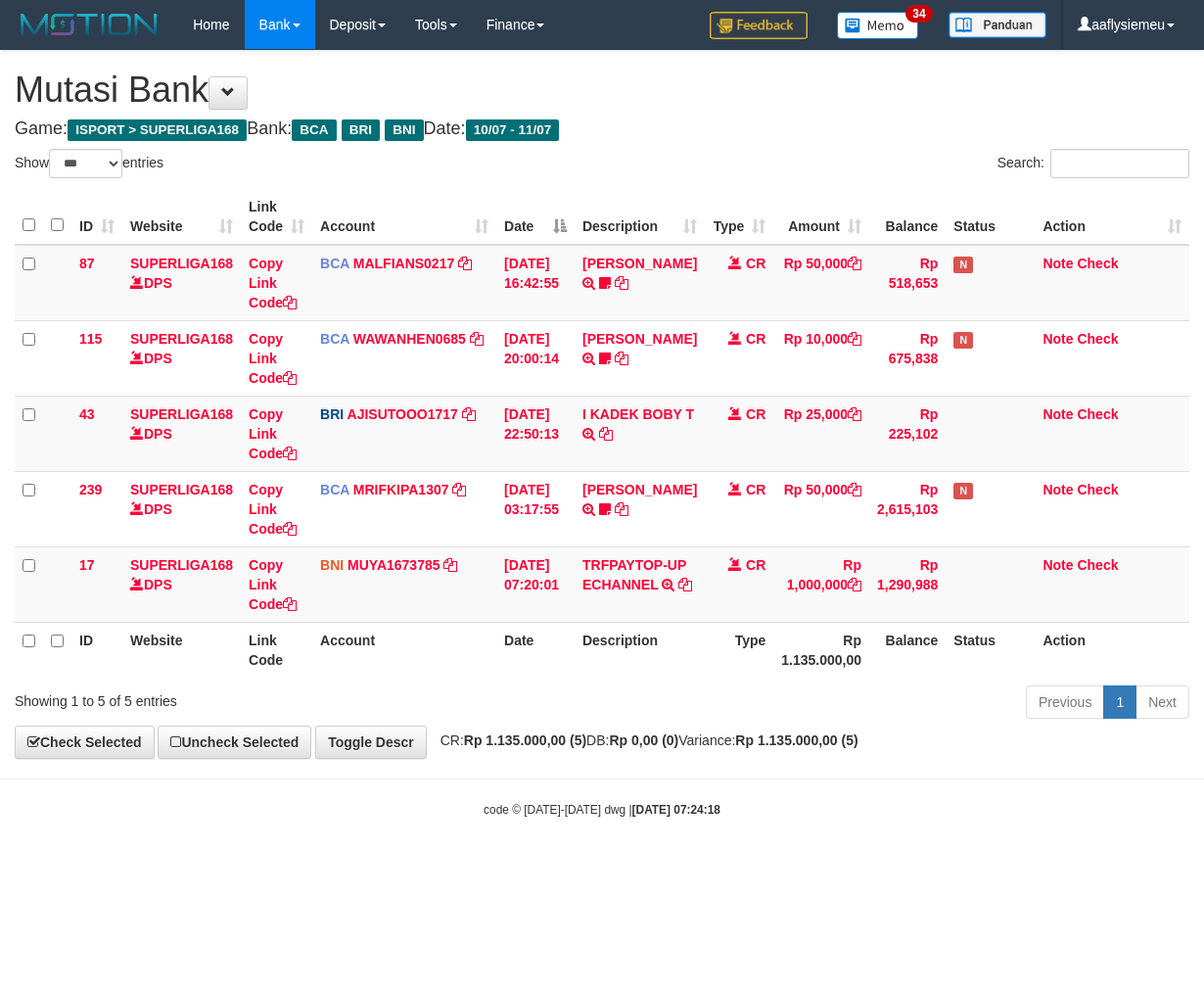 select on "***" 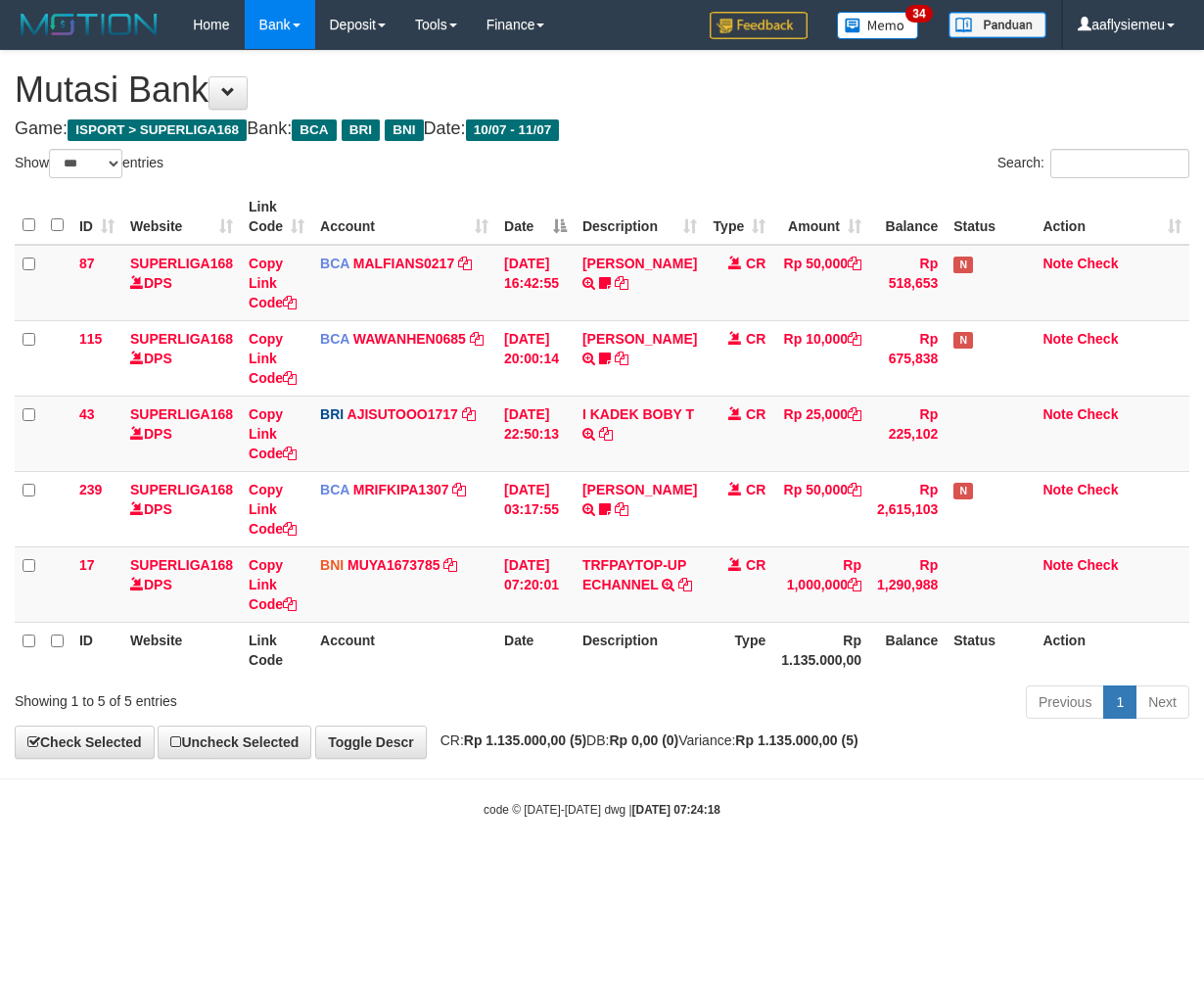 scroll, scrollTop: 0, scrollLeft: 0, axis: both 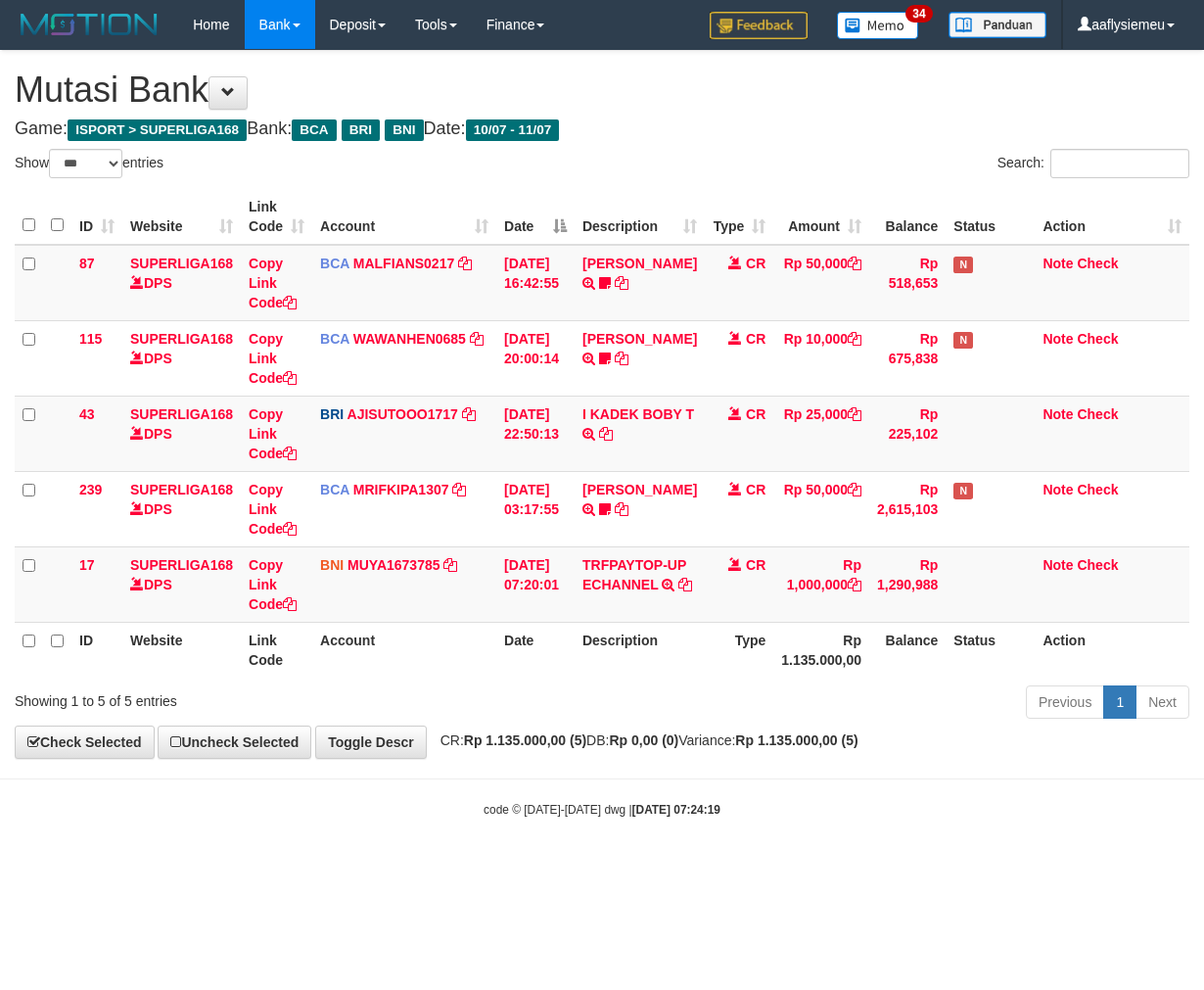 select on "***" 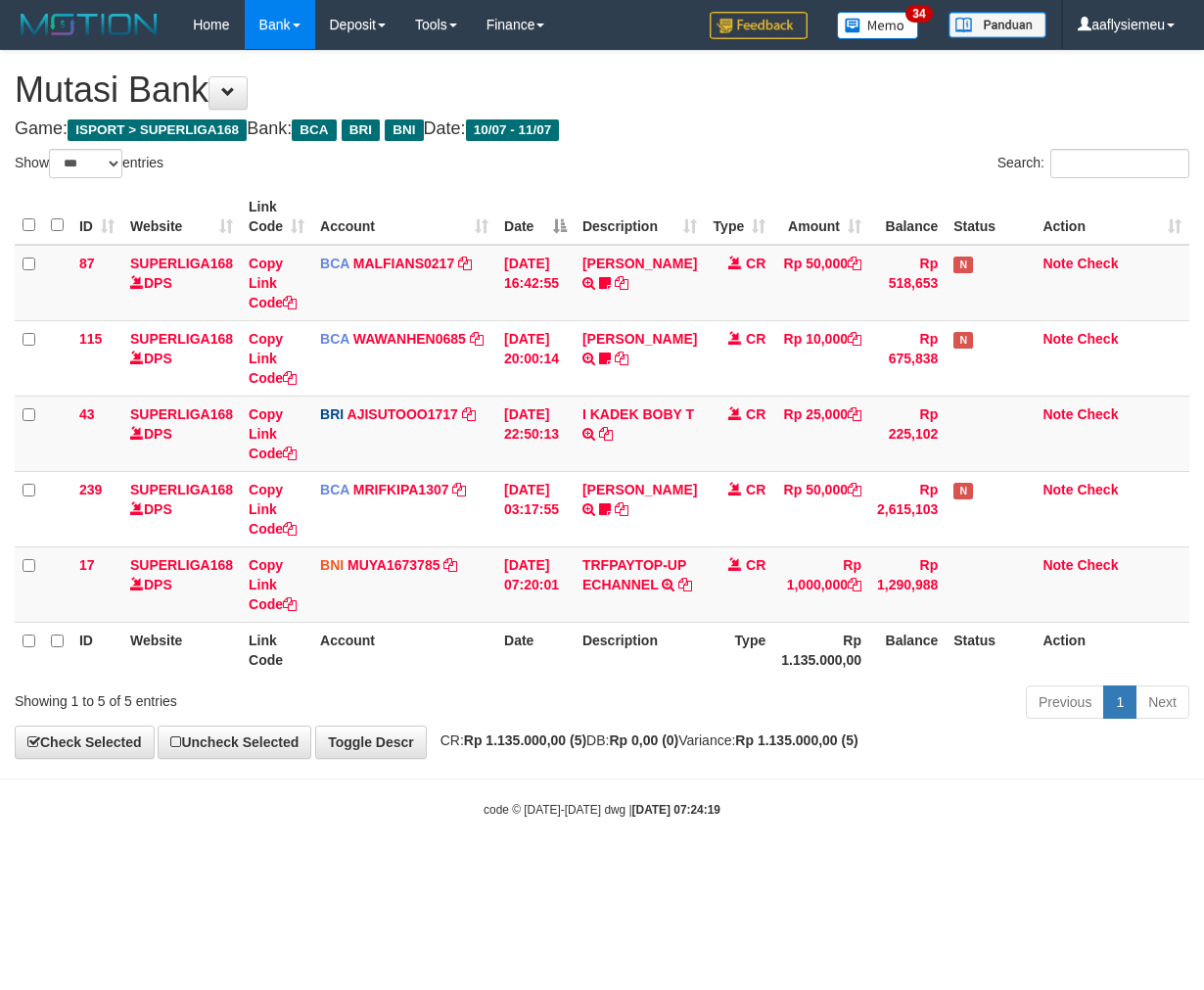 scroll, scrollTop: 0, scrollLeft: 0, axis: both 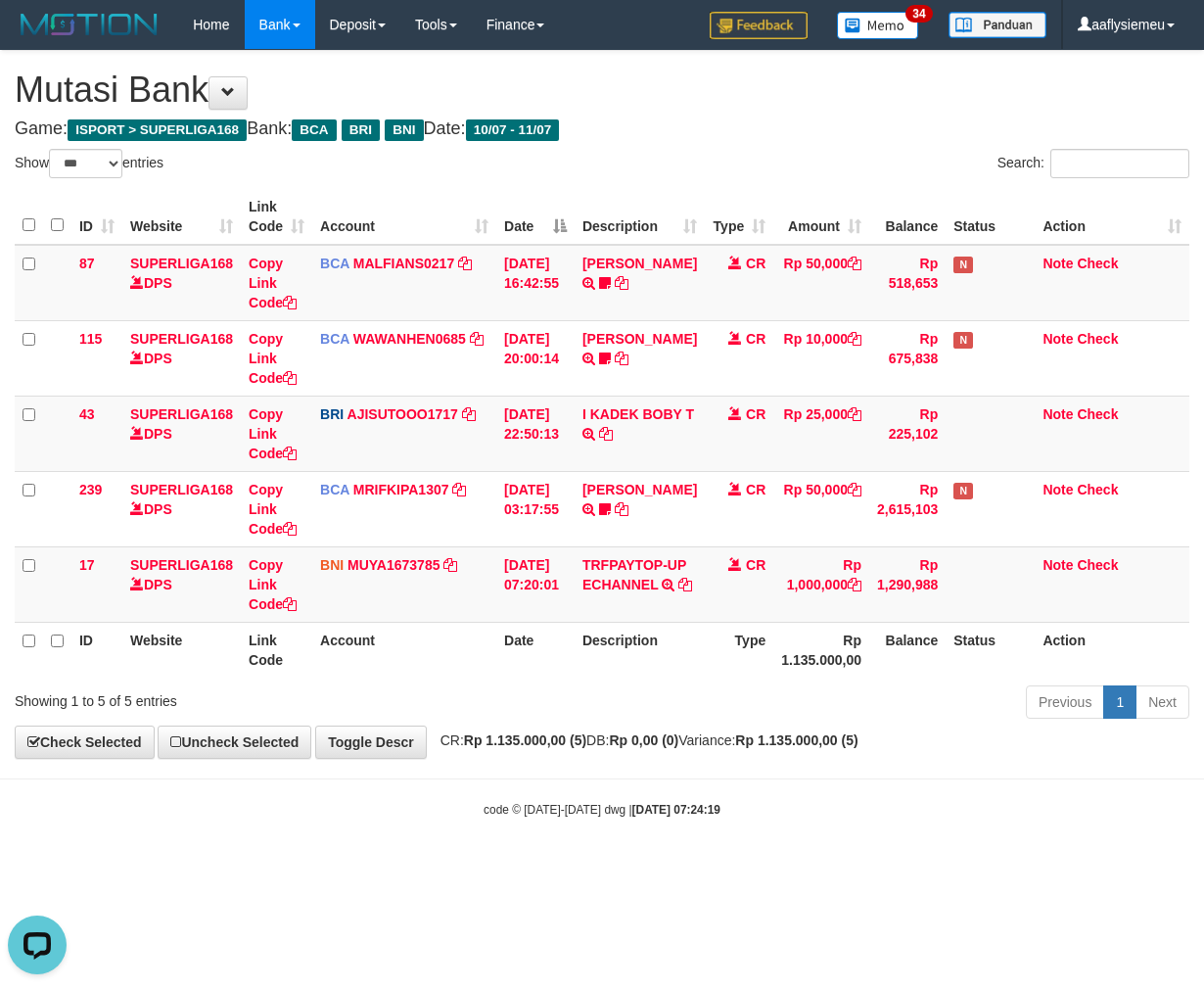 drag, startPoint x: 708, startPoint y: 754, endPoint x: 1068, endPoint y: 672, distance: 369.2208 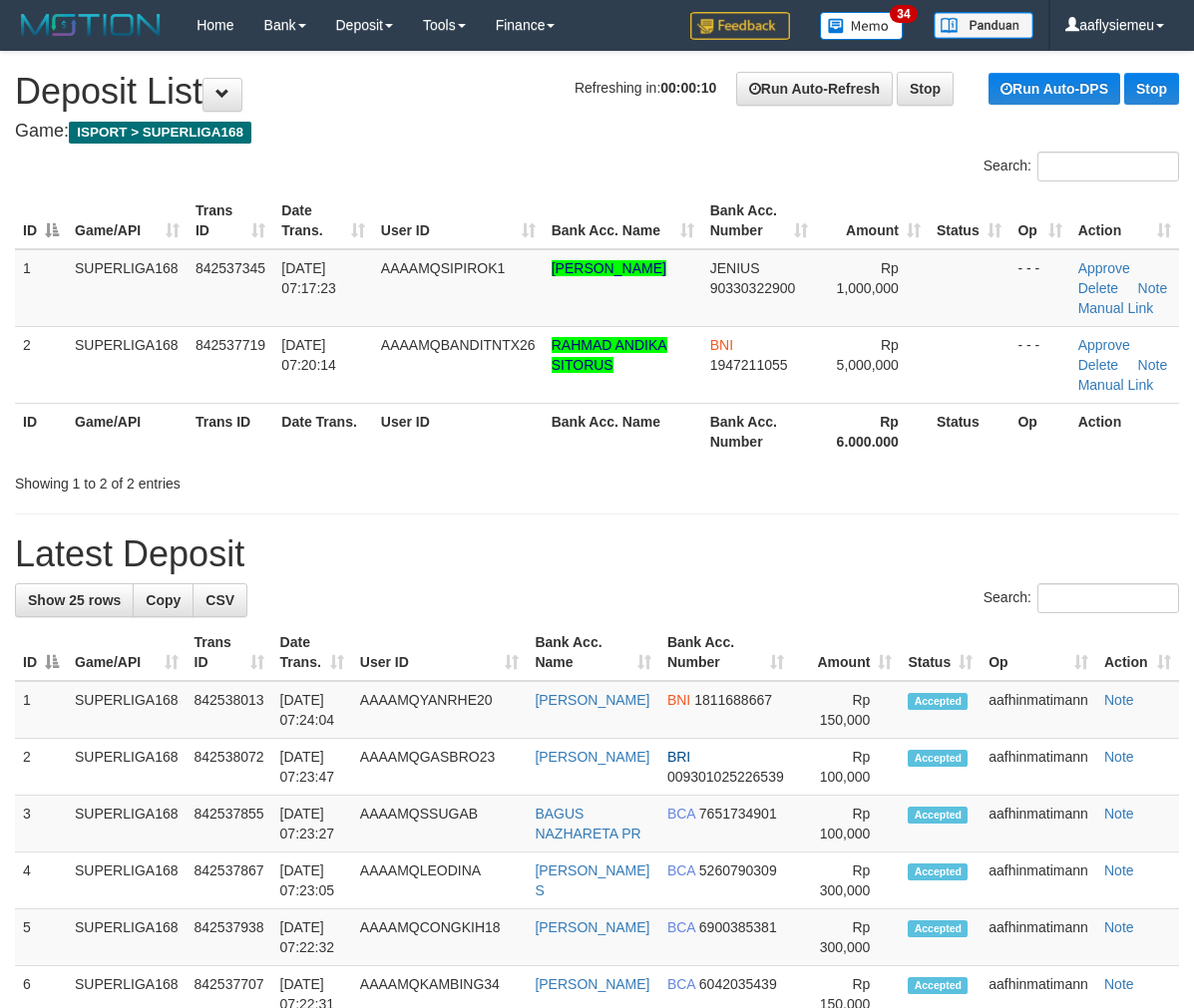 scroll, scrollTop: 0, scrollLeft: 0, axis: both 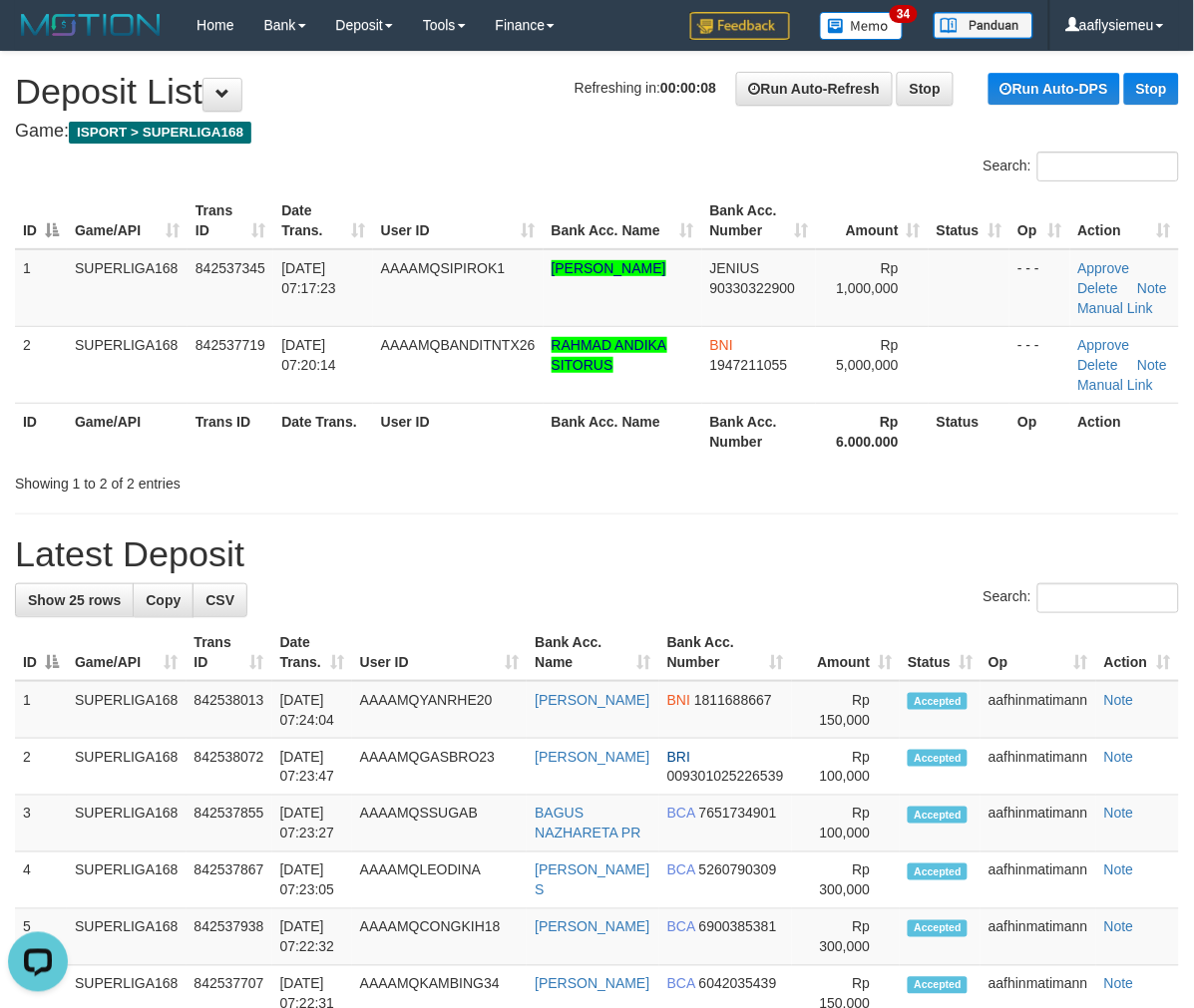 click on "User ID" at bounding box center (458, 431) 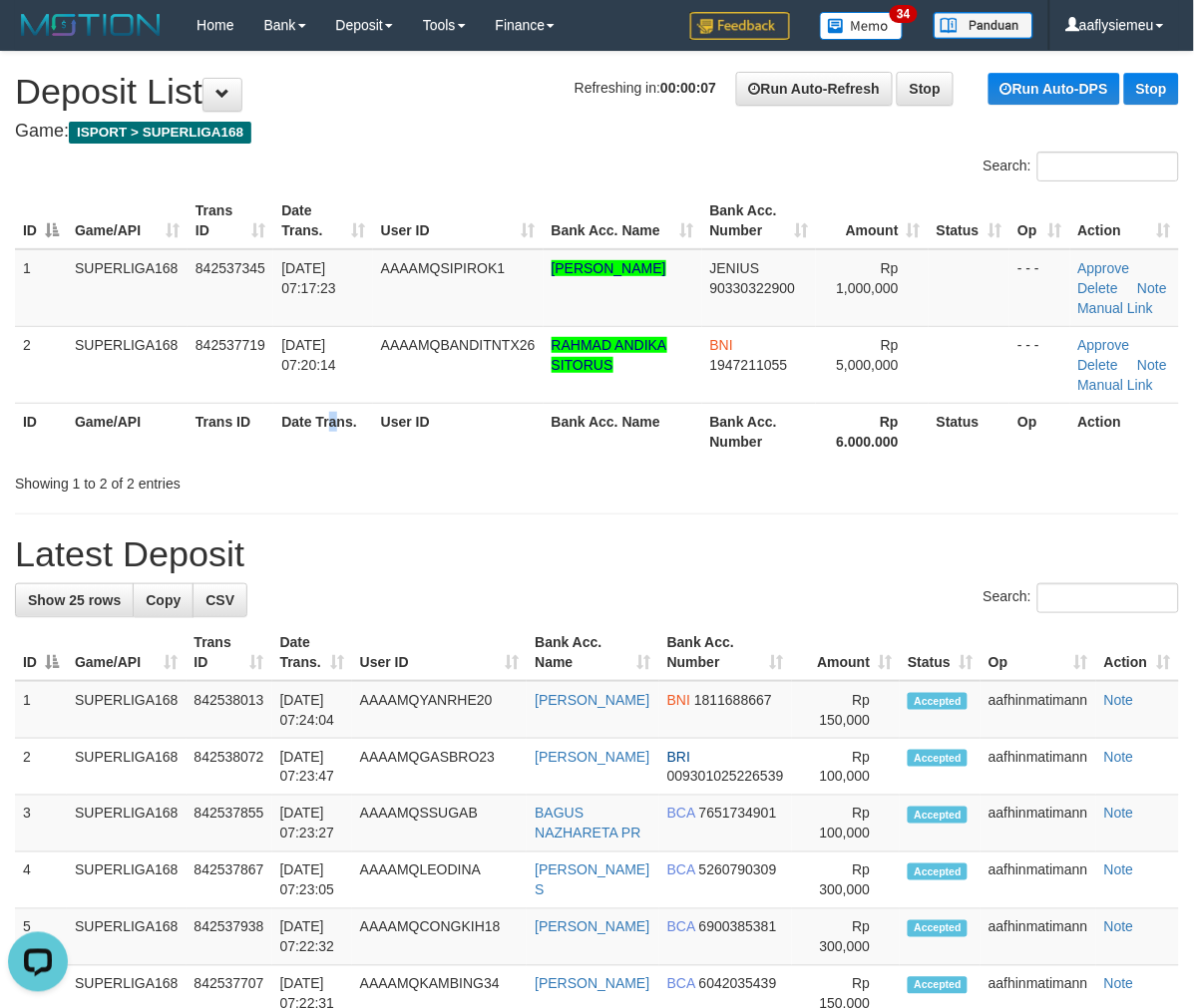 drag, startPoint x: 334, startPoint y: 442, endPoint x: 299, endPoint y: 463, distance: 40.81666 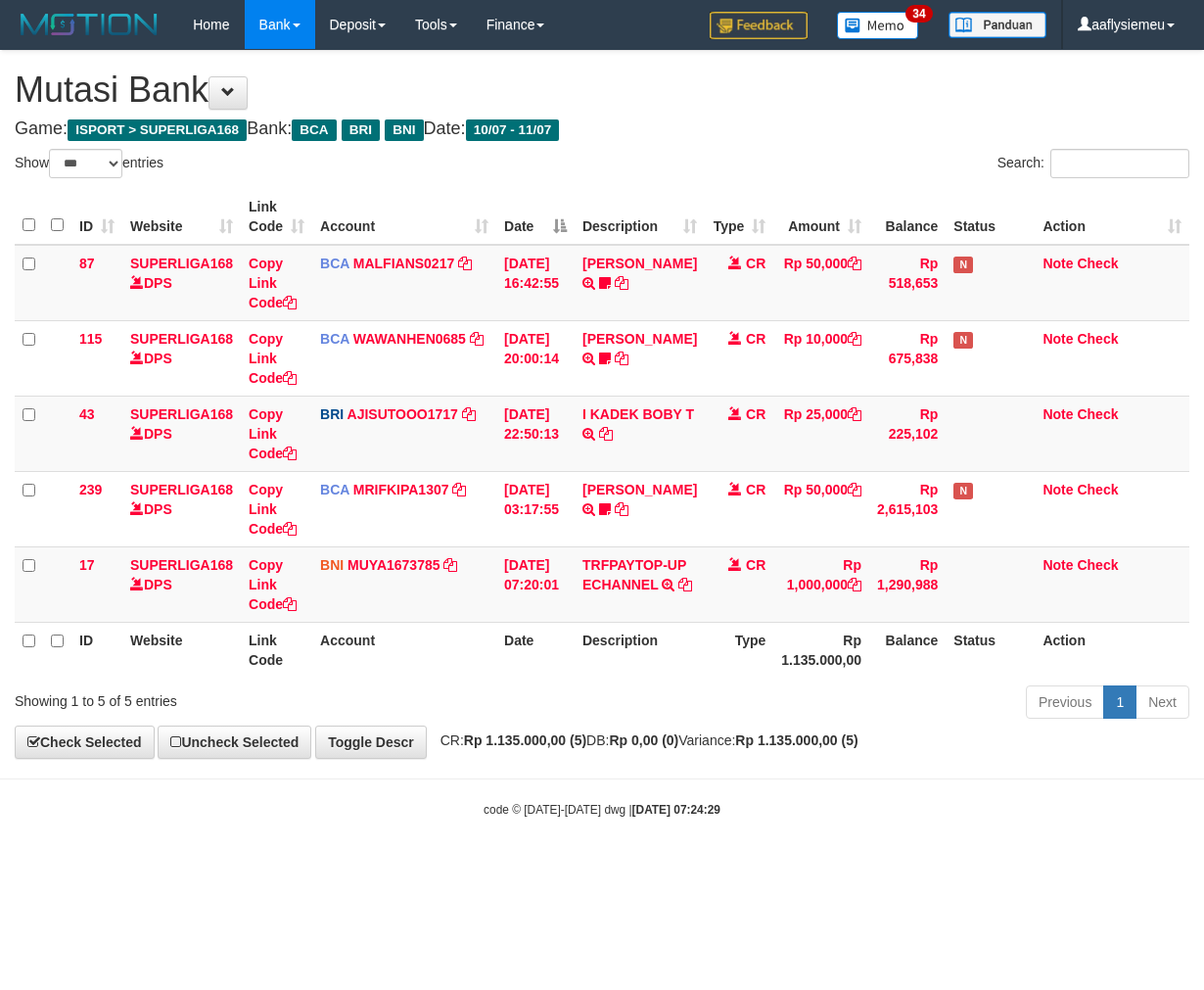 select on "***" 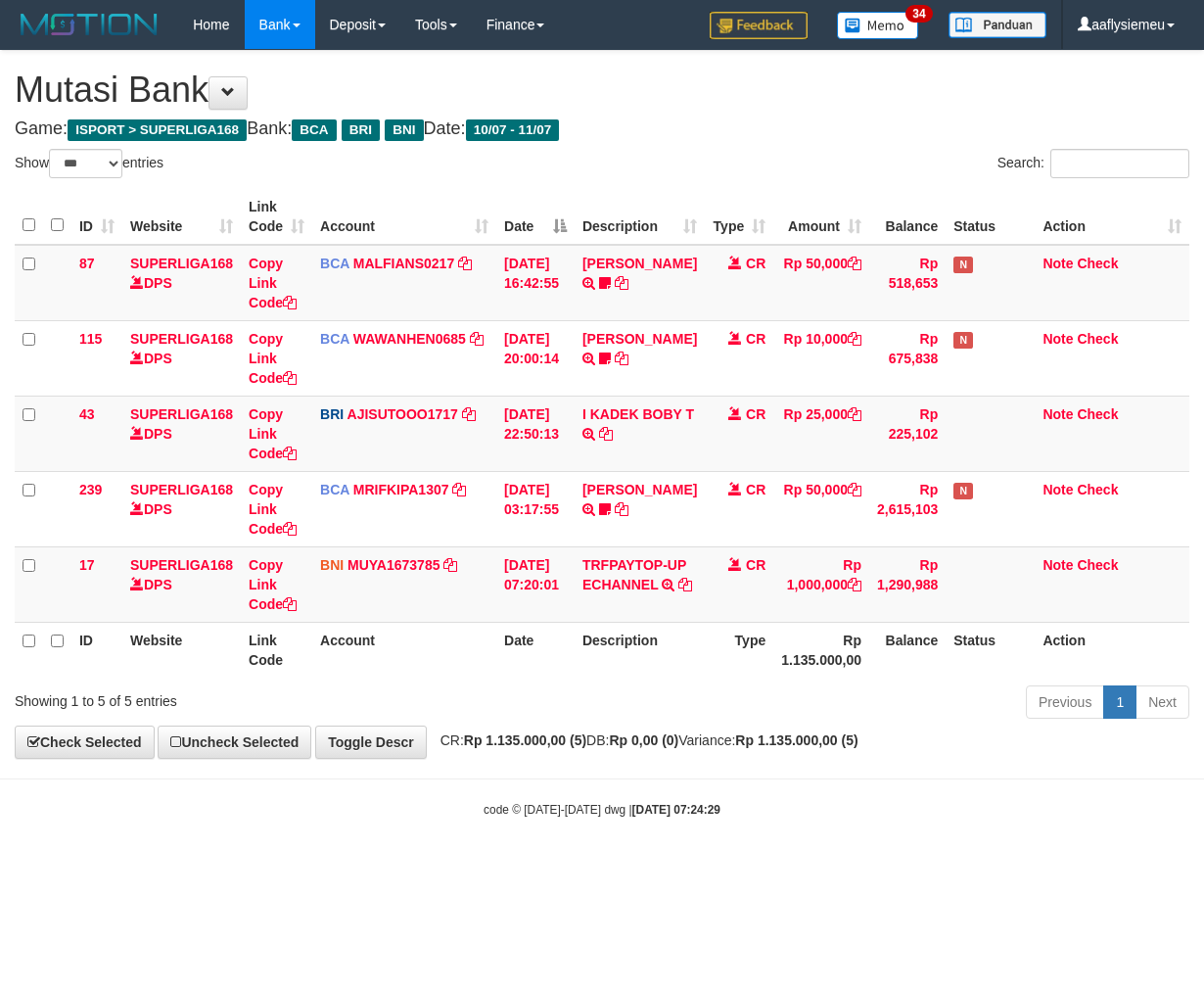 scroll, scrollTop: 0, scrollLeft: 0, axis: both 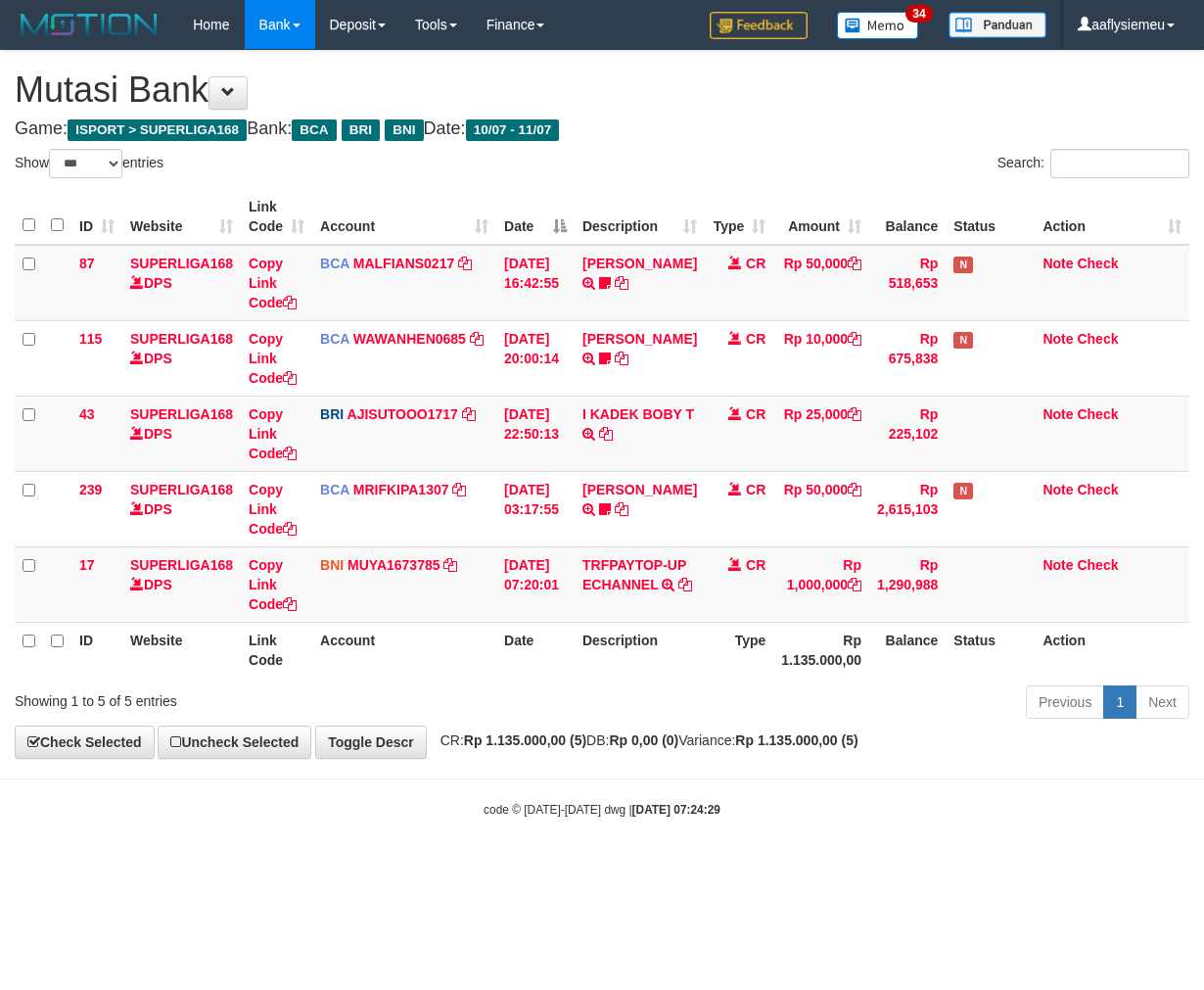 select on "***" 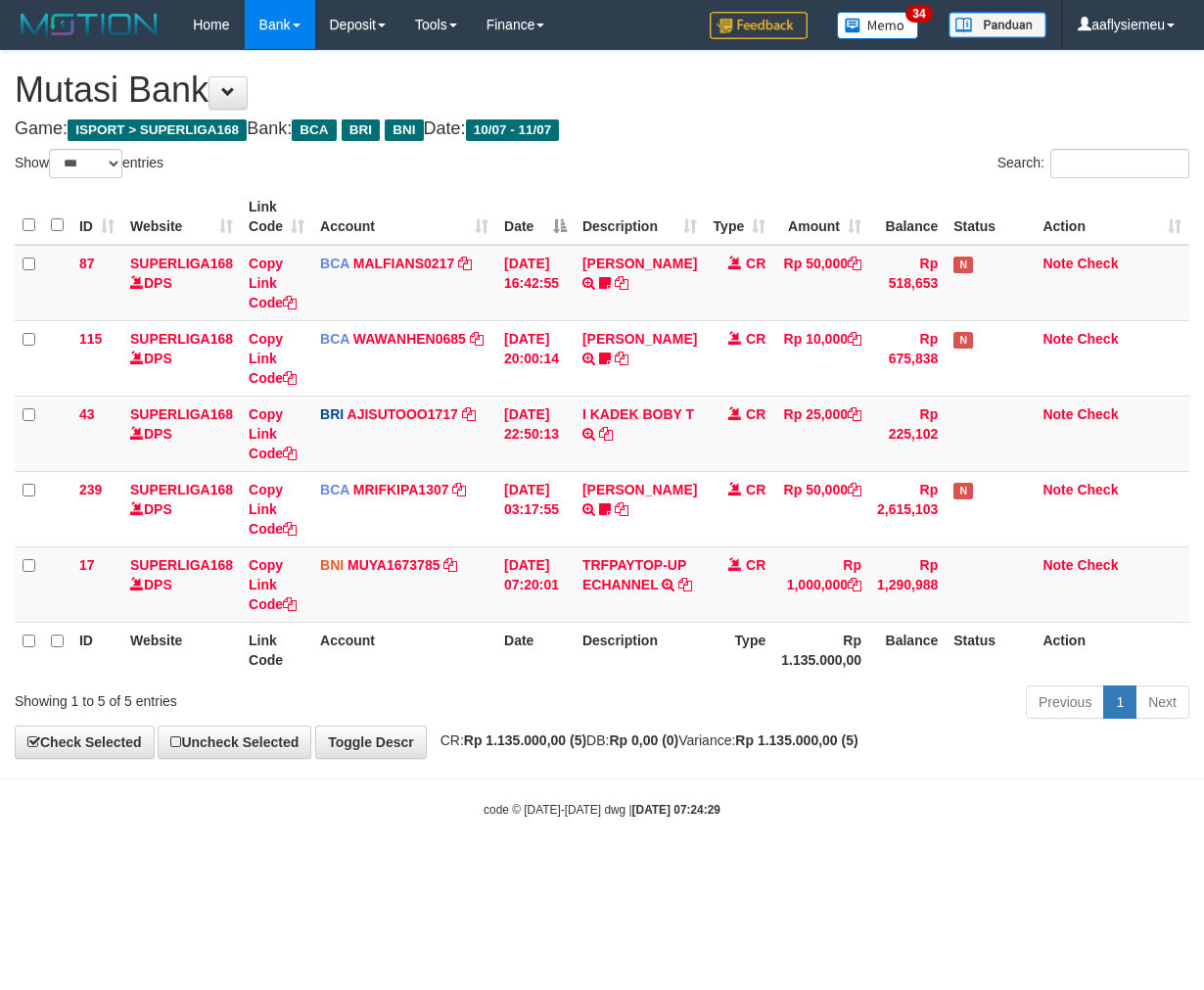 scroll, scrollTop: 0, scrollLeft: 0, axis: both 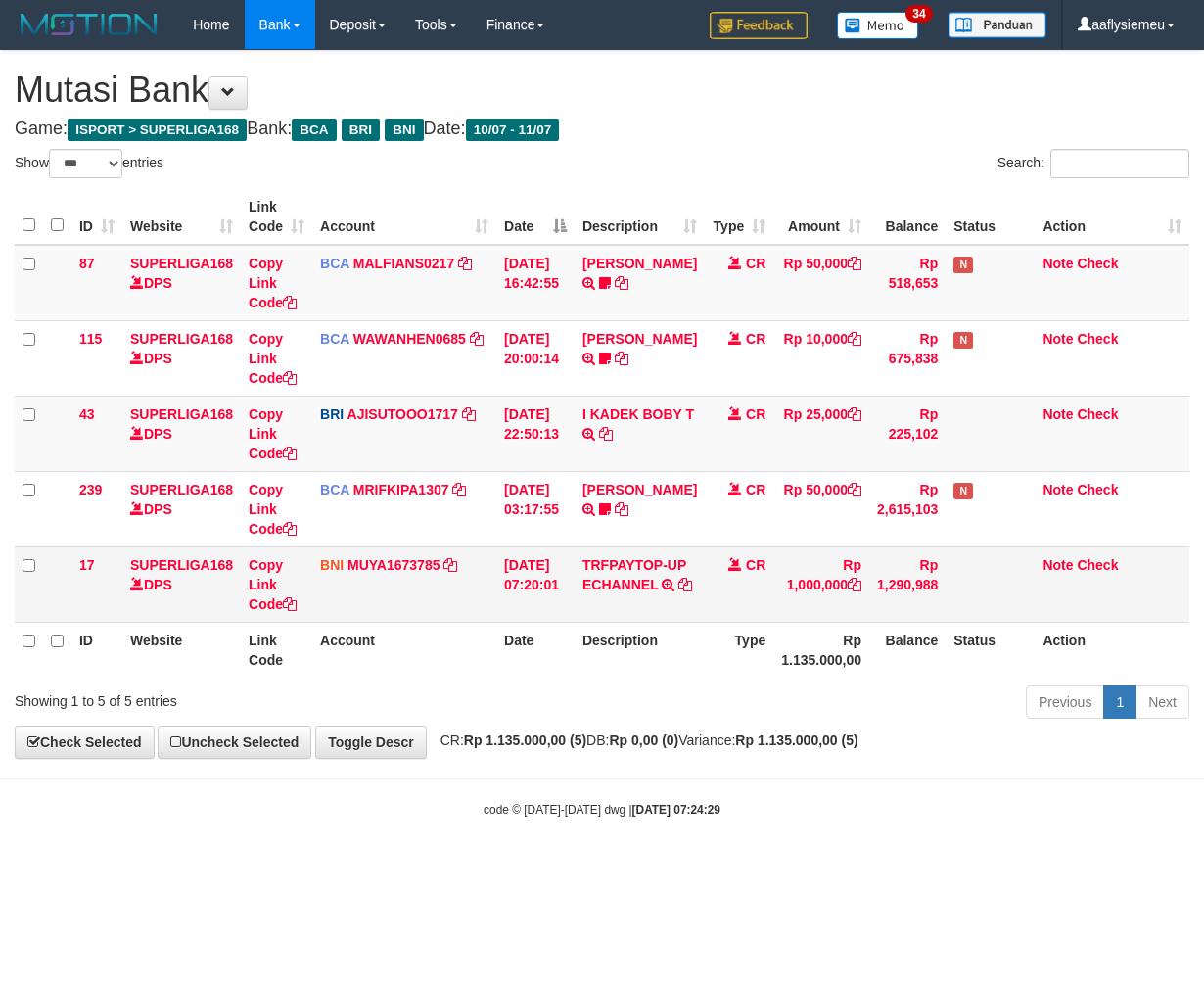 drag, startPoint x: 0, startPoint y: 0, endPoint x: 569, endPoint y: 593, distance: 821.8333 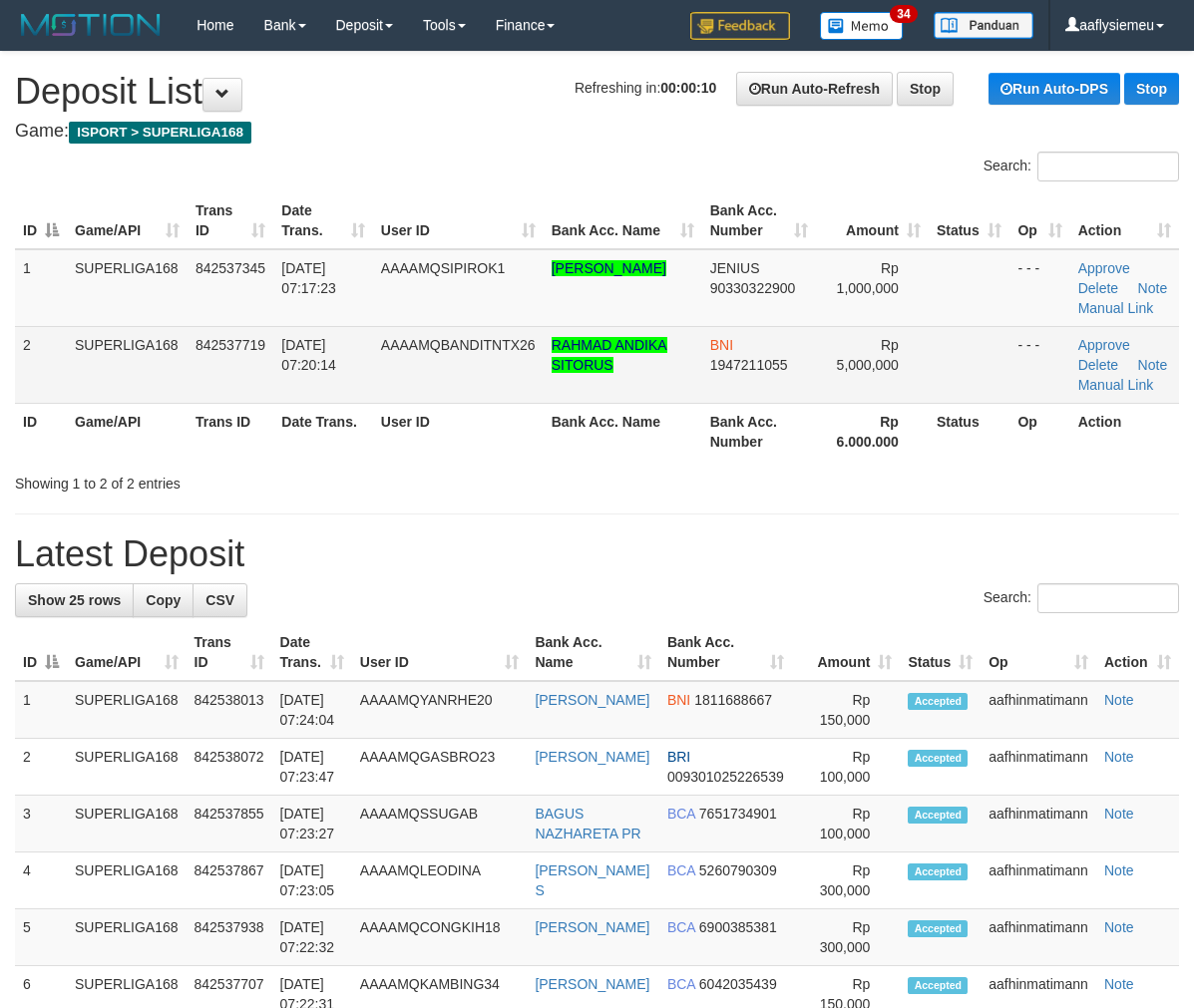 scroll, scrollTop: 0, scrollLeft: 0, axis: both 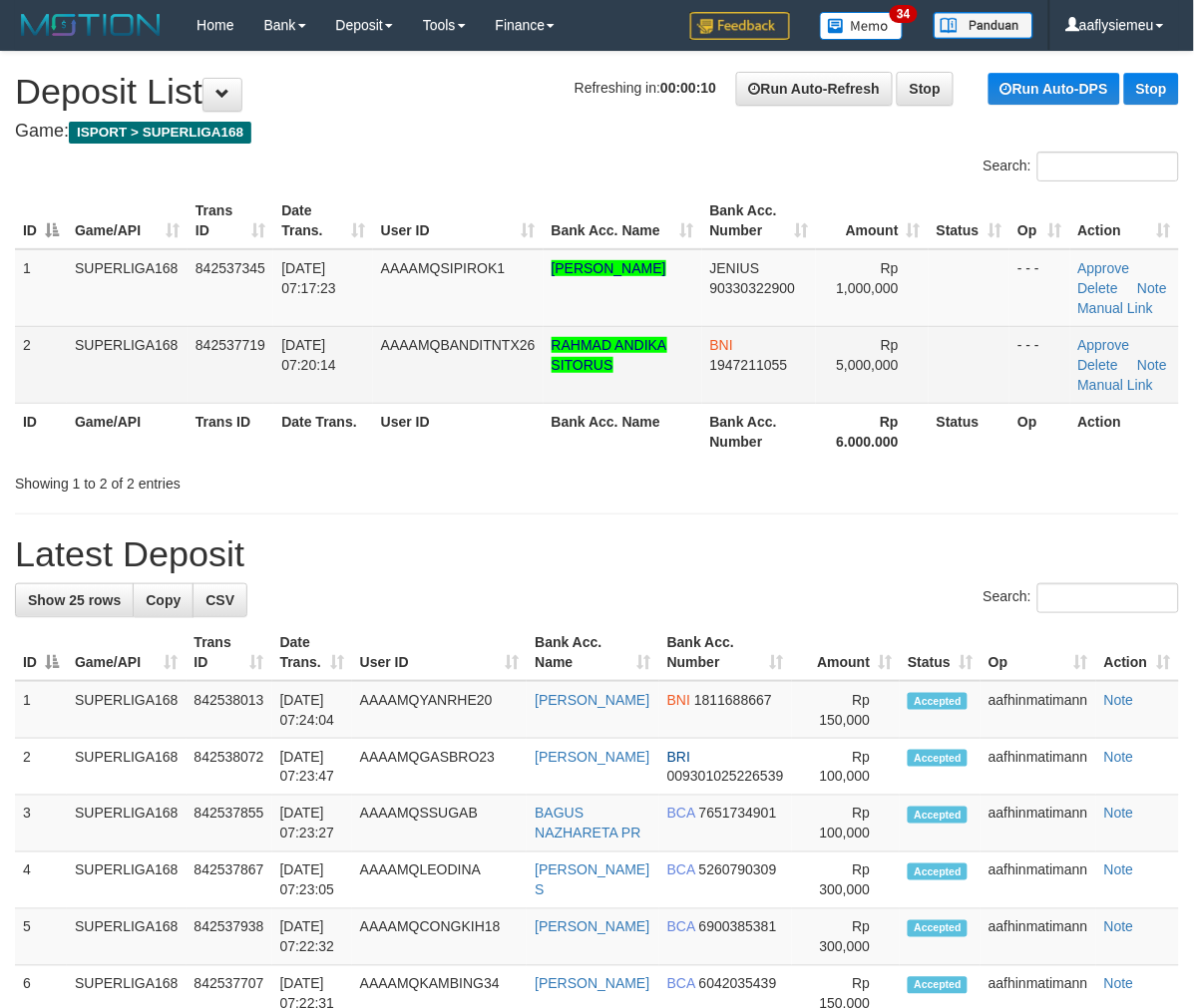 drag, startPoint x: 460, startPoint y: 333, endPoint x: 426, endPoint y: 361, distance: 44.04543 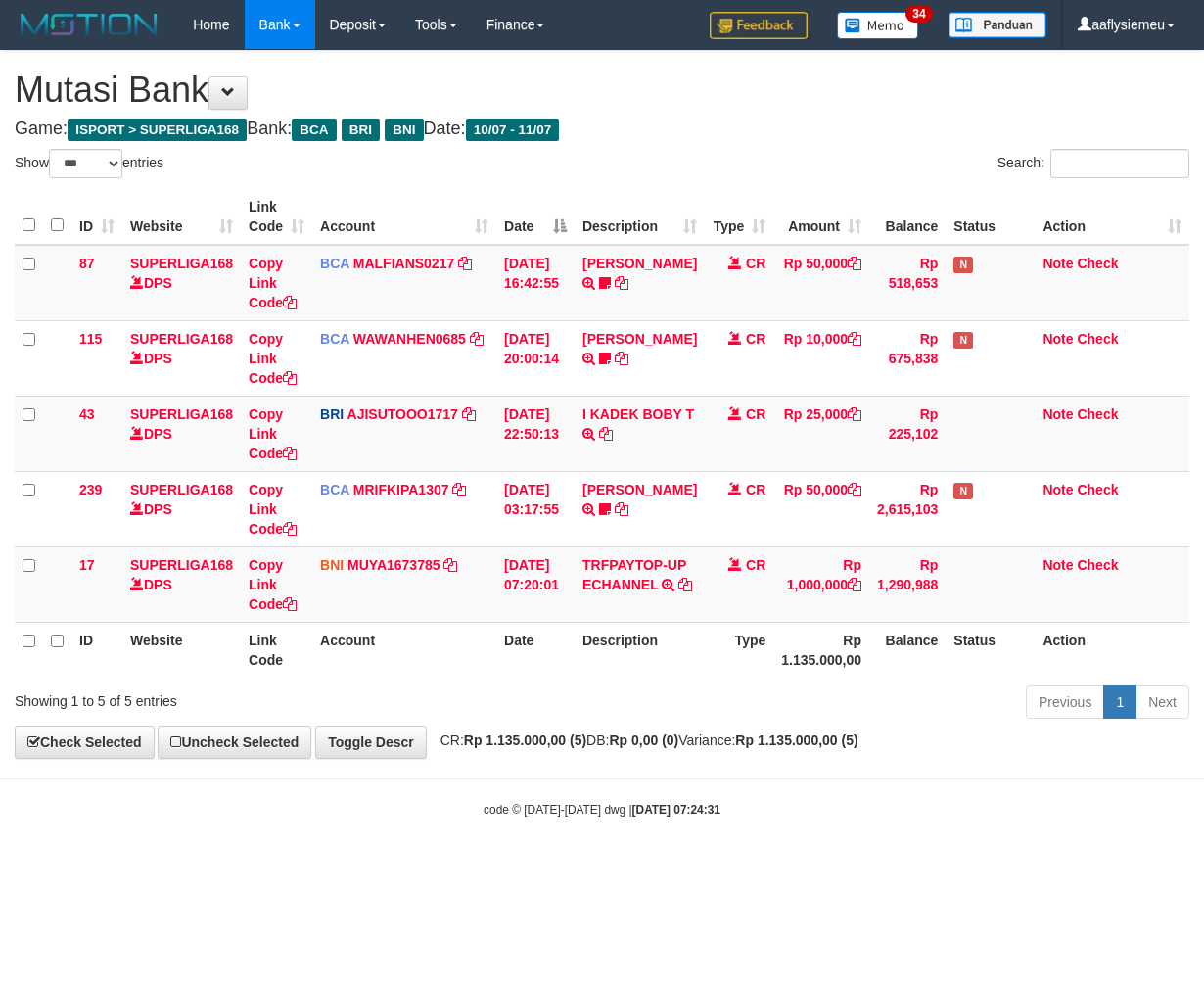select on "***" 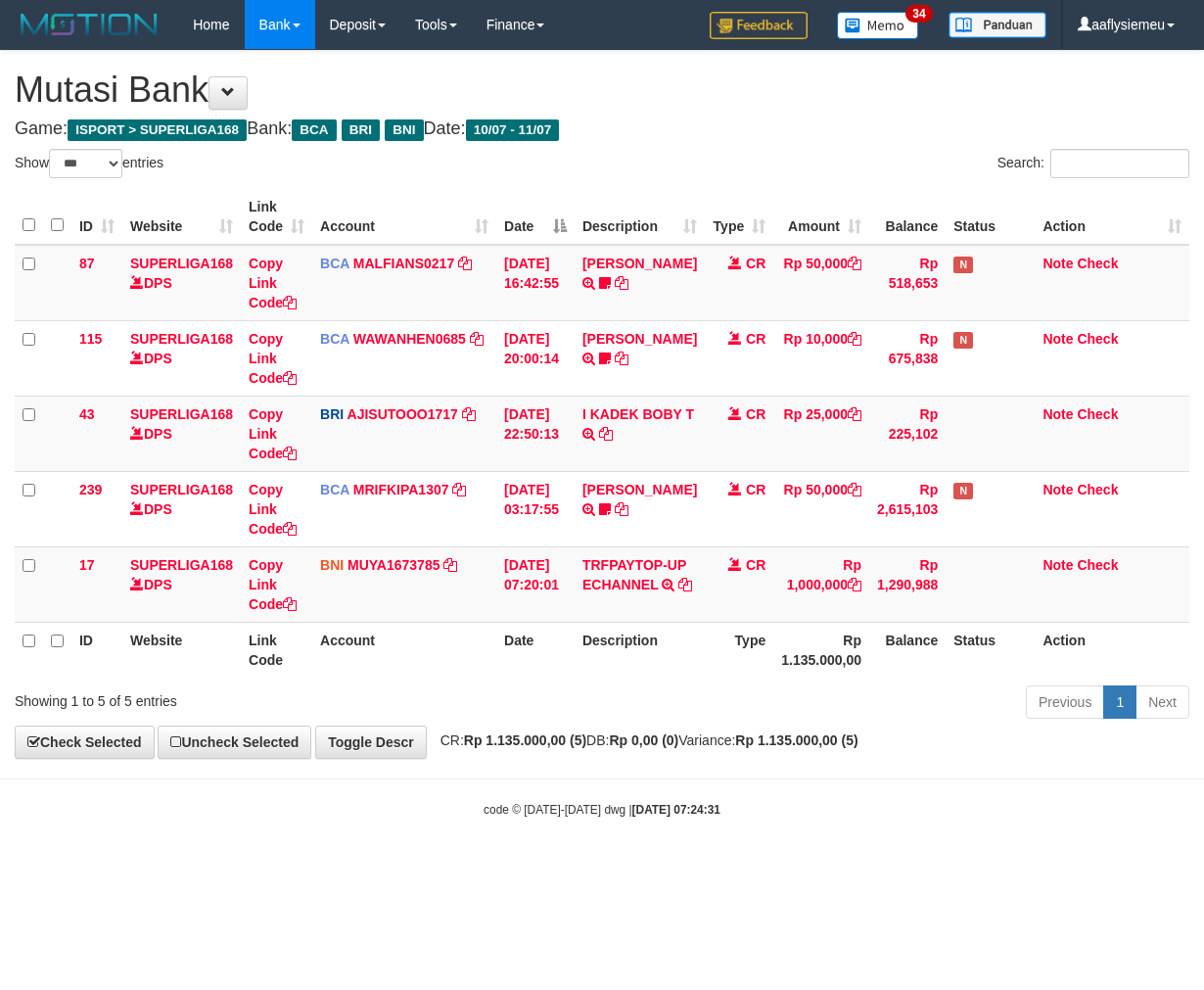 scroll, scrollTop: 0, scrollLeft: 0, axis: both 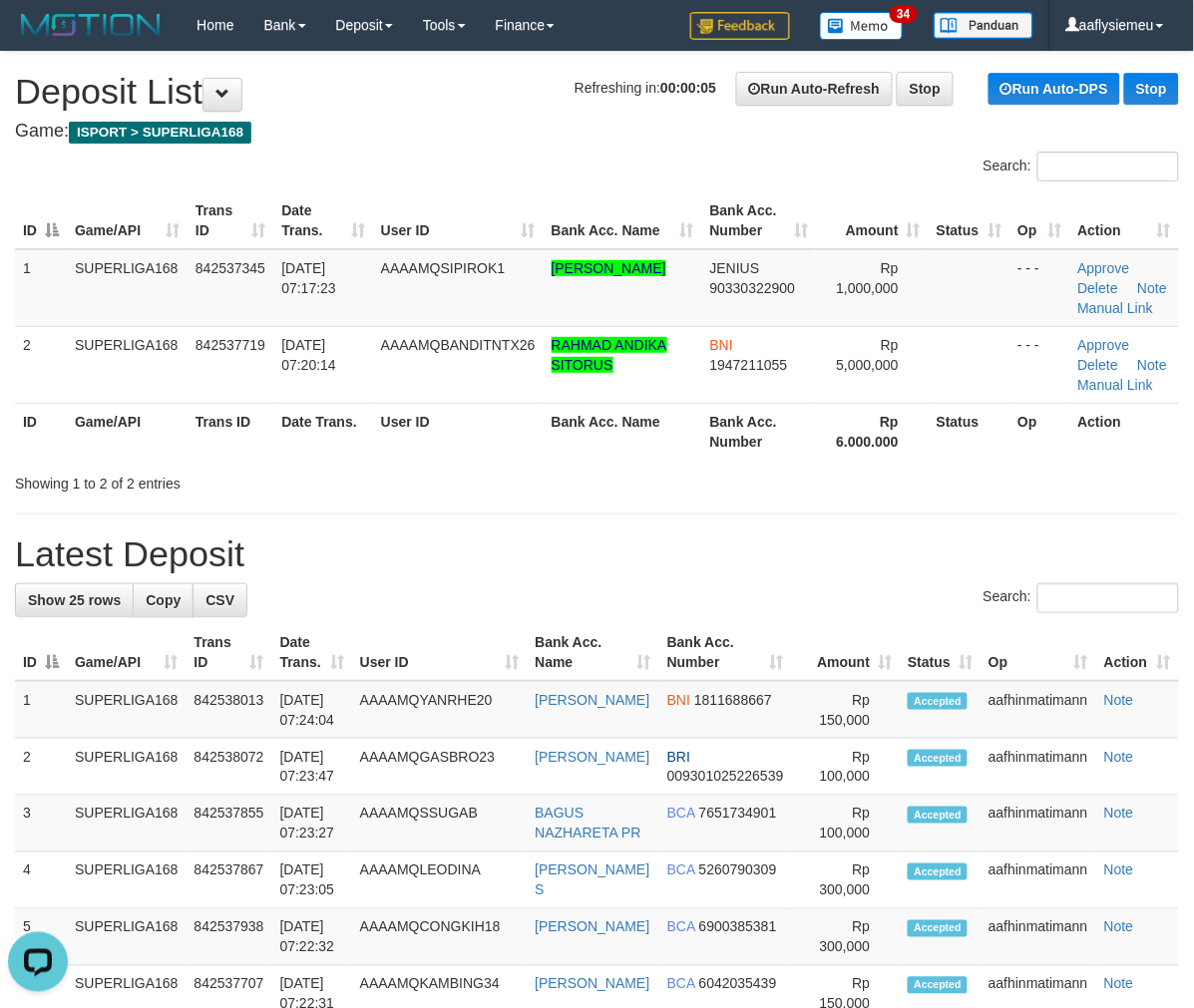 click on "User ID" at bounding box center [458, 431] 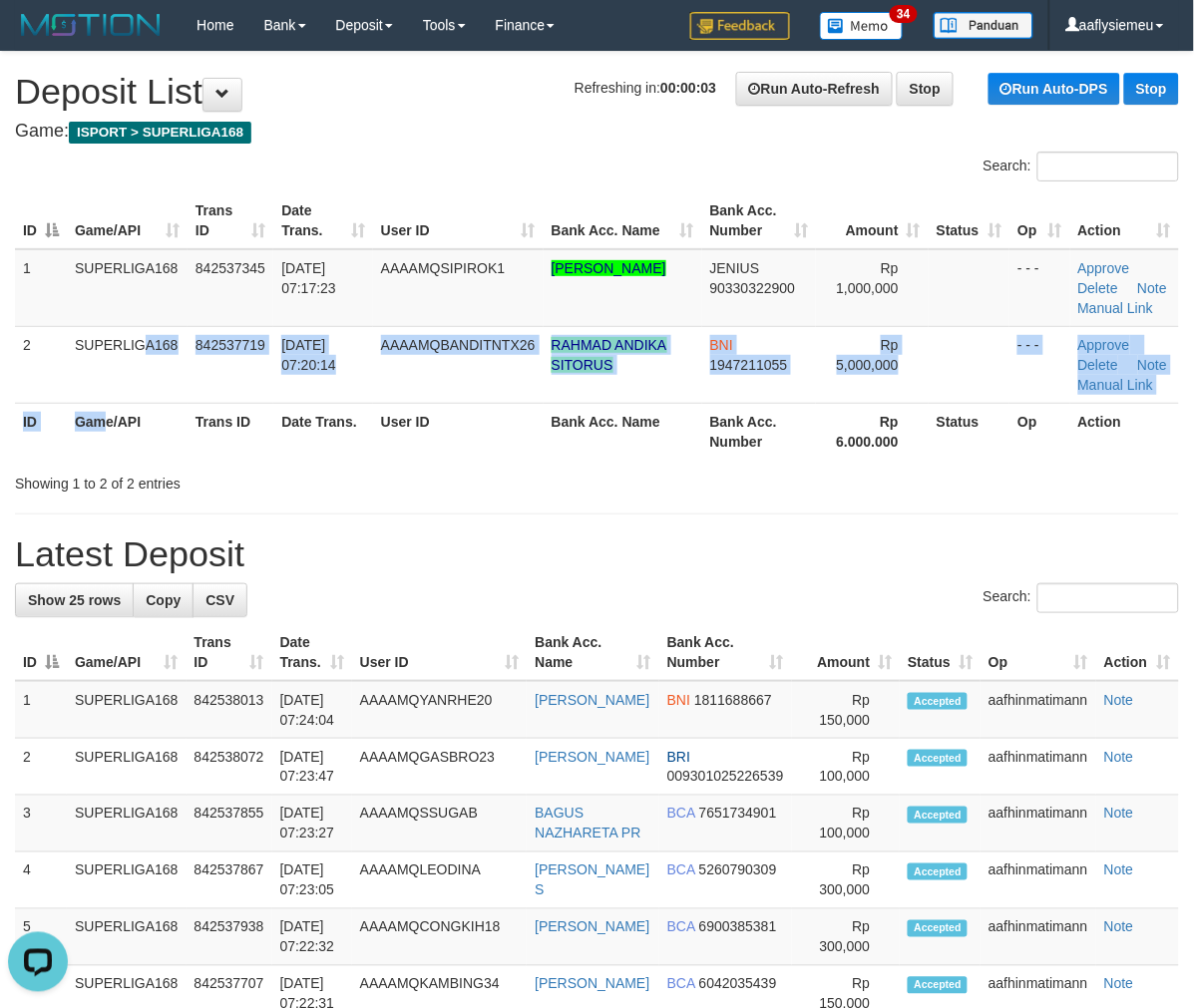 click on "ID Game/API Trans ID Date Trans. User ID Bank Acc. Name Bank Acc. Number Amount Status Op Action
1
SUPERLIGA168
842537345
11/07/2025 07:17:23
AAAAMQSIPIROK1
FERDINAND HERBERT SIMATUPANG
JENIUS
90330322900
Rp 1,000,000
- - -
Approve
Delete
Note
Manual Link
2
SUPERLIGA168
842537719
11/07/2025 07:20:14
AAAAMQBANDITNTX26
RAHMAD ANDIKA SITORUS
BNI
1947211055
Rp 5,000,000
Note" at bounding box center [597, 326] 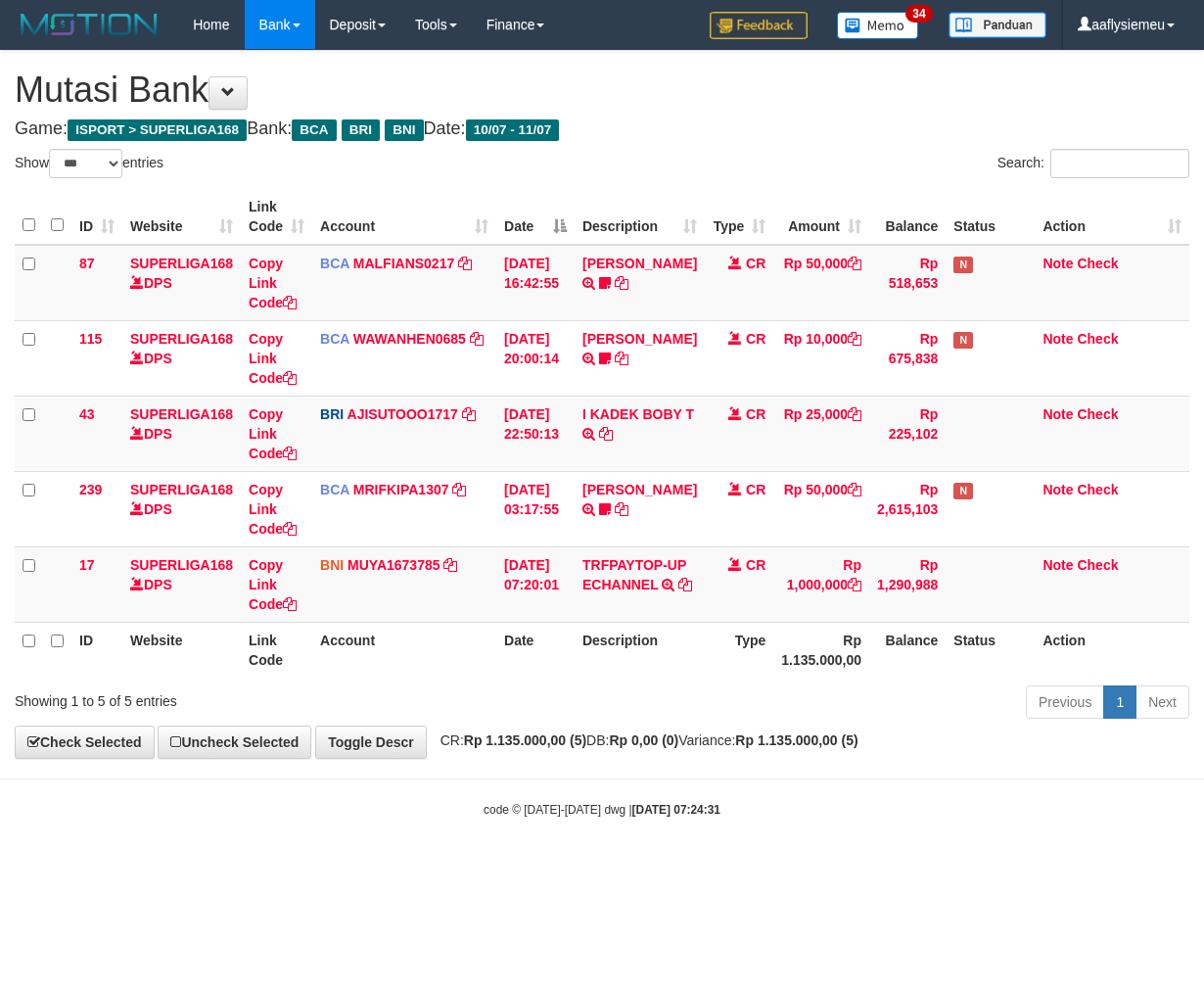 select on "***" 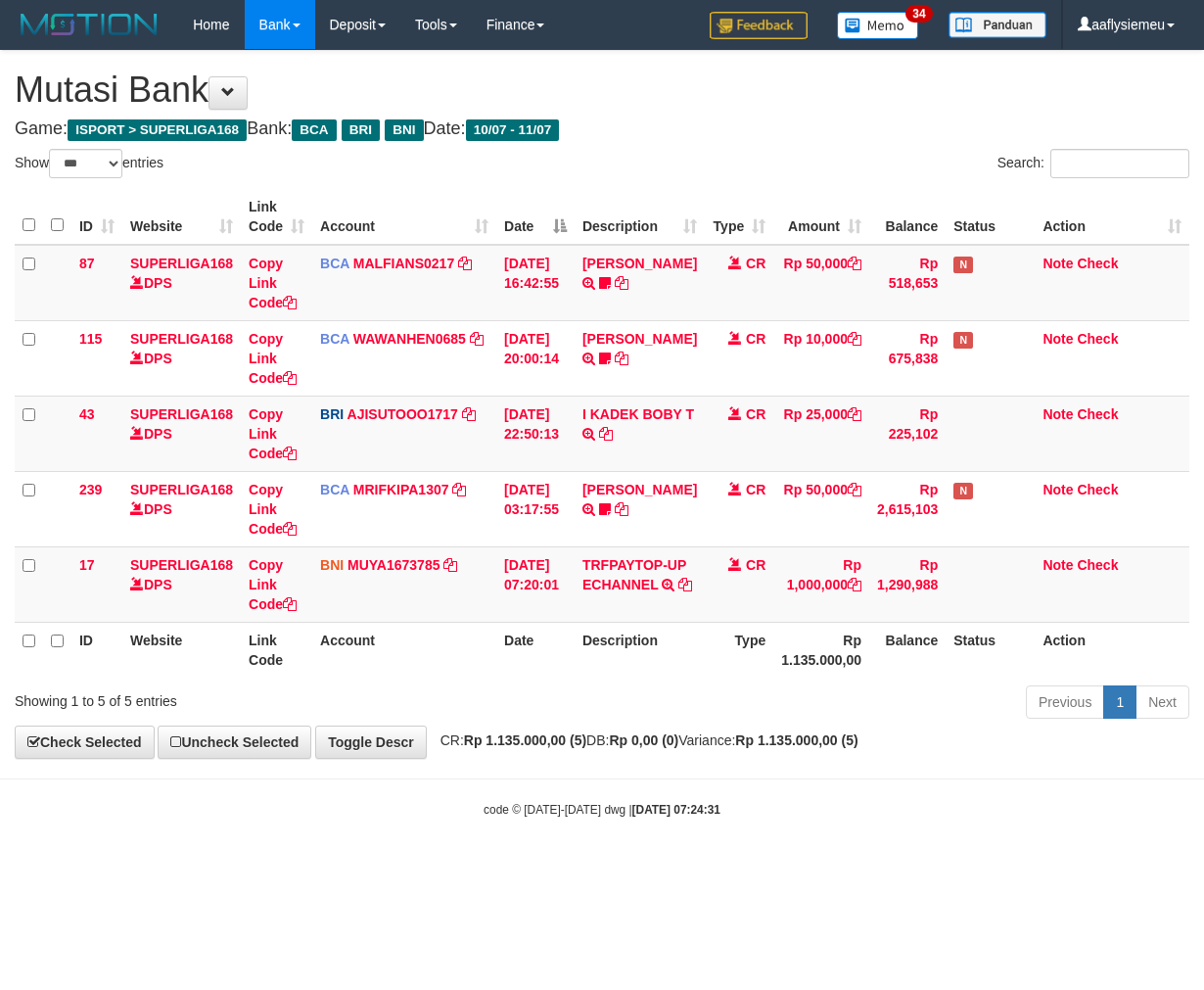 scroll, scrollTop: 0, scrollLeft: 0, axis: both 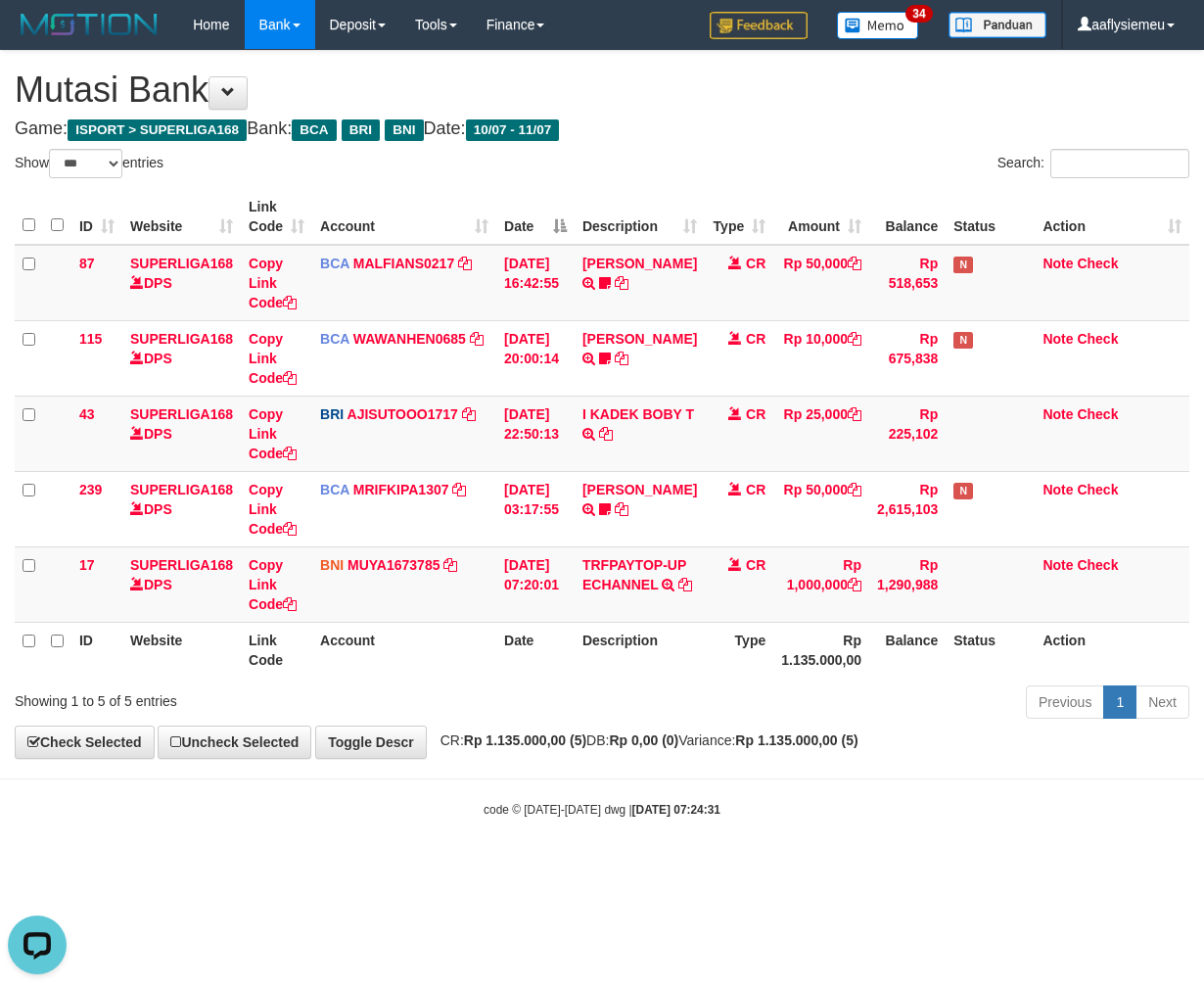 click on "Date" at bounding box center [535, 649] 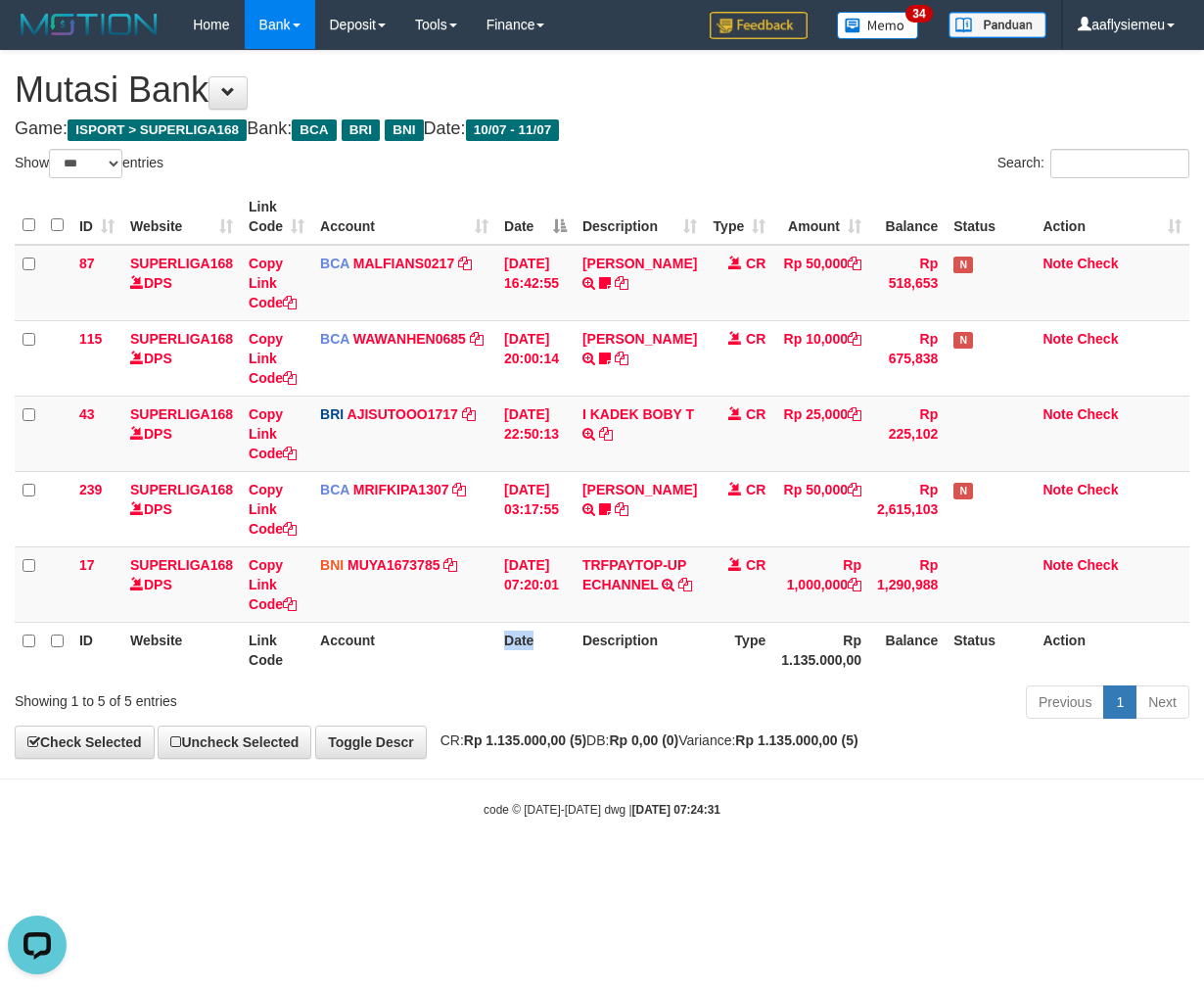 click on "Date" at bounding box center (535, 649) 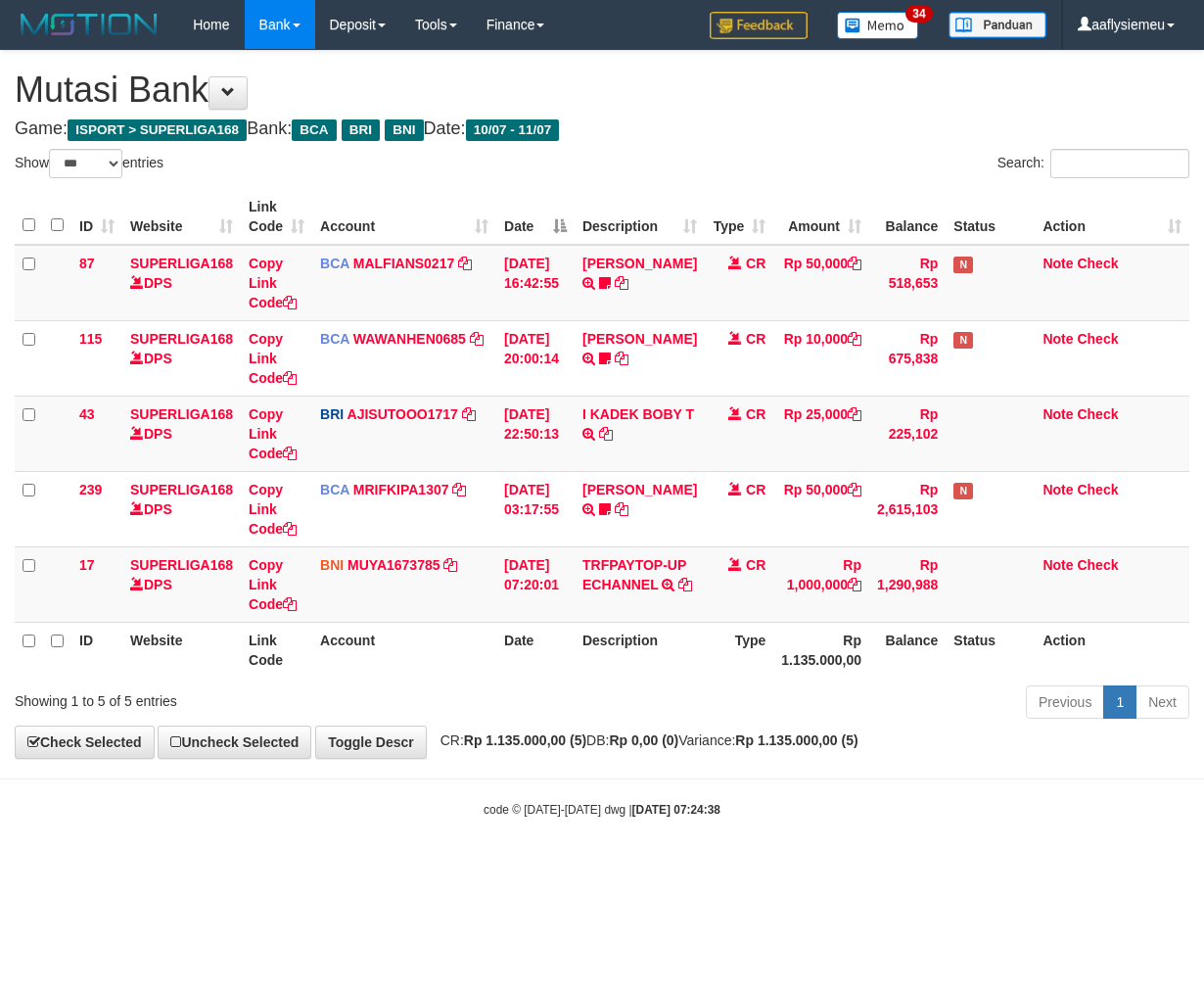 select on "***" 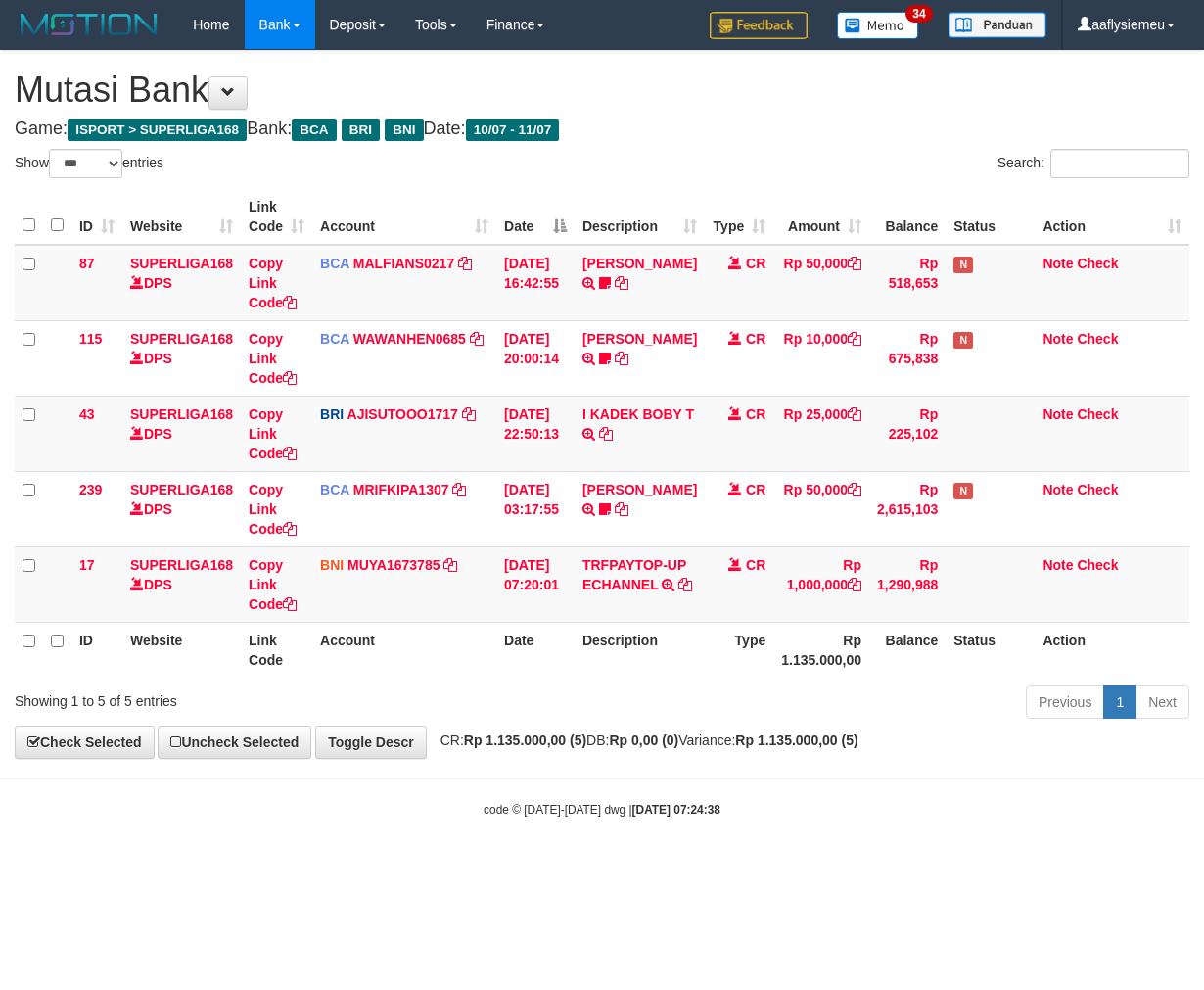 scroll, scrollTop: 0, scrollLeft: 0, axis: both 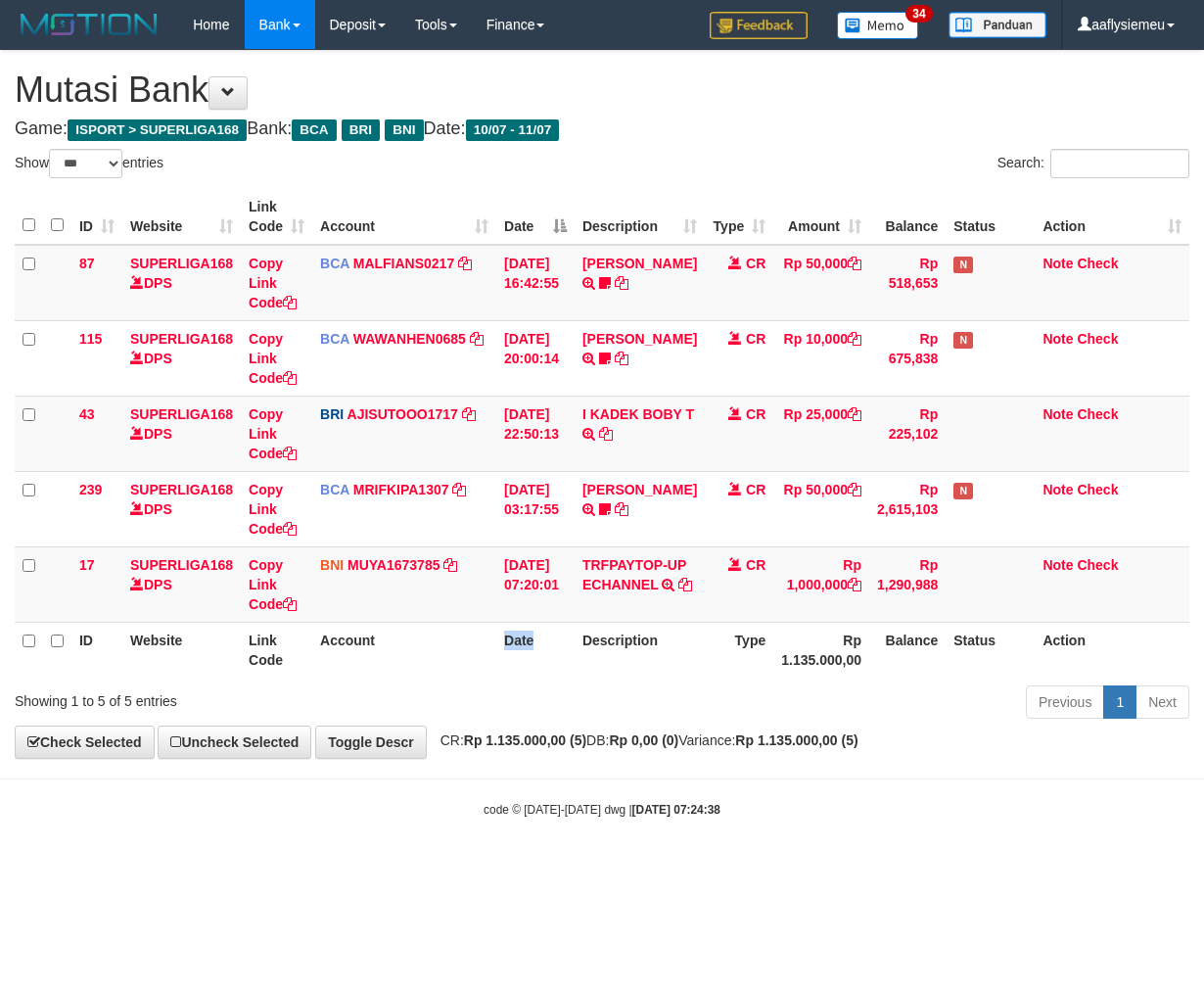 click on "Date" at bounding box center (535, 649) 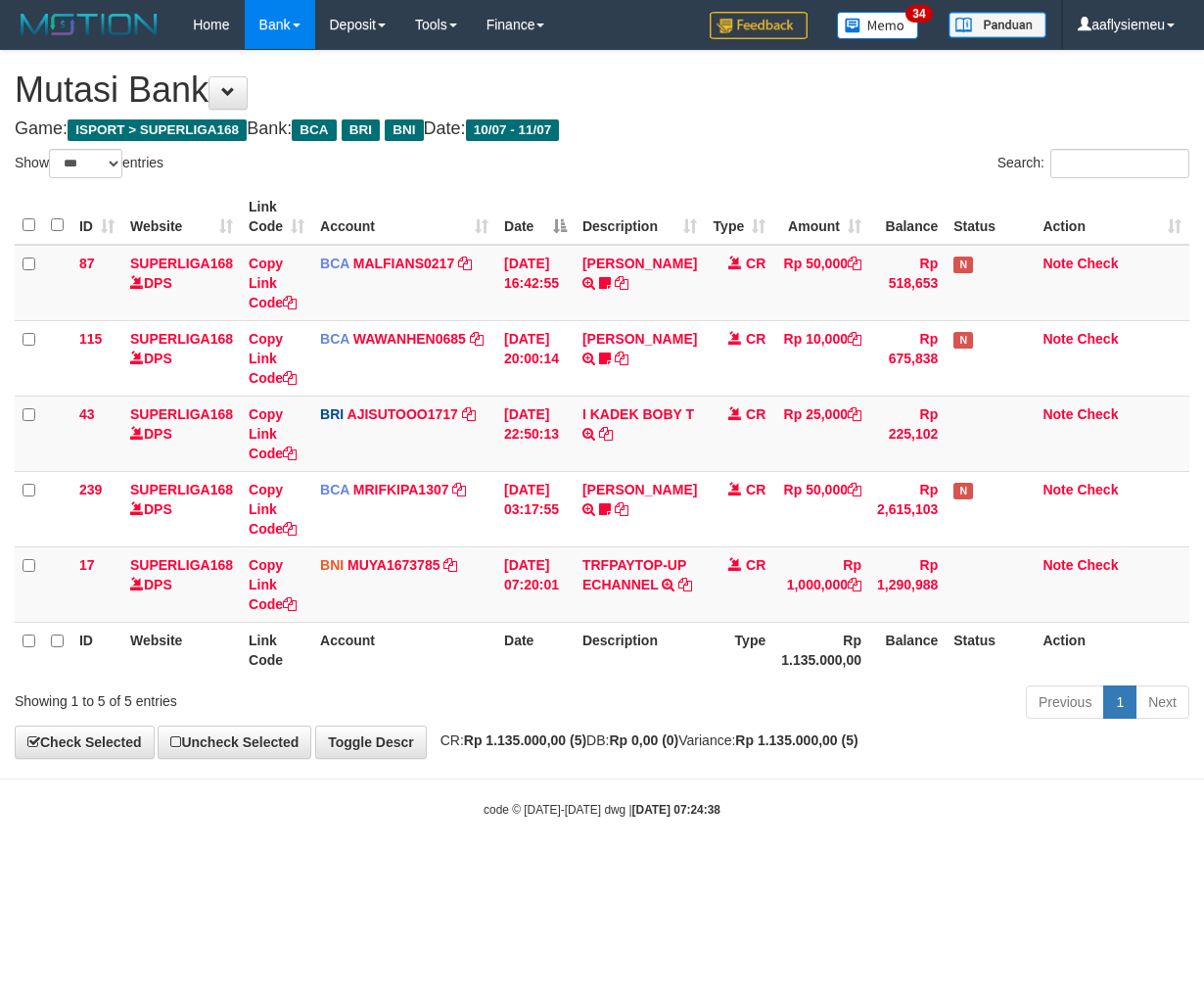 click on "Rp 1.135.000,00" at bounding box center [821, 649] 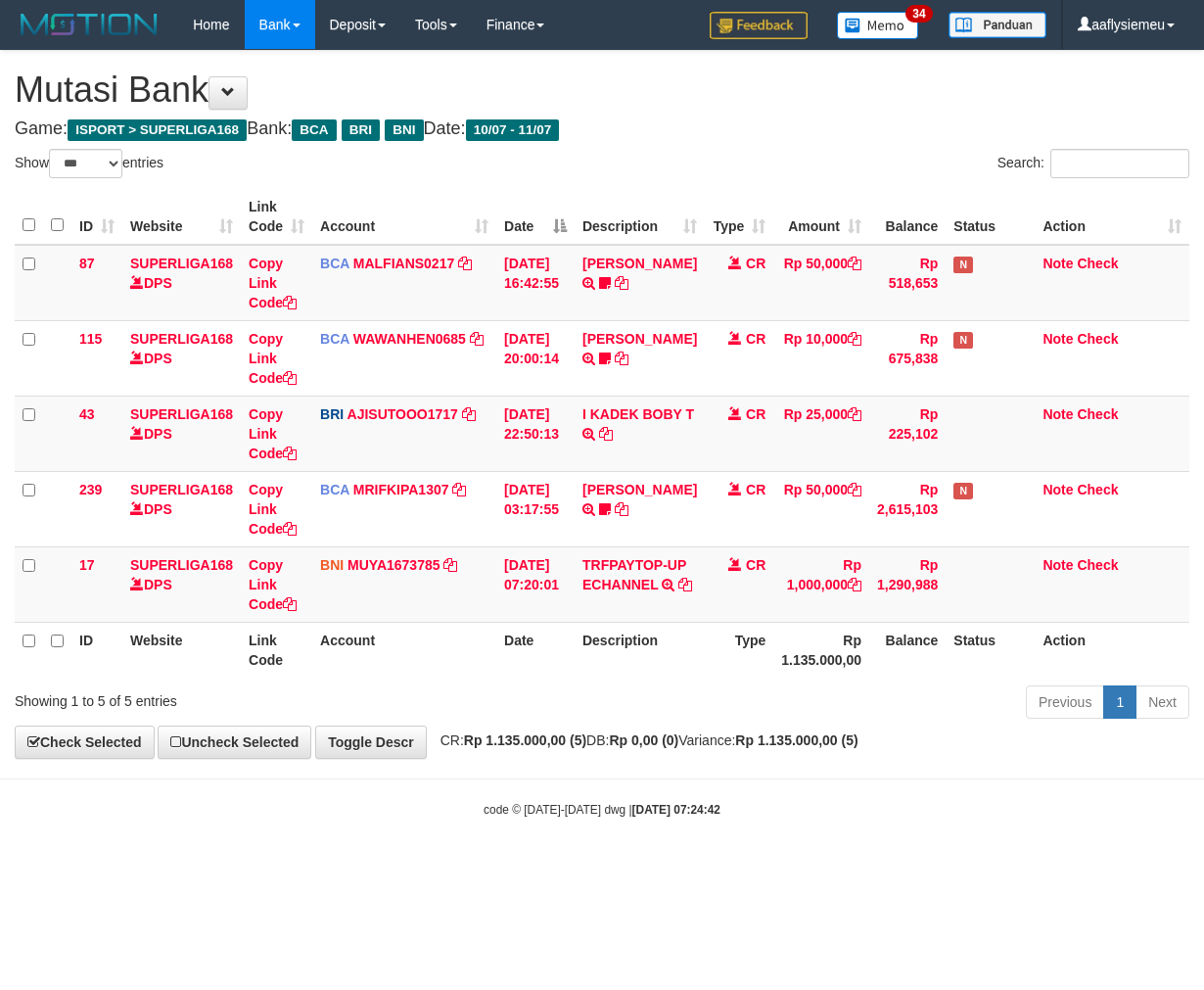select on "***" 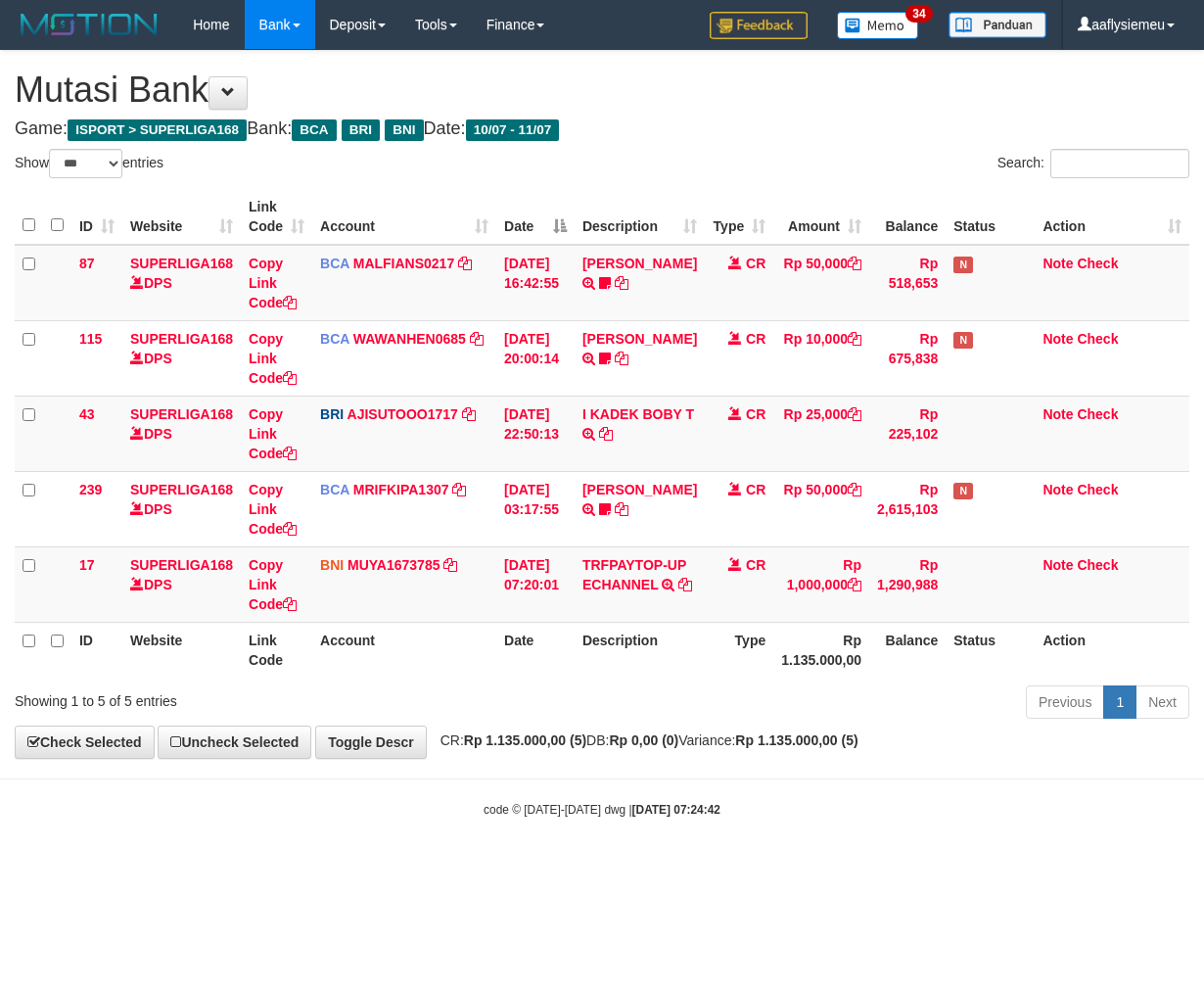 scroll, scrollTop: 0, scrollLeft: 0, axis: both 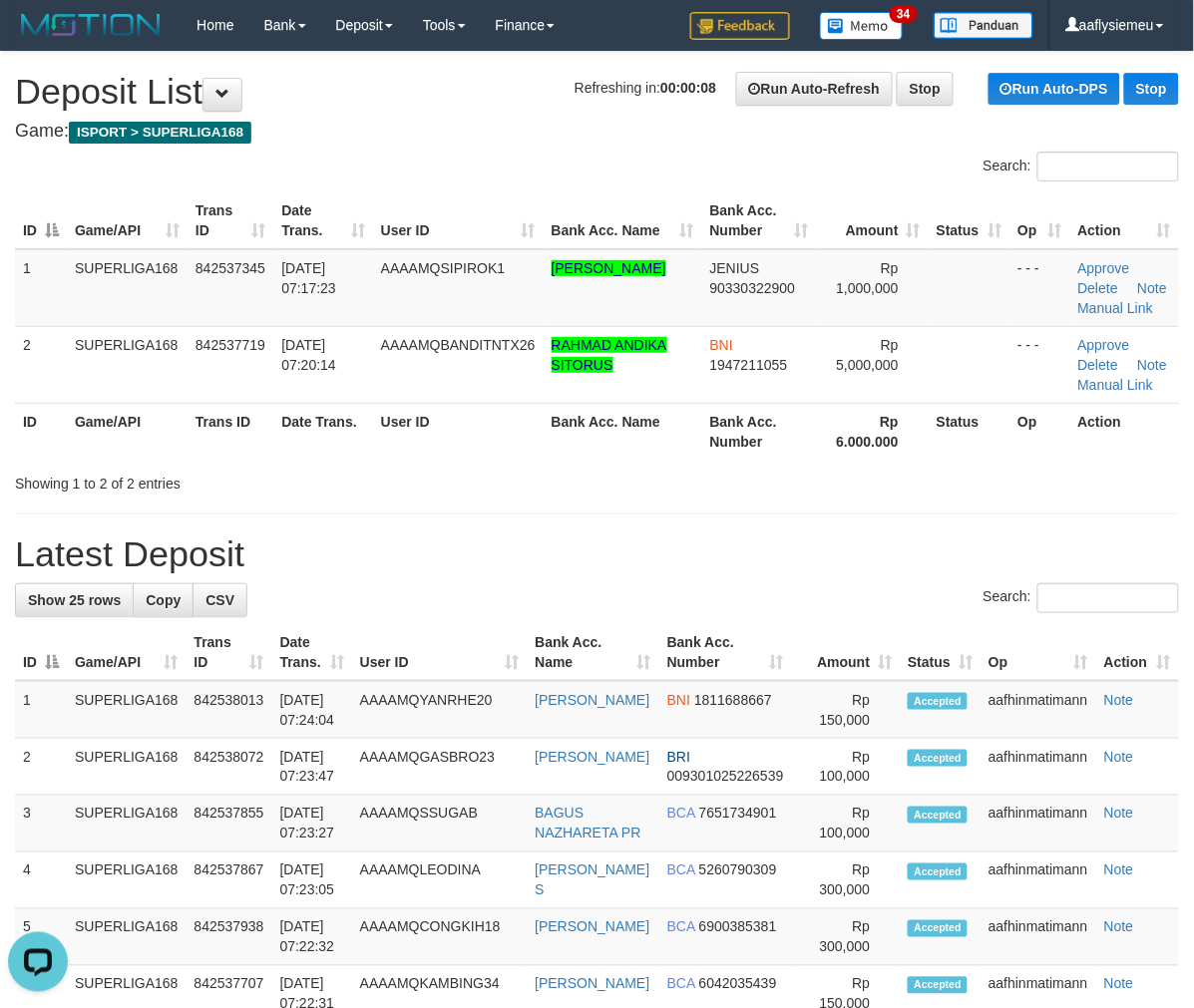 drag, startPoint x: 544, startPoint y: 361, endPoint x: 2, endPoint y: 563, distance: 578.4185 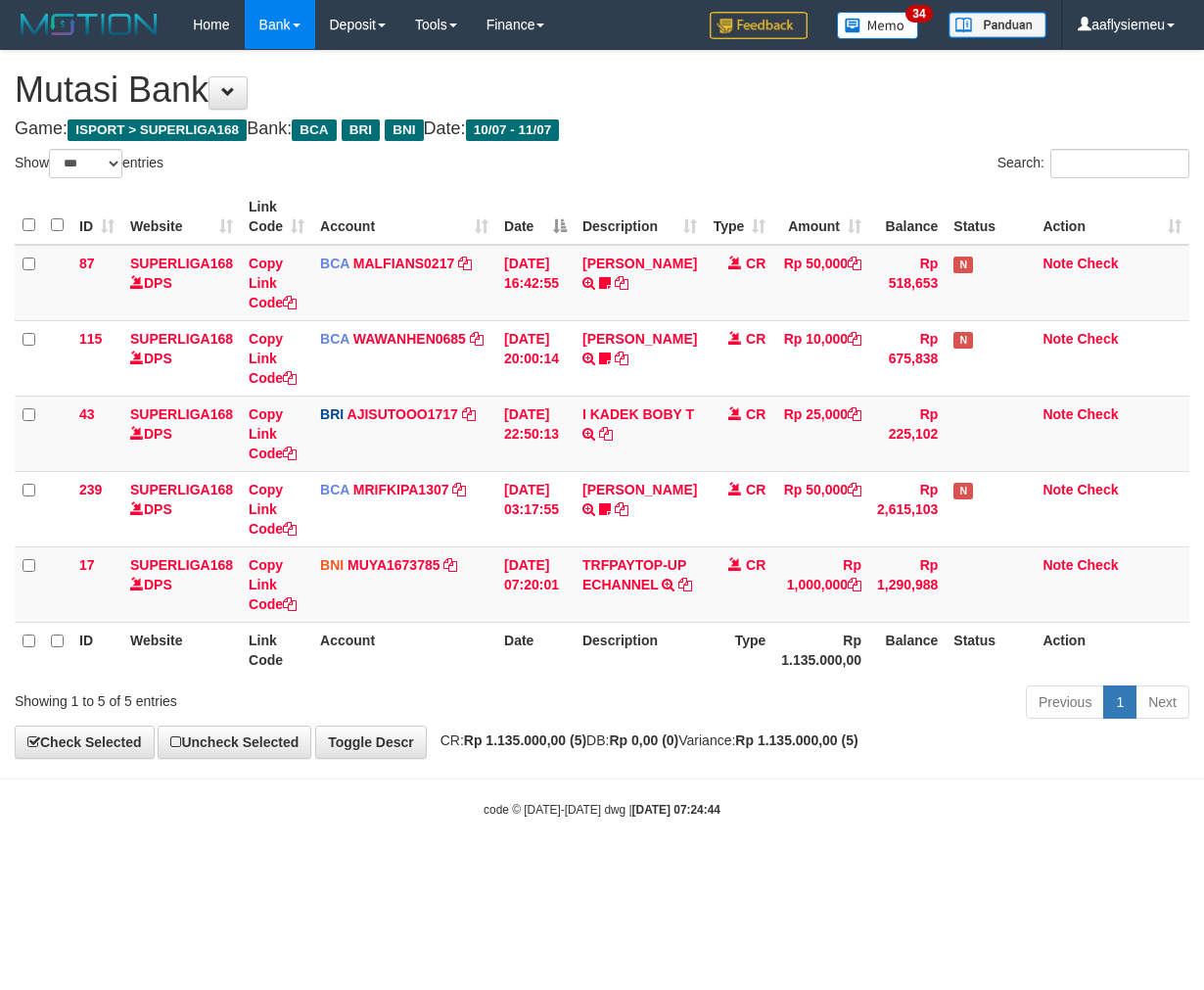 select on "***" 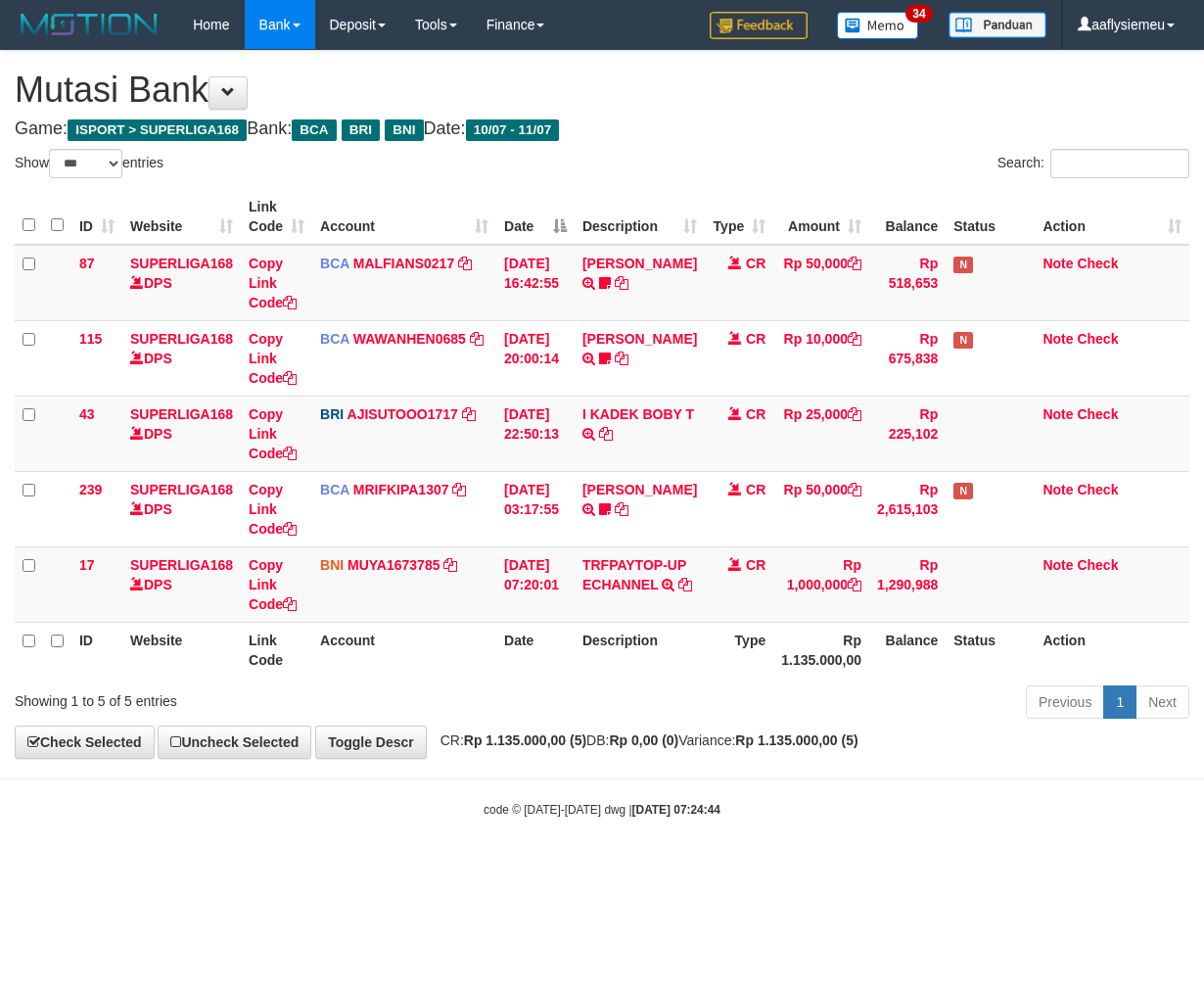 scroll, scrollTop: 0, scrollLeft: 0, axis: both 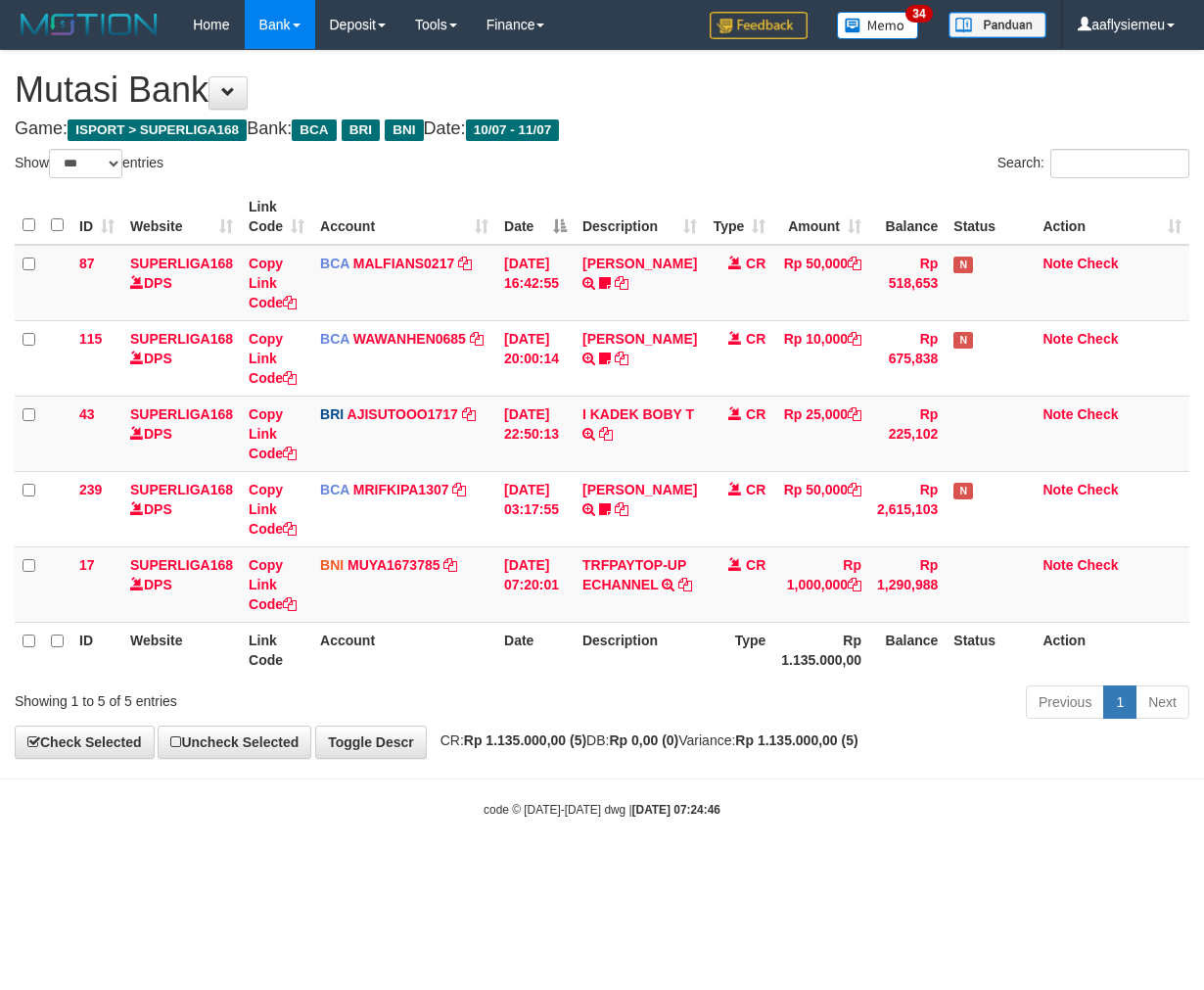 select on "***" 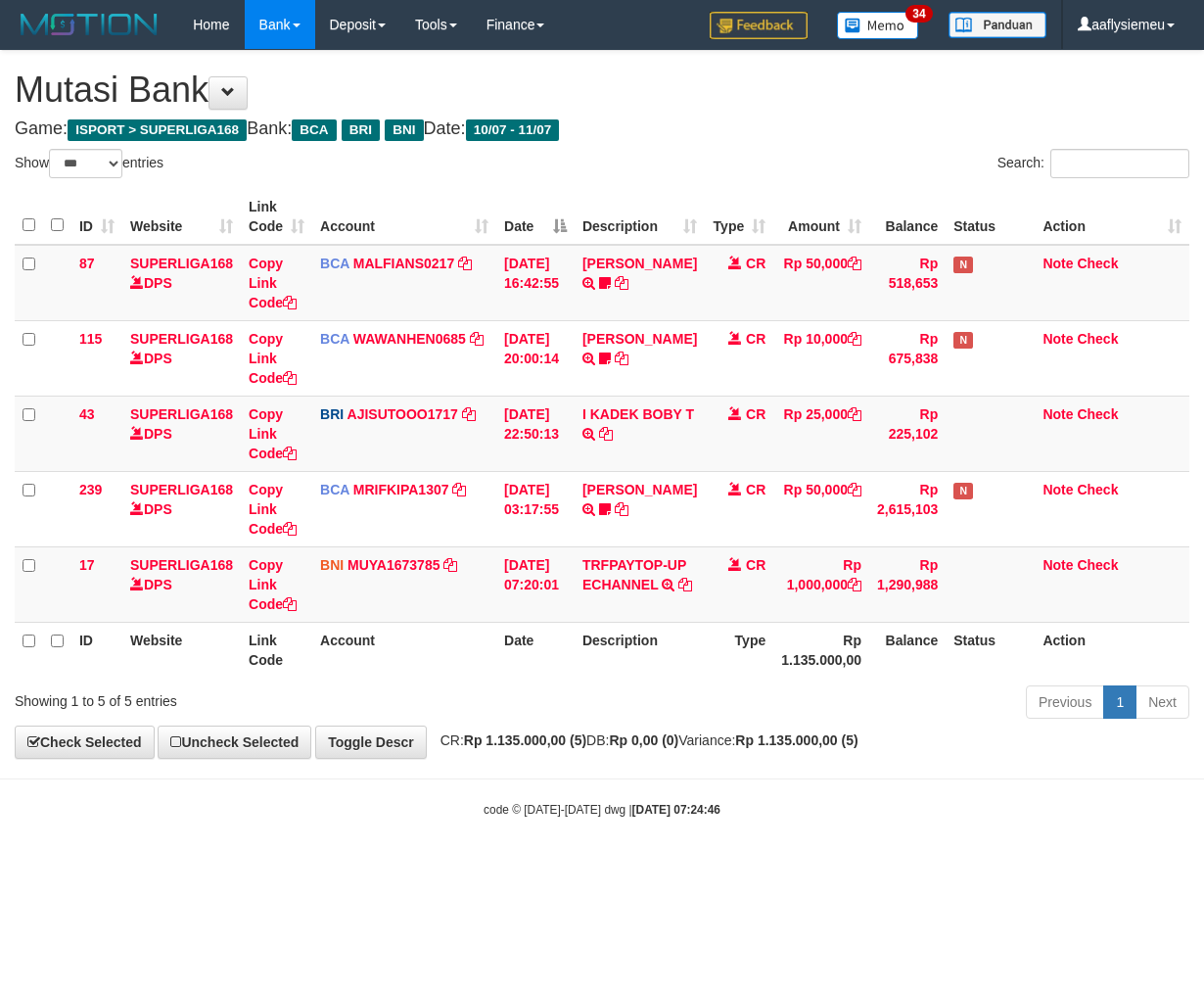 scroll, scrollTop: 0, scrollLeft: 0, axis: both 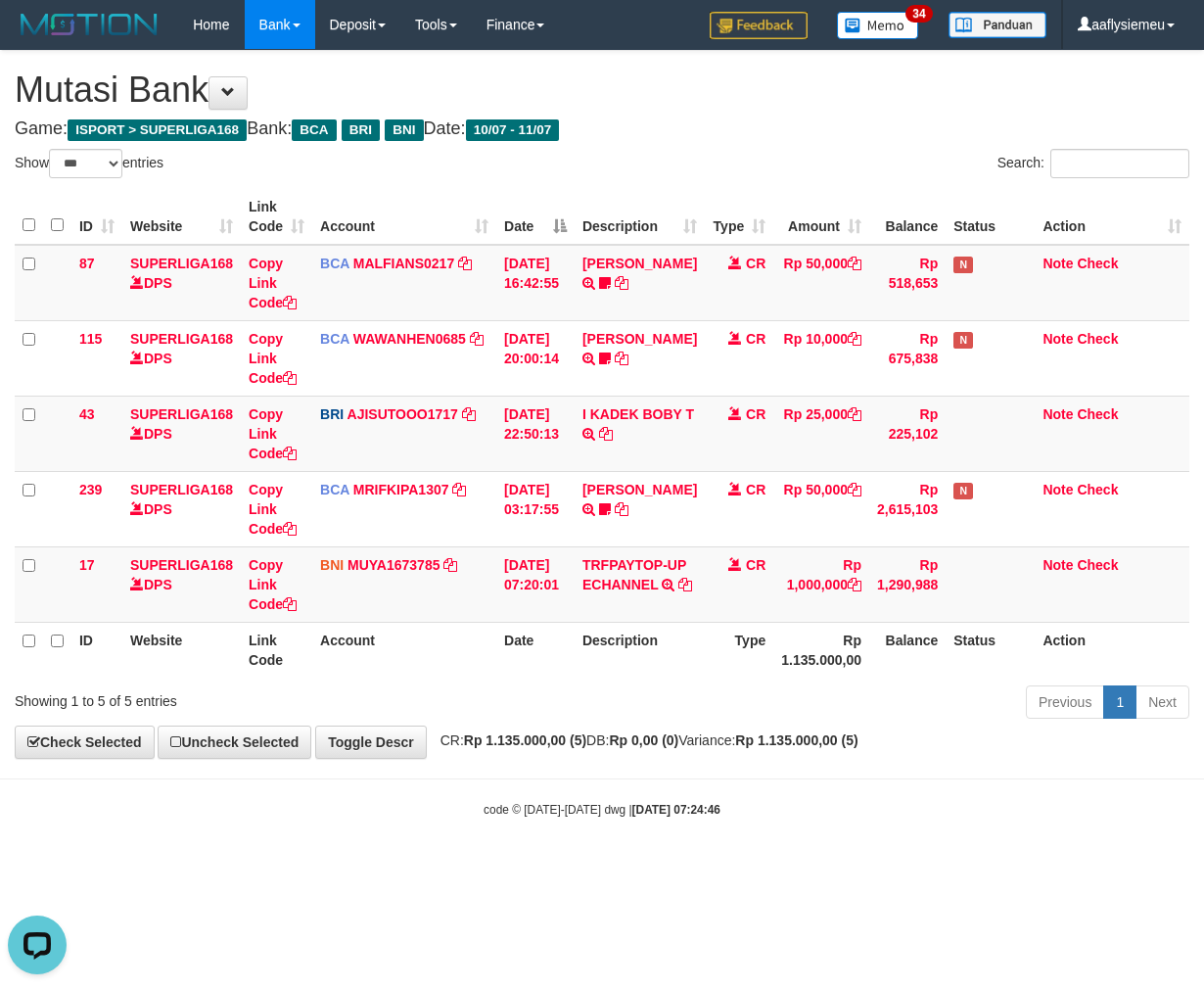 click on "Toggle navigation
Home
Bank
Account List
Load
By Website
Group
[ISPORT]													SUPERLIGA168
By Load Group (DPS)
34" at bounding box center [602, 434] 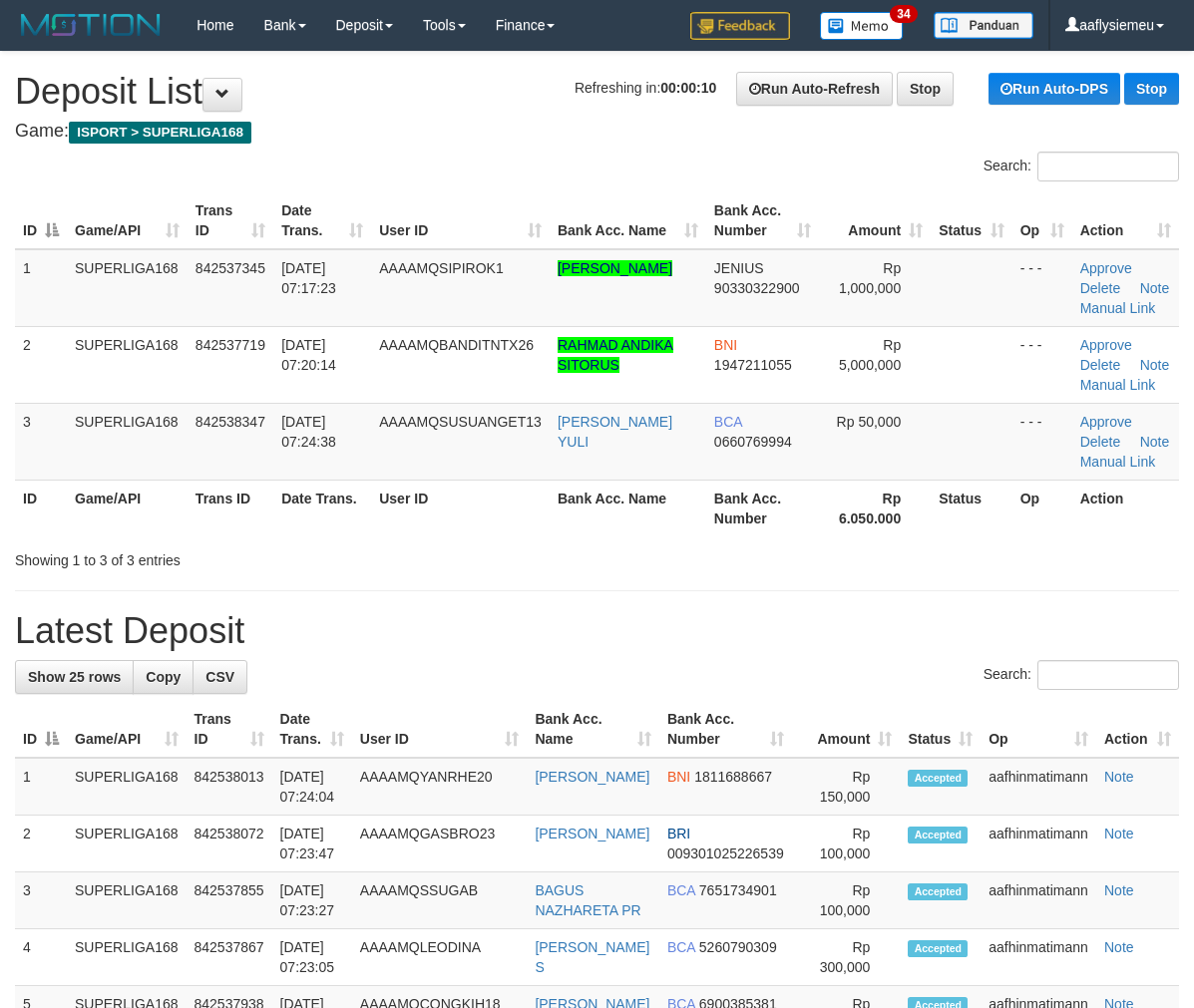 scroll, scrollTop: 0, scrollLeft: 0, axis: both 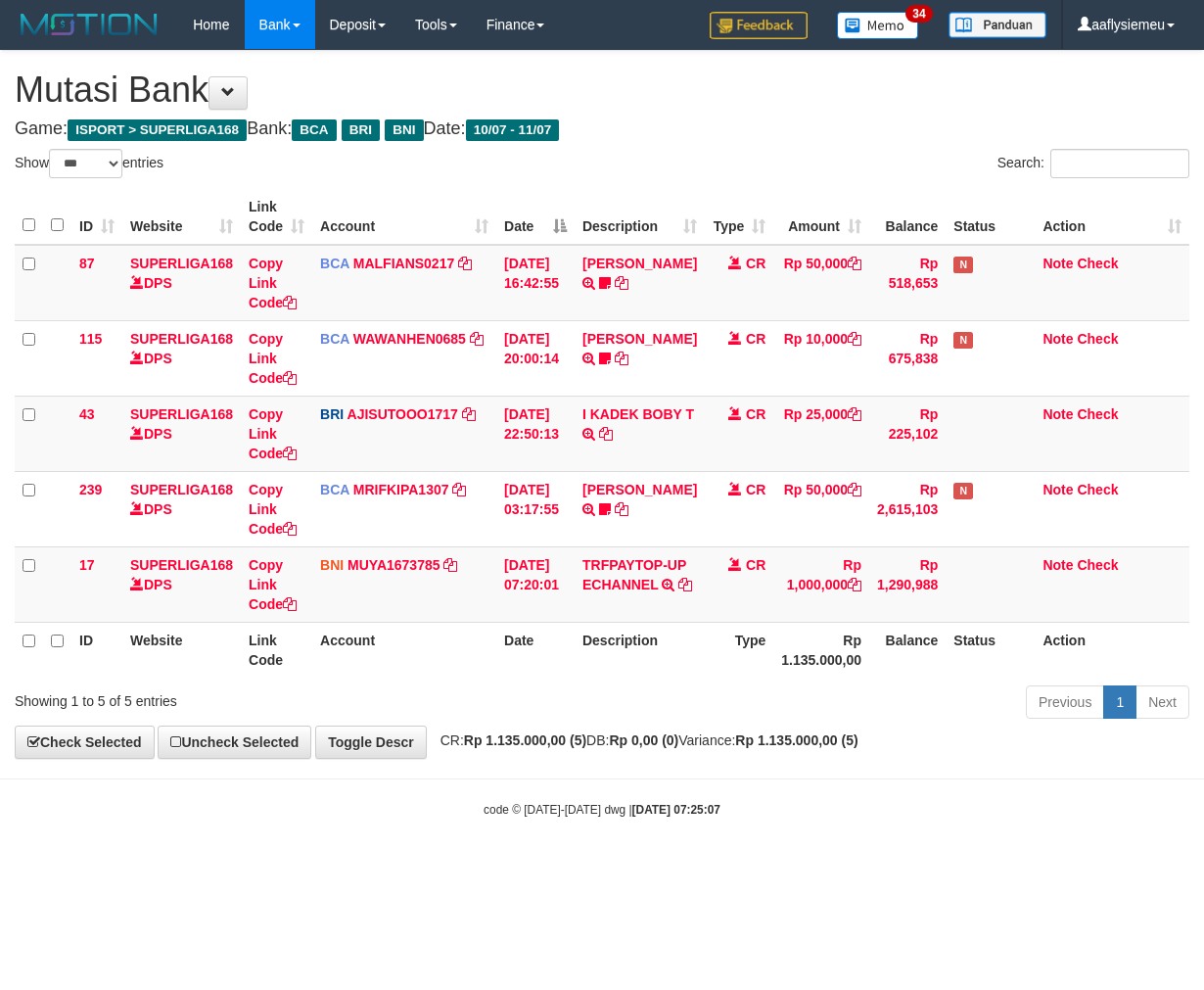 select on "***" 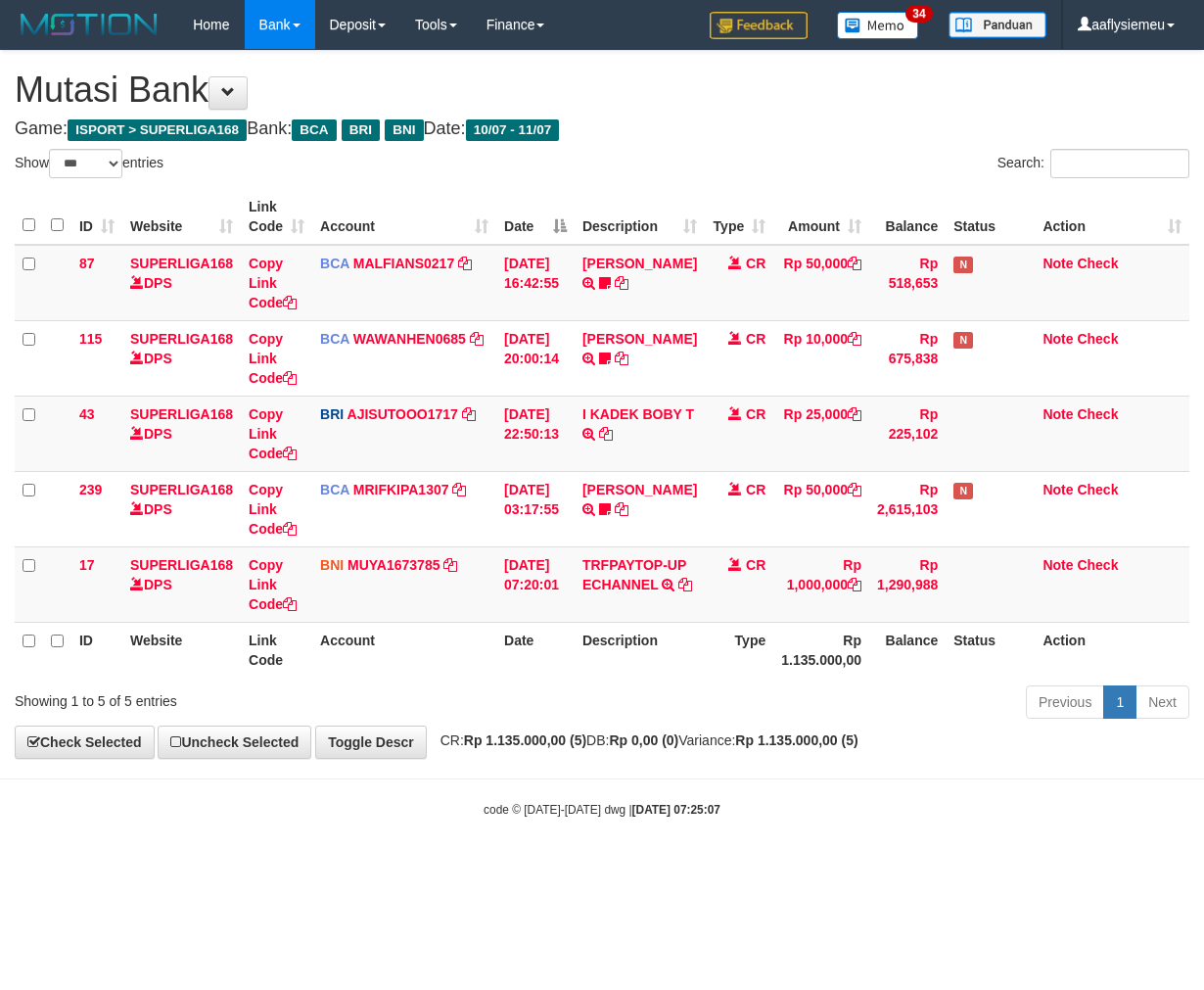 scroll, scrollTop: 0, scrollLeft: 0, axis: both 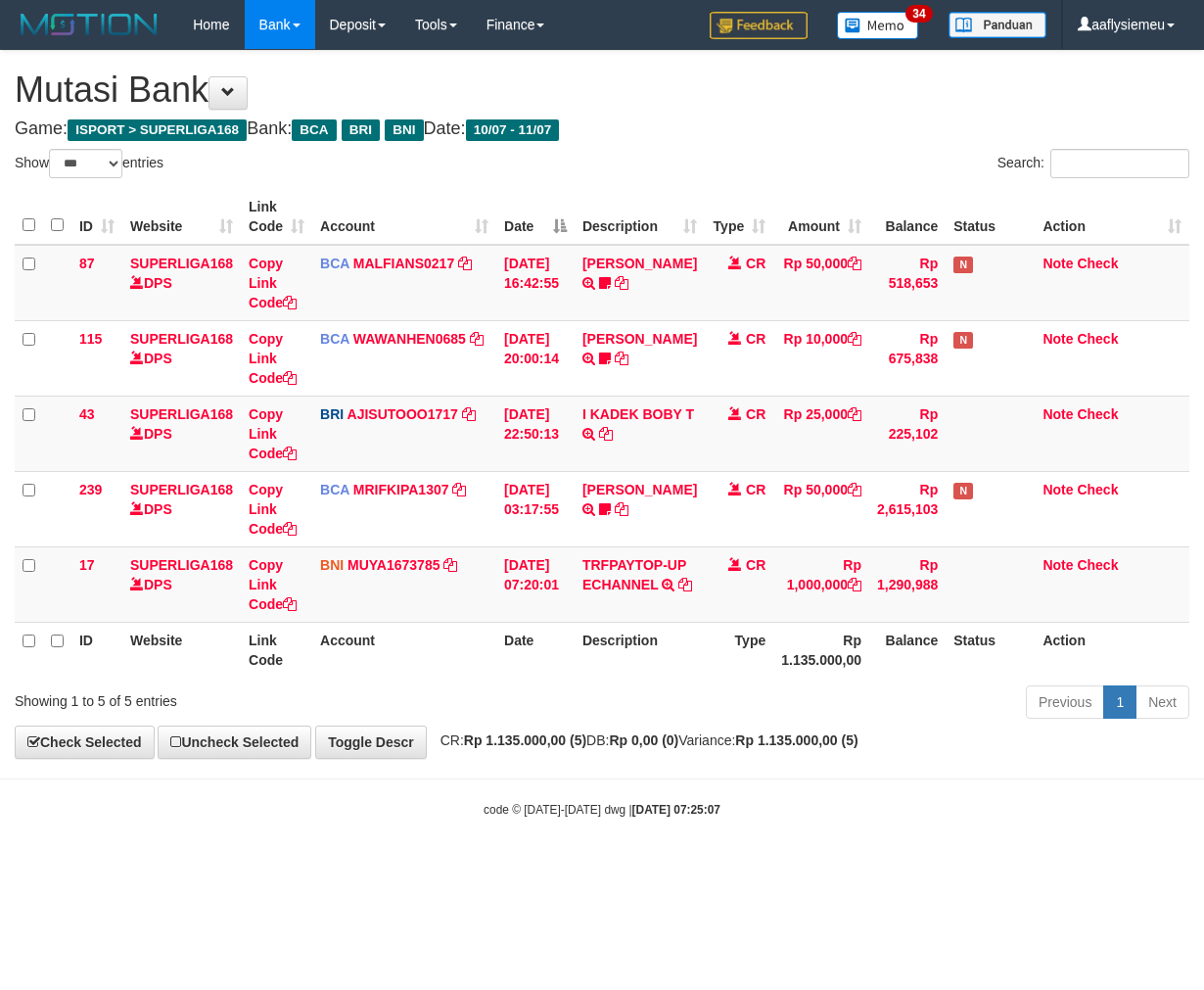 click on "Toggle navigation
Home
Bank
Account List
Load
By Website
Group
[ISPORT]													SUPERLIGA168
By Load Group (DPS)
34" at bounding box center (602, 434) 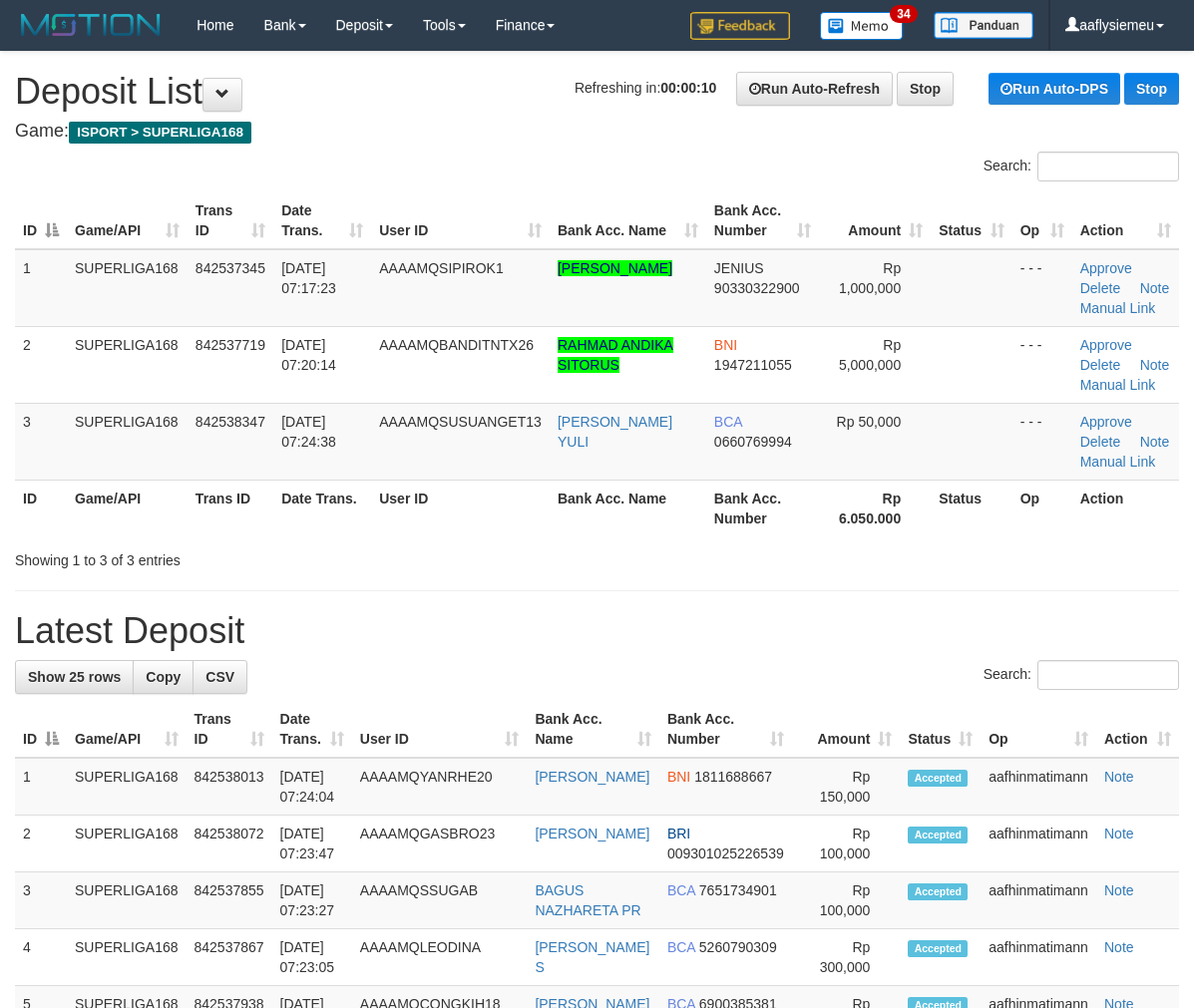 scroll, scrollTop: 0, scrollLeft: 0, axis: both 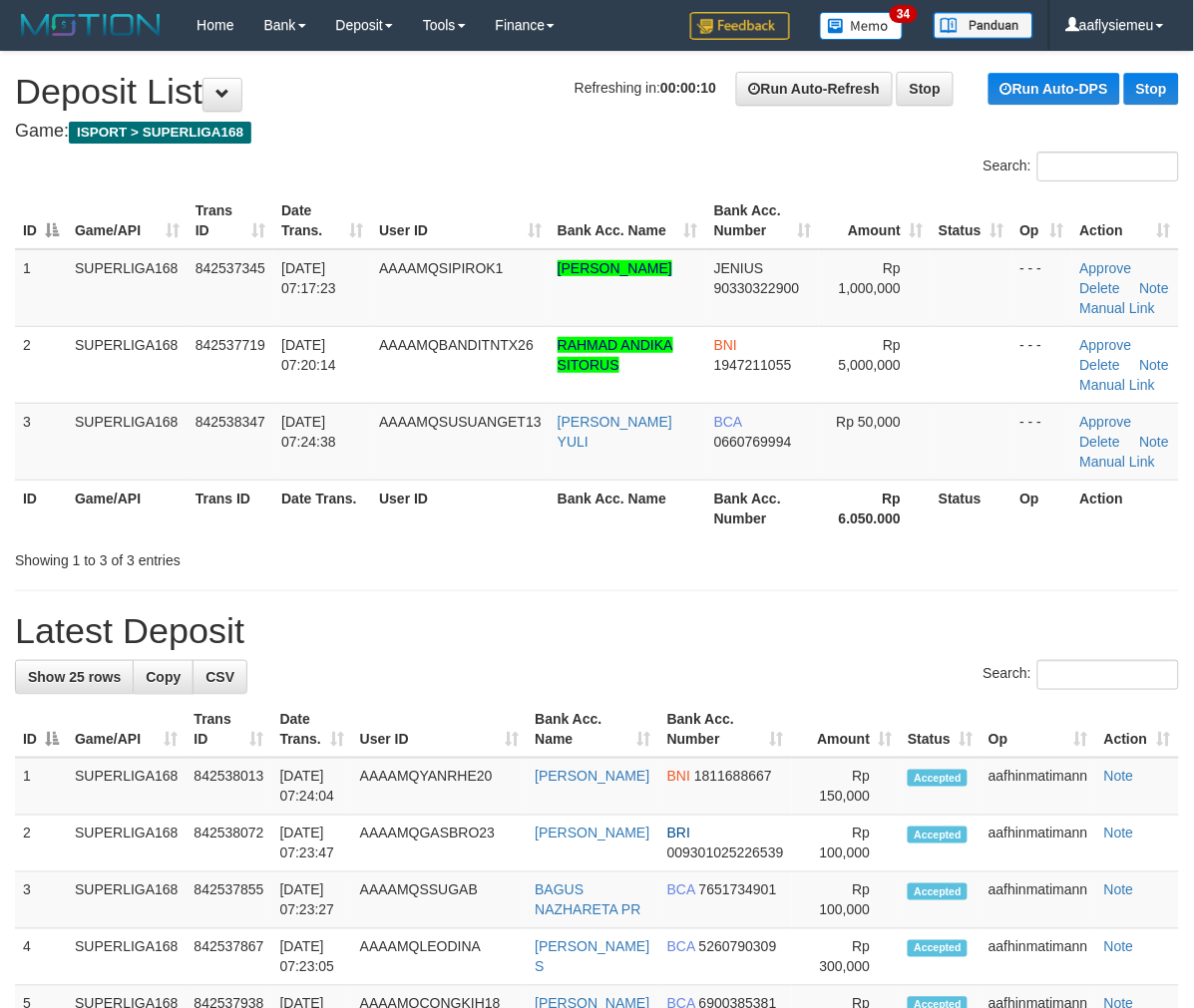 click on "User ID" at bounding box center [460, 507] 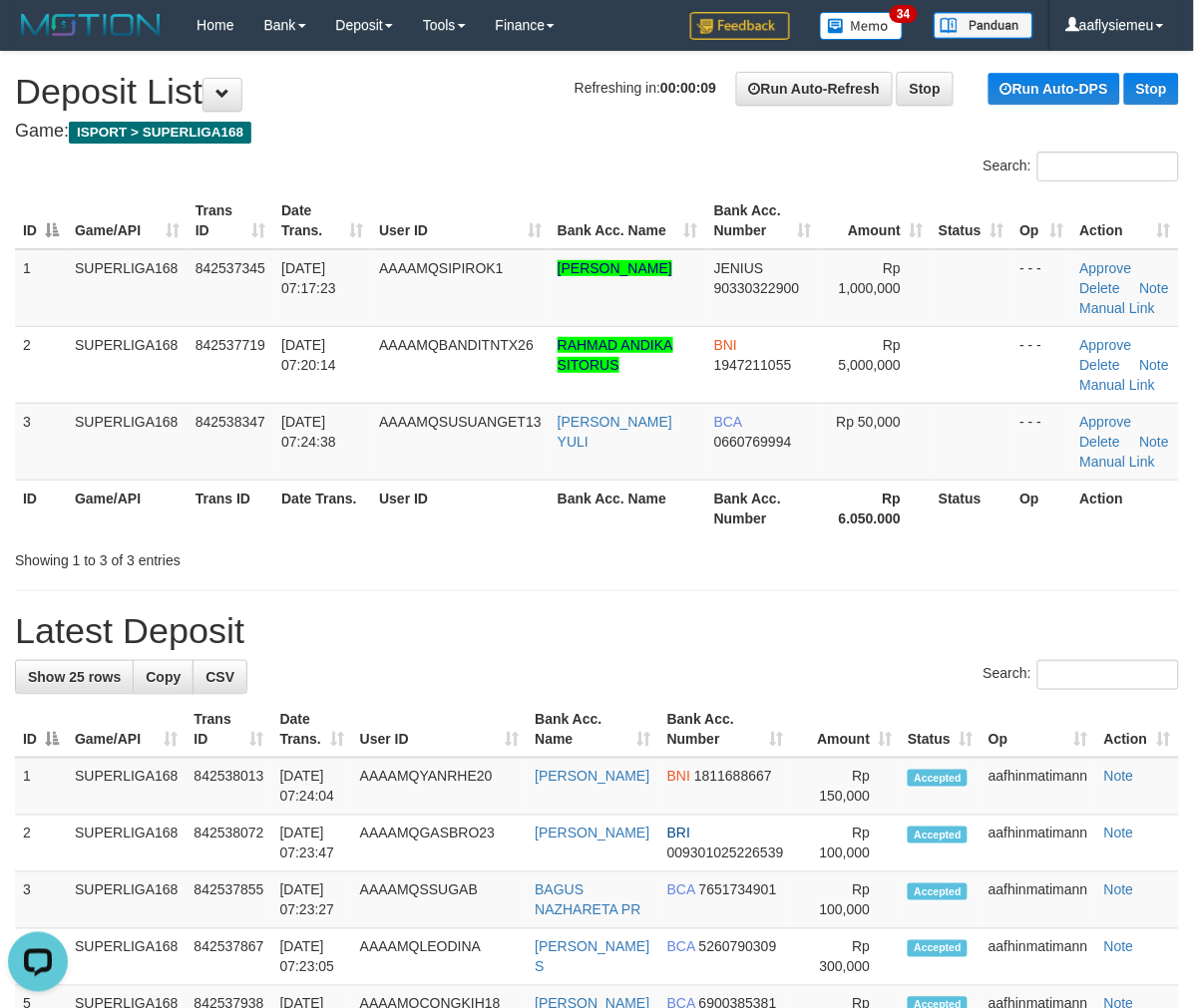 scroll, scrollTop: 0, scrollLeft: 0, axis: both 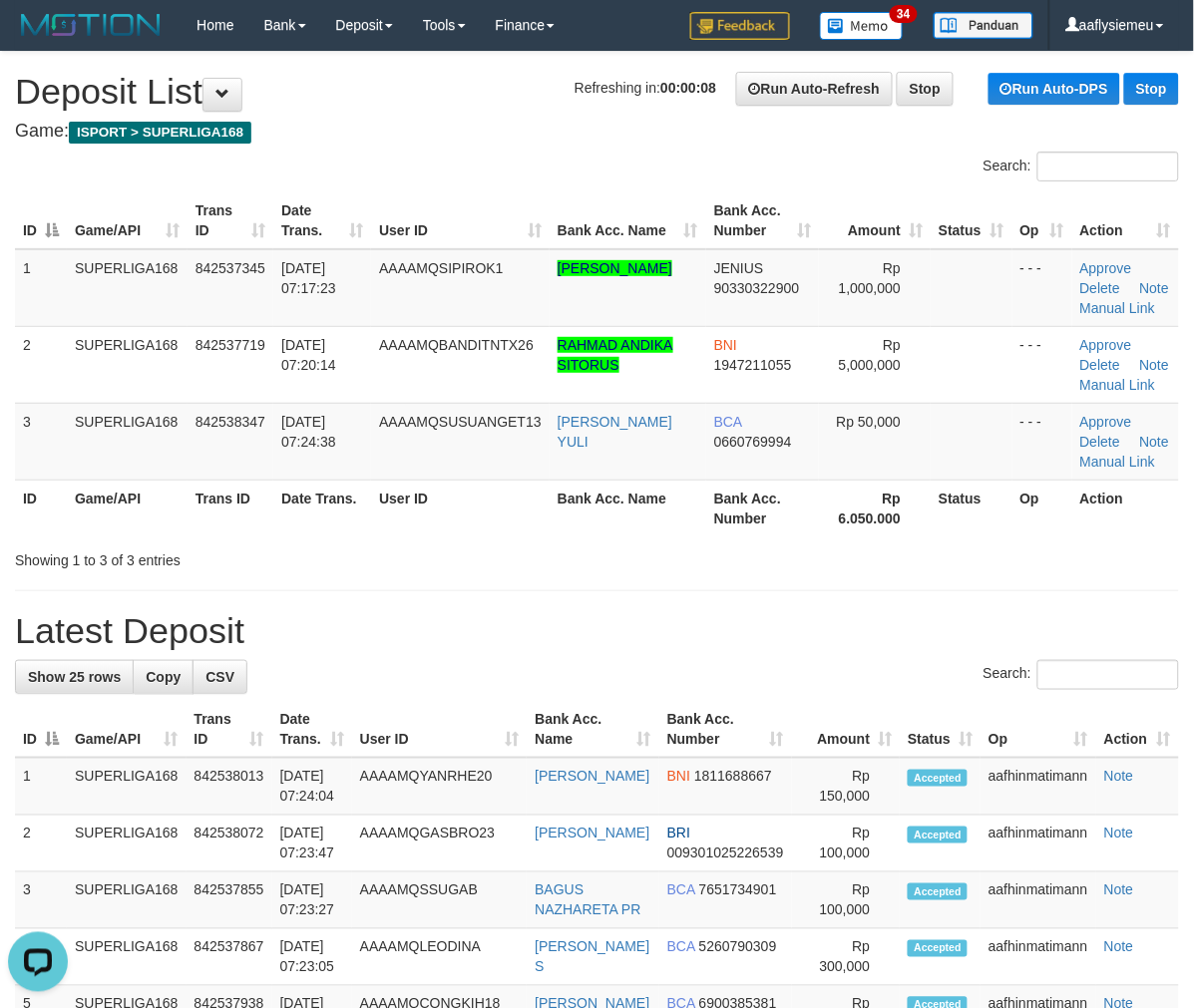 click on "Toggle navigation
Home
Bank
Account List
Load
By Website
Group
[ISPORT]													SUPERLIGA168
By Load Group (DPS)" at bounding box center (597, 1211) 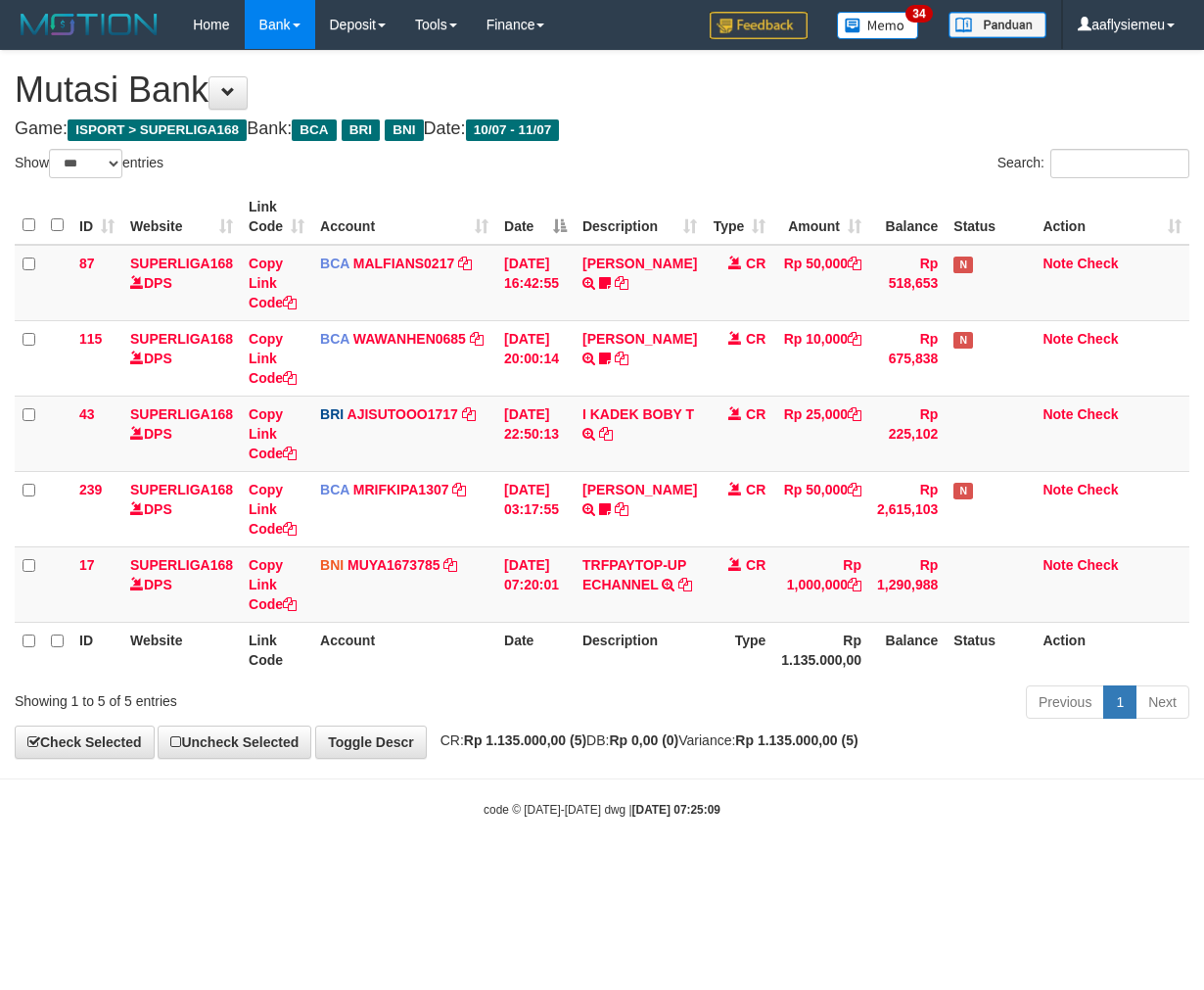 select on "***" 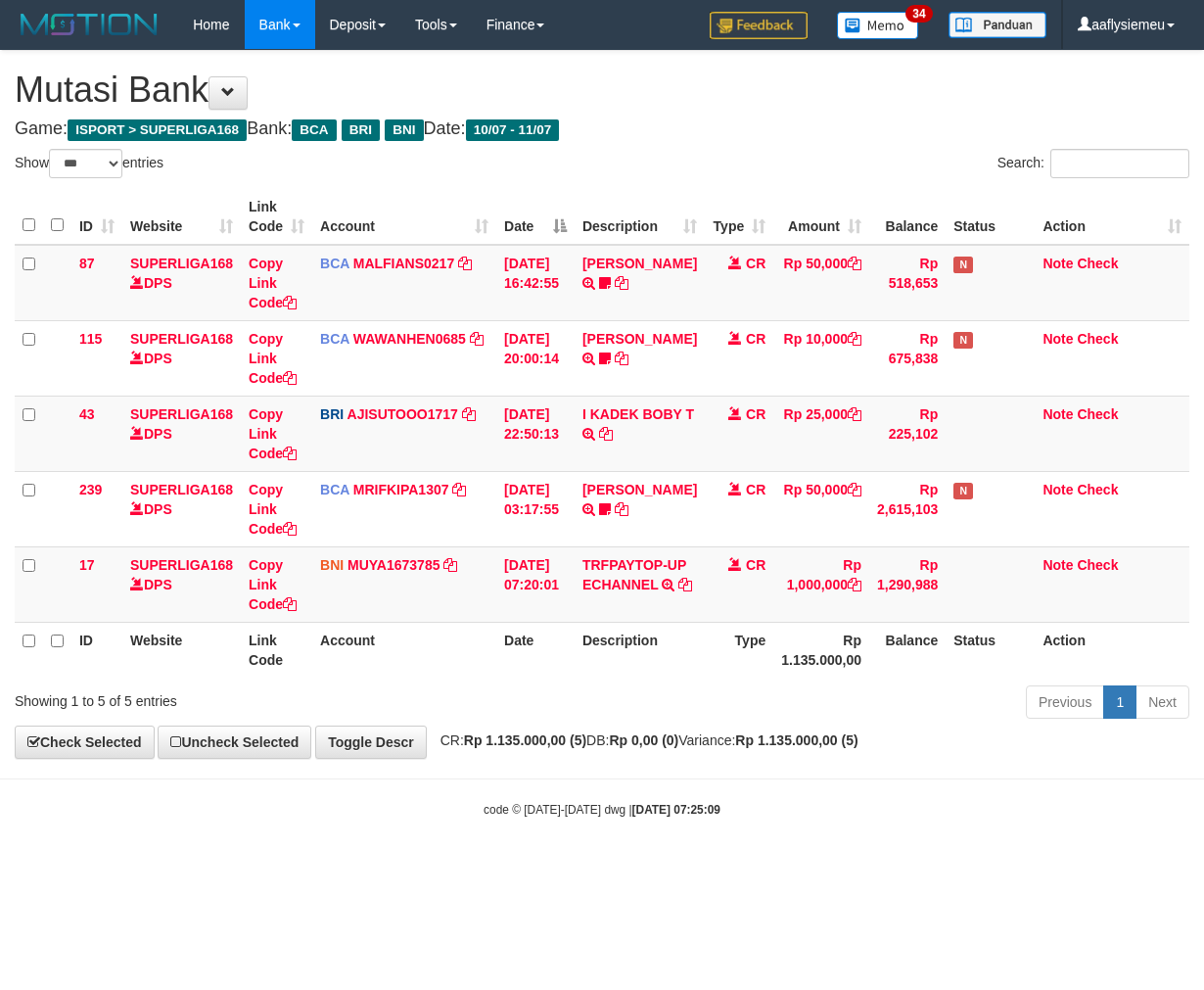 scroll, scrollTop: 0, scrollLeft: 0, axis: both 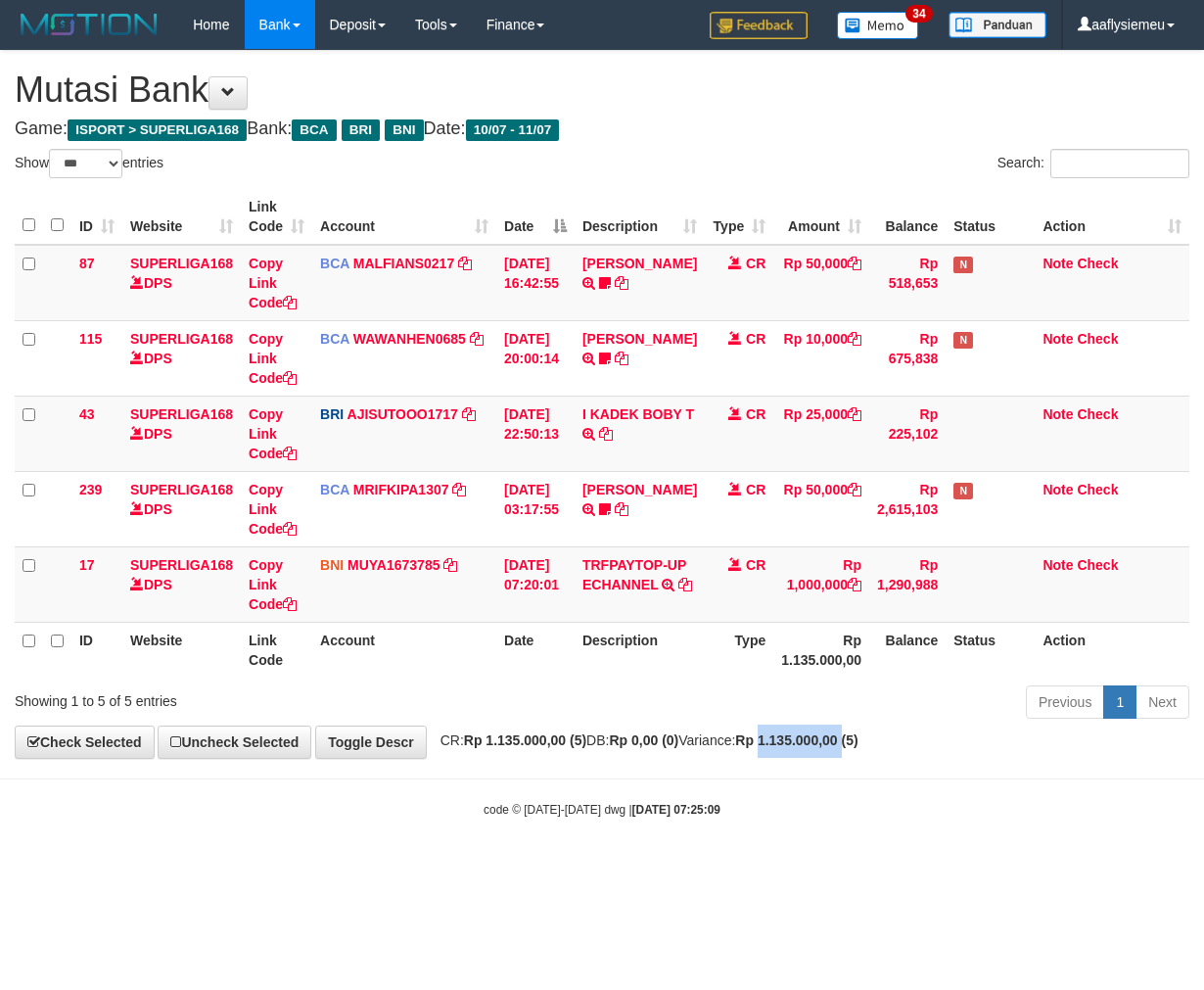 click on "Rp 1.135.000,00 (5)" at bounding box center (796, 740) 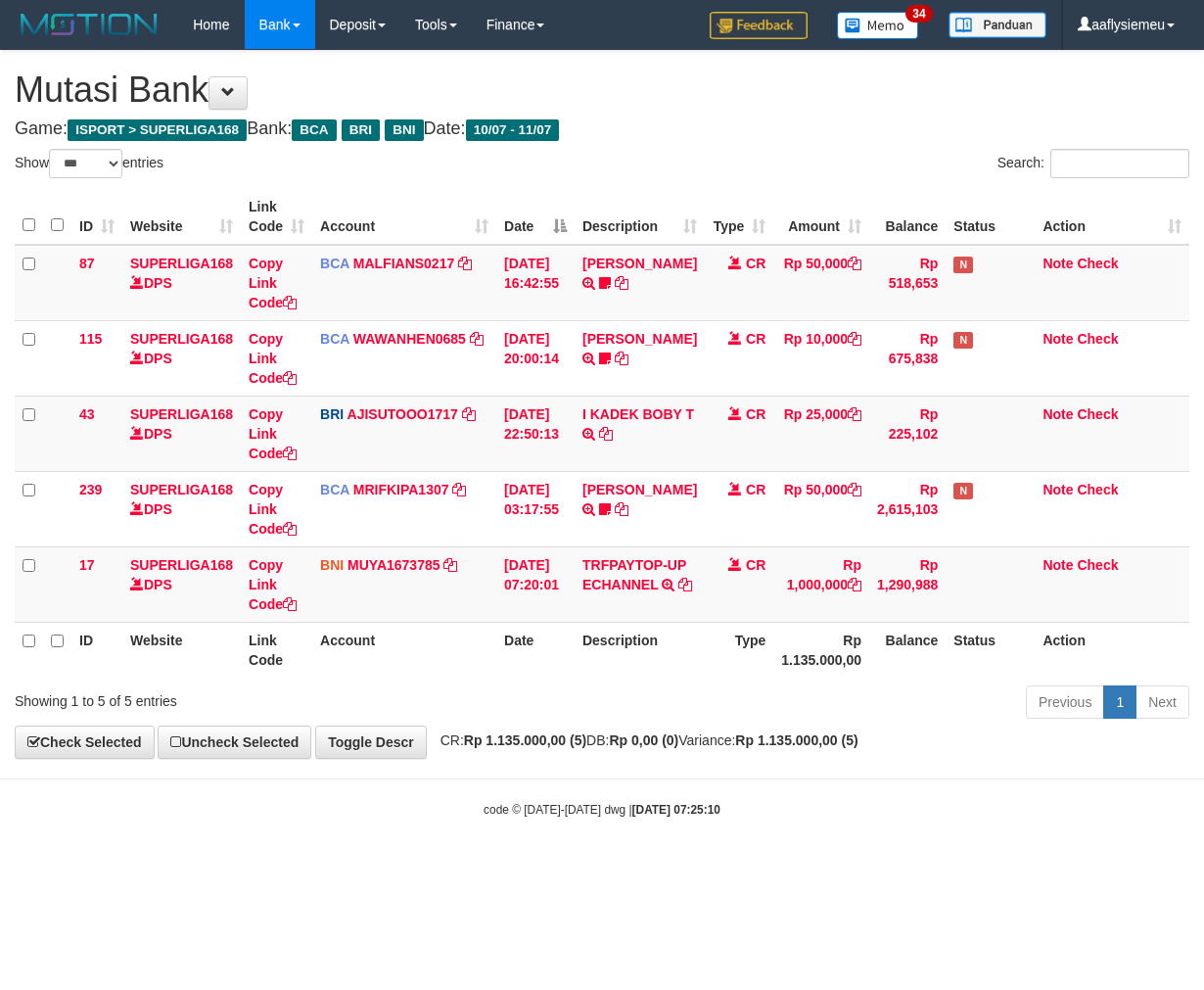 select on "***" 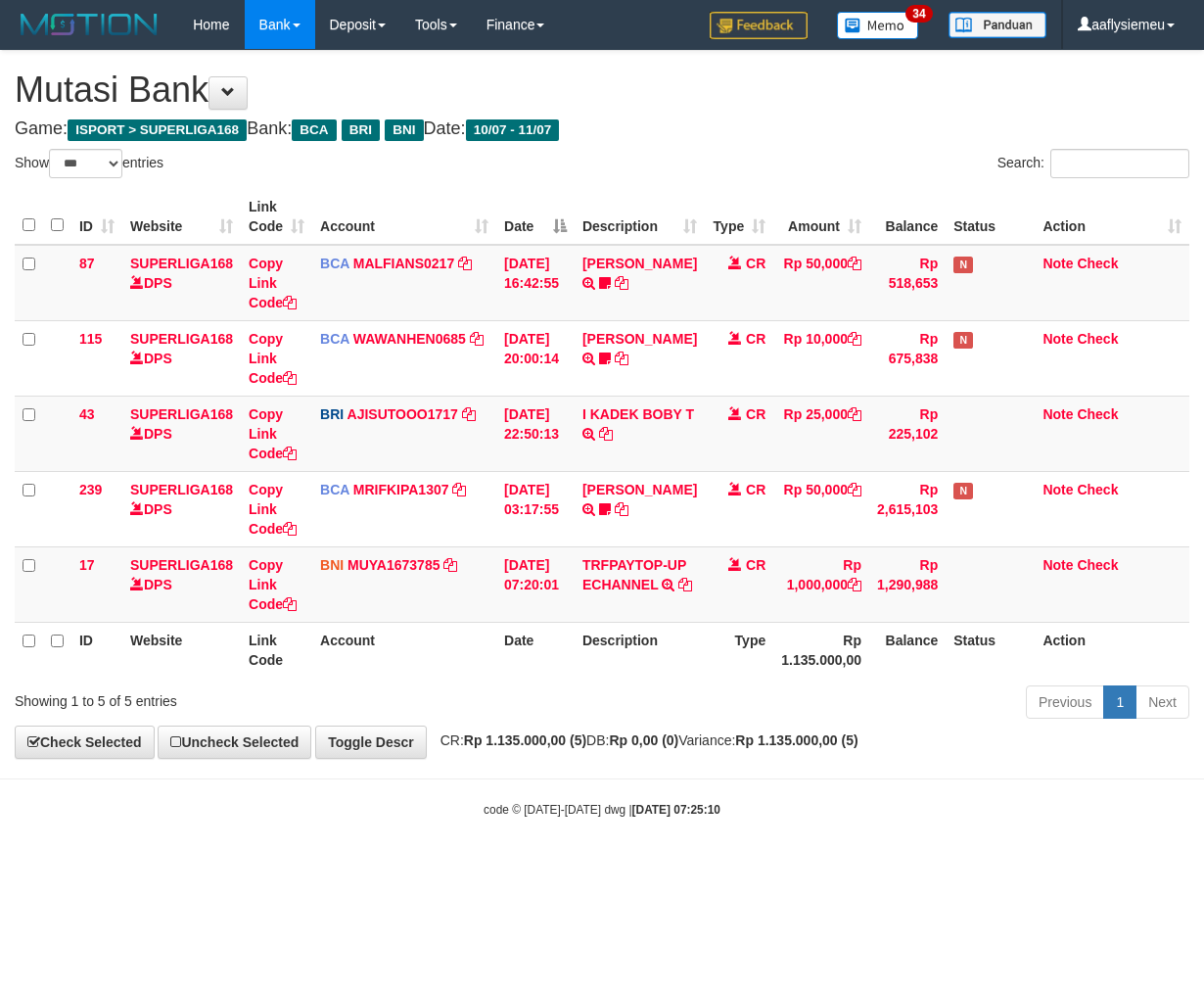 scroll, scrollTop: 0, scrollLeft: 0, axis: both 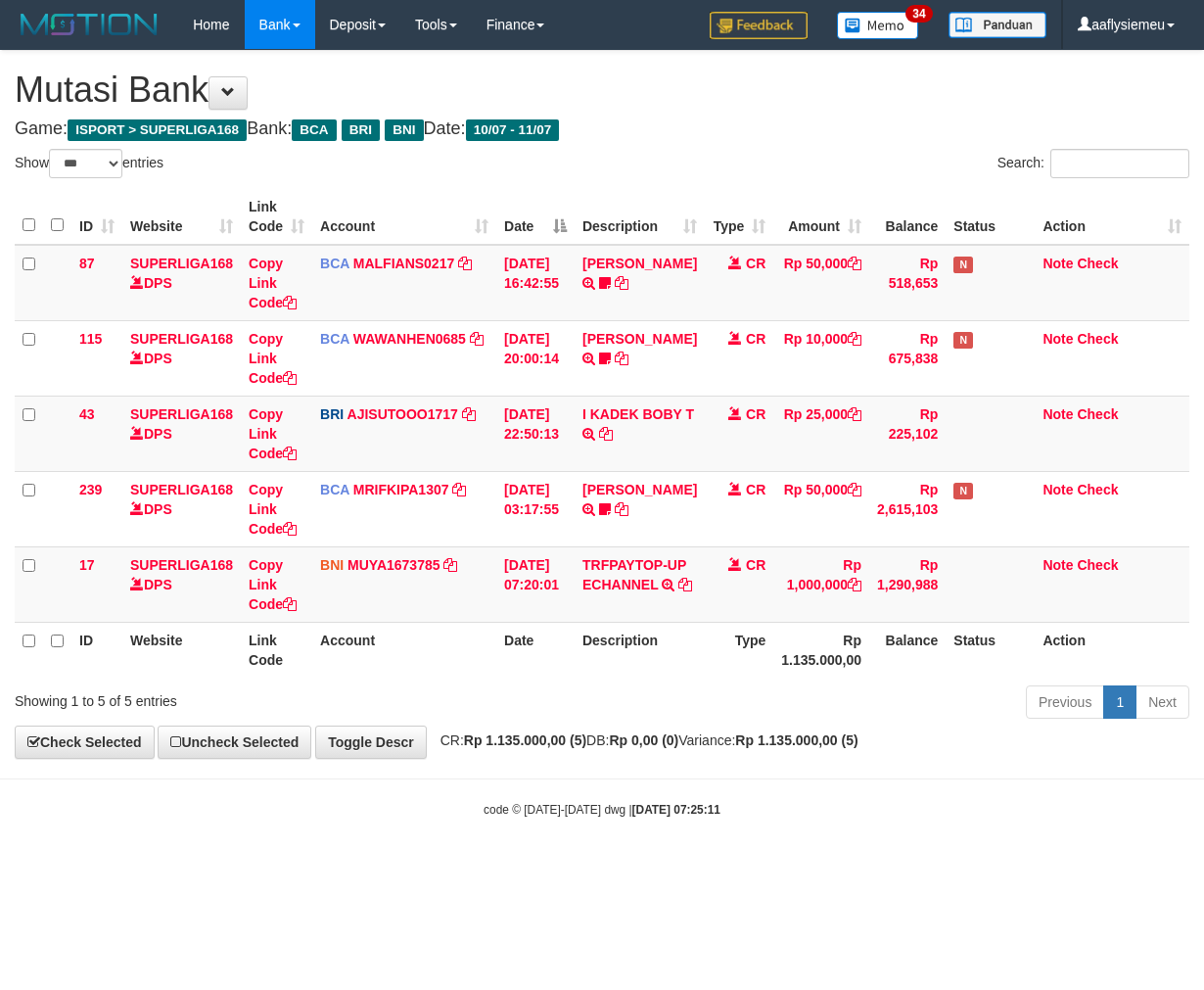 select on "***" 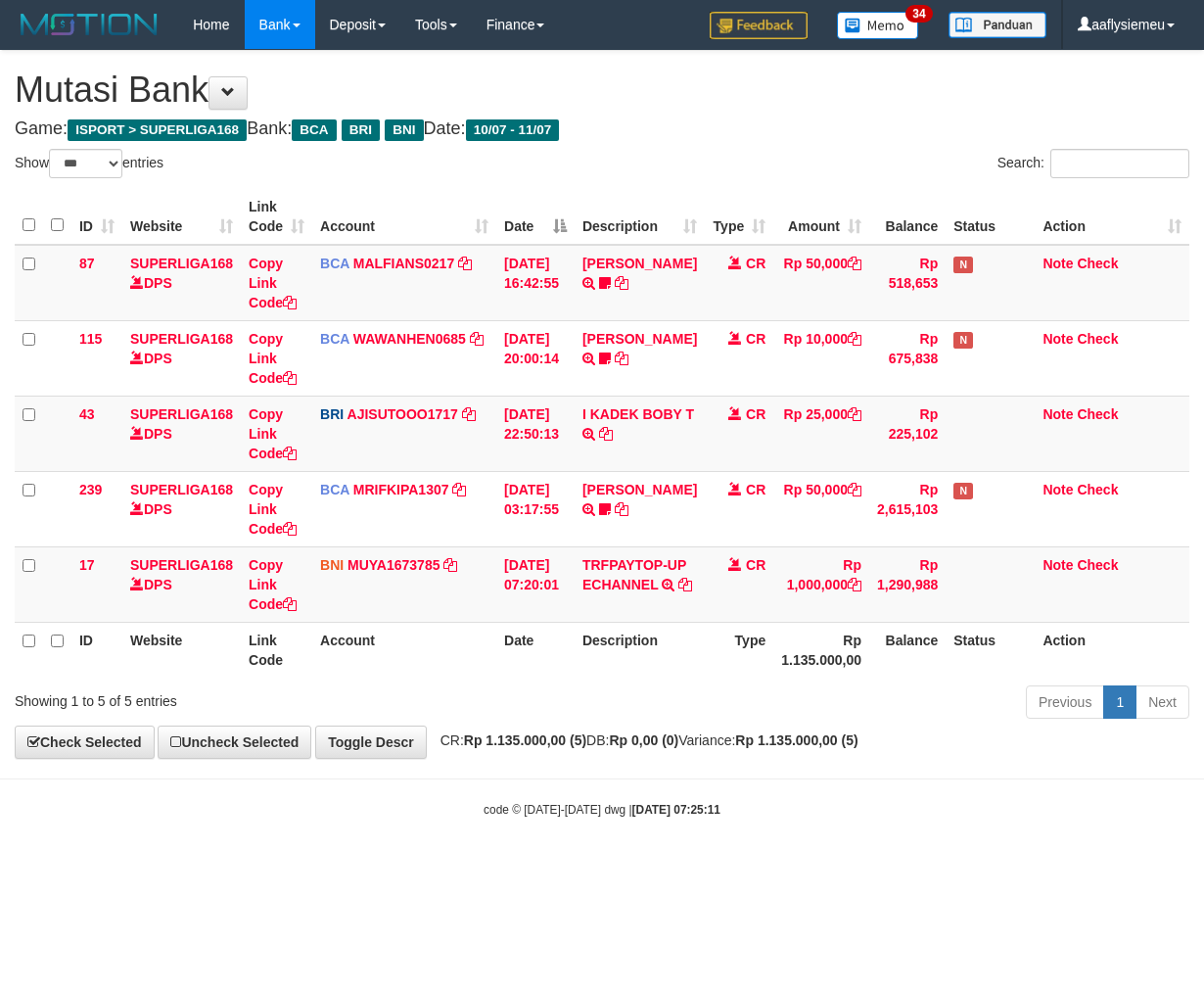 scroll, scrollTop: 0, scrollLeft: 0, axis: both 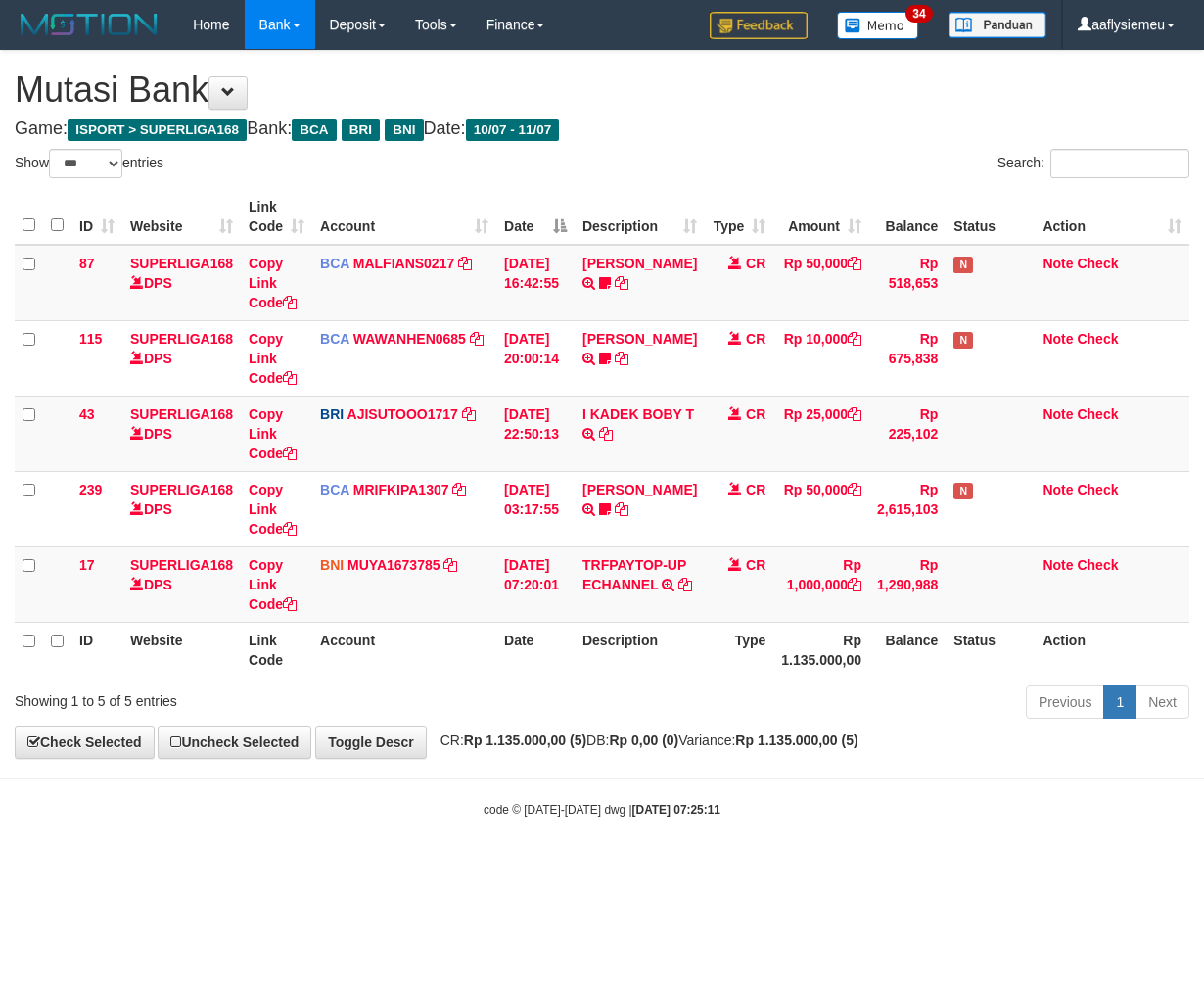 select on "***" 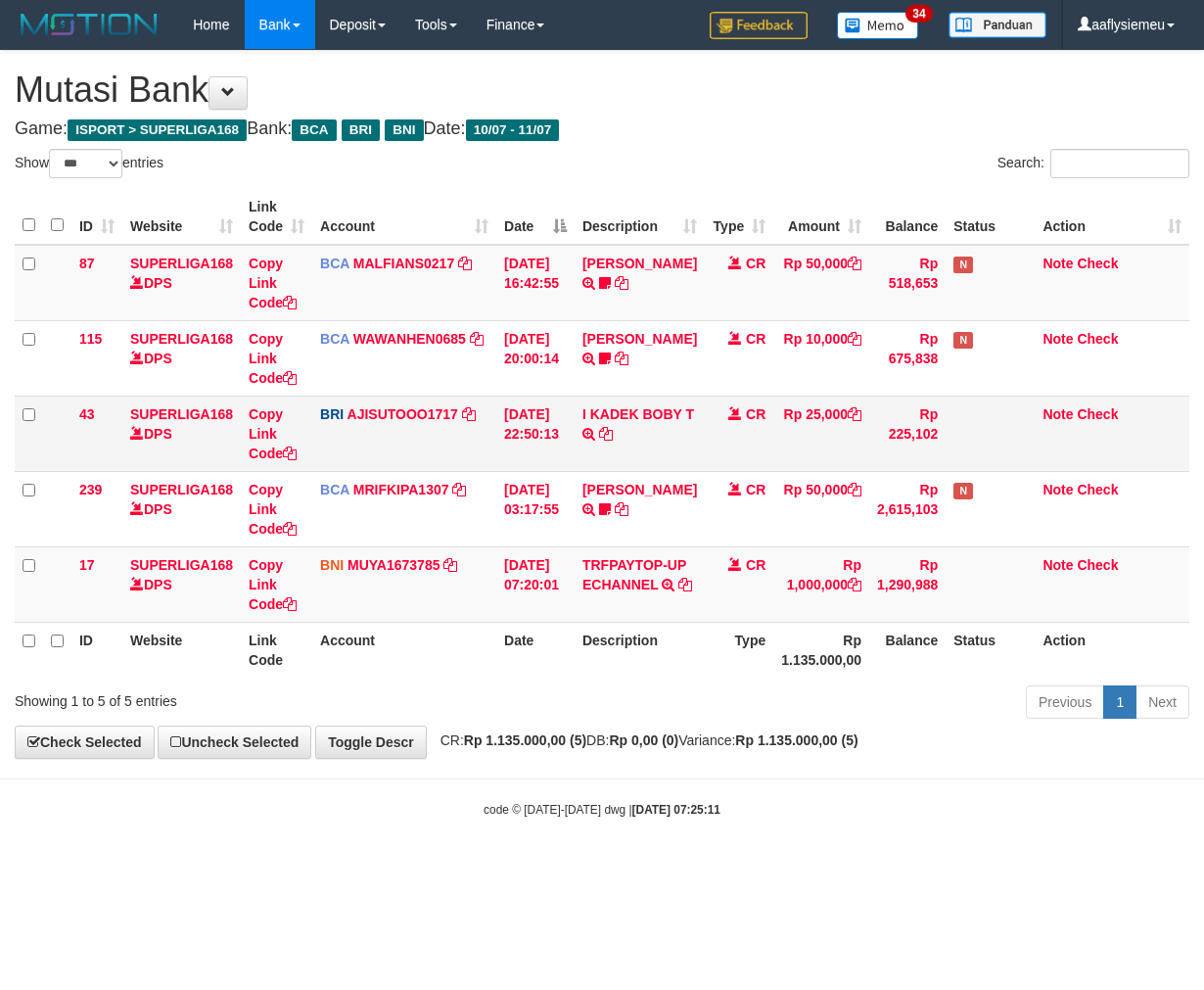scroll, scrollTop: 0, scrollLeft: 0, axis: both 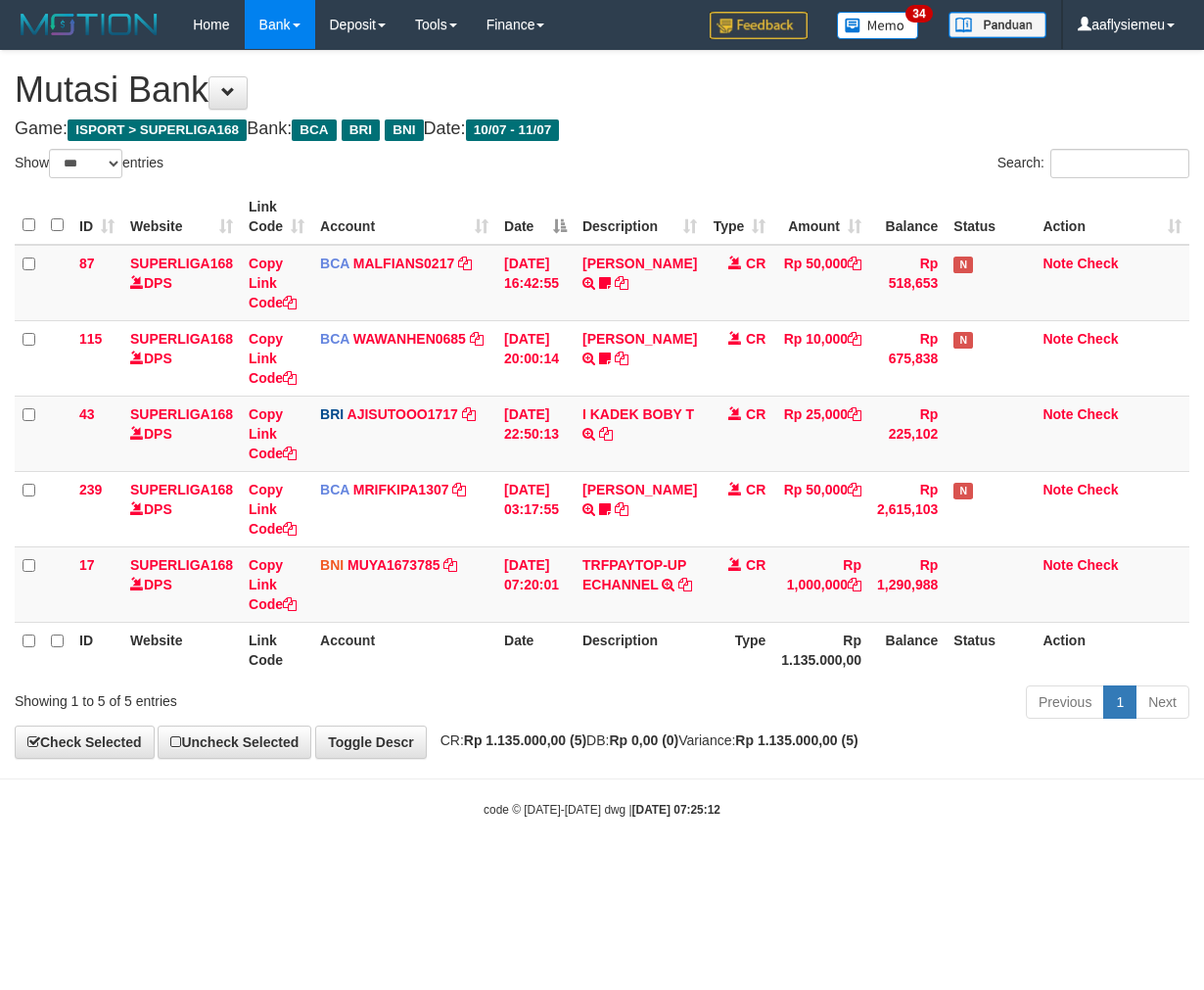 select on "***" 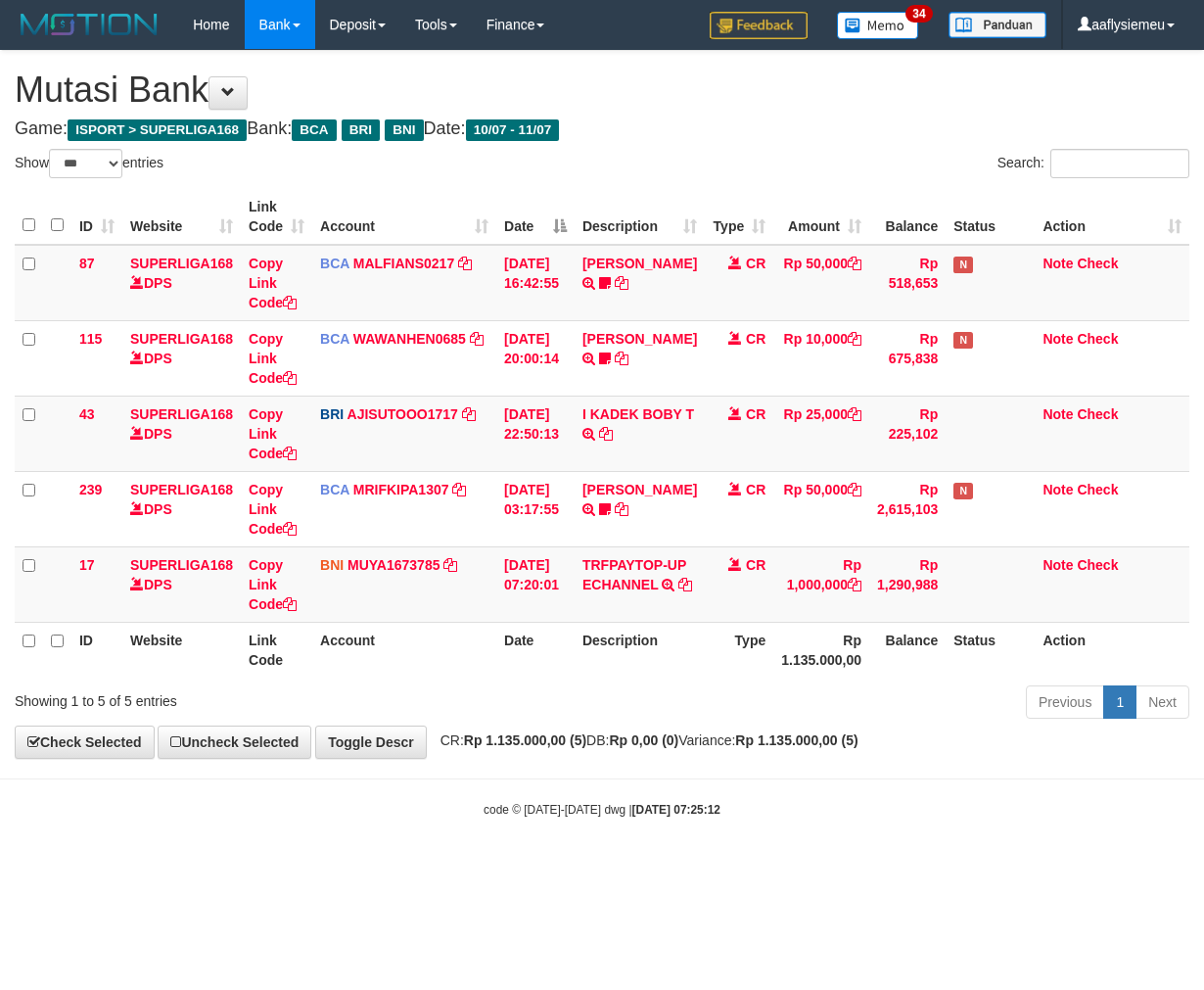 scroll, scrollTop: 0, scrollLeft: 0, axis: both 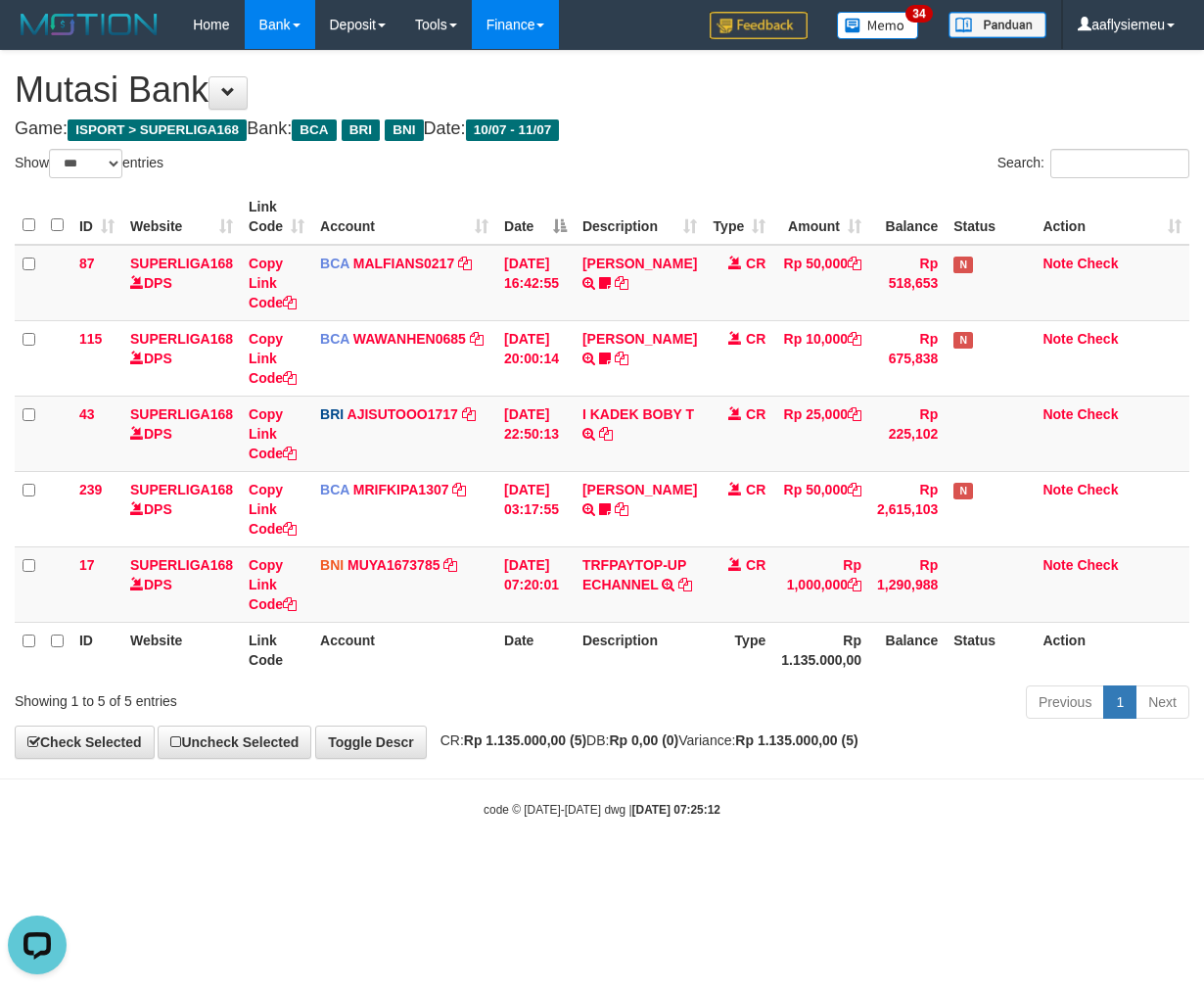 drag, startPoint x: 587, startPoint y: 35, endPoint x: 526, endPoint y: 26, distance: 61.66036 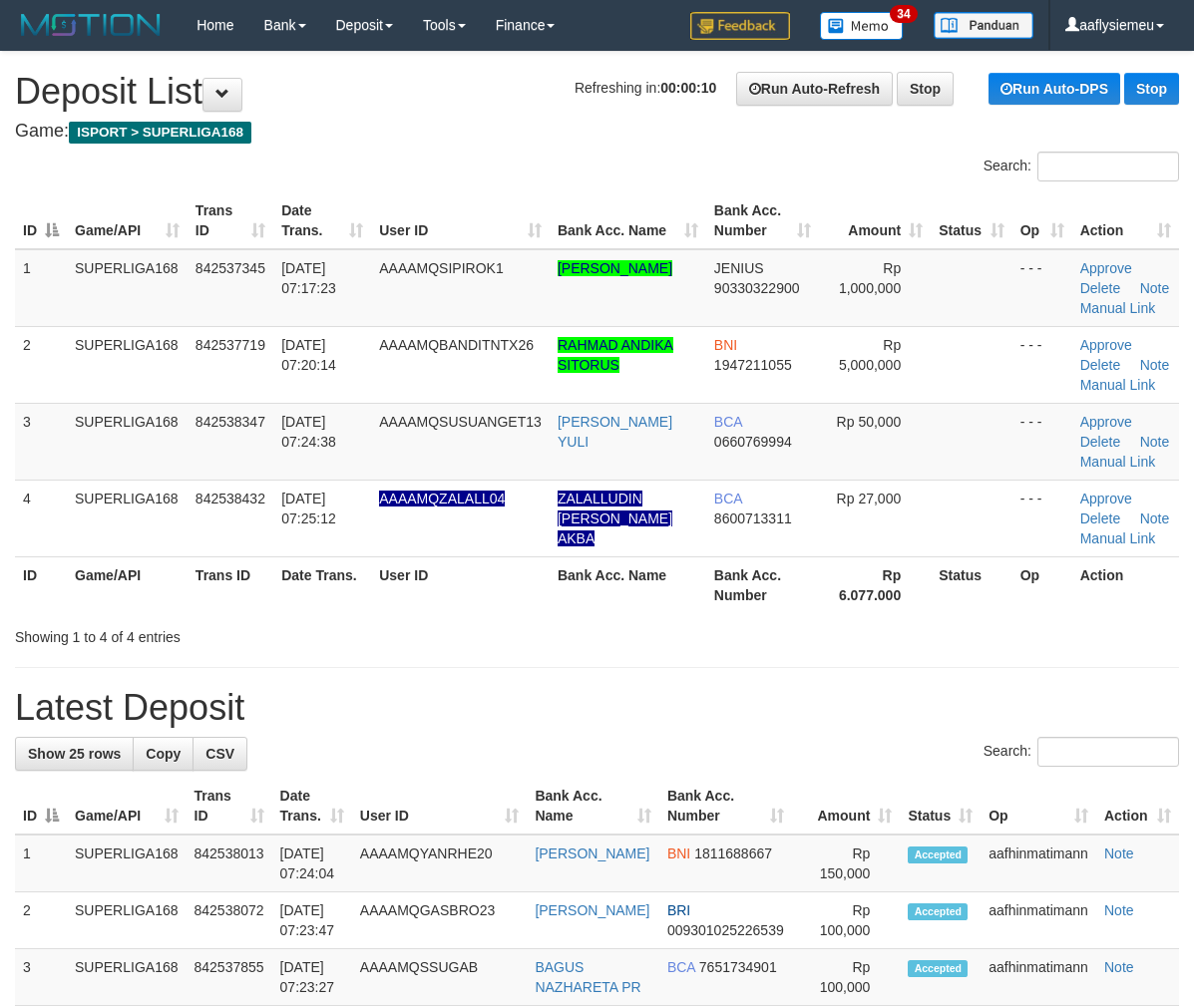 scroll, scrollTop: 0, scrollLeft: 0, axis: both 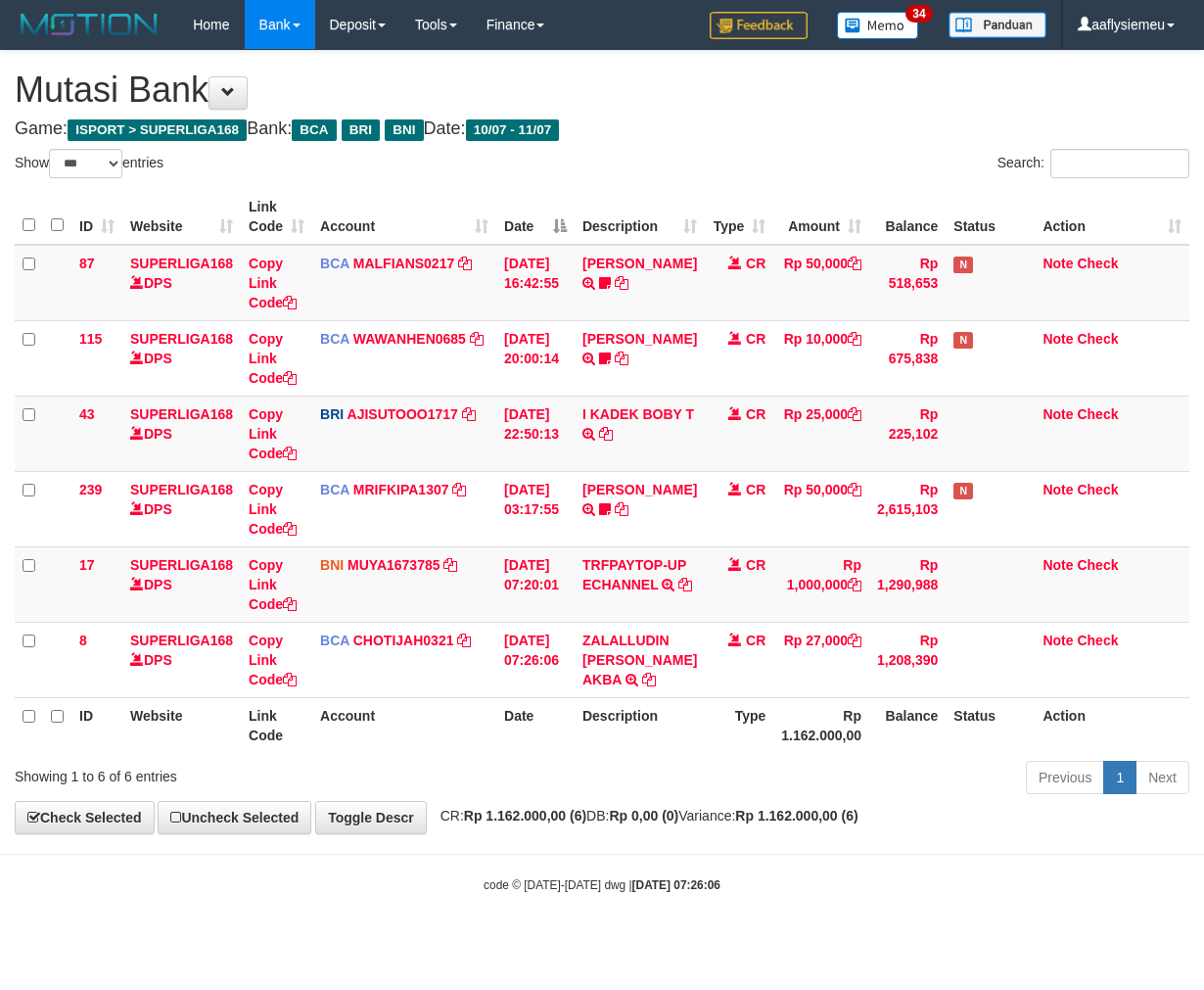 select on "***" 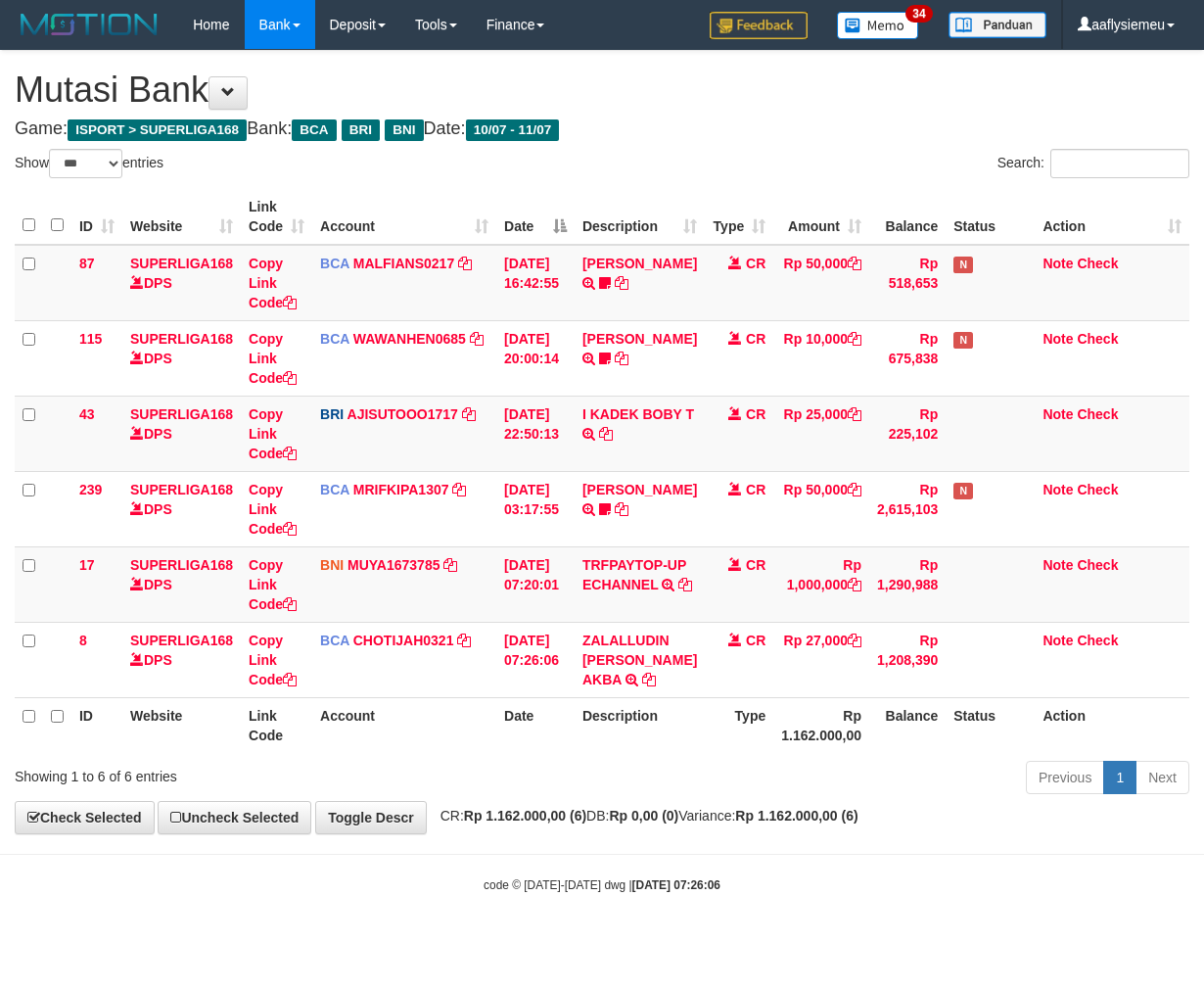 scroll, scrollTop: 0, scrollLeft: 0, axis: both 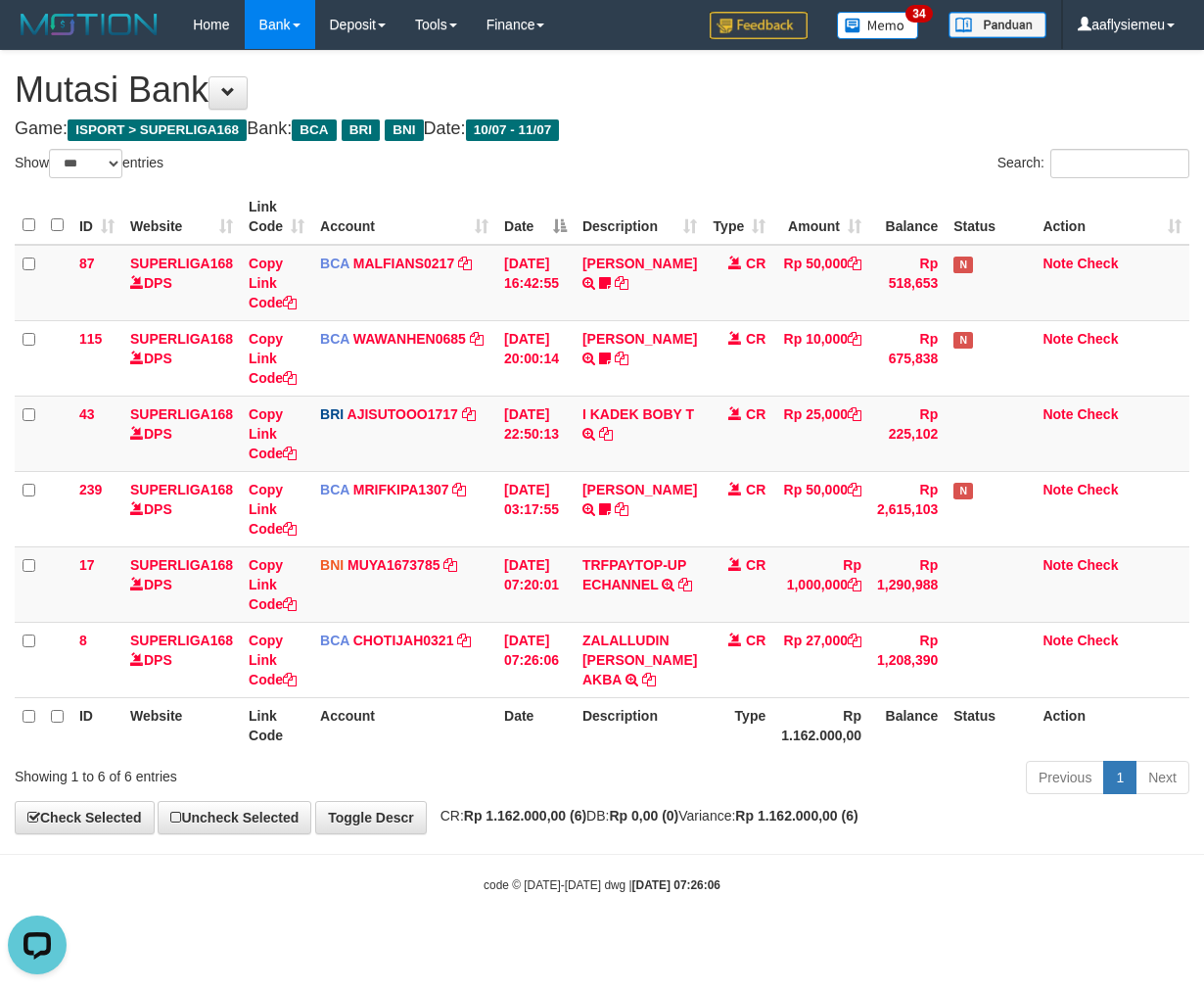 click on "Previous 1 Next" at bounding box center (854, 779) 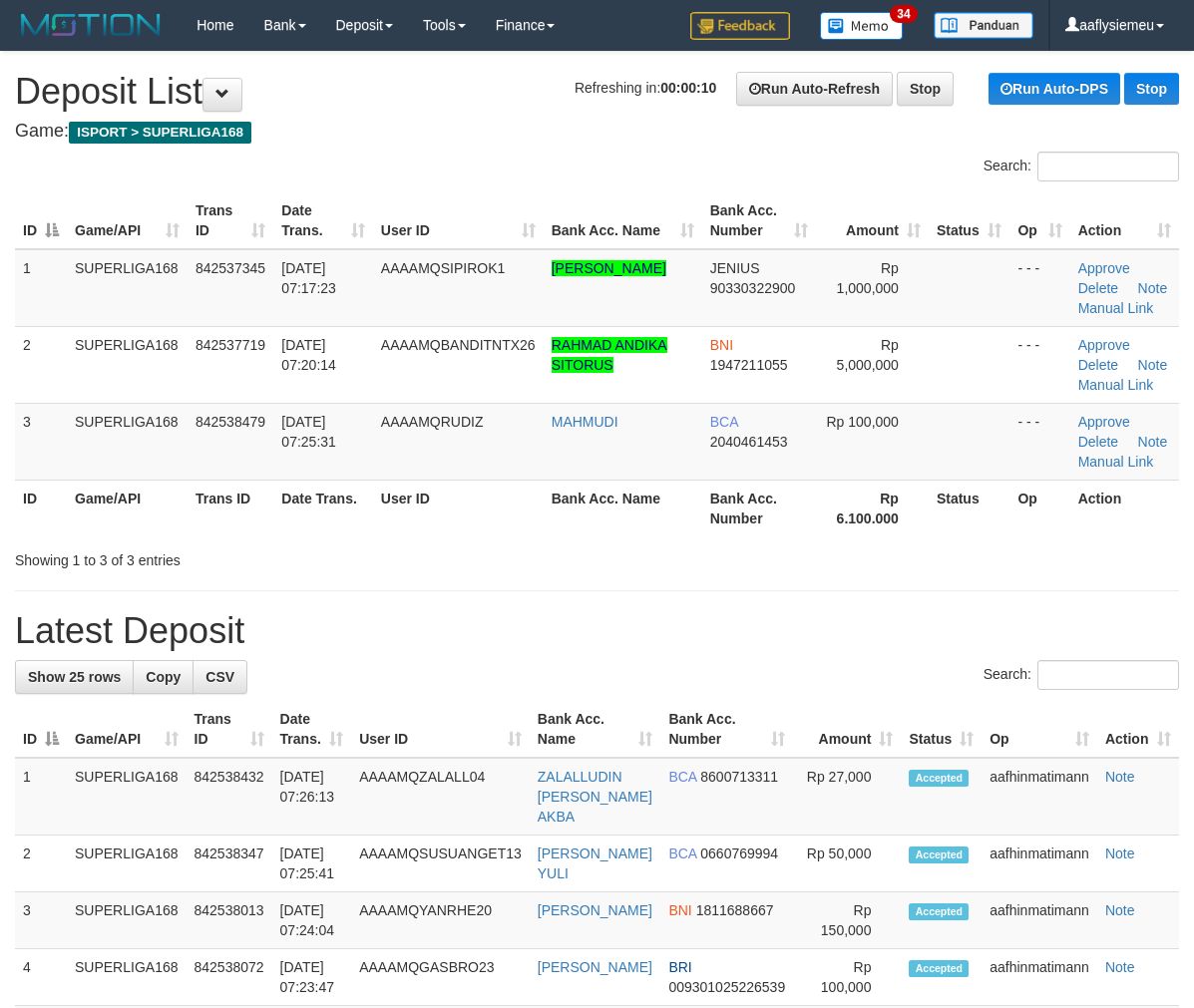 scroll, scrollTop: 0, scrollLeft: 0, axis: both 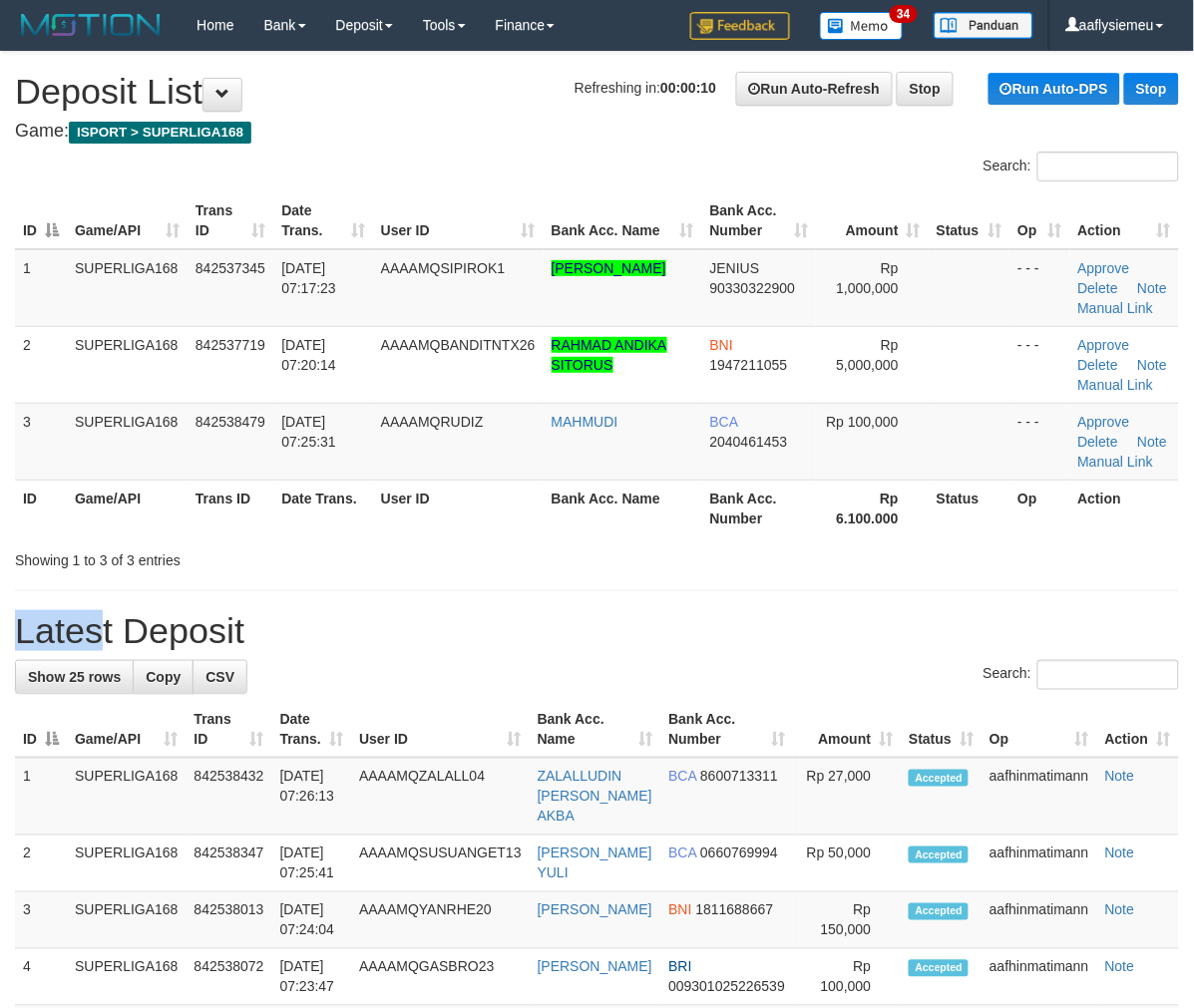 click on "**********" at bounding box center (597, 1191) 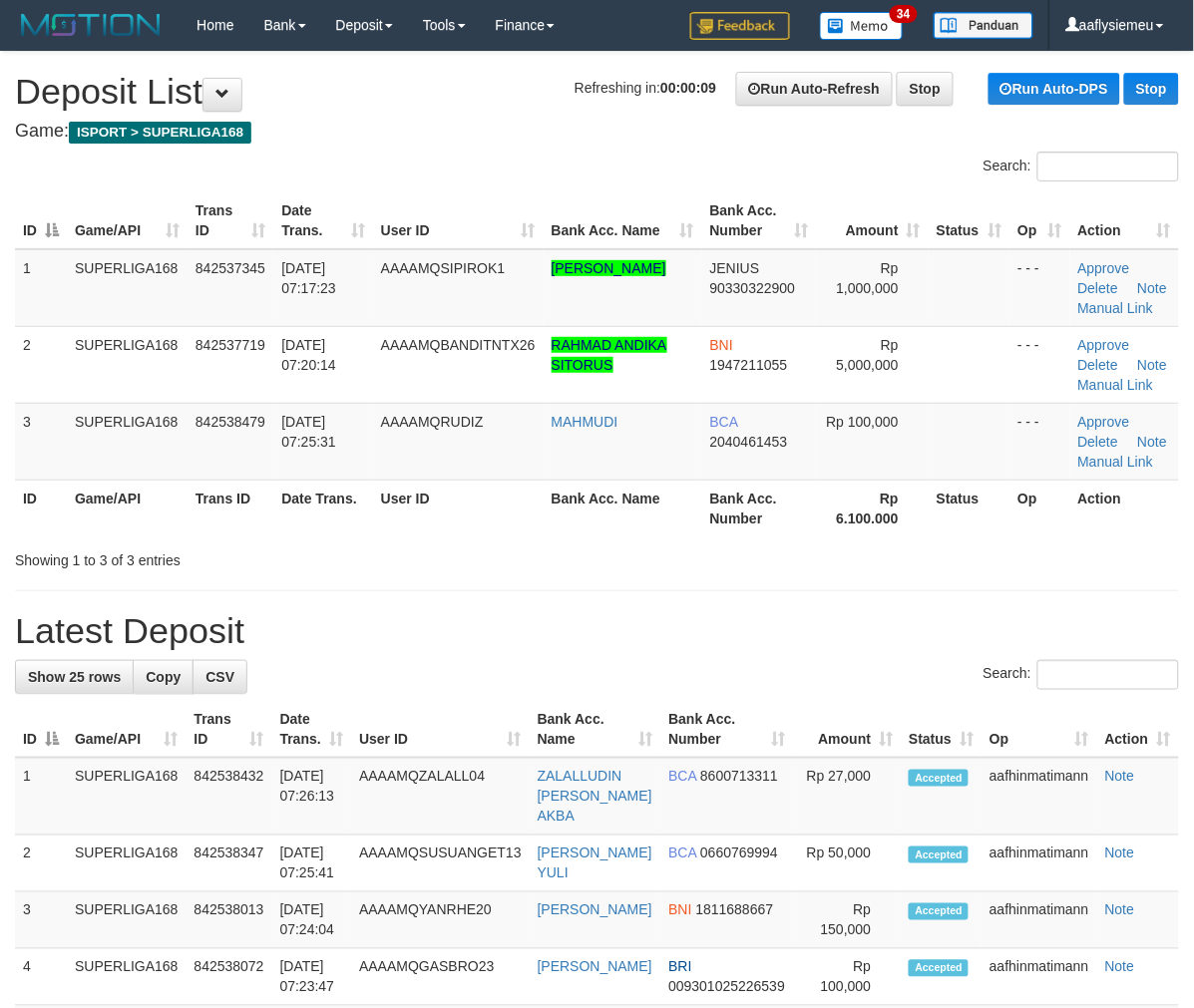 drag, startPoint x: 243, startPoint y: 558, endPoint x: 2, endPoint y: 639, distance: 254.248 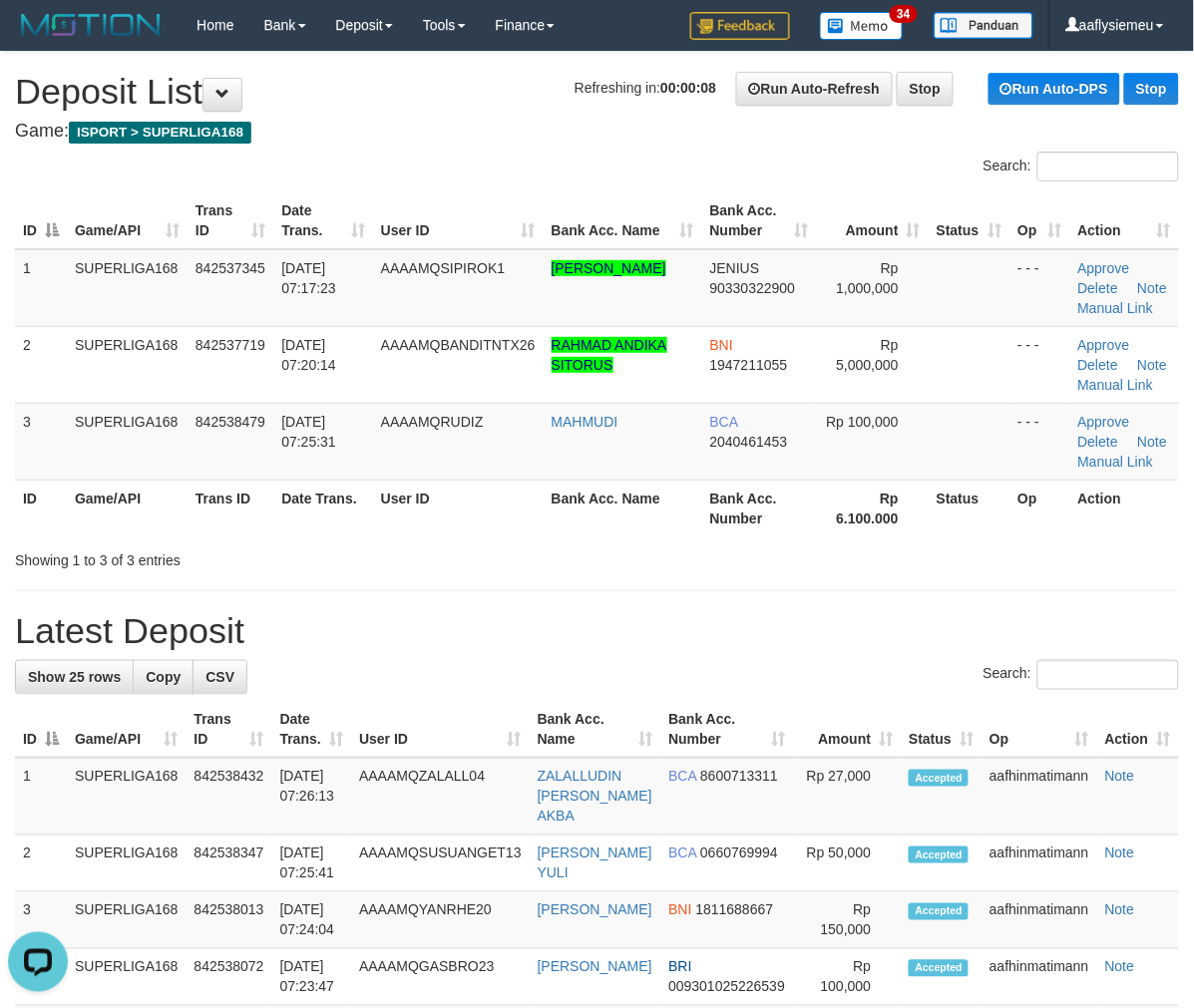 scroll, scrollTop: 0, scrollLeft: 0, axis: both 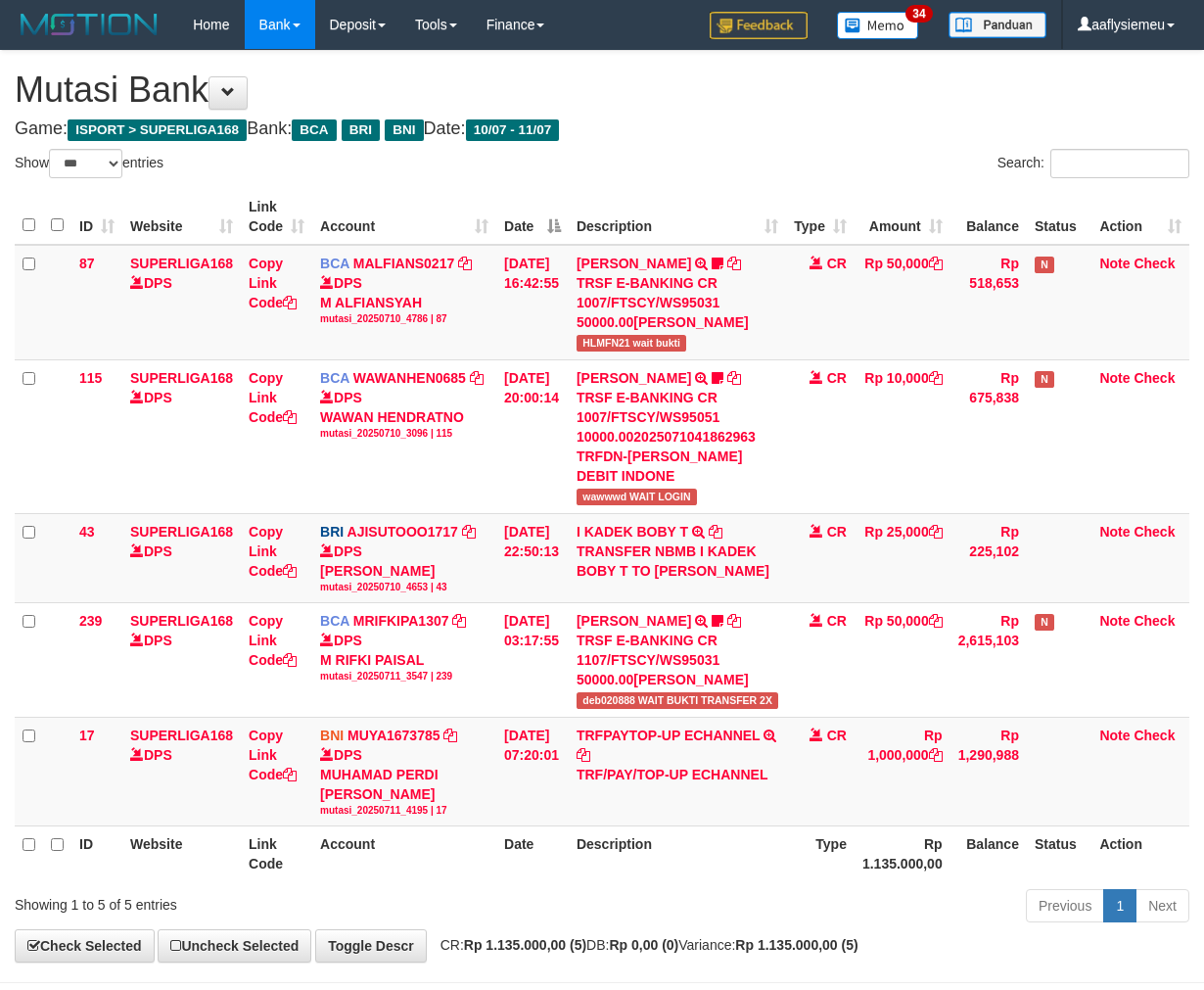 select on "***" 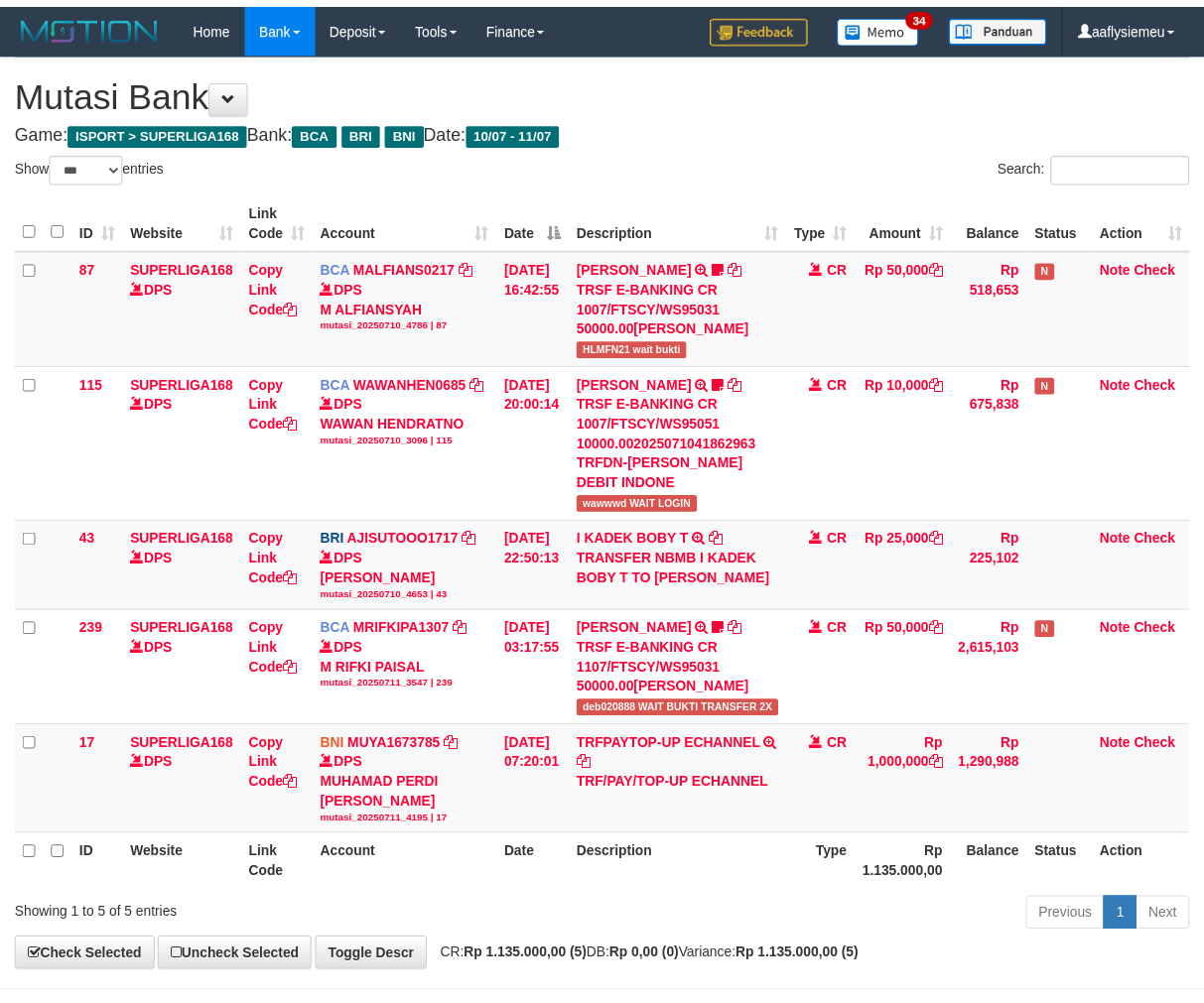 scroll, scrollTop: 0, scrollLeft: 0, axis: both 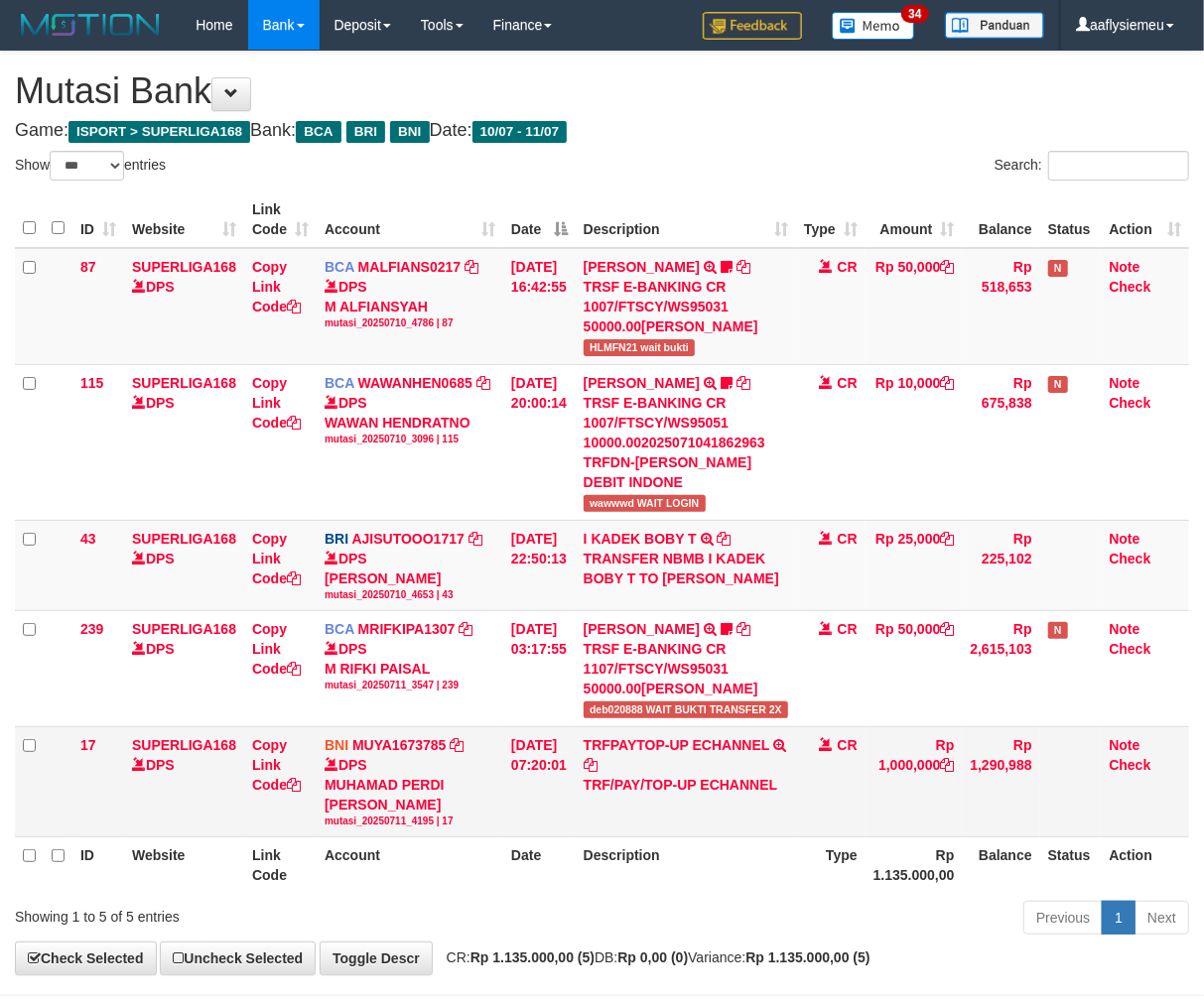 click on "CR" at bounding box center [831, 782] 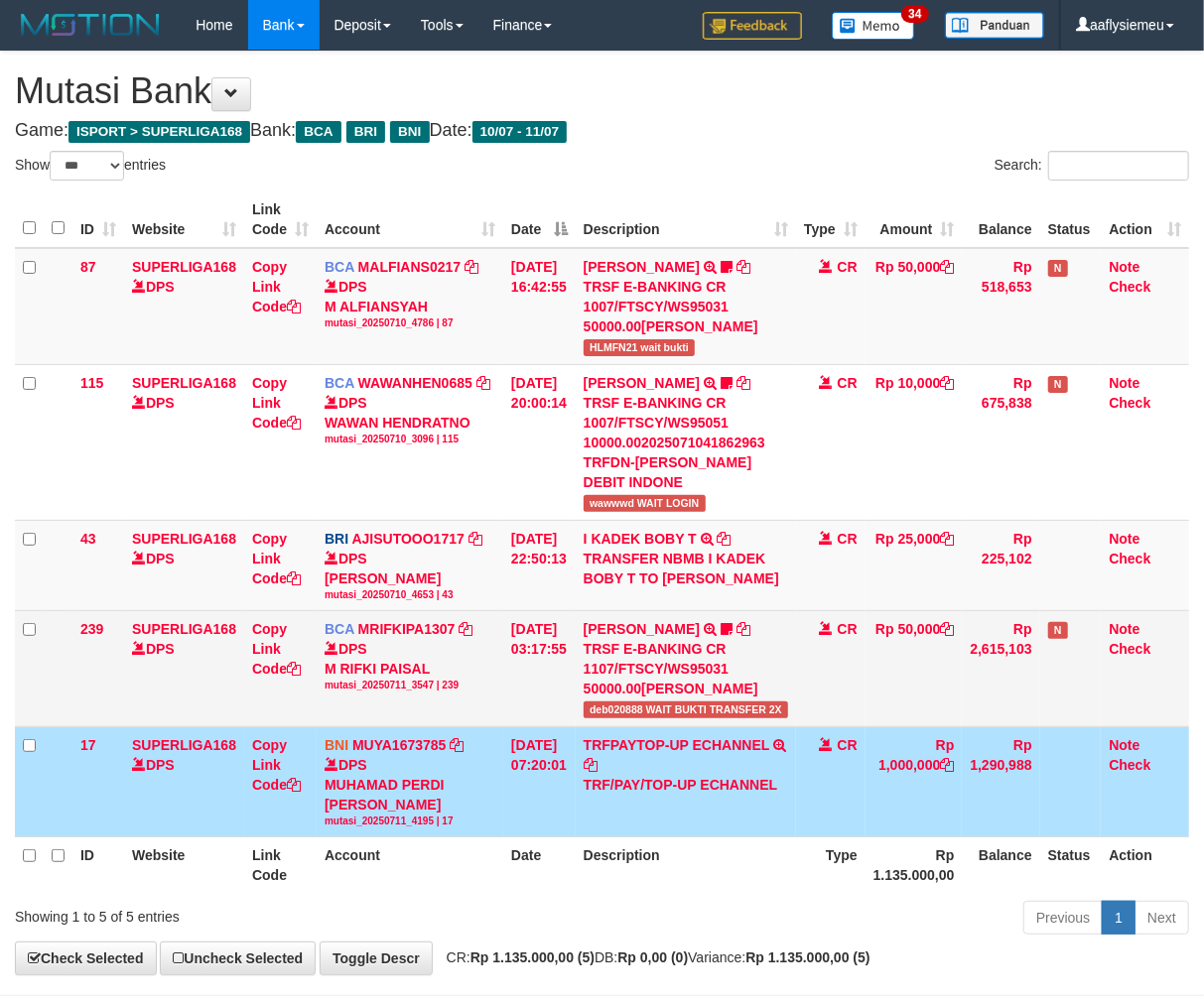 click on "JONATHAN ADRIAN TA            TRSF E-BANKING CR 1107/FTSCY/WS95031
50000.00JONATHAN ADRIAN TA    deb020888 WAIT BUKTI TRANSFER 2X" at bounding box center [686, 669] 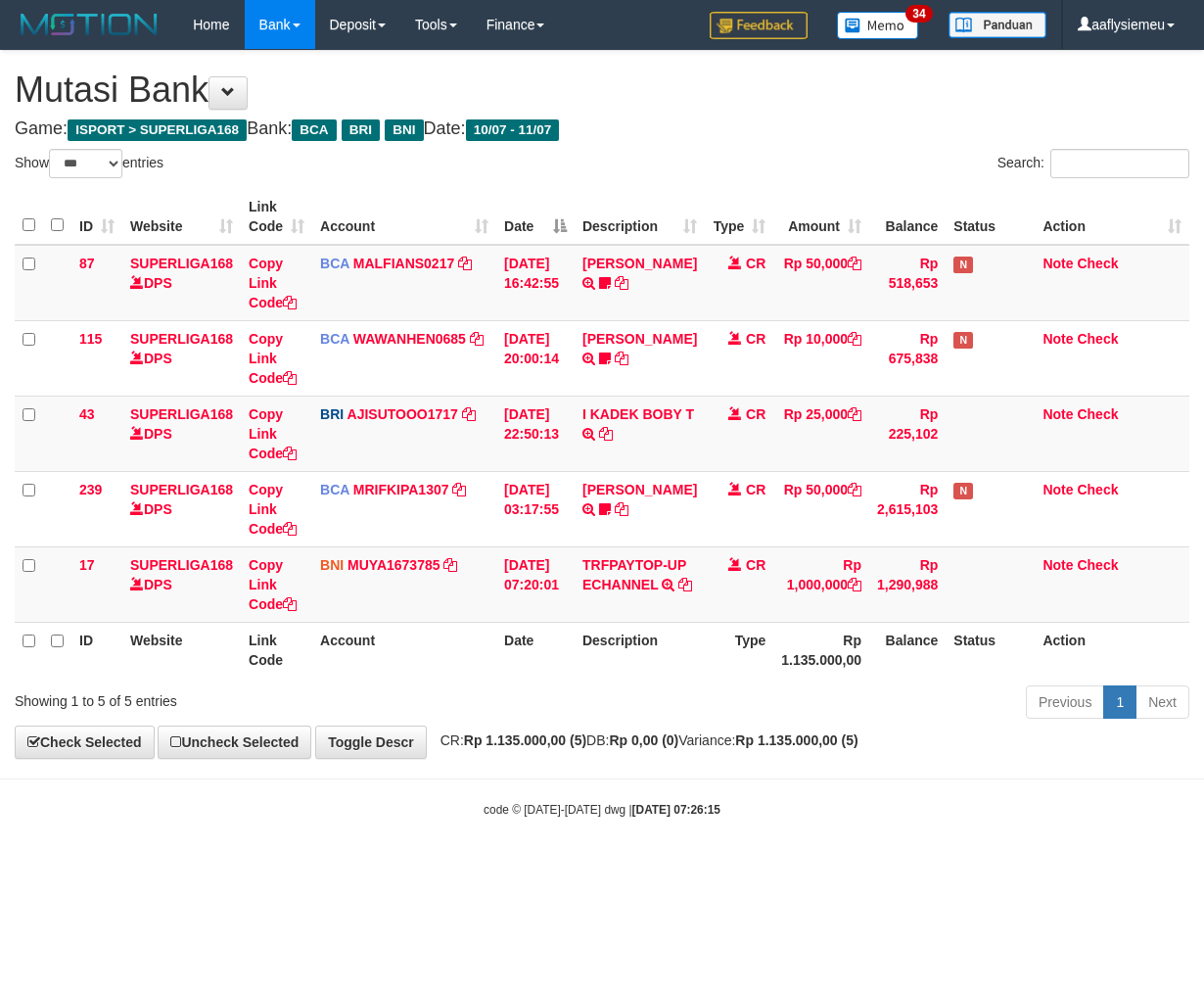 select on "***" 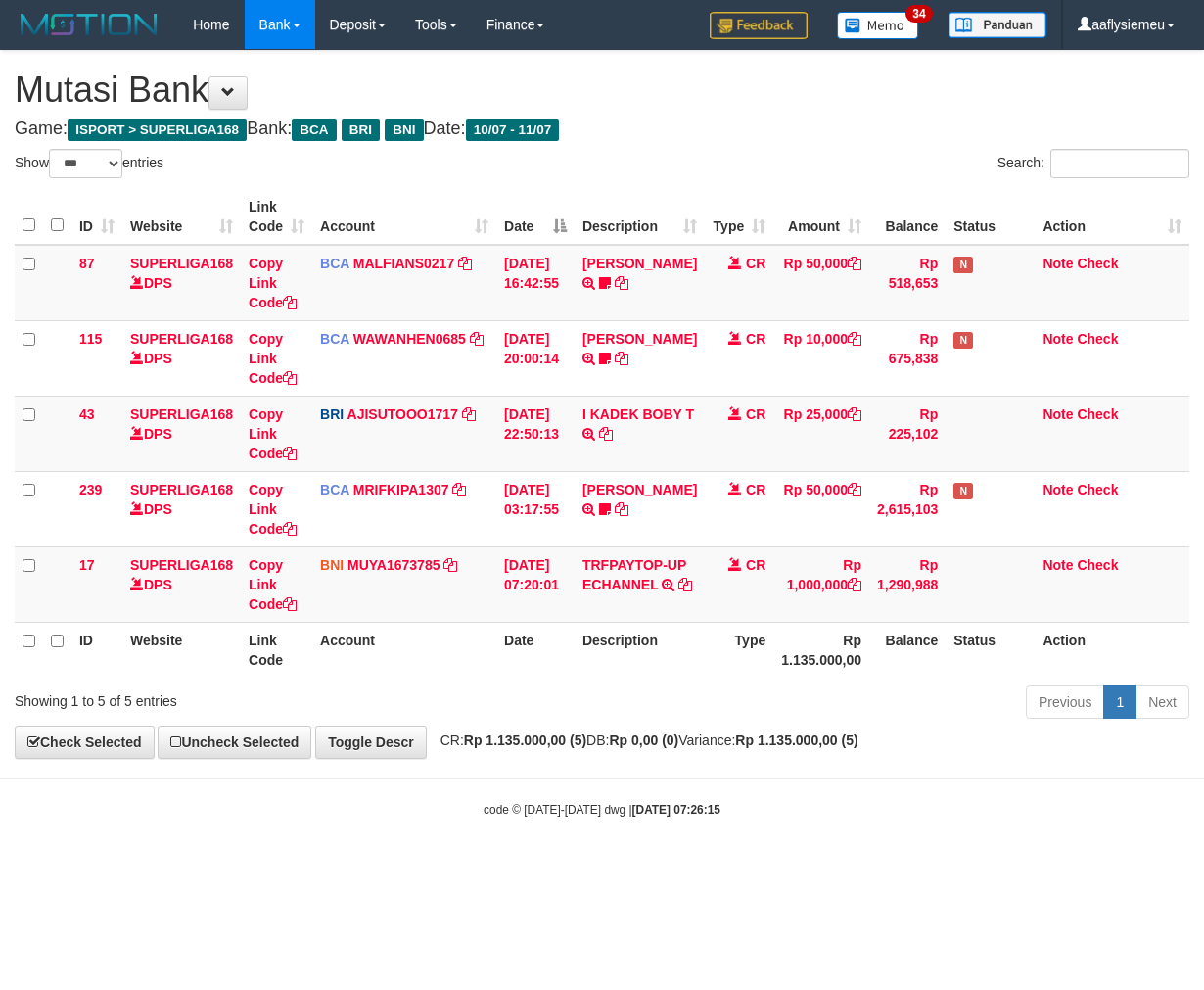 scroll, scrollTop: 0, scrollLeft: 0, axis: both 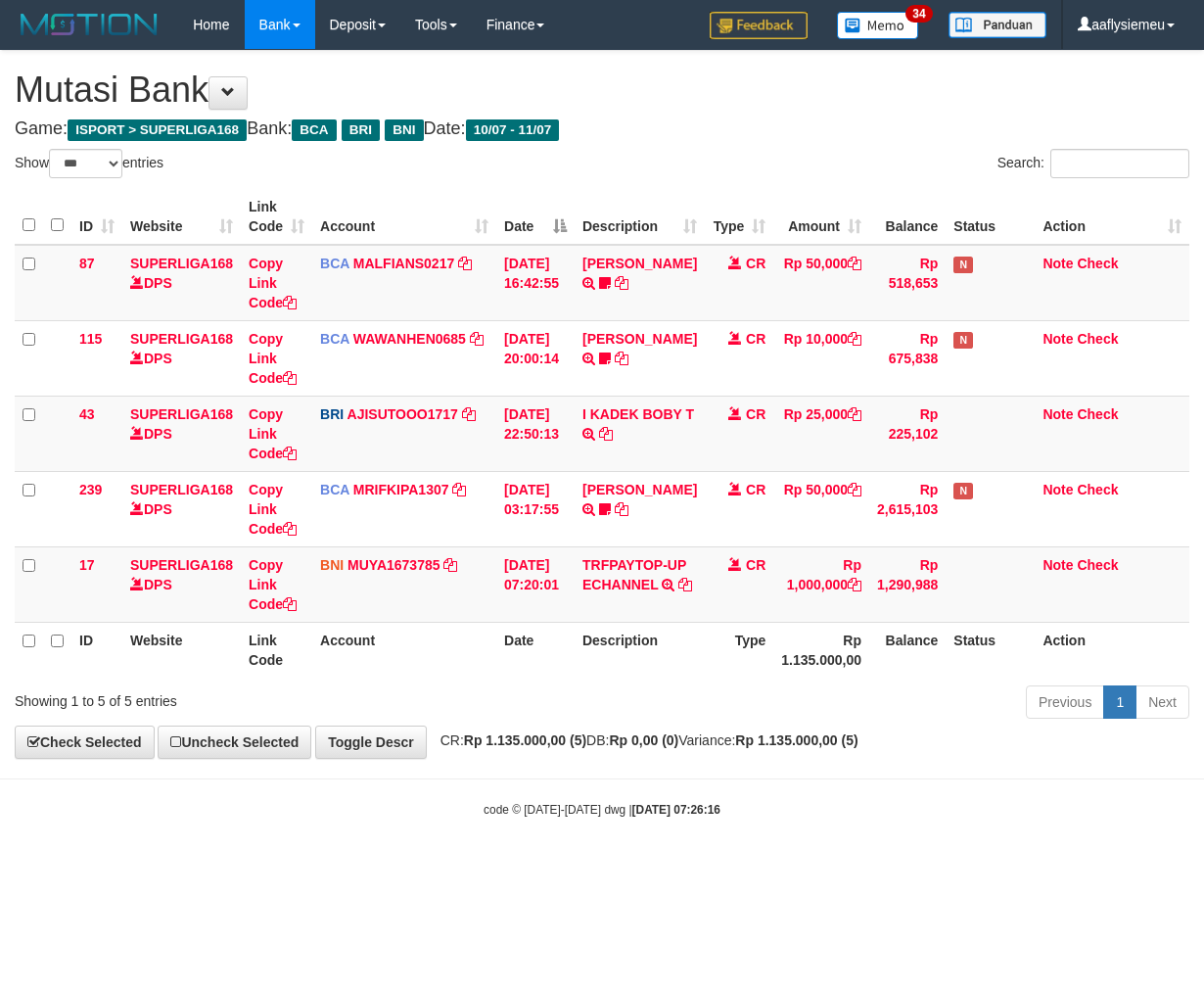 select on "***" 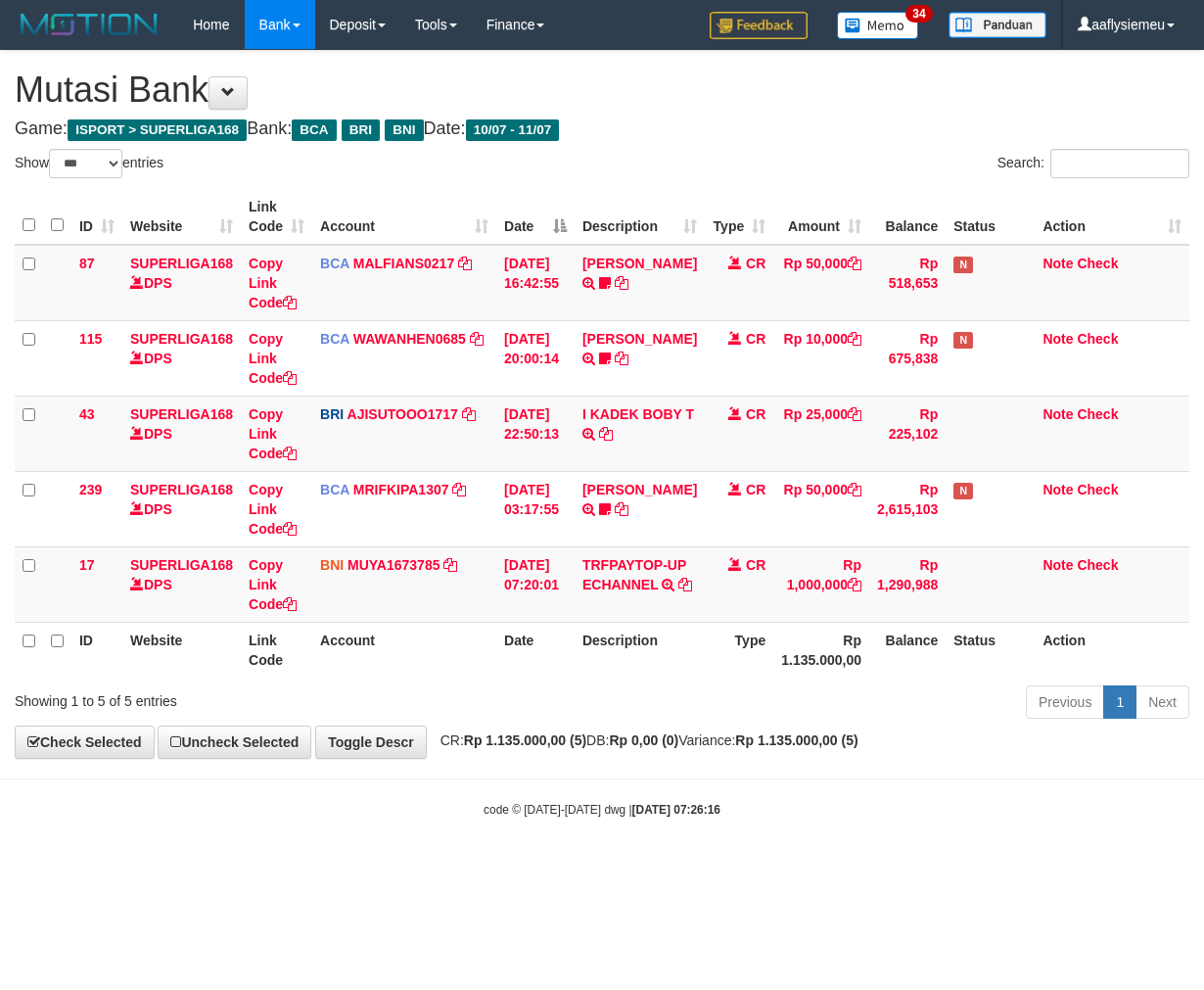 scroll, scrollTop: 0, scrollLeft: 0, axis: both 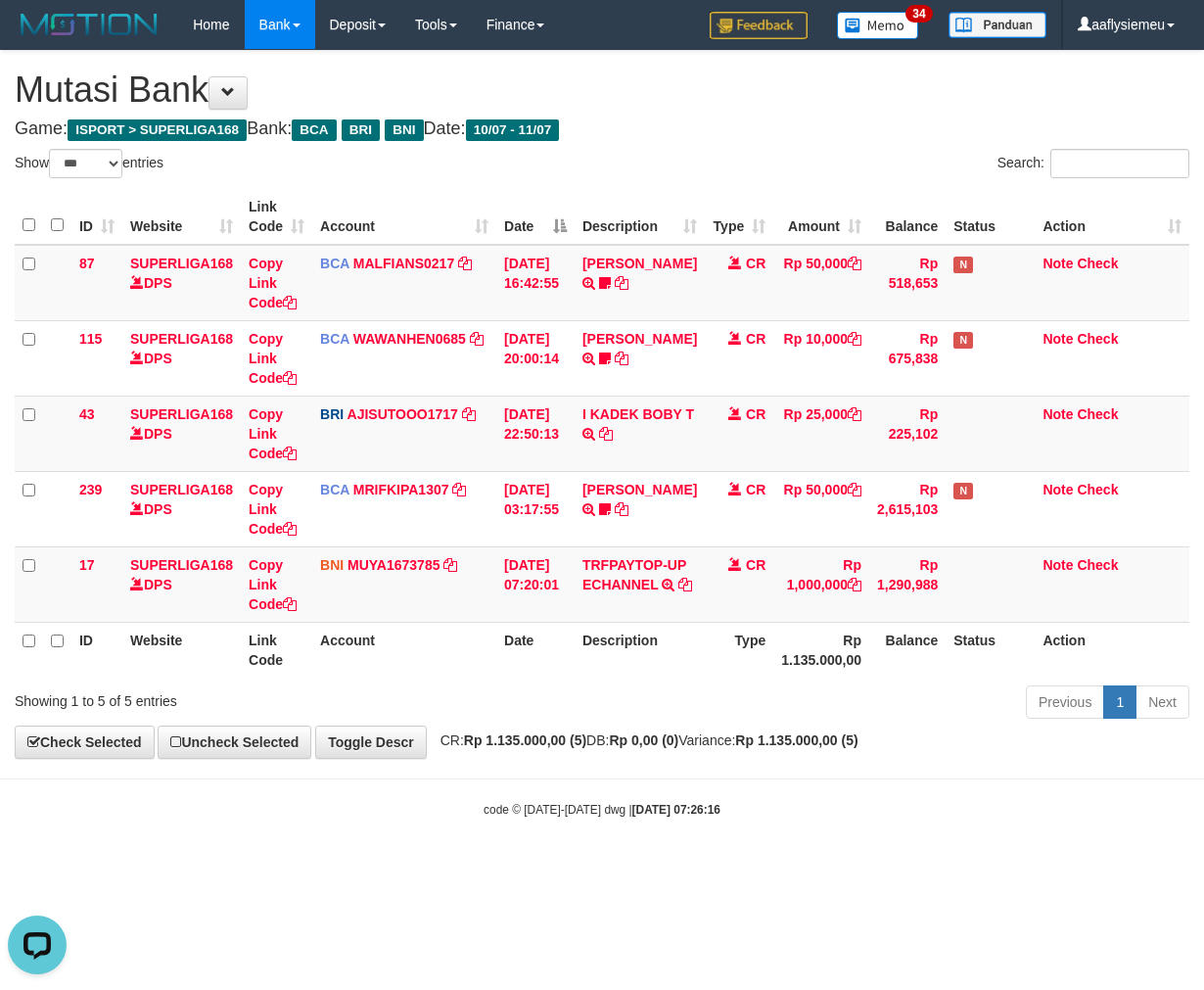 click on "Previous 1 Next" at bounding box center [854, 704] 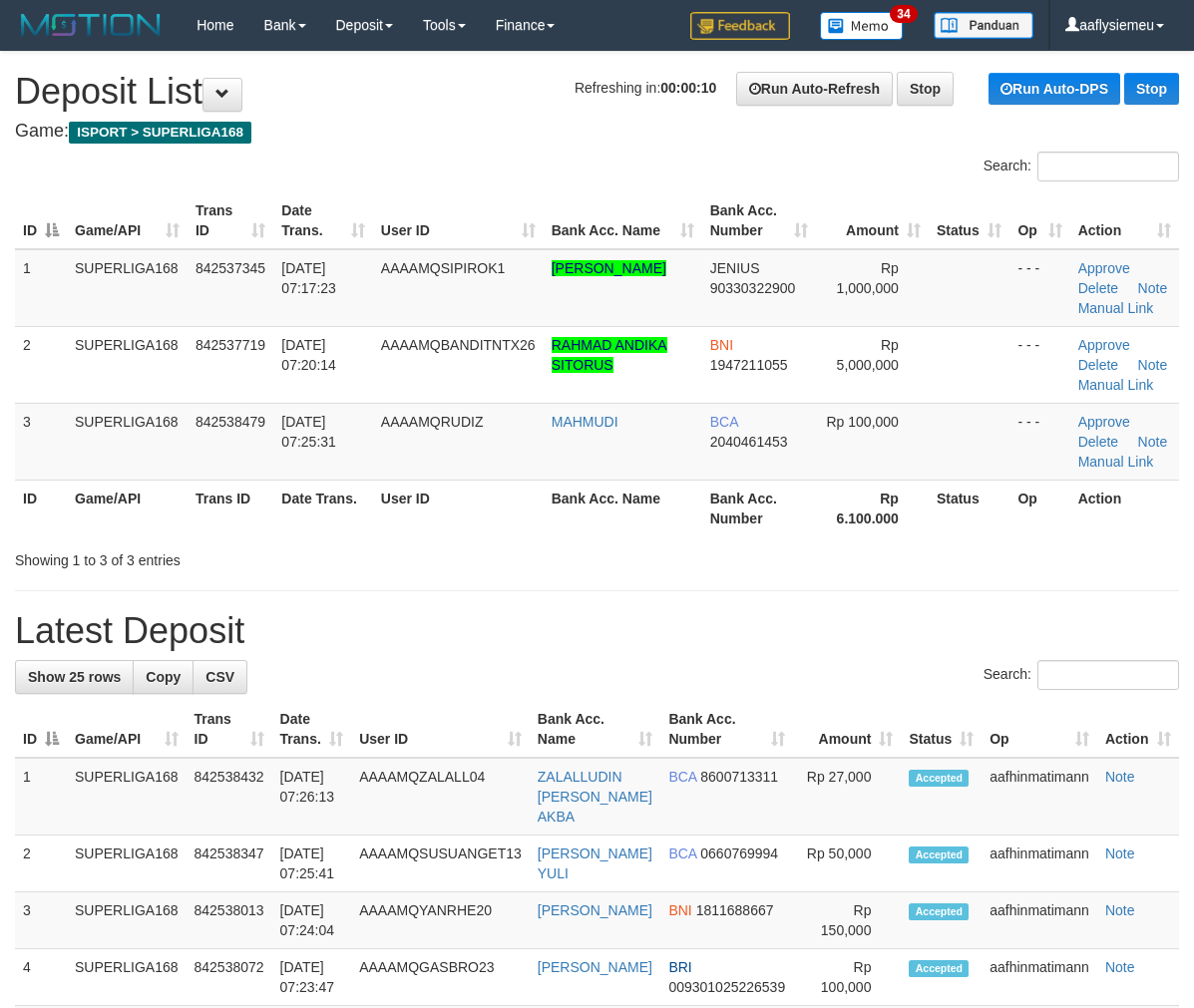 scroll, scrollTop: 0, scrollLeft: 0, axis: both 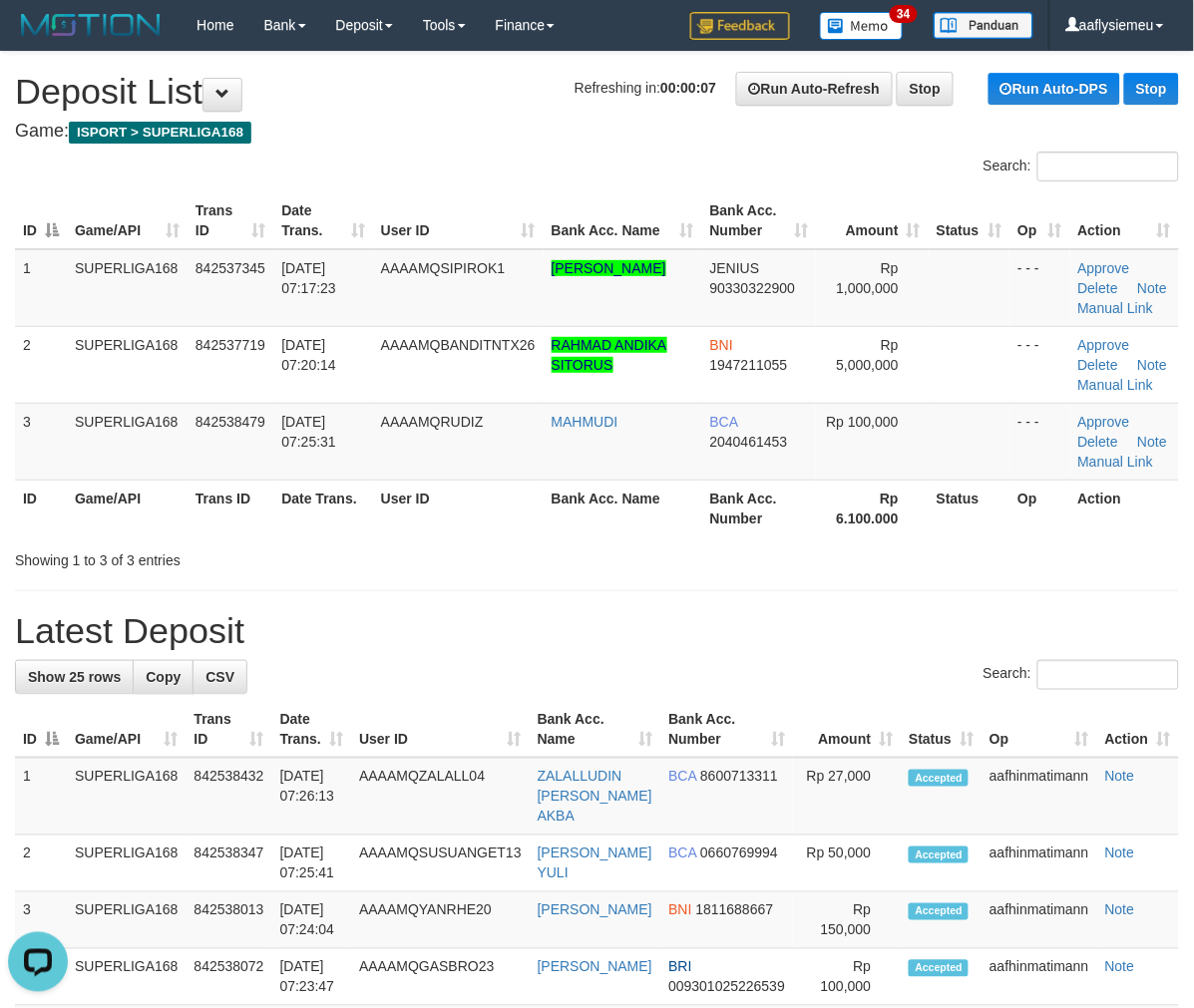 click on "Showing 1 to 3 of 3 entries" at bounding box center [248, 556] 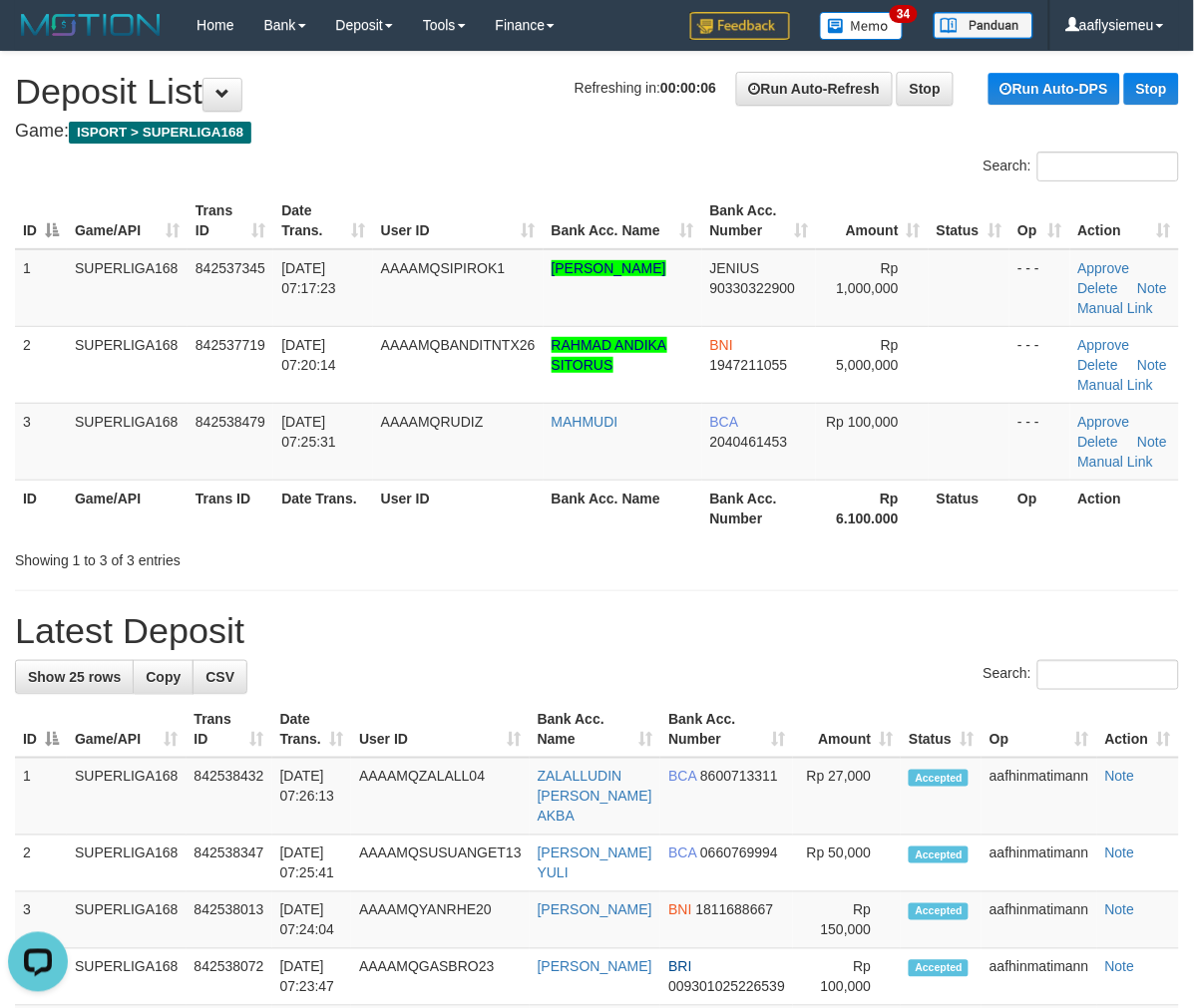 click on "Game/API" at bounding box center [127, 507] 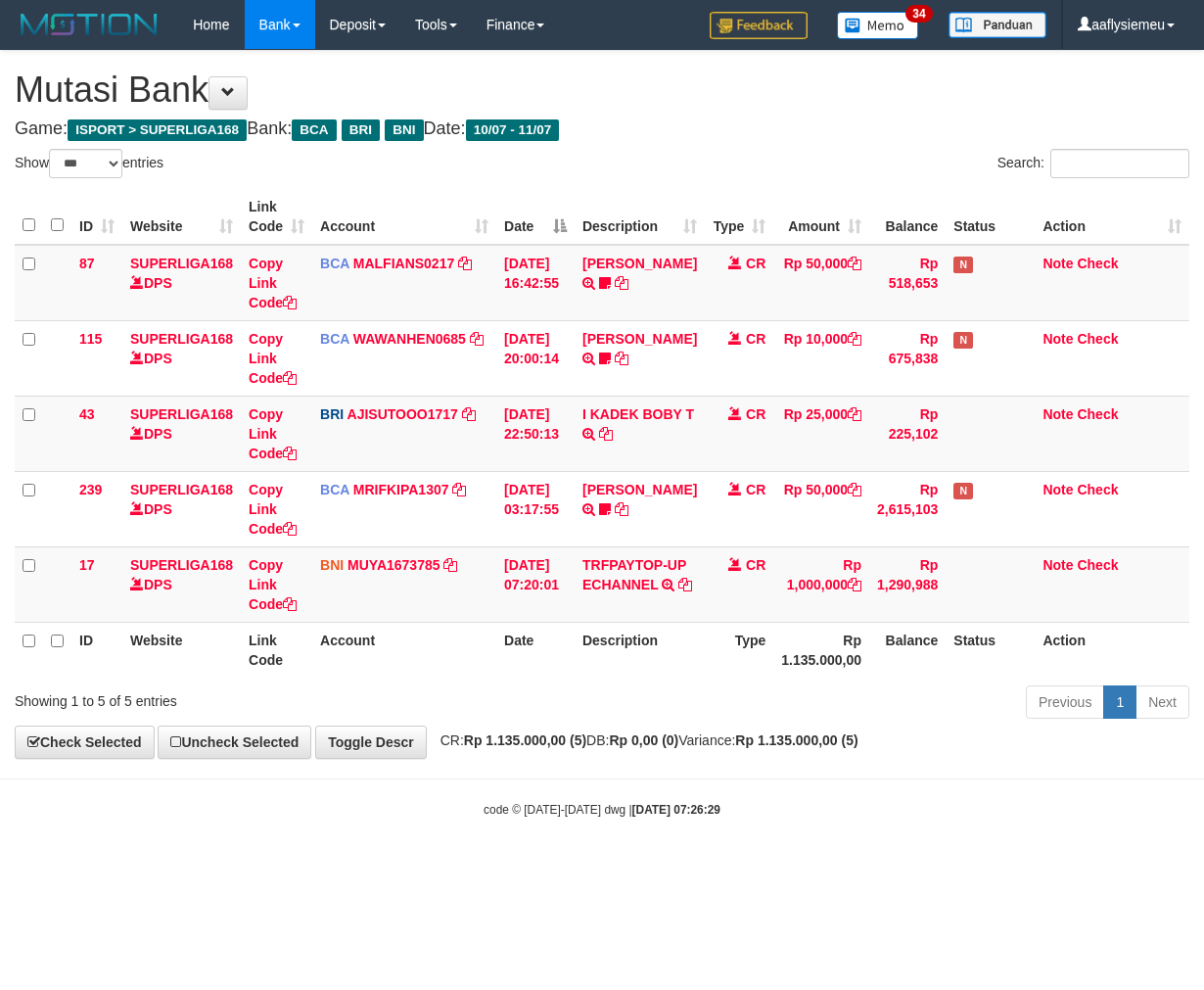 select on "***" 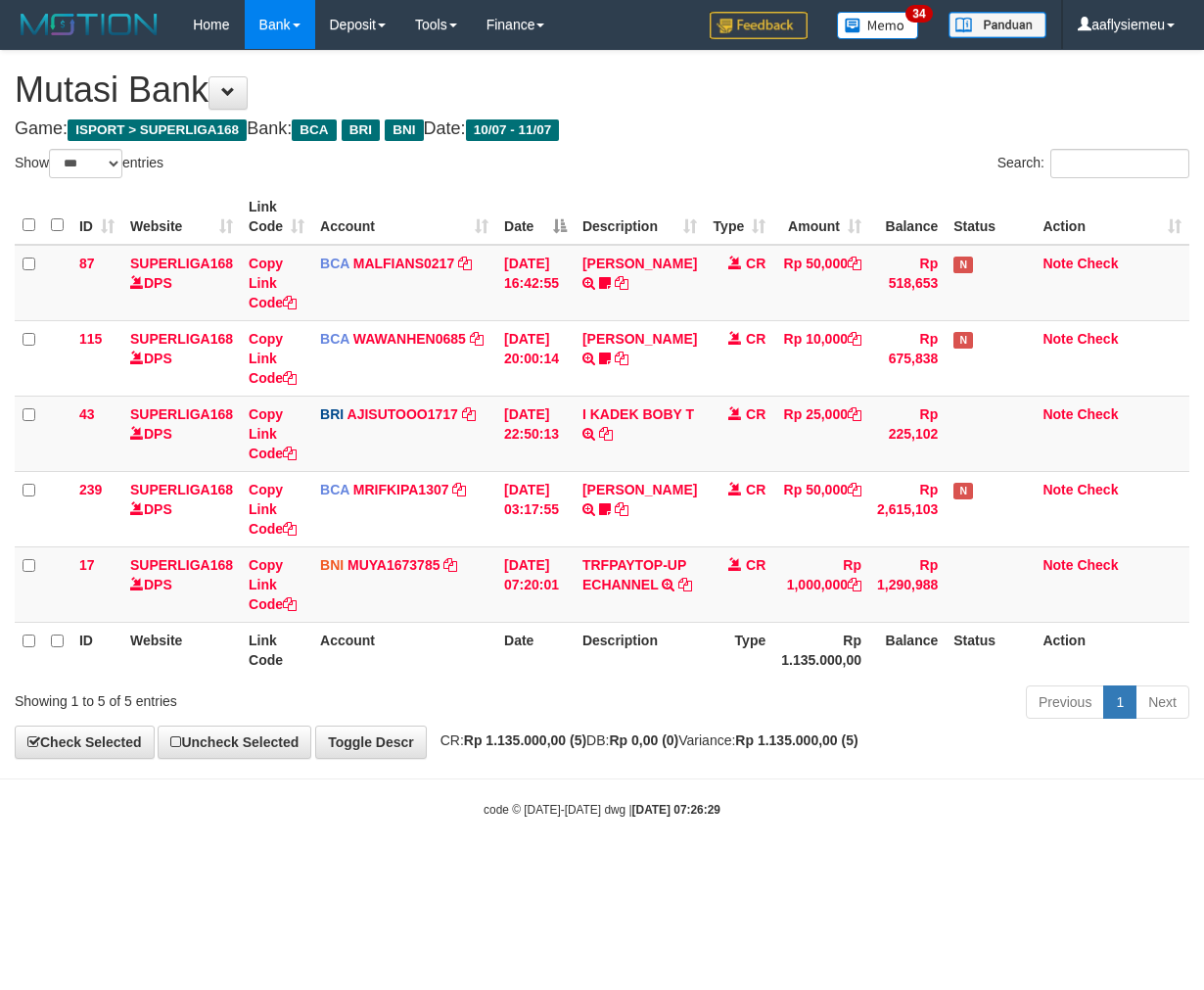 scroll, scrollTop: 0, scrollLeft: 0, axis: both 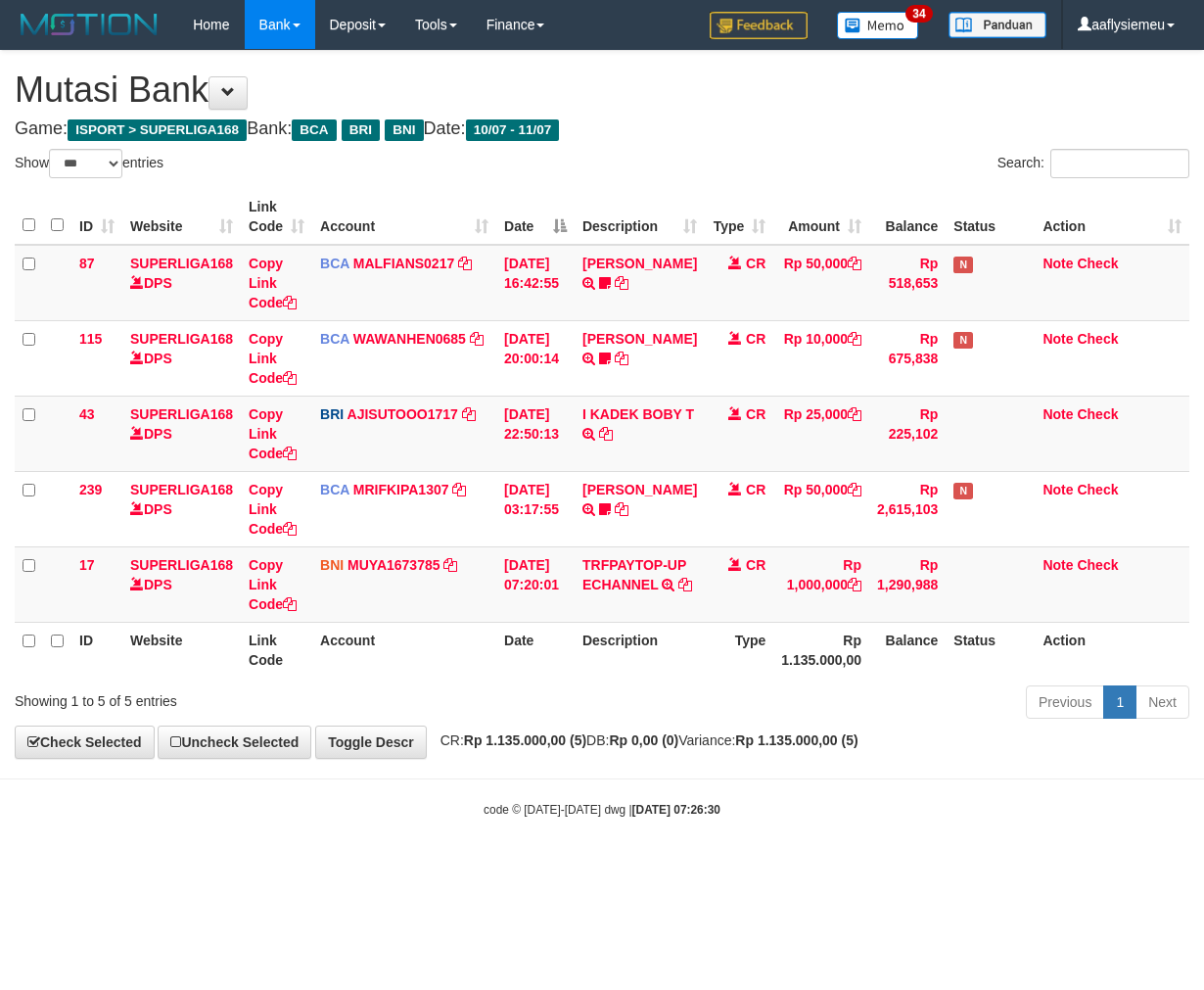select on "***" 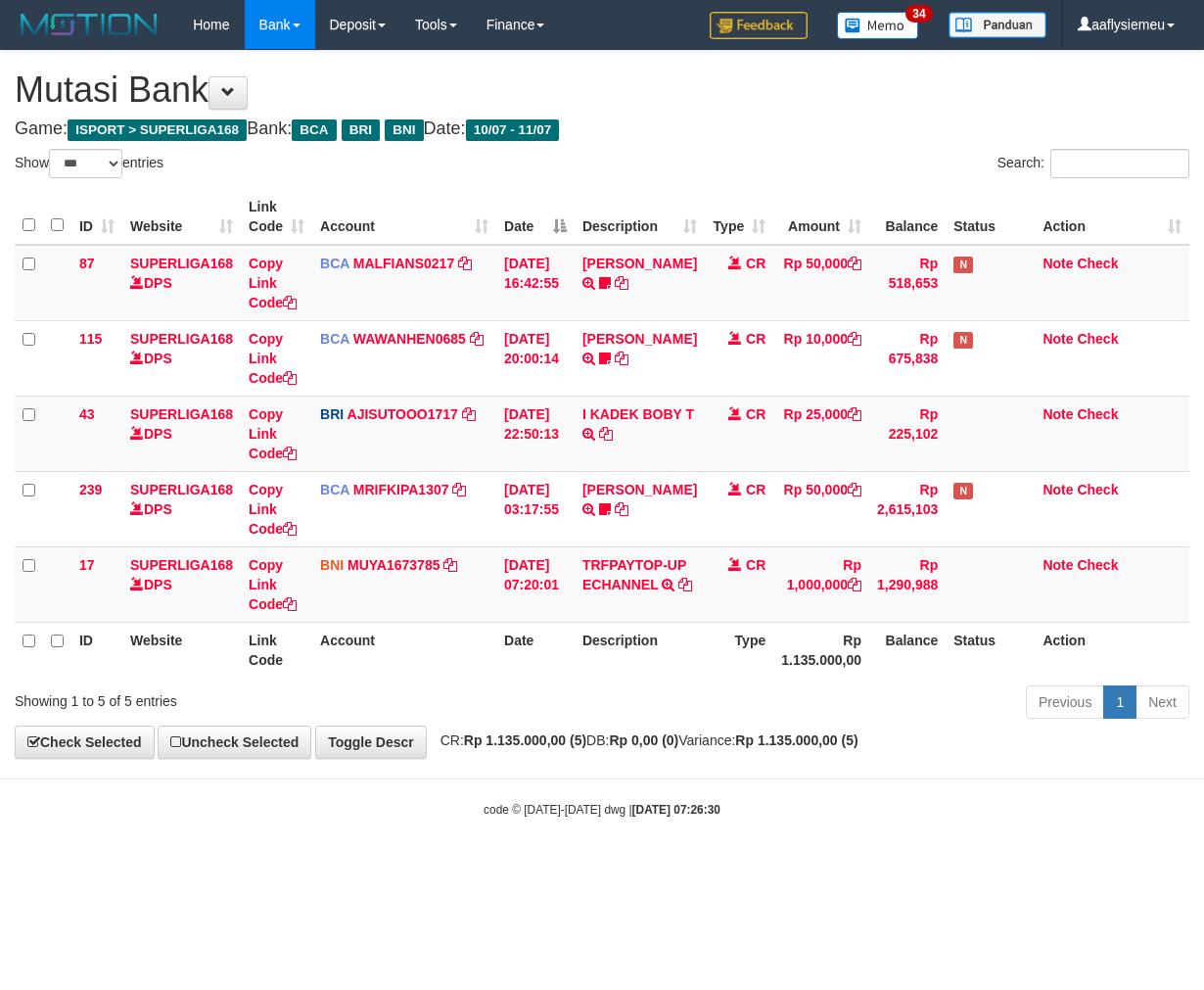 scroll, scrollTop: 0, scrollLeft: 0, axis: both 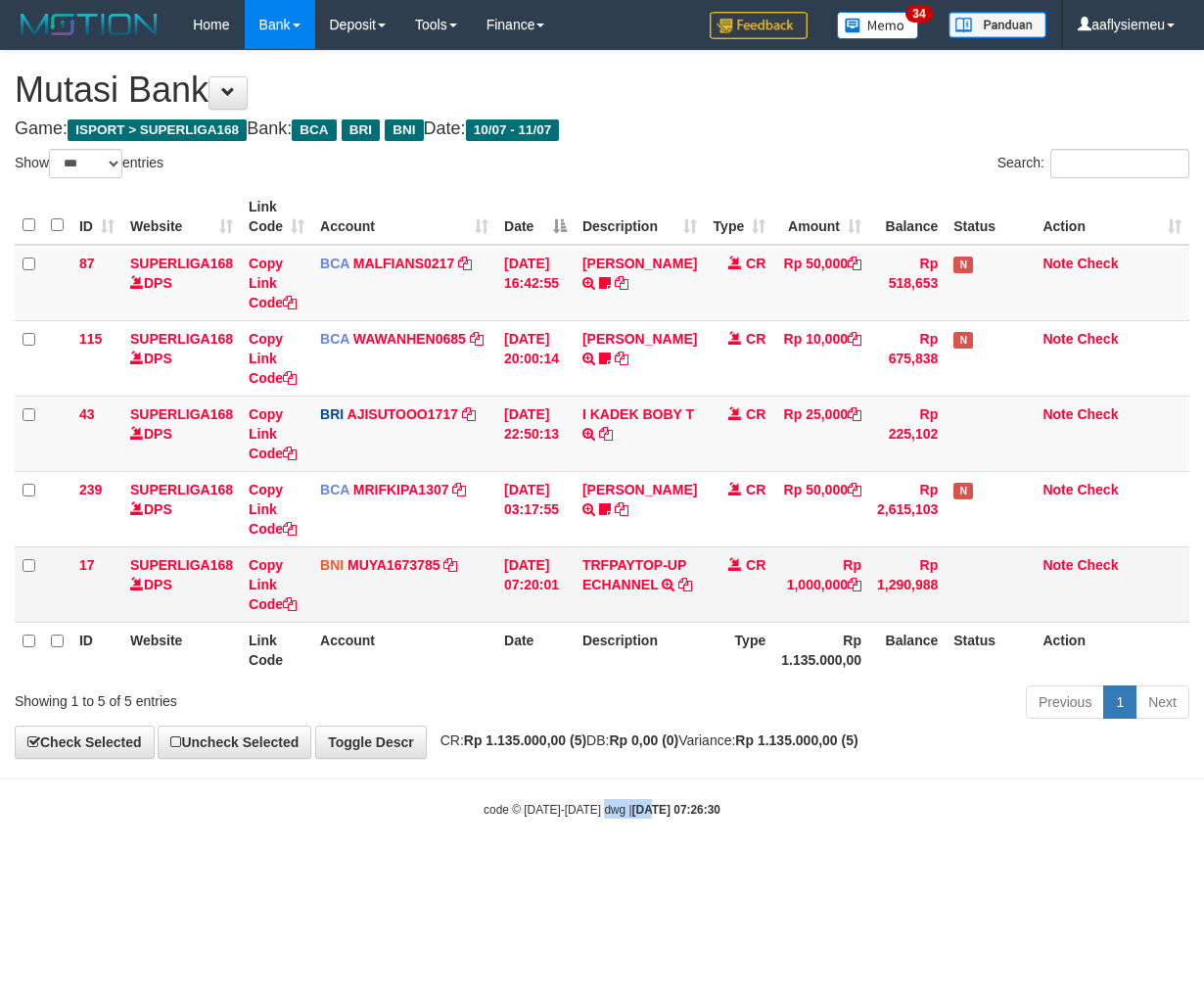 drag, startPoint x: 603, startPoint y: 849, endPoint x: 1178, endPoint y: 607, distance: 623.85014 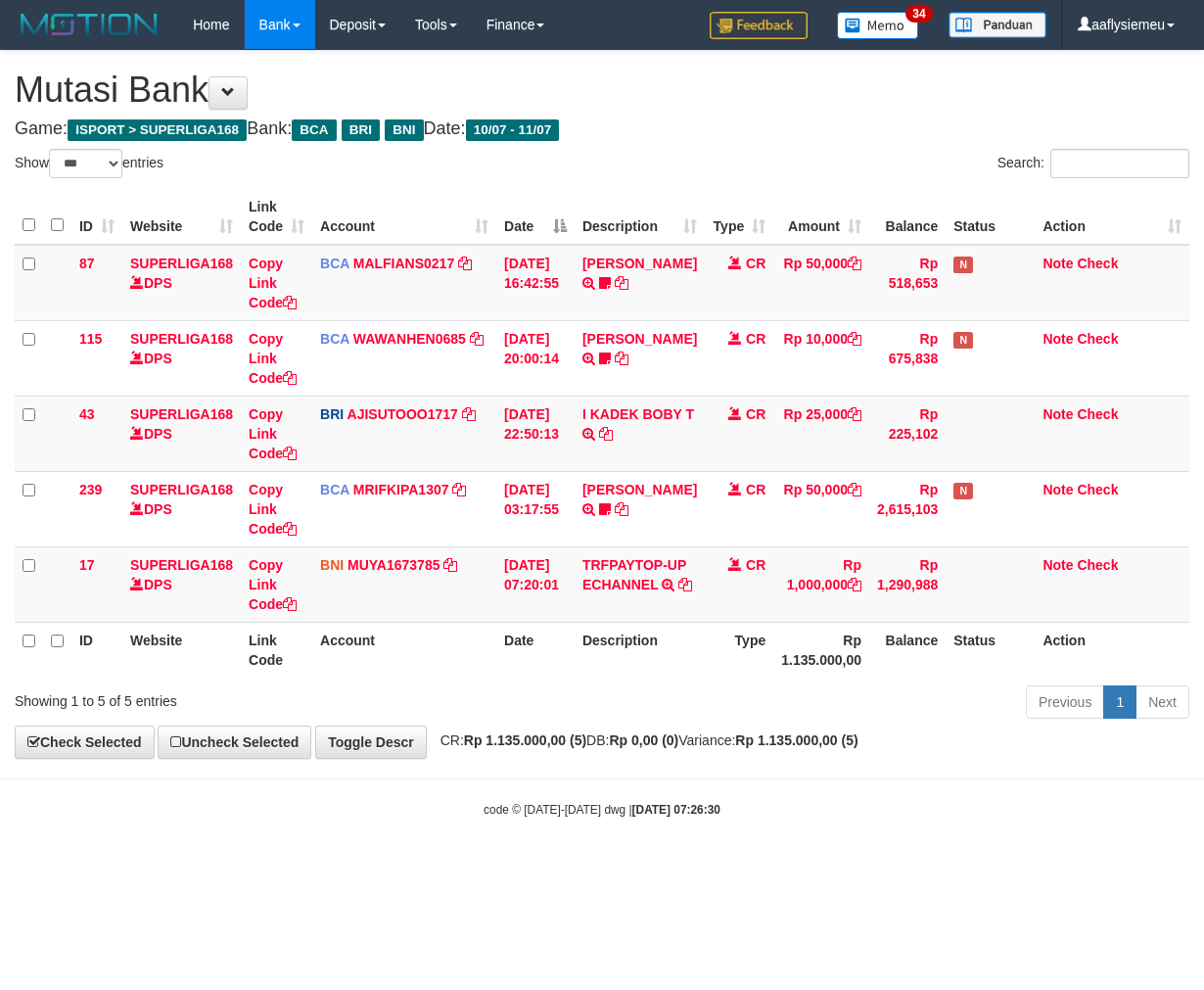 drag, startPoint x: 783, startPoint y: 702, endPoint x: 1198, endPoint y: 512, distance: 456.4263 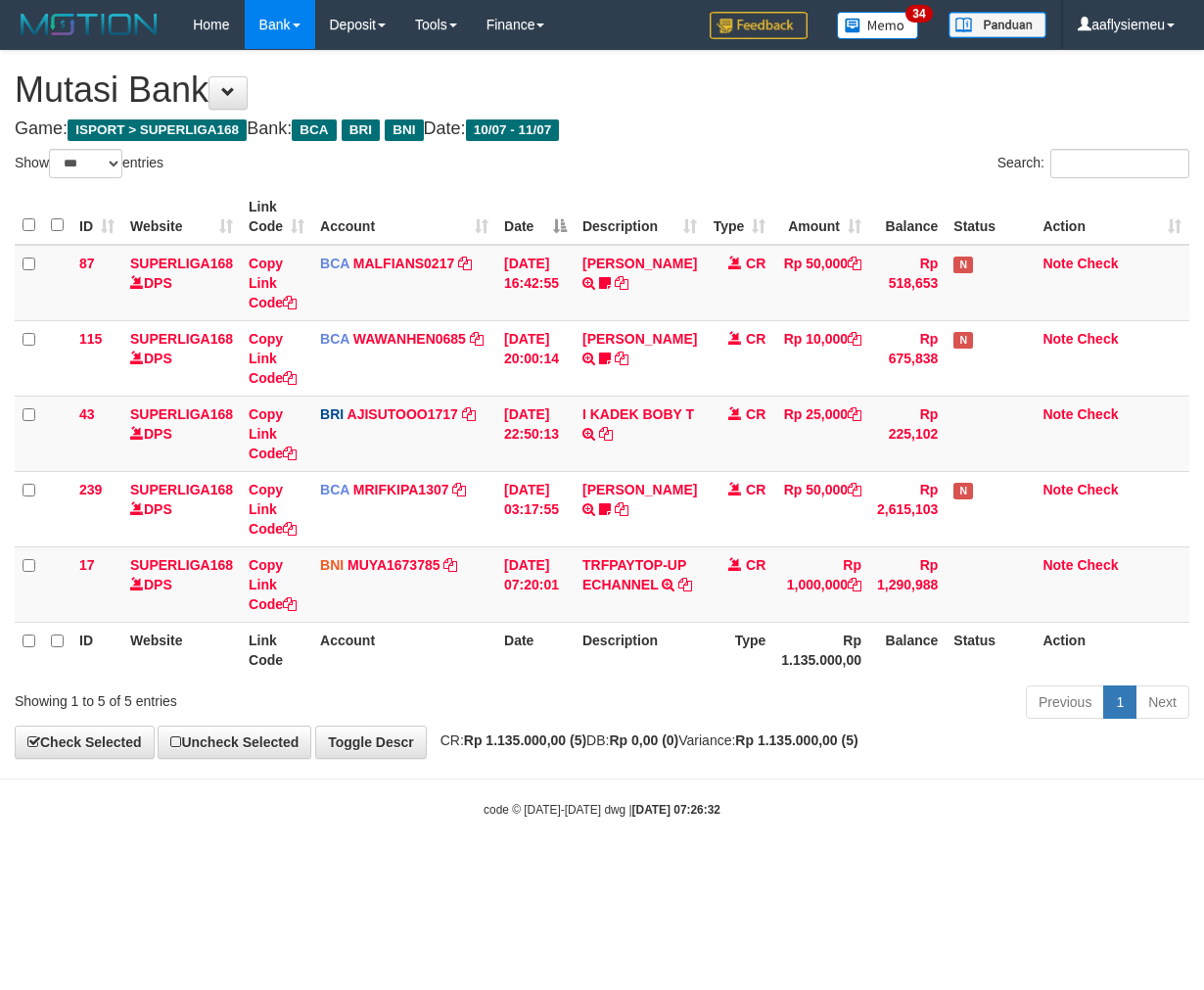 select on "***" 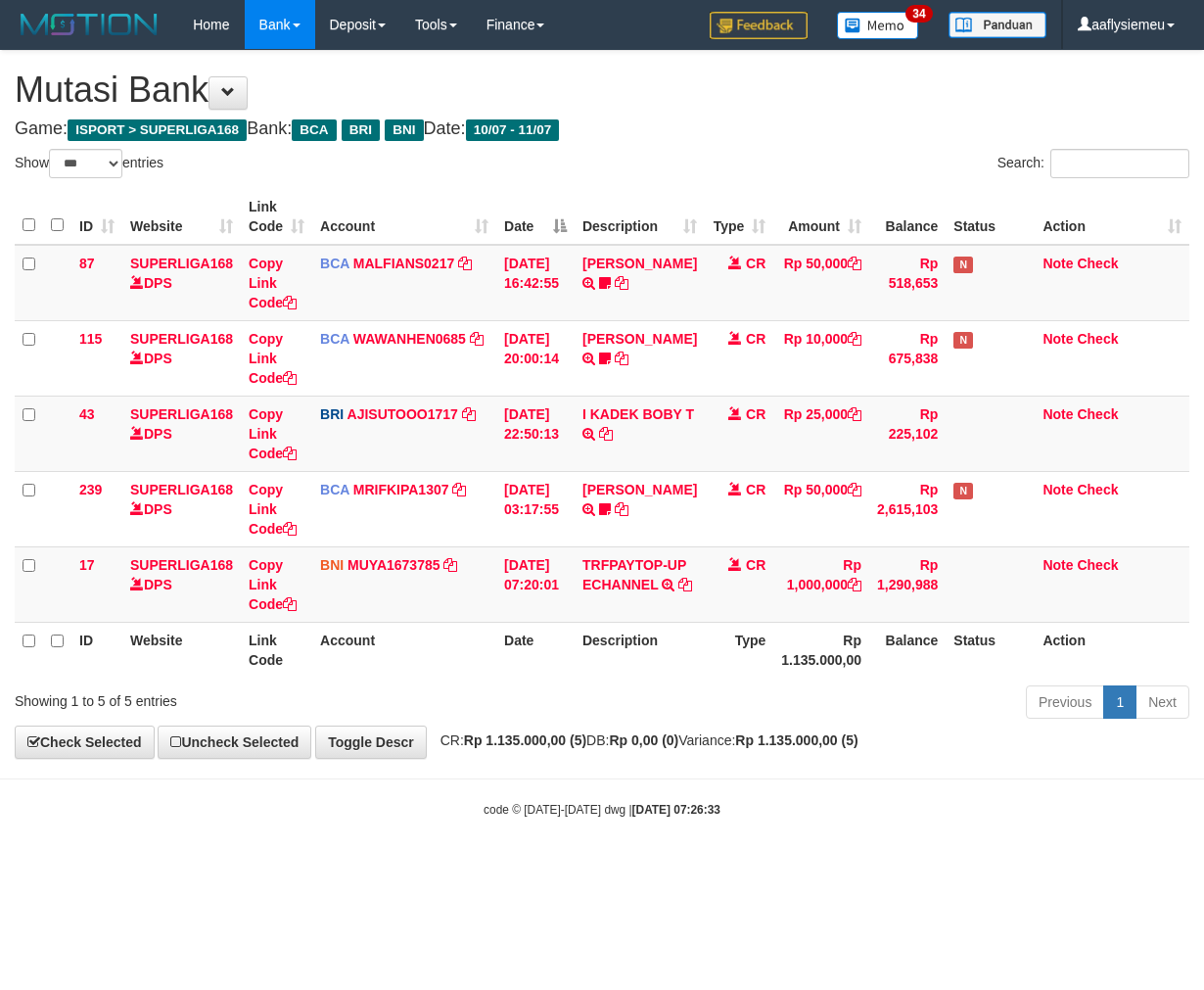 select on "***" 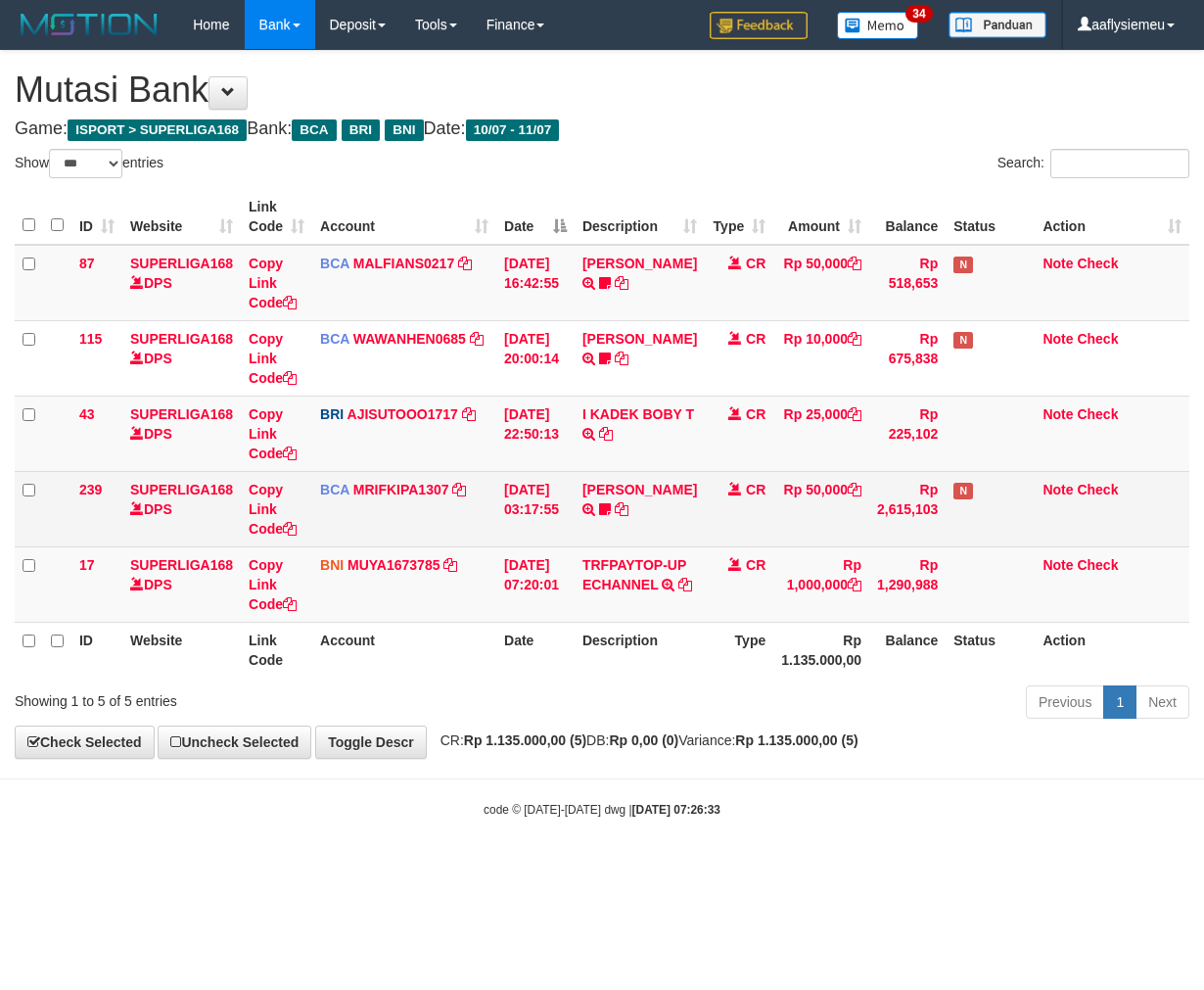scroll, scrollTop: 0, scrollLeft: 0, axis: both 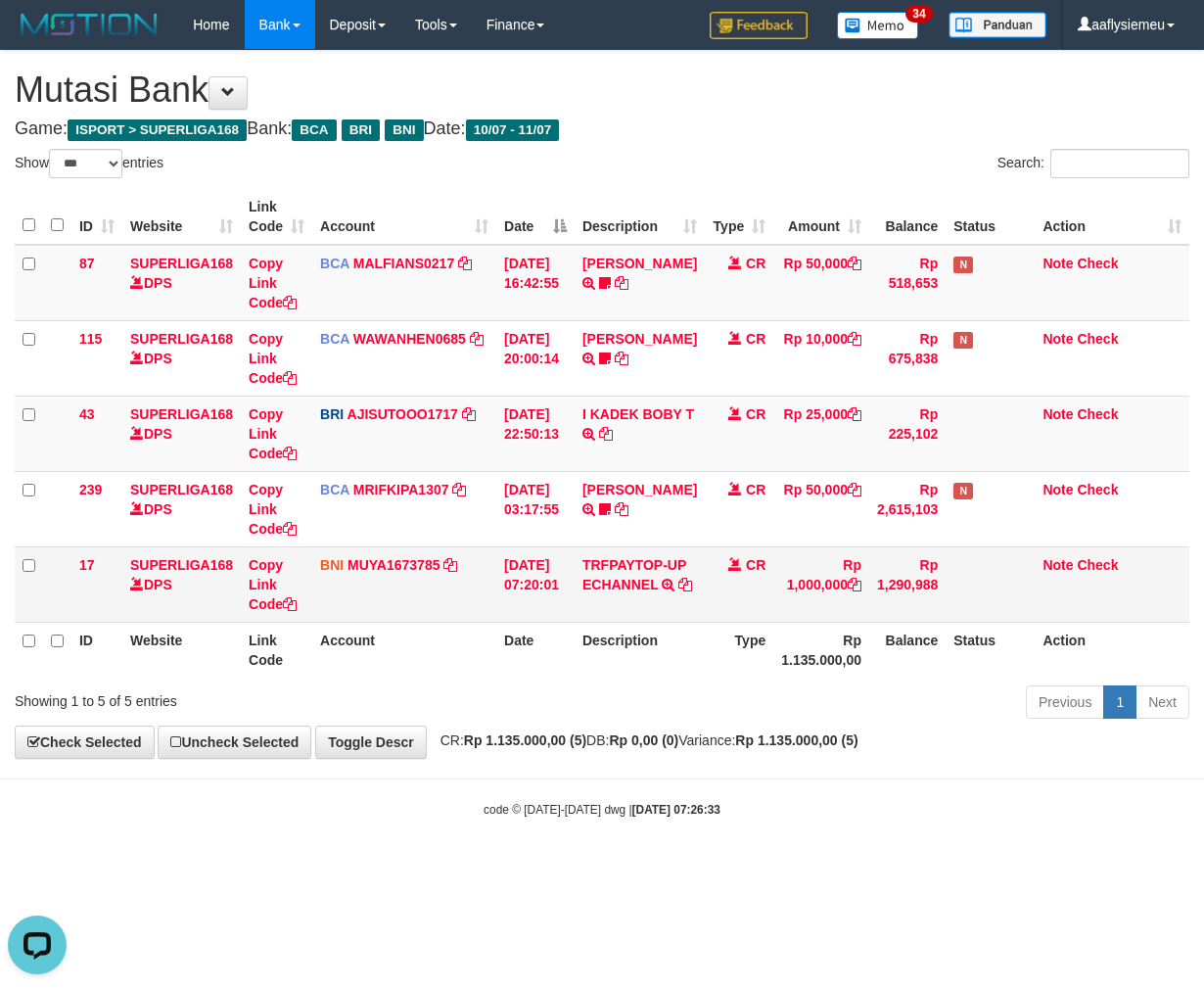click on "TRFPAYTOP-UP ECHANNEL         TRF/PAY/TOP-UP ECHANNEL" at bounding box center [639, 584] 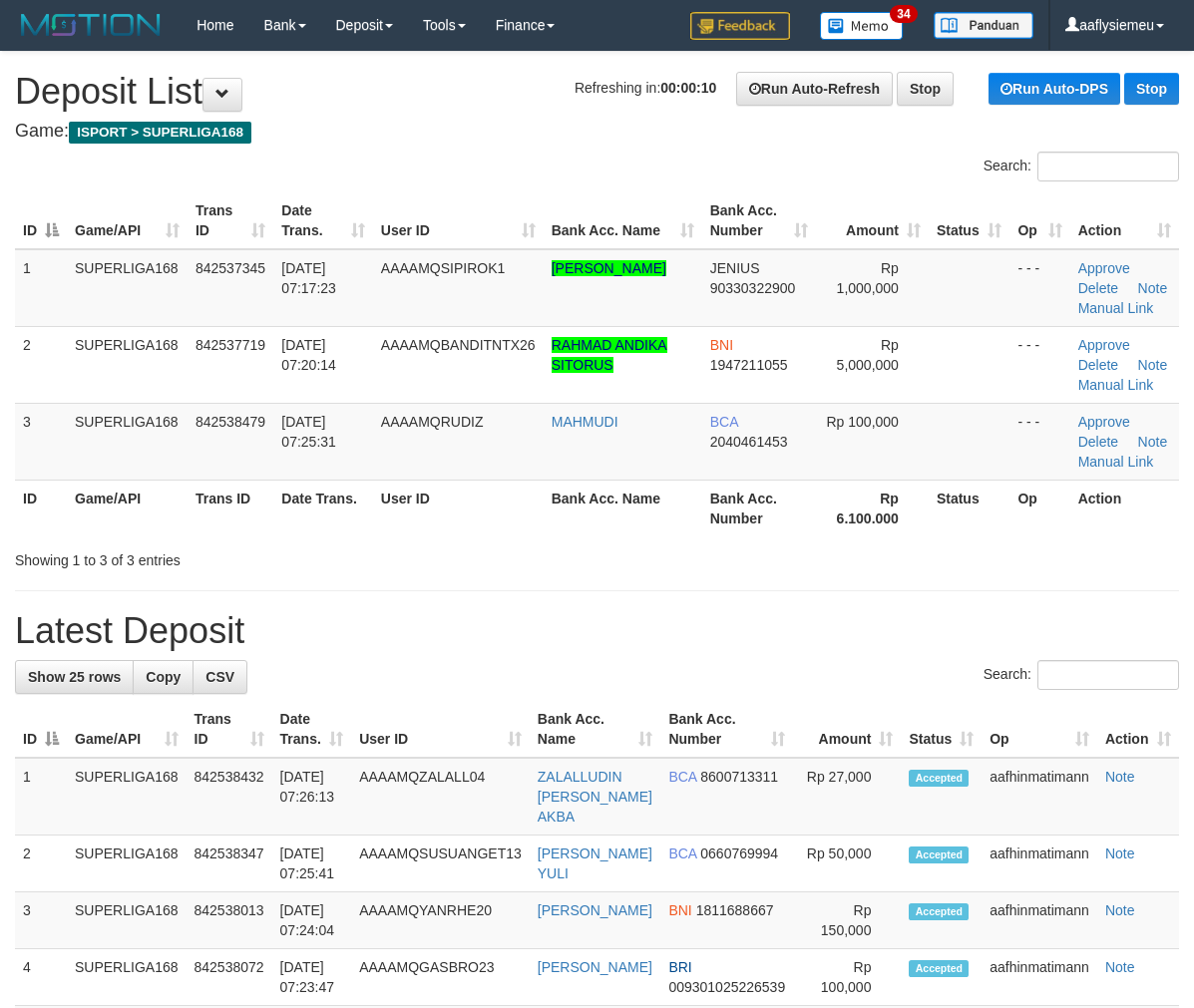 scroll, scrollTop: 0, scrollLeft: 0, axis: both 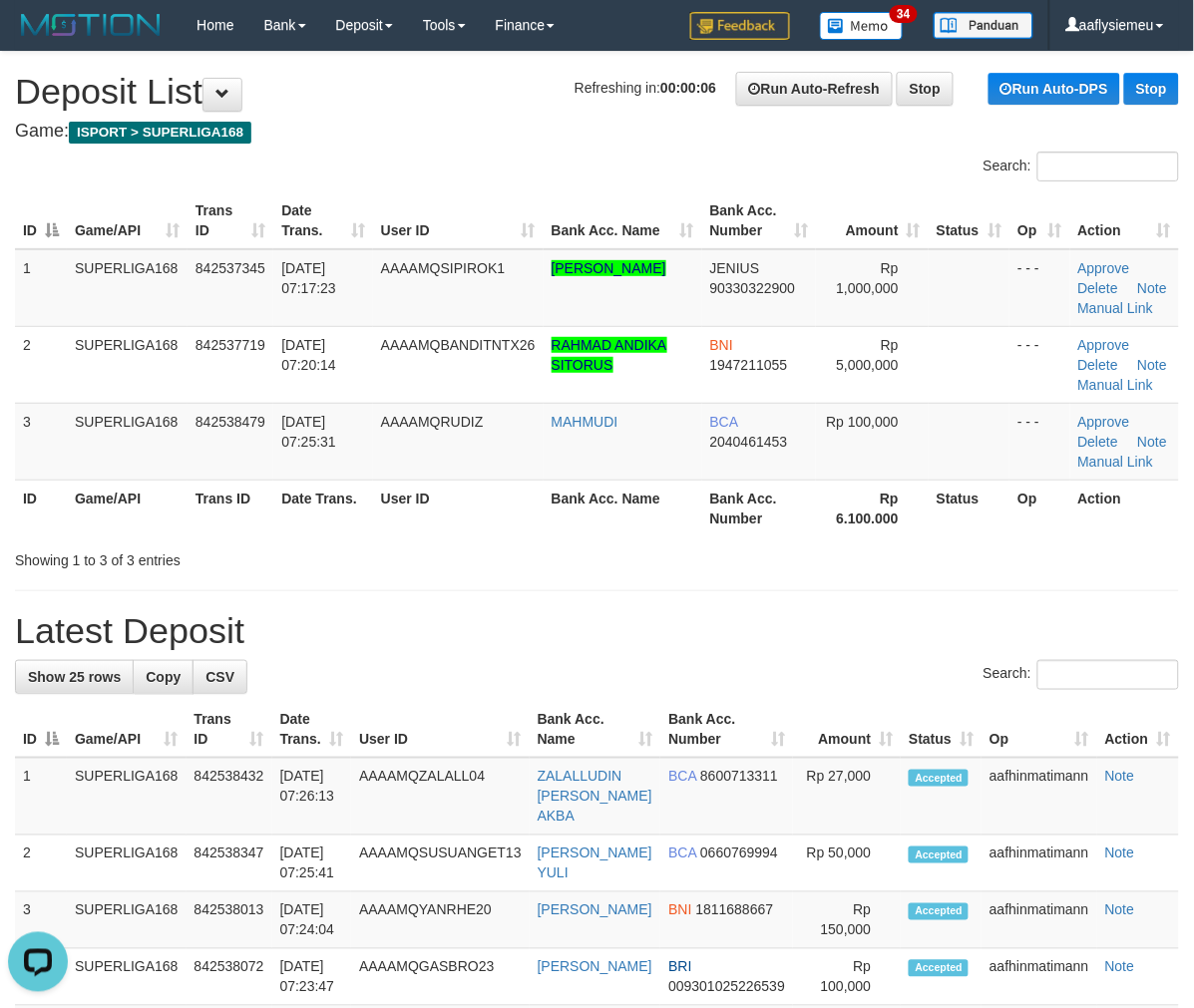 drag, startPoint x: 309, startPoint y: 463, endPoint x: 0, endPoint y: 662, distance: 367.53503 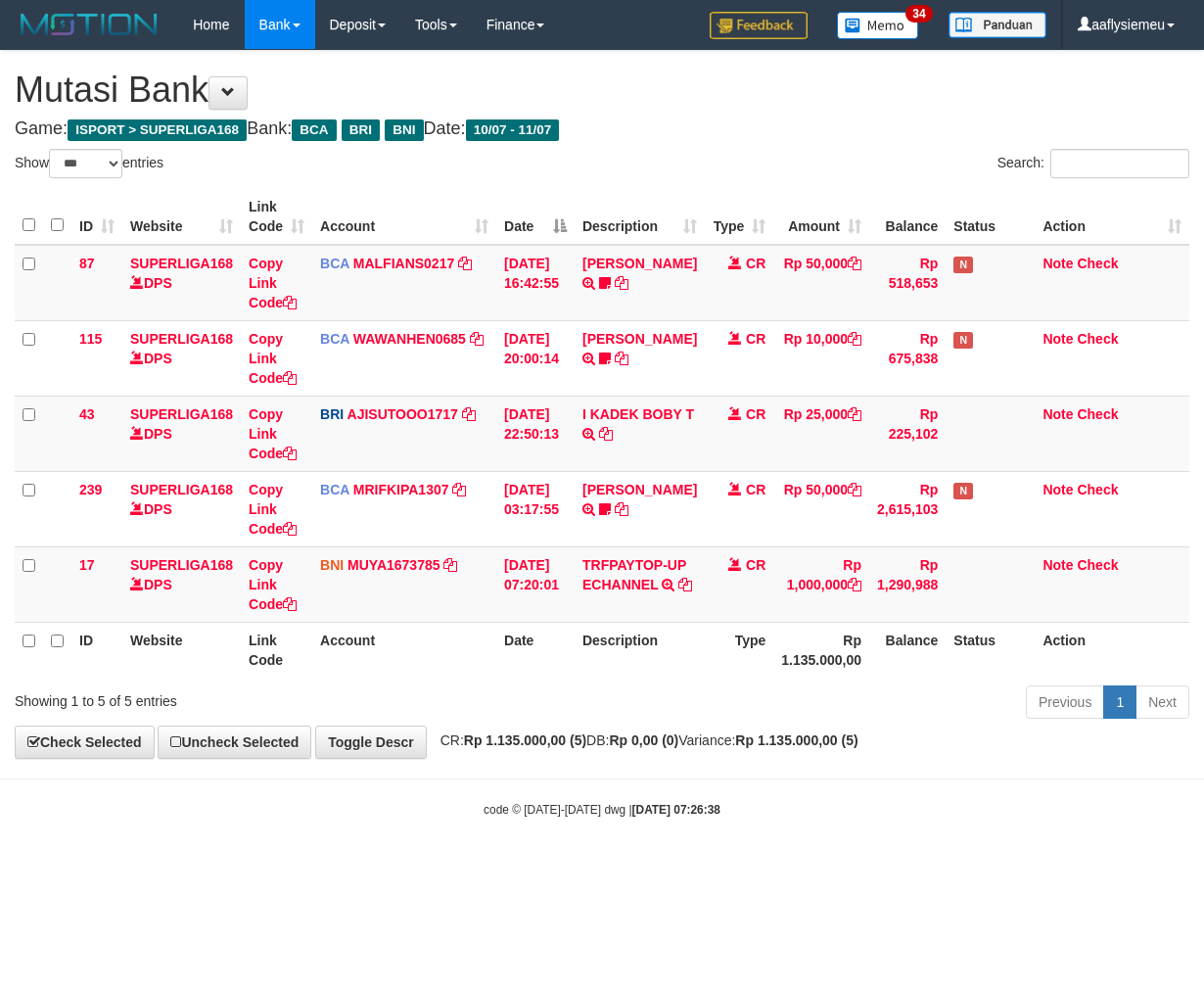select on "***" 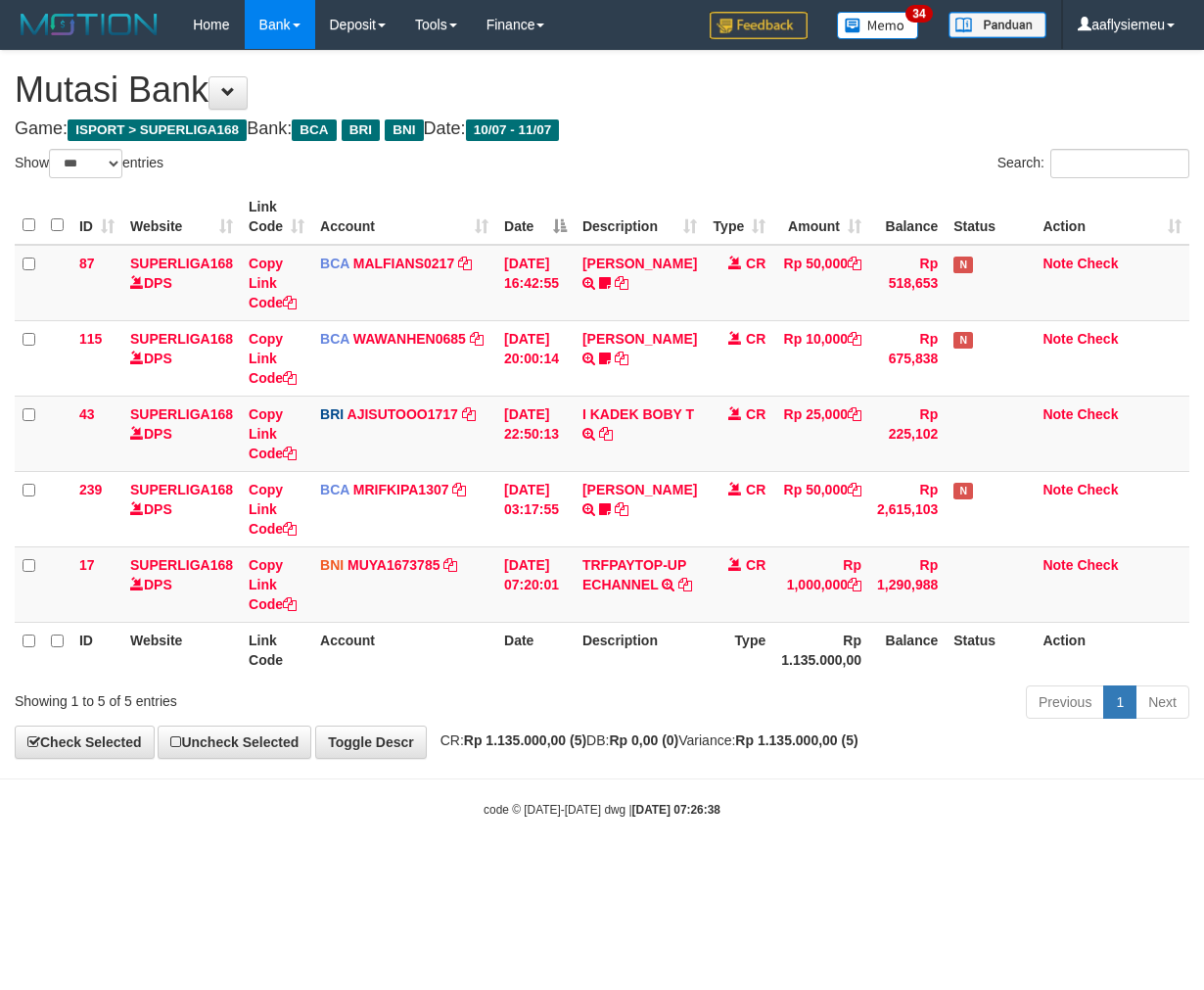 scroll, scrollTop: 0, scrollLeft: 0, axis: both 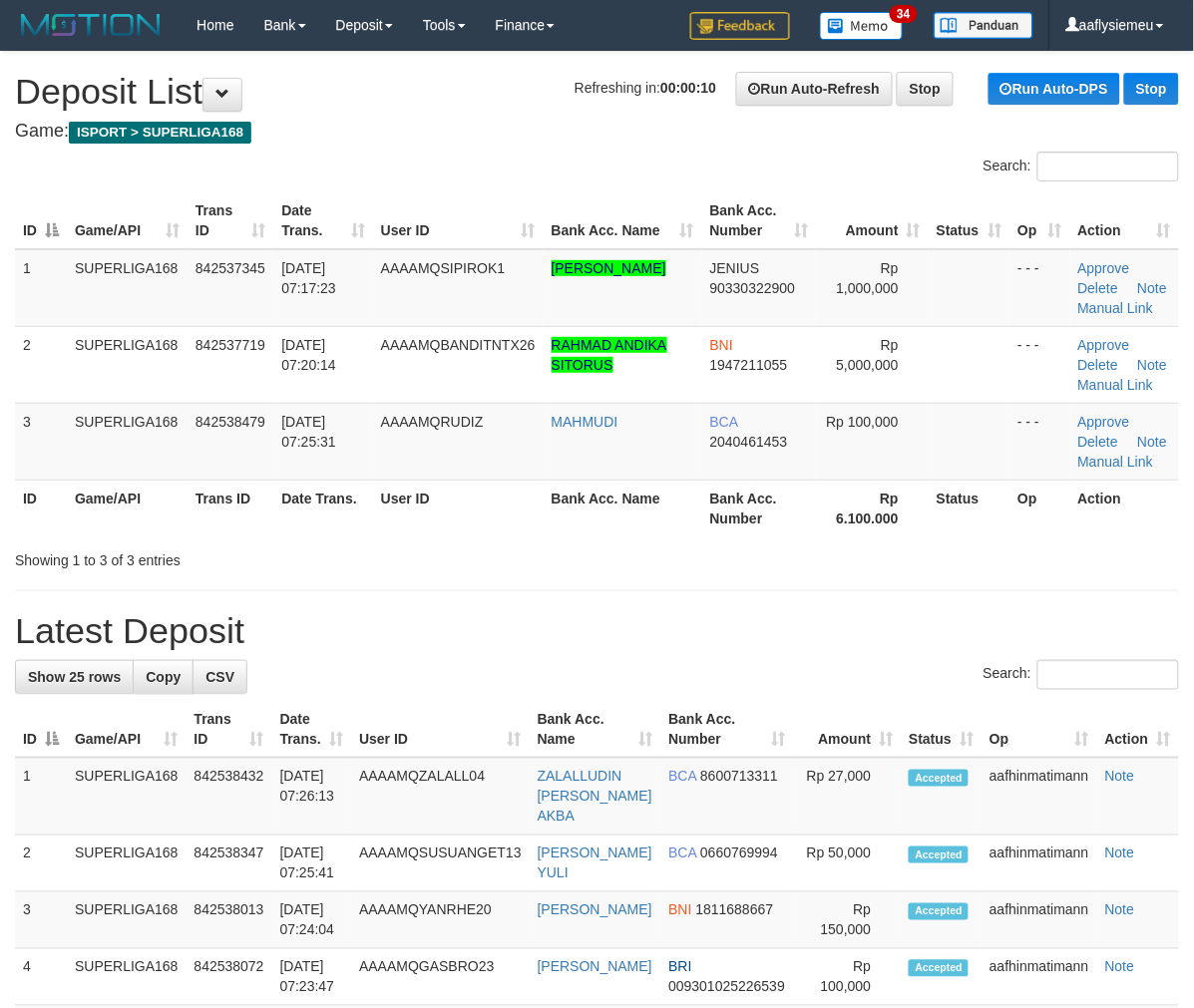 drag, startPoint x: 393, startPoint y: 529, endPoint x: 7, endPoint y: 676, distance: 413.04358 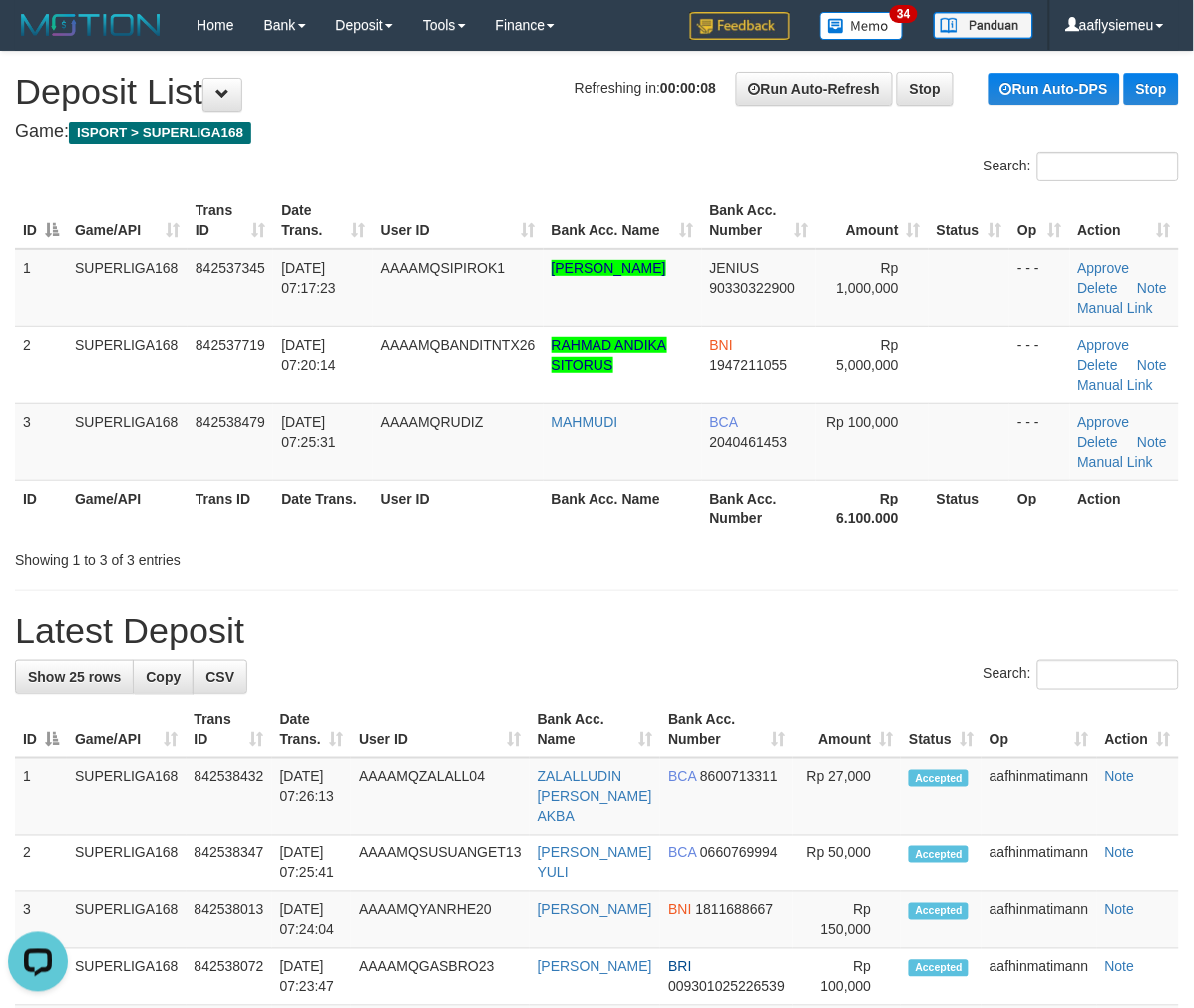 scroll, scrollTop: 0, scrollLeft: 0, axis: both 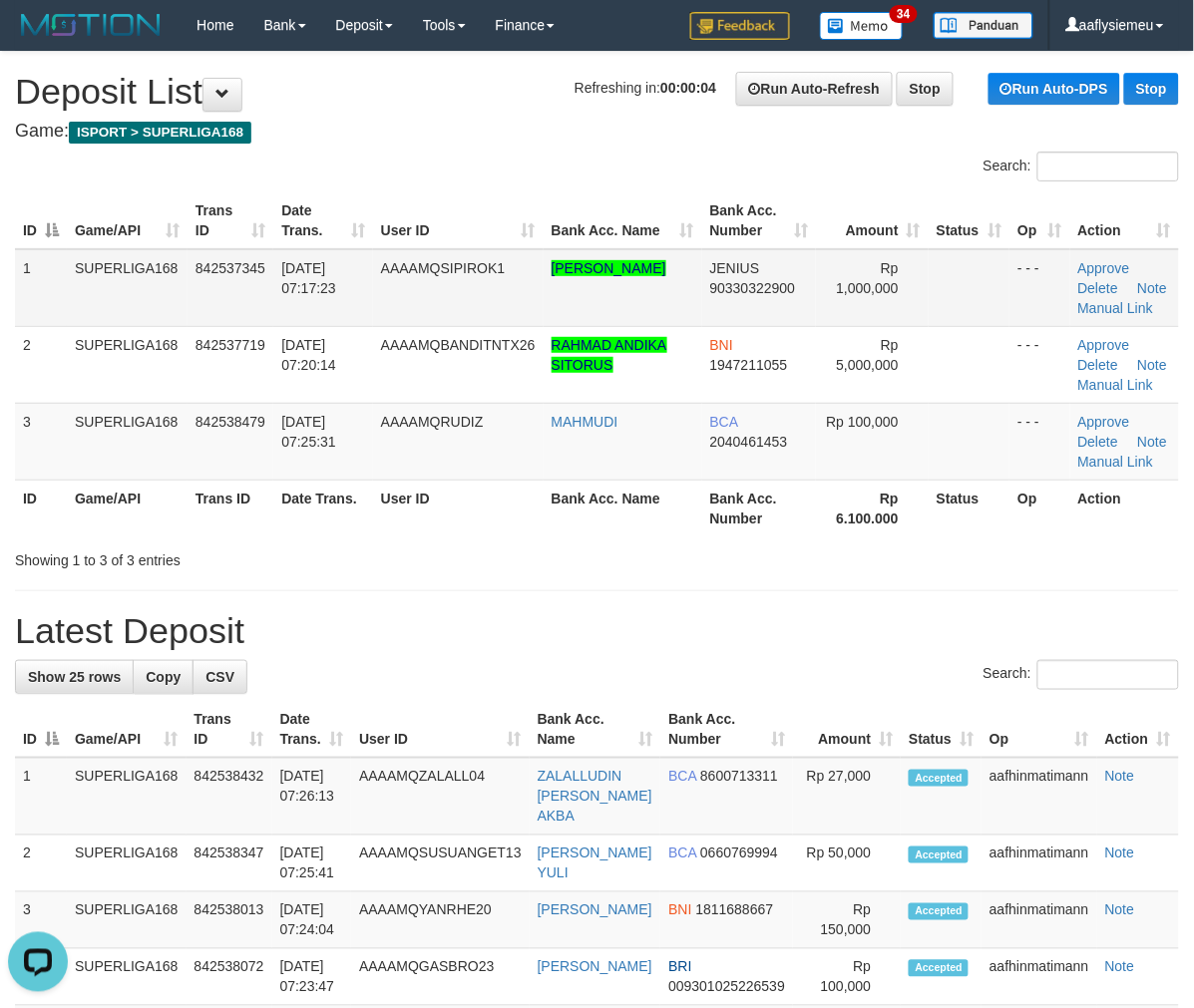 drag, startPoint x: 524, startPoint y: 301, endPoint x: 507, endPoint y: 306, distance: 17.720045 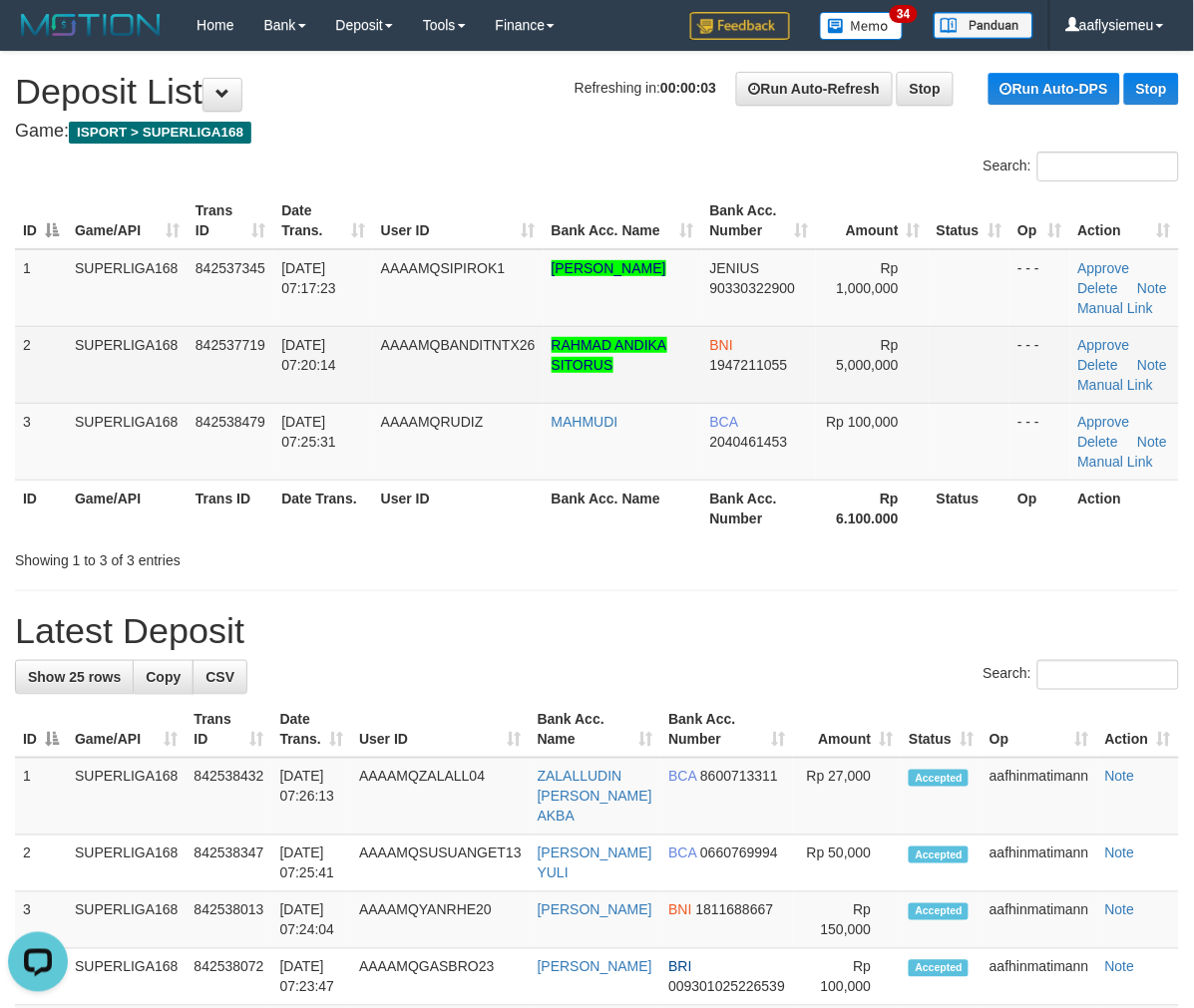 drag, startPoint x: 181, startPoint y: 394, endPoint x: 172, endPoint y: 399, distance: 10.29563 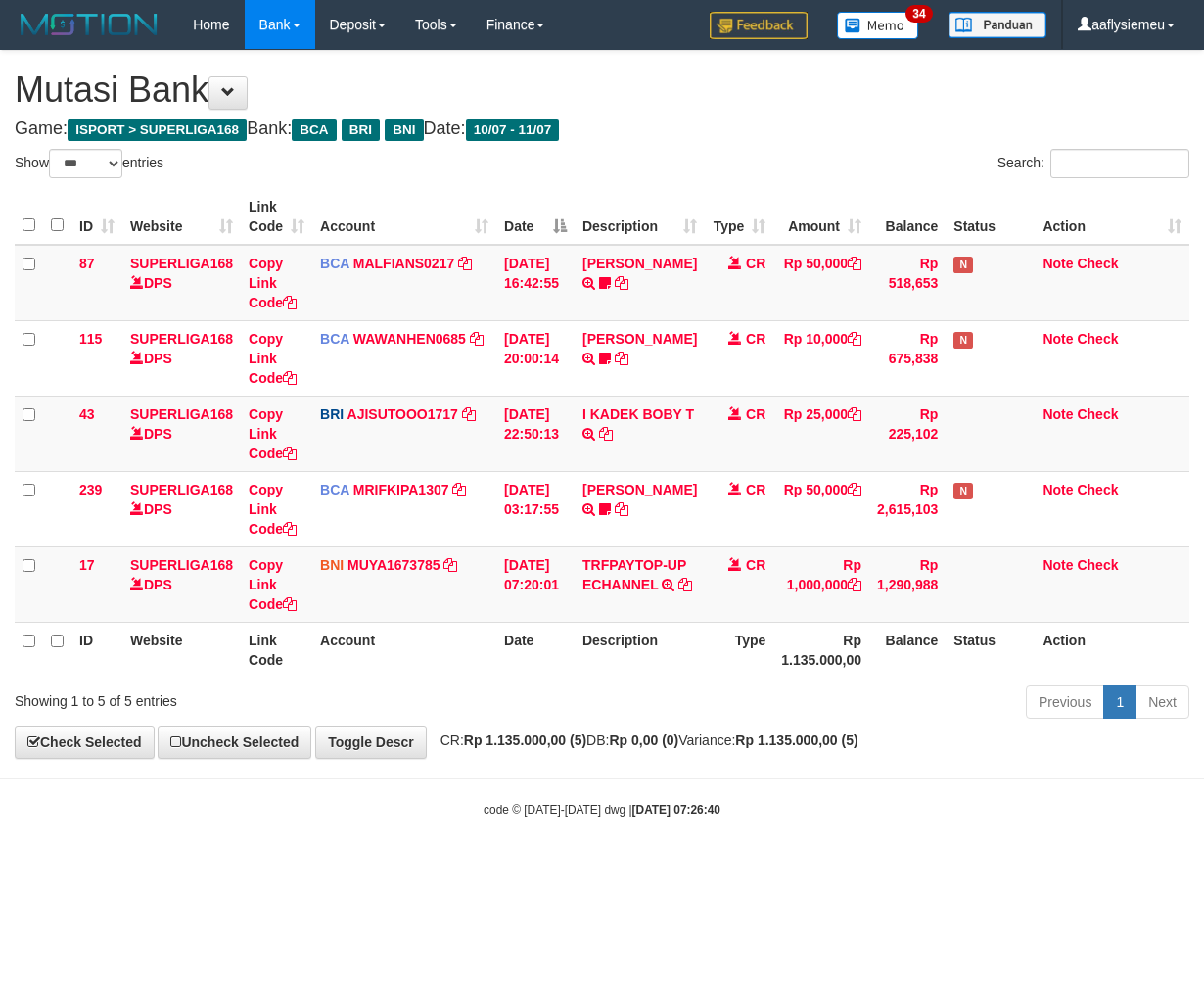 select on "***" 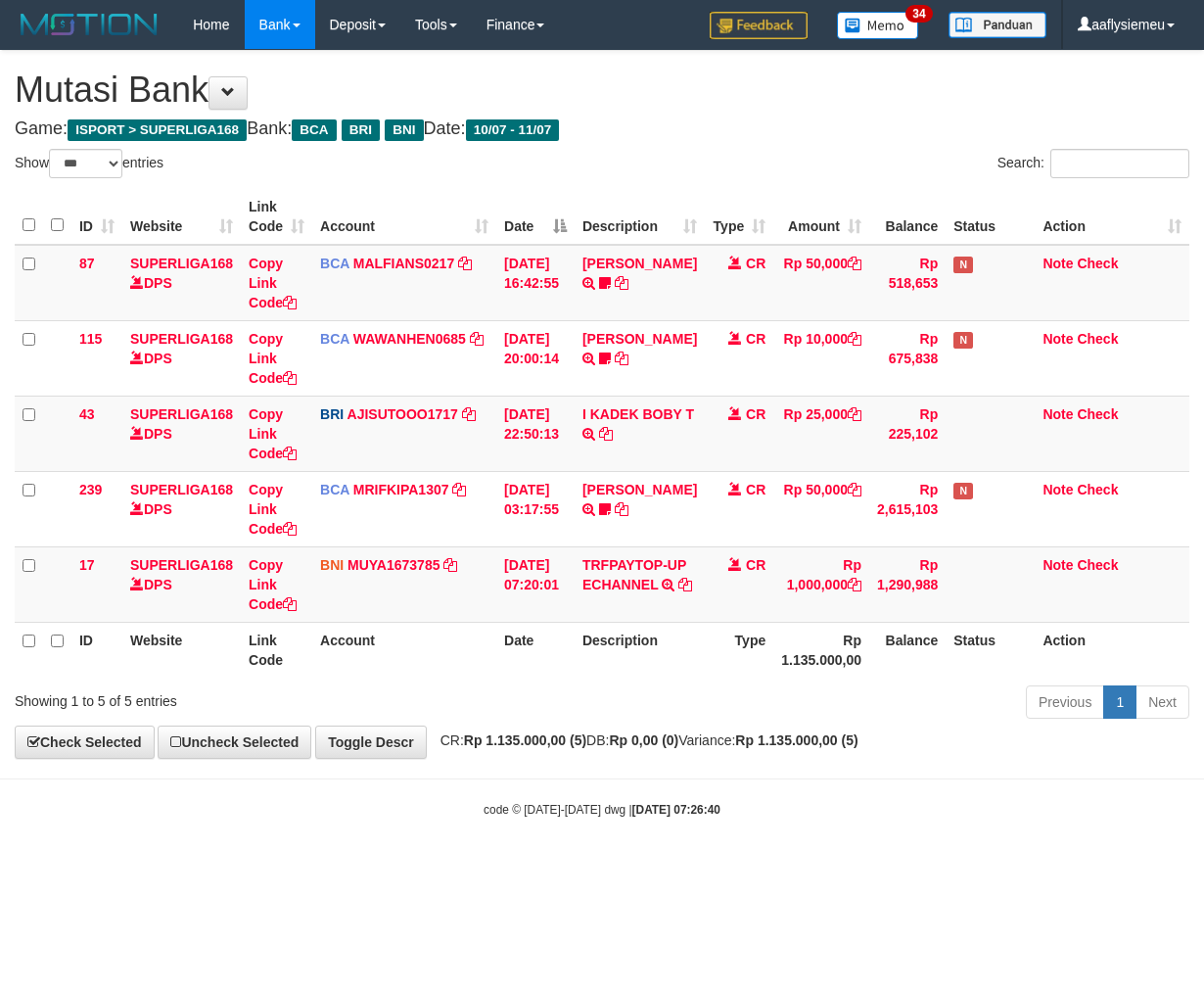 scroll, scrollTop: 0, scrollLeft: 0, axis: both 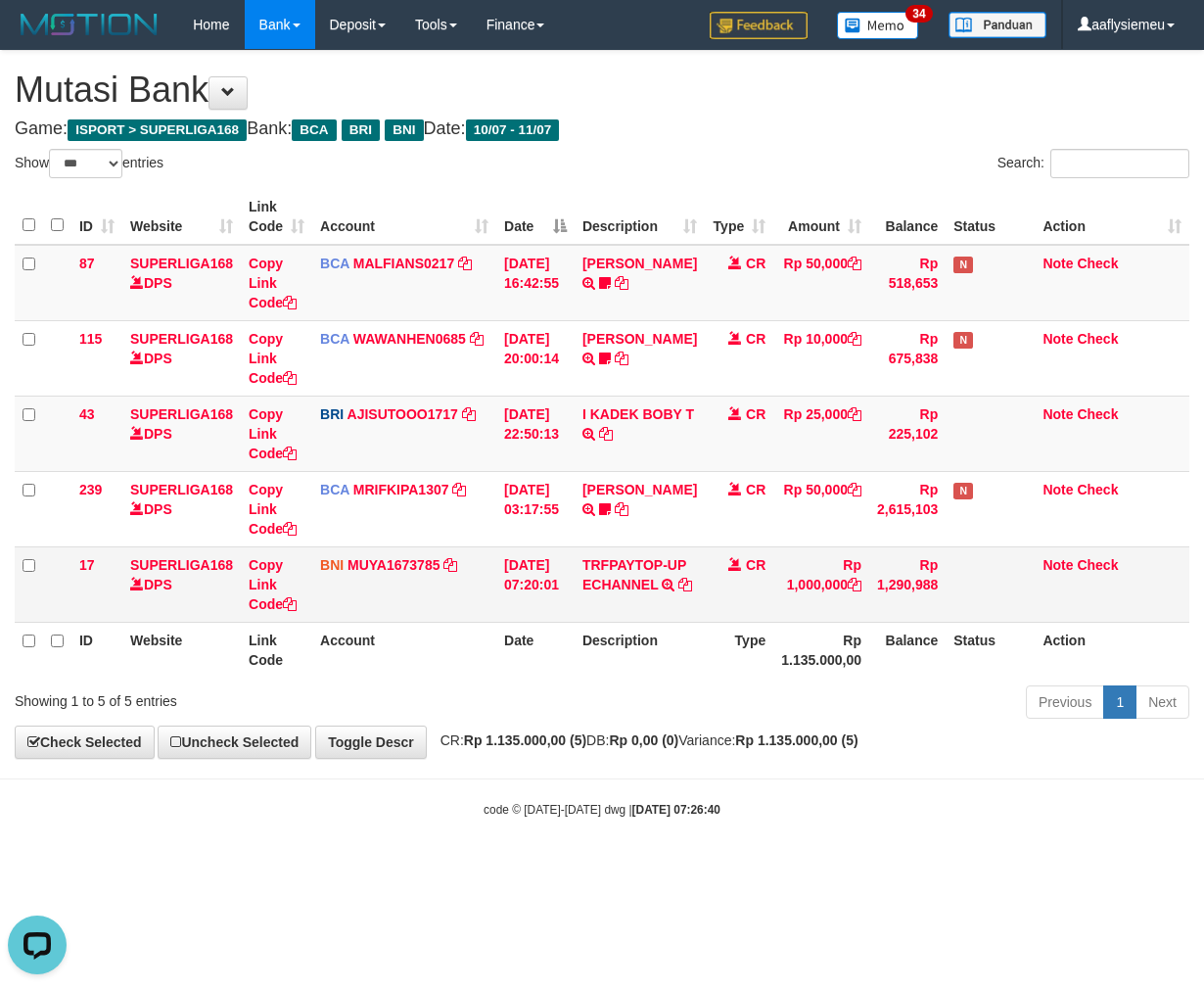 click on "TRFPAYTOP-UP ECHANNEL         TRF/PAY/TOP-UP ECHANNEL" at bounding box center [639, 584] 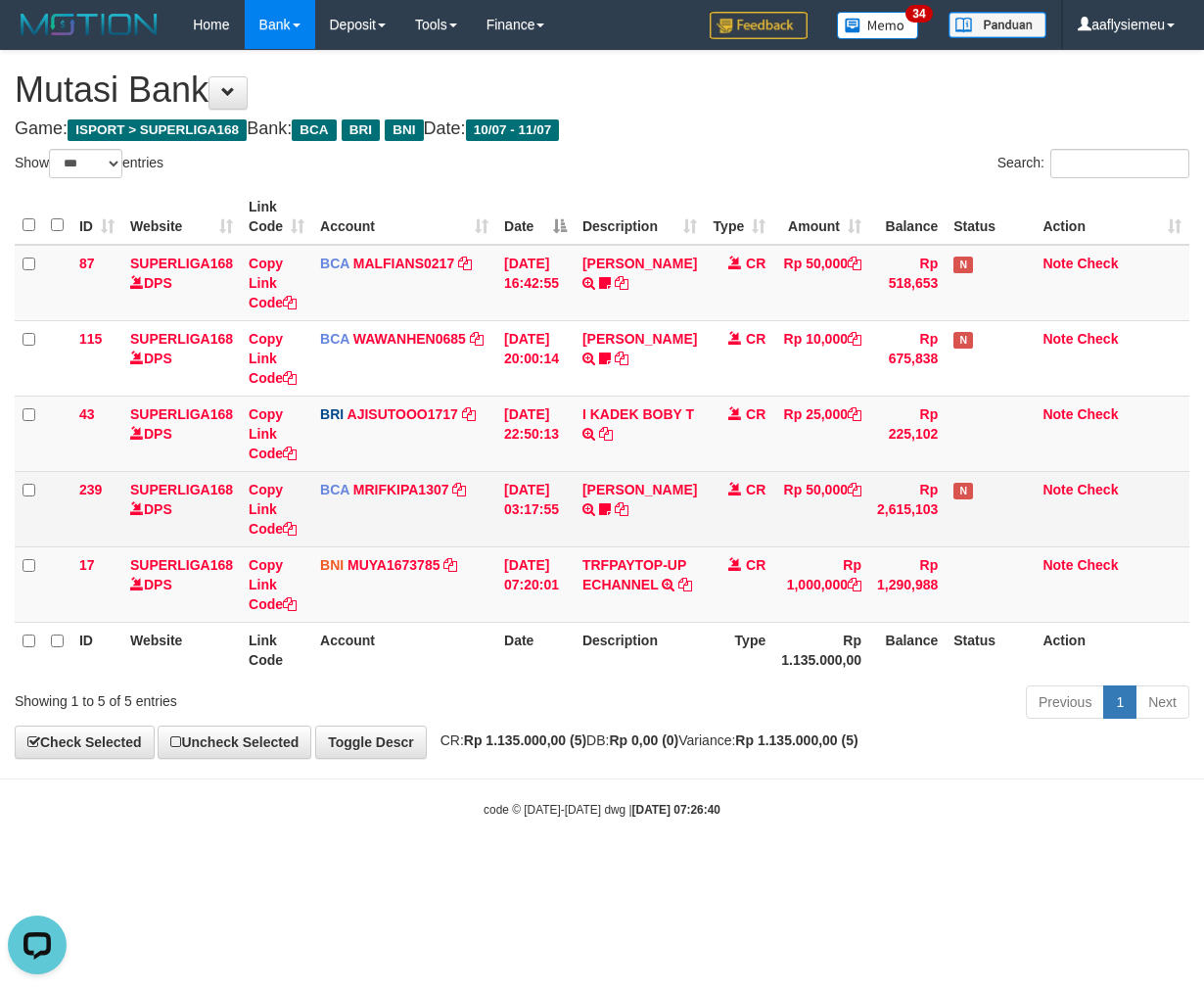 drag, startPoint x: 603, startPoint y: 637, endPoint x: 1131, endPoint y: 493, distance: 547.2842 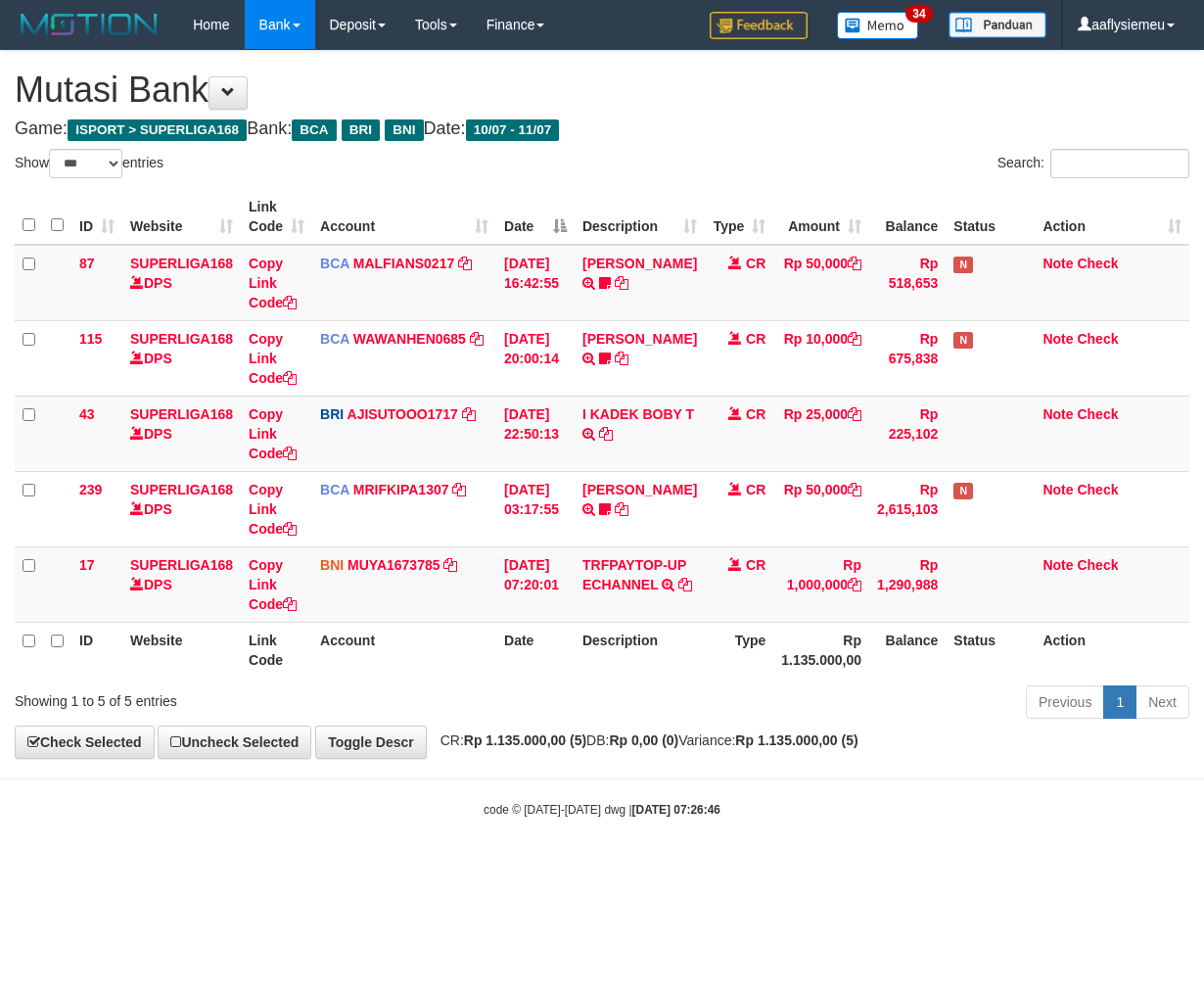 select on "***" 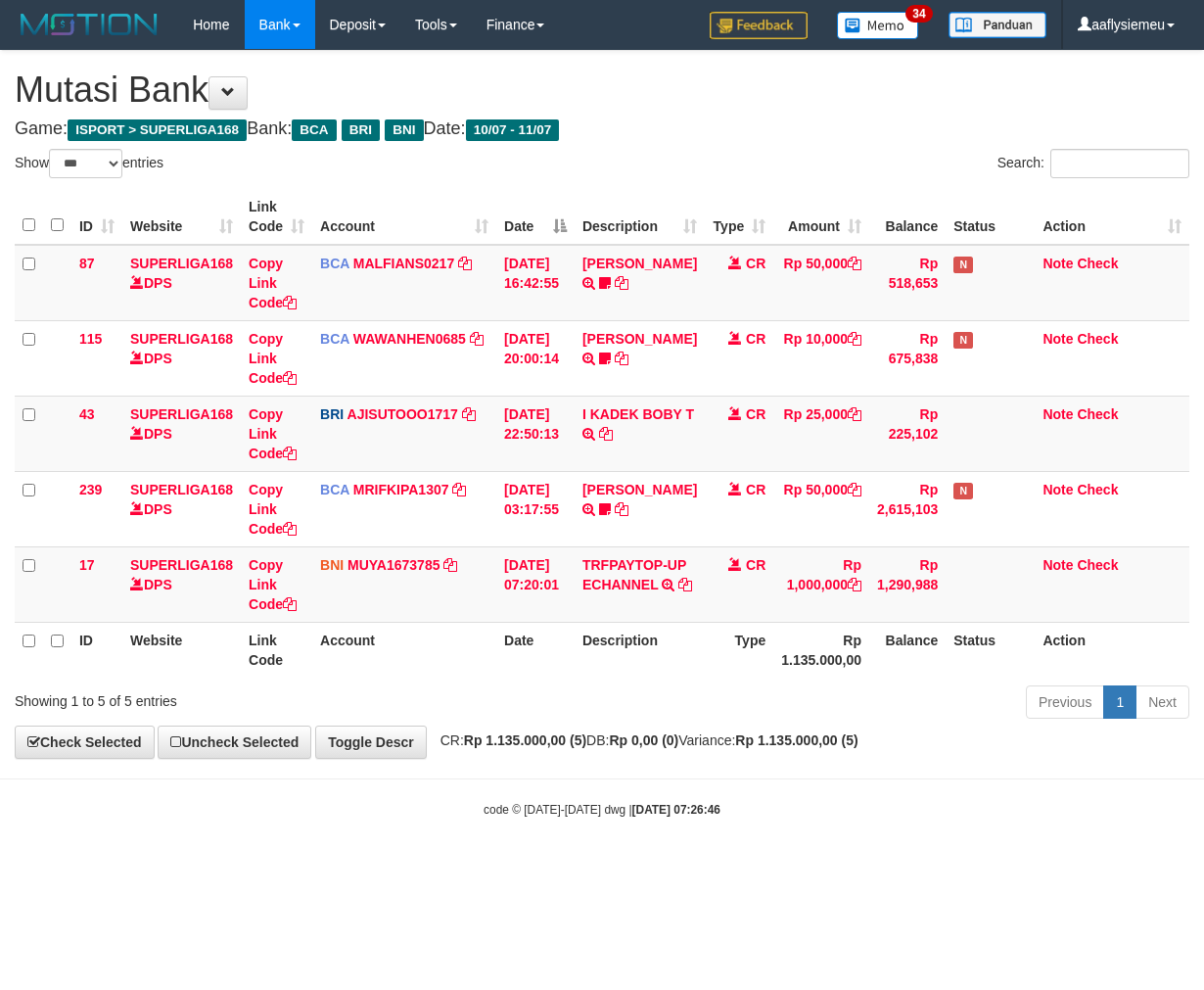scroll, scrollTop: 0, scrollLeft: 0, axis: both 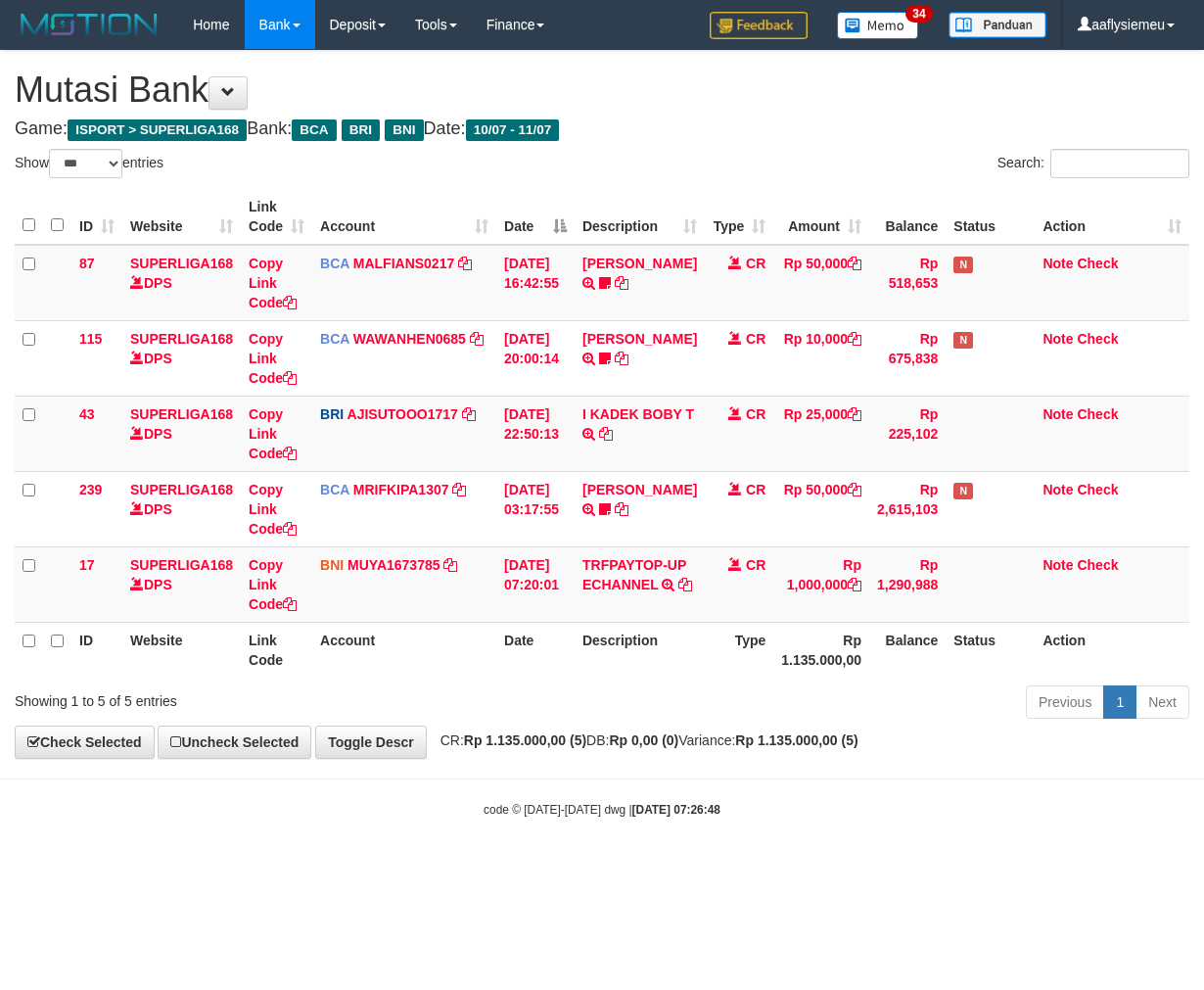 select on "***" 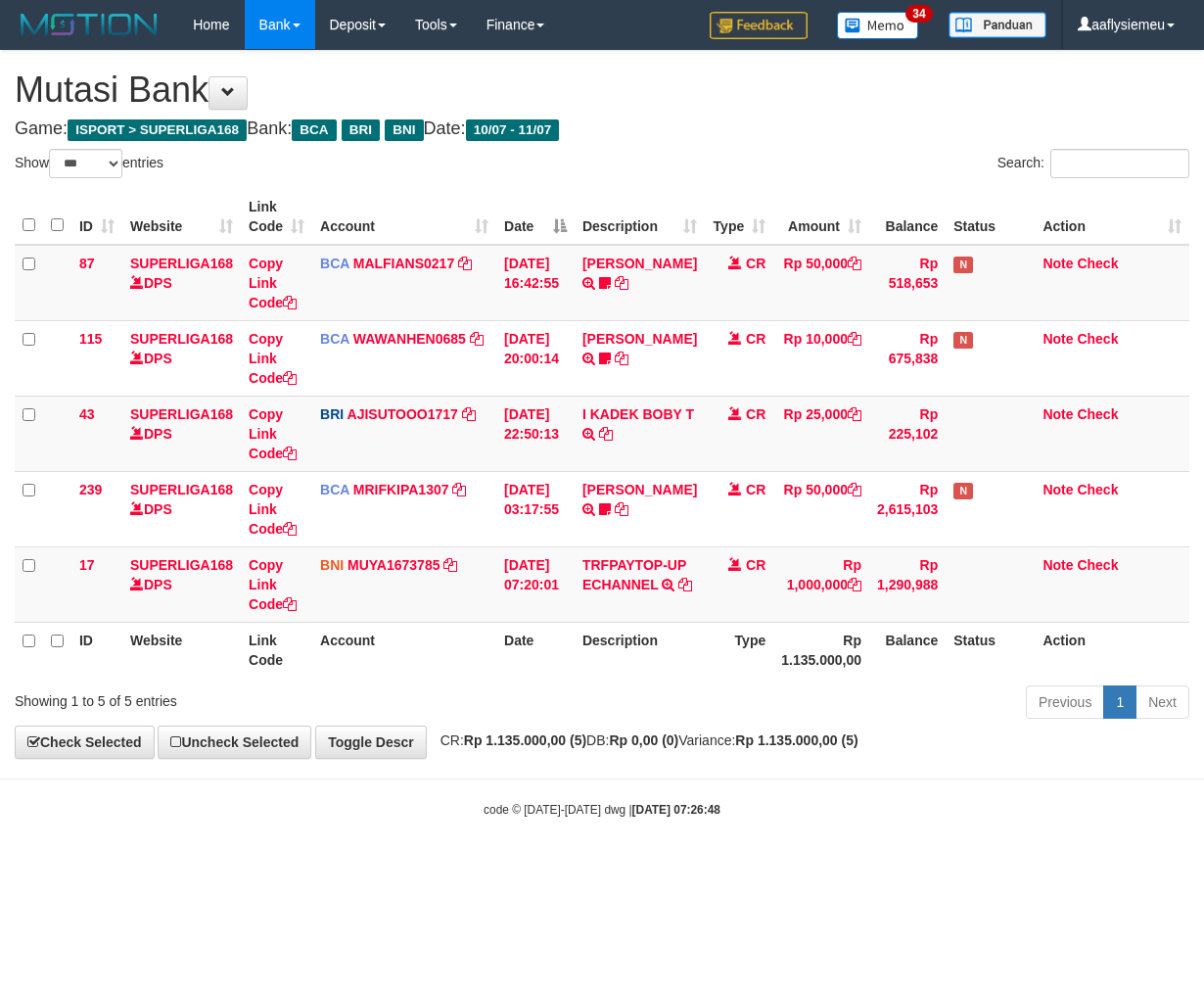 scroll, scrollTop: 0, scrollLeft: 0, axis: both 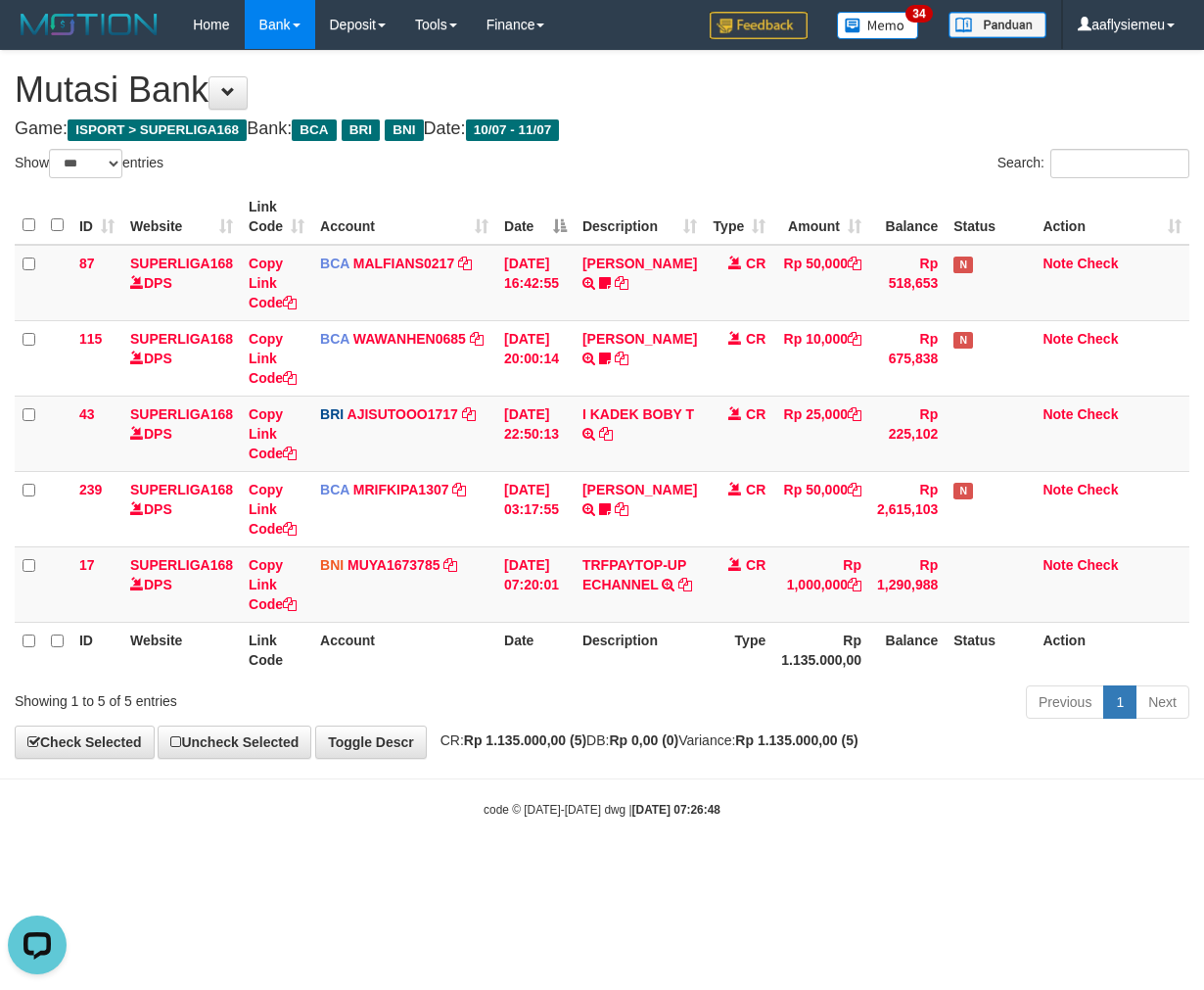 click on "Mutasi Bank" at bounding box center [602, 90] 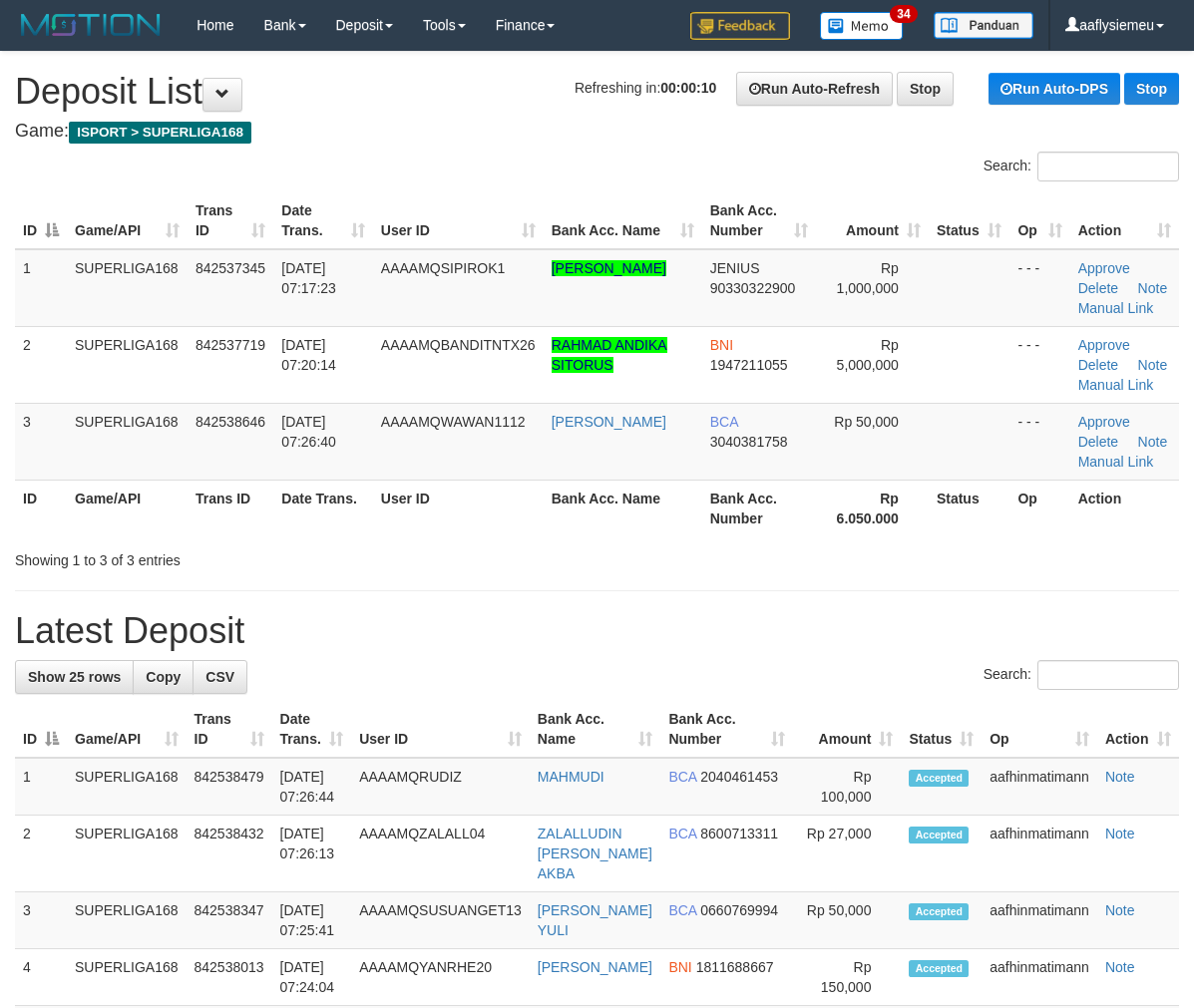 scroll, scrollTop: 0, scrollLeft: 0, axis: both 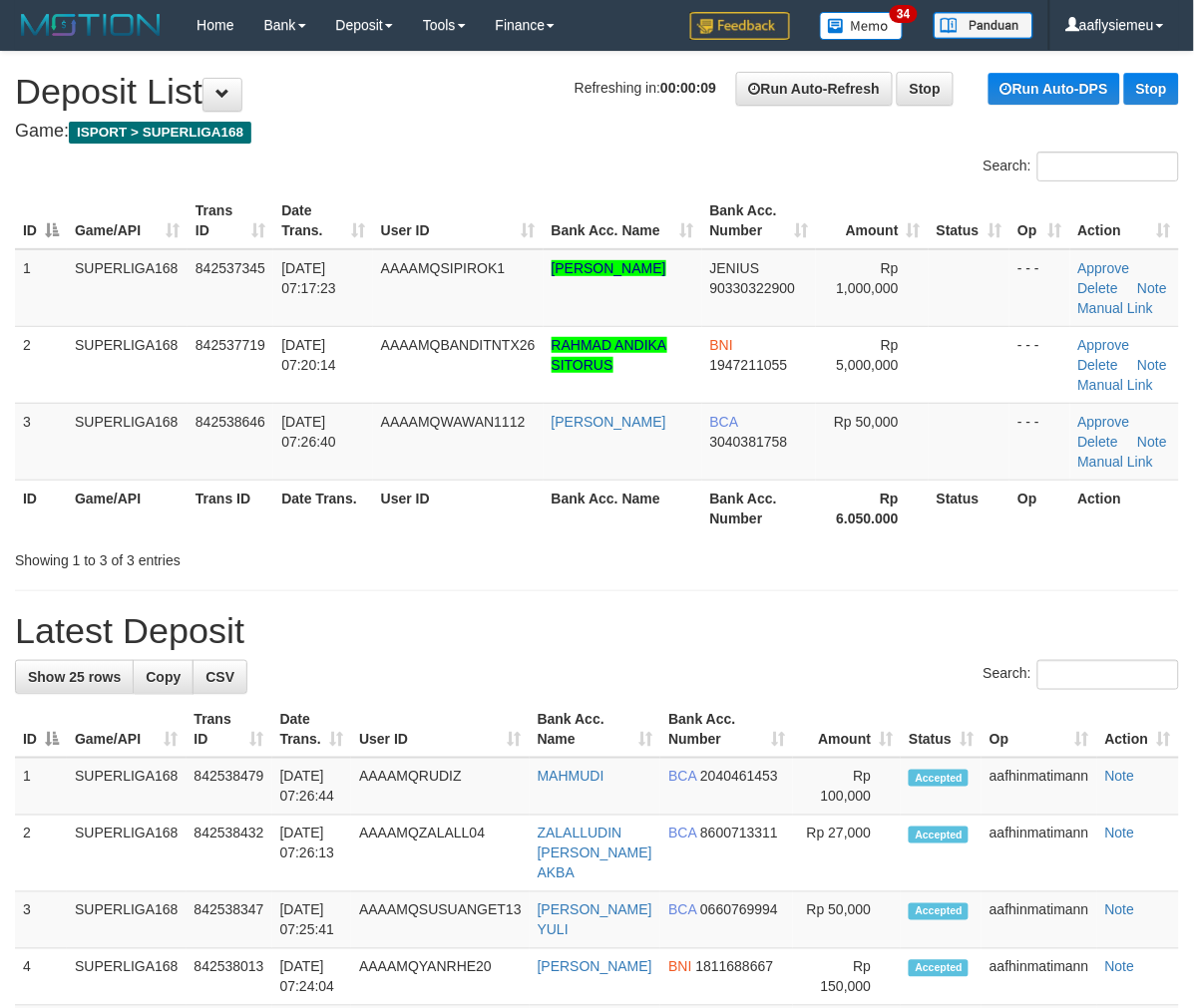 drag, startPoint x: 425, startPoint y: 600, endPoint x: 11, endPoint y: 675, distance: 420.73864 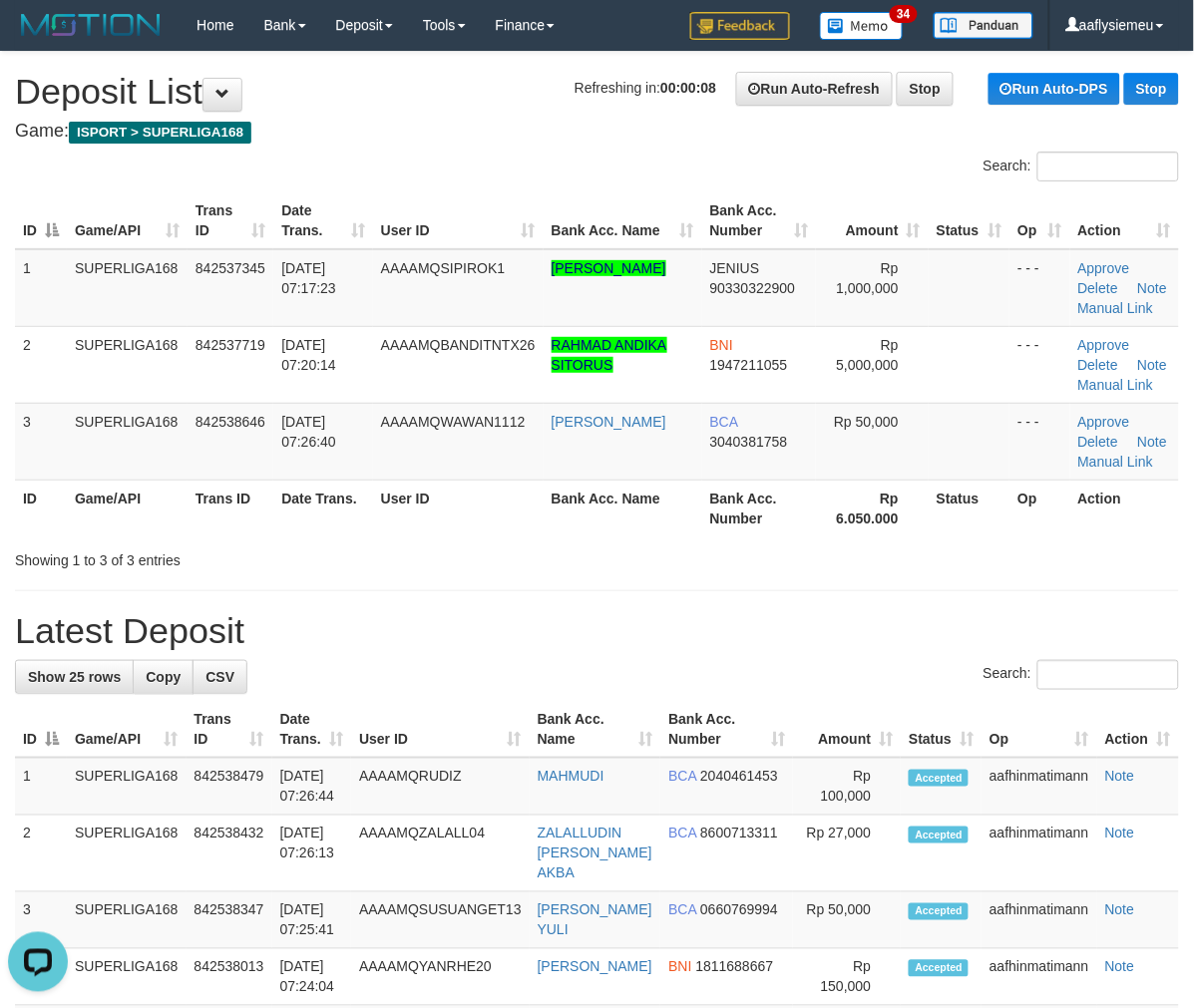 scroll, scrollTop: 0, scrollLeft: 0, axis: both 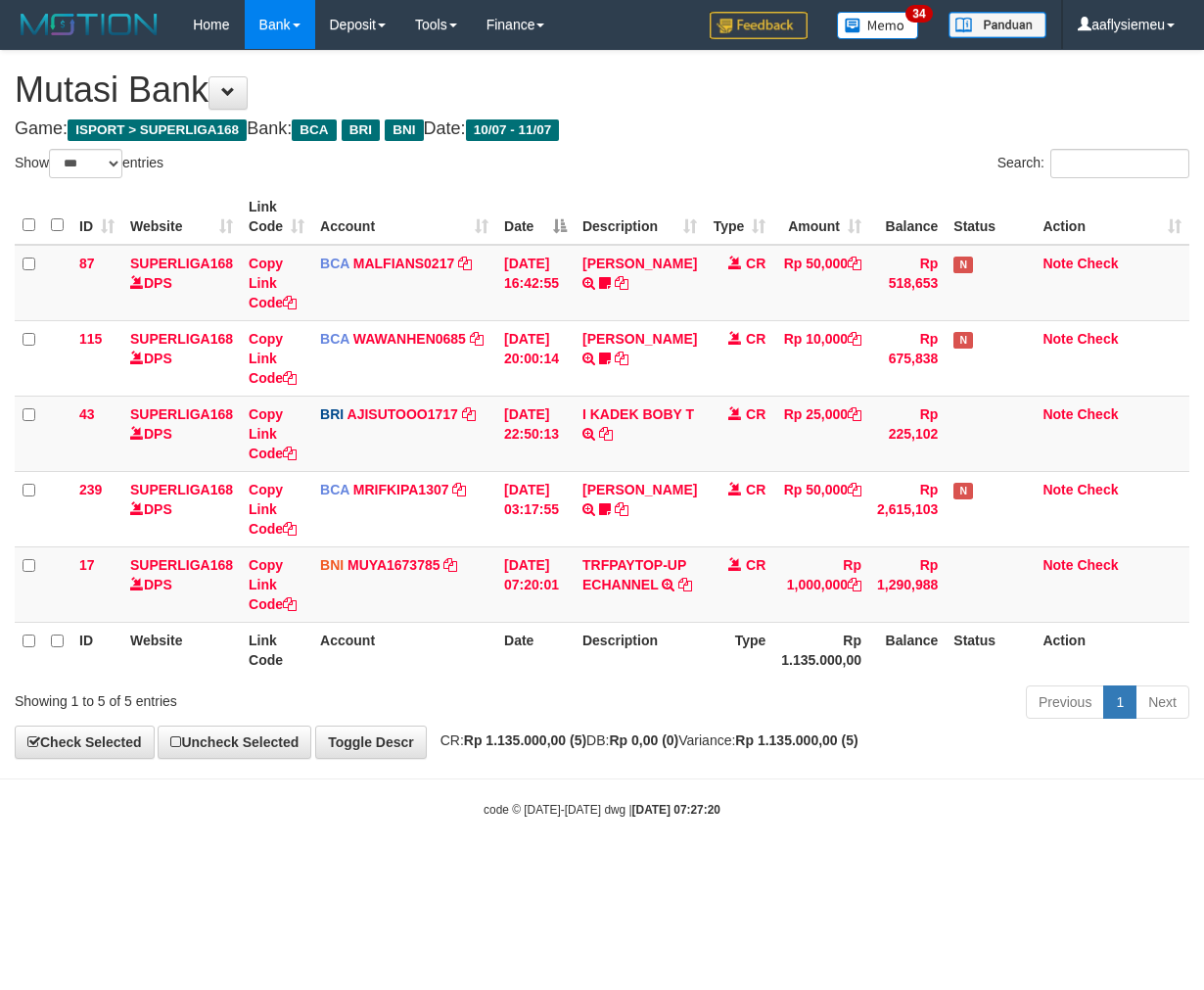 select on "***" 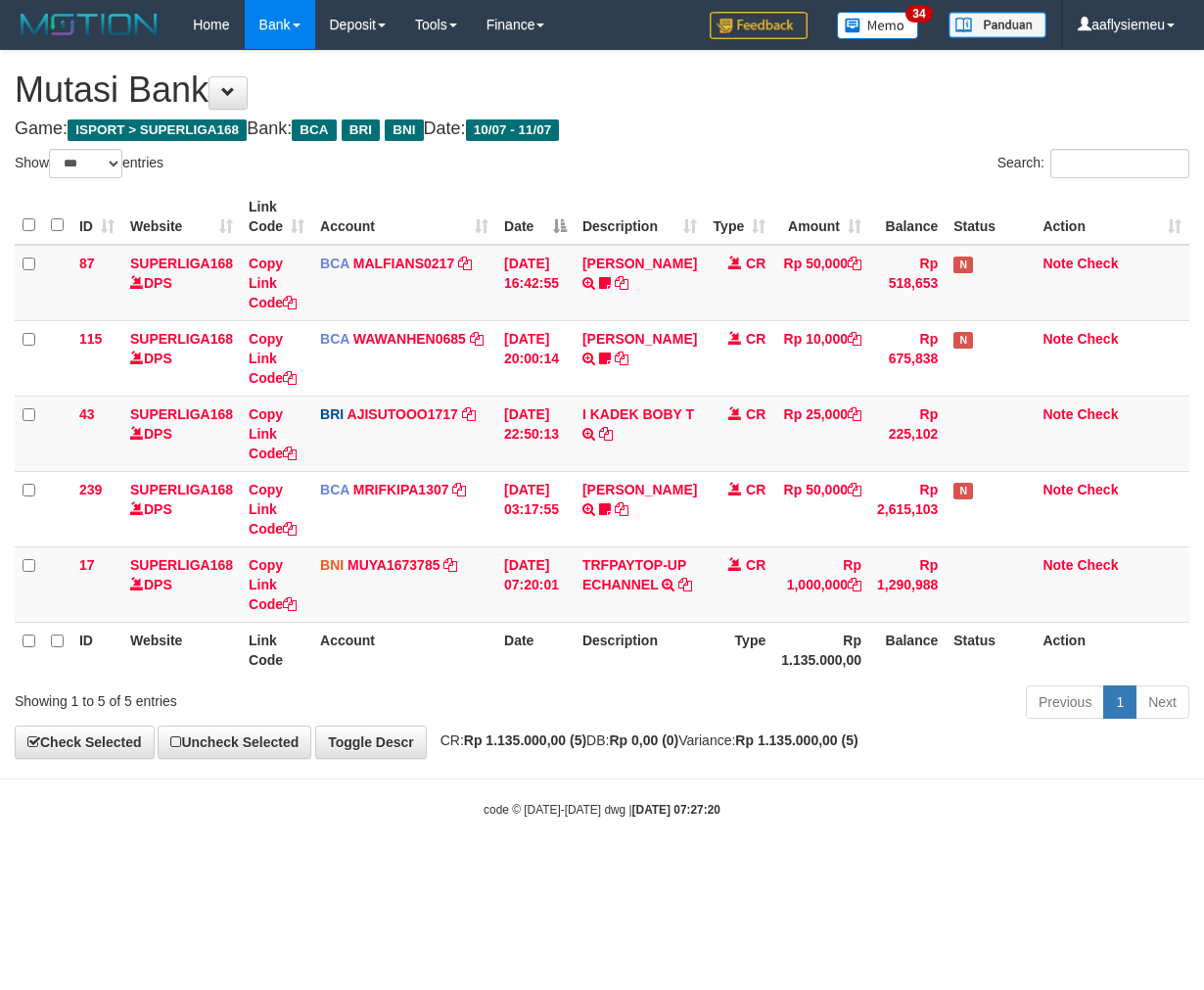 scroll, scrollTop: 0, scrollLeft: 0, axis: both 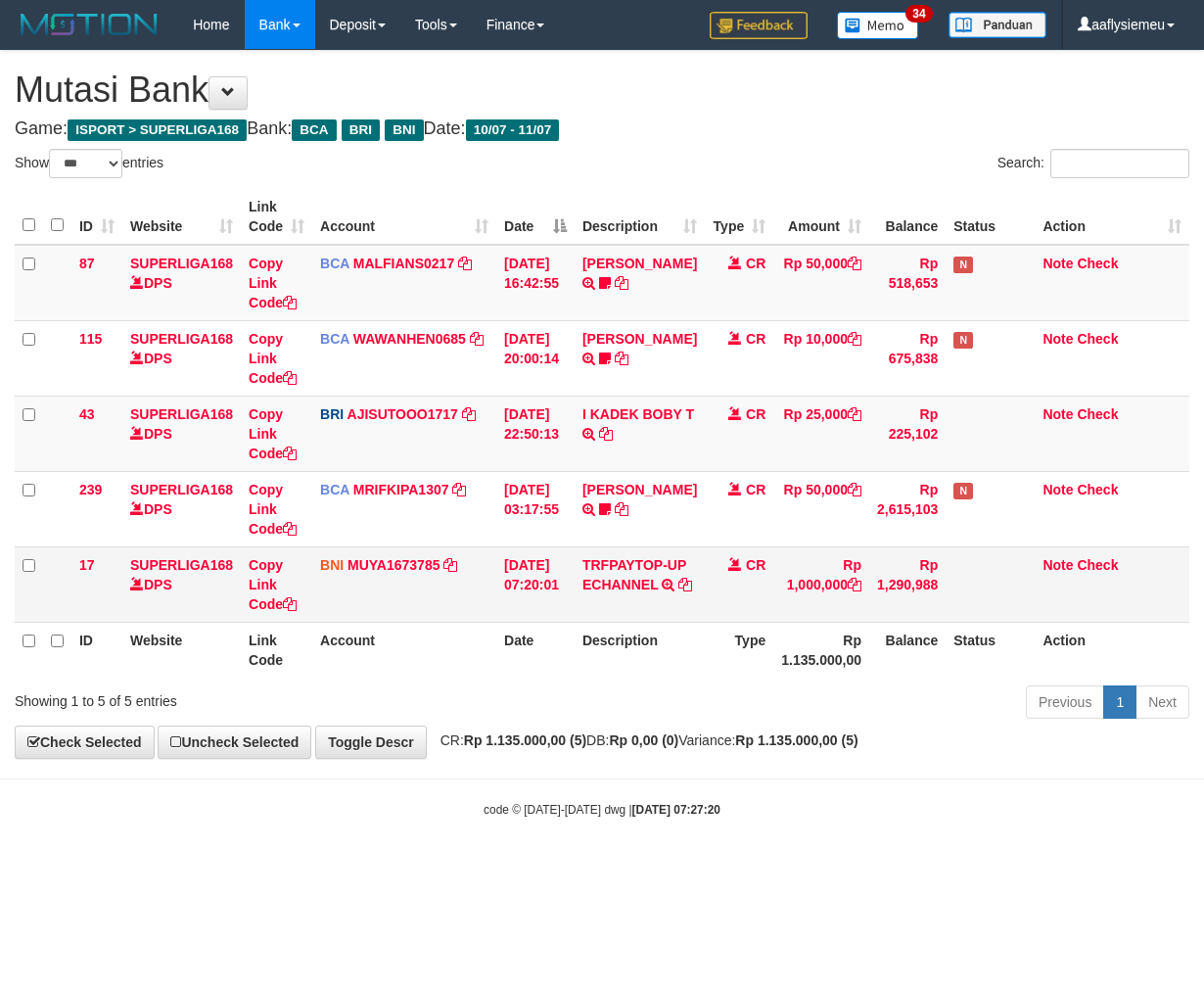 click on "BNI
MUYA1673785
DPS
MUHAMAD PERDI NUR YAMAN
mutasi_20250711_4195 | 17
mutasi_20250711_4195 | 17" at bounding box center [404, 584] 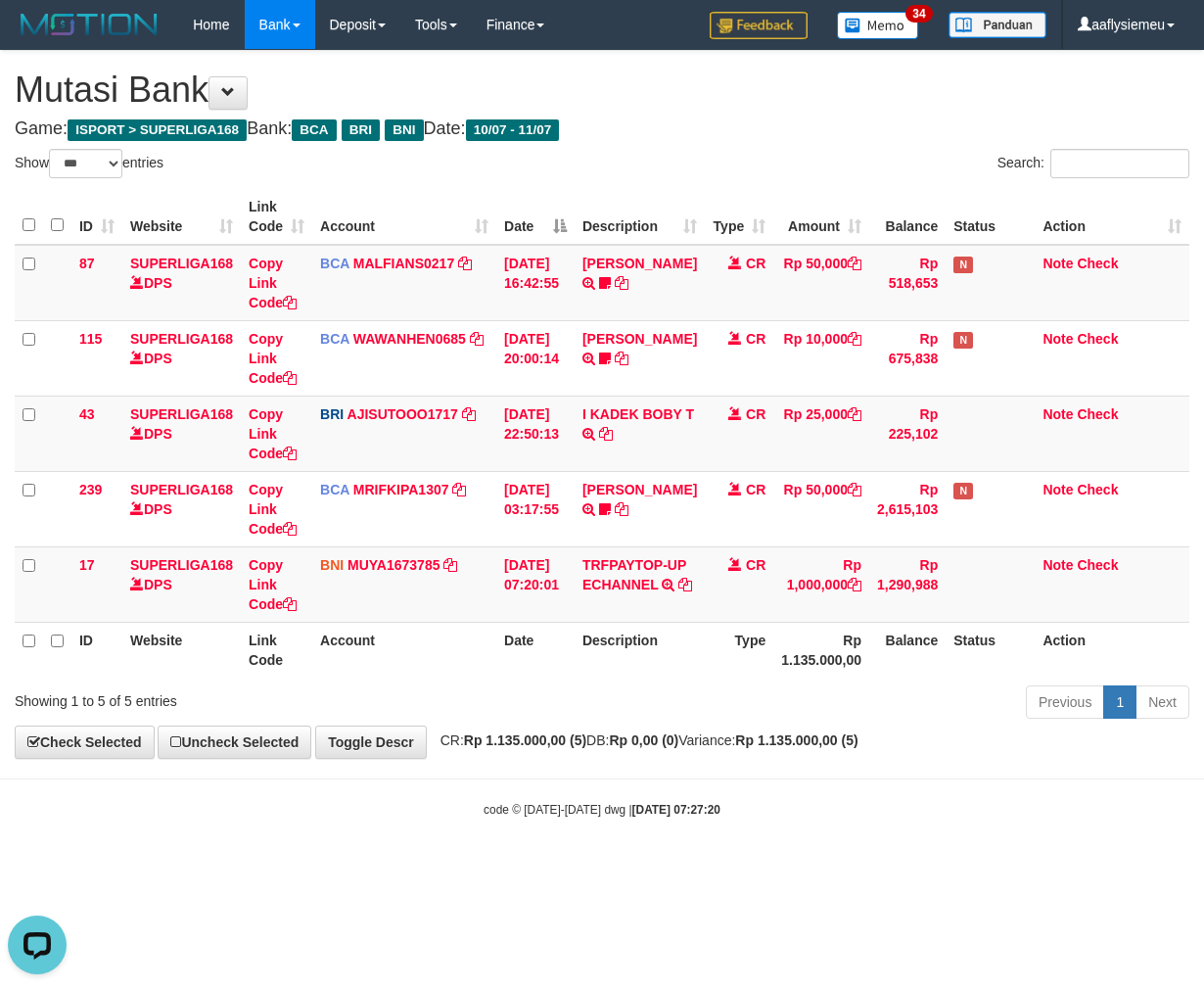 scroll, scrollTop: 0, scrollLeft: 0, axis: both 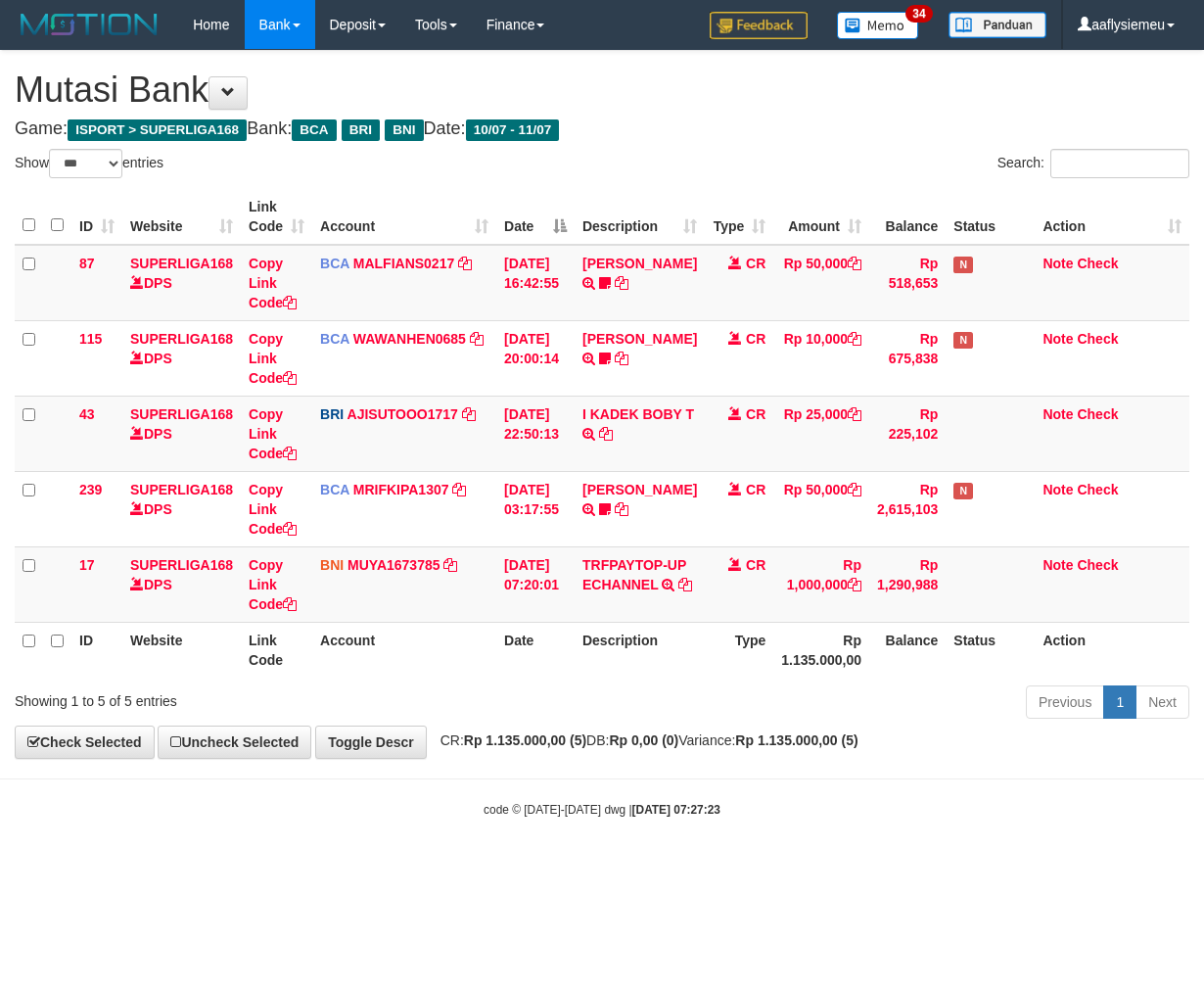 select on "***" 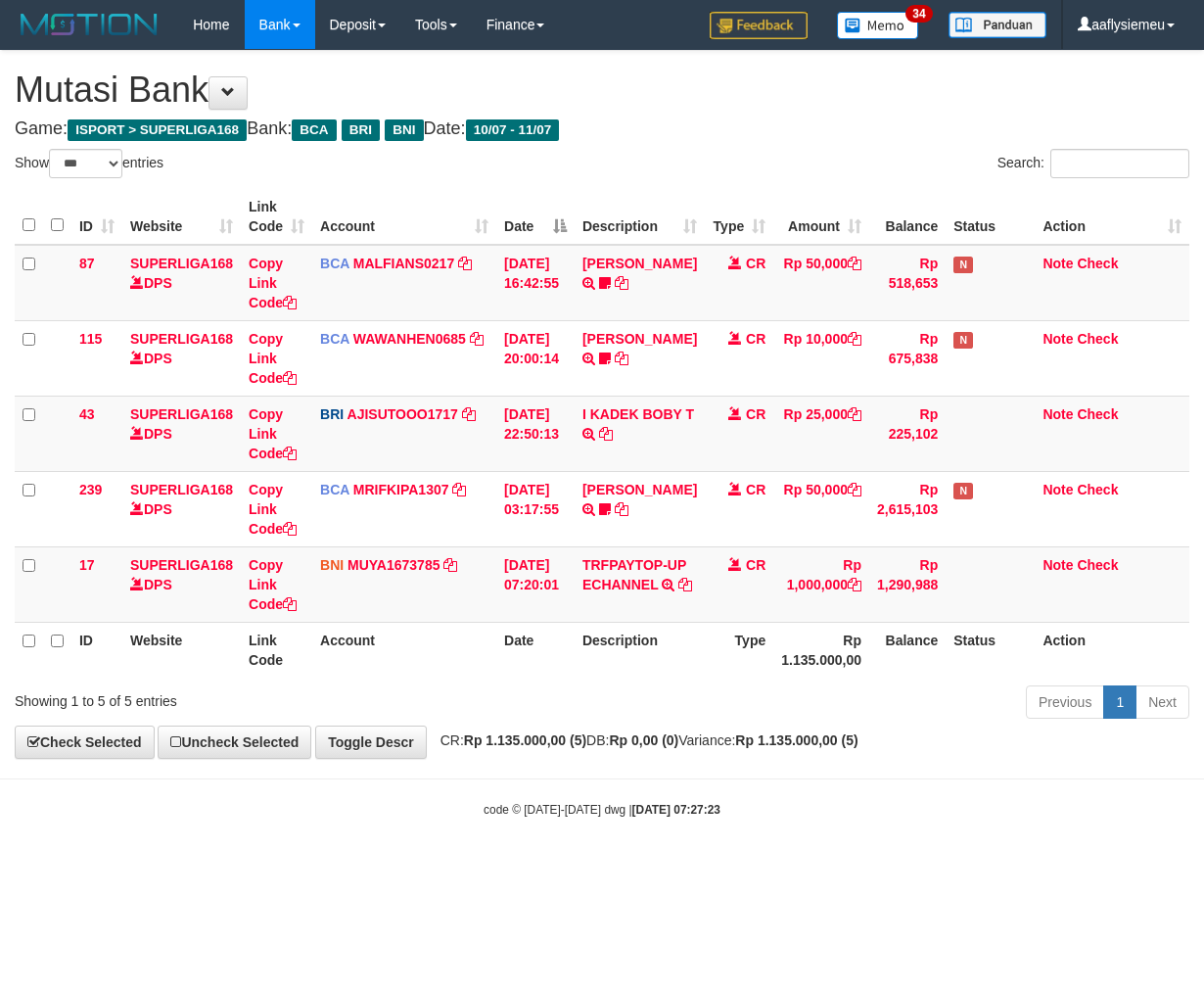 scroll, scrollTop: 0, scrollLeft: 0, axis: both 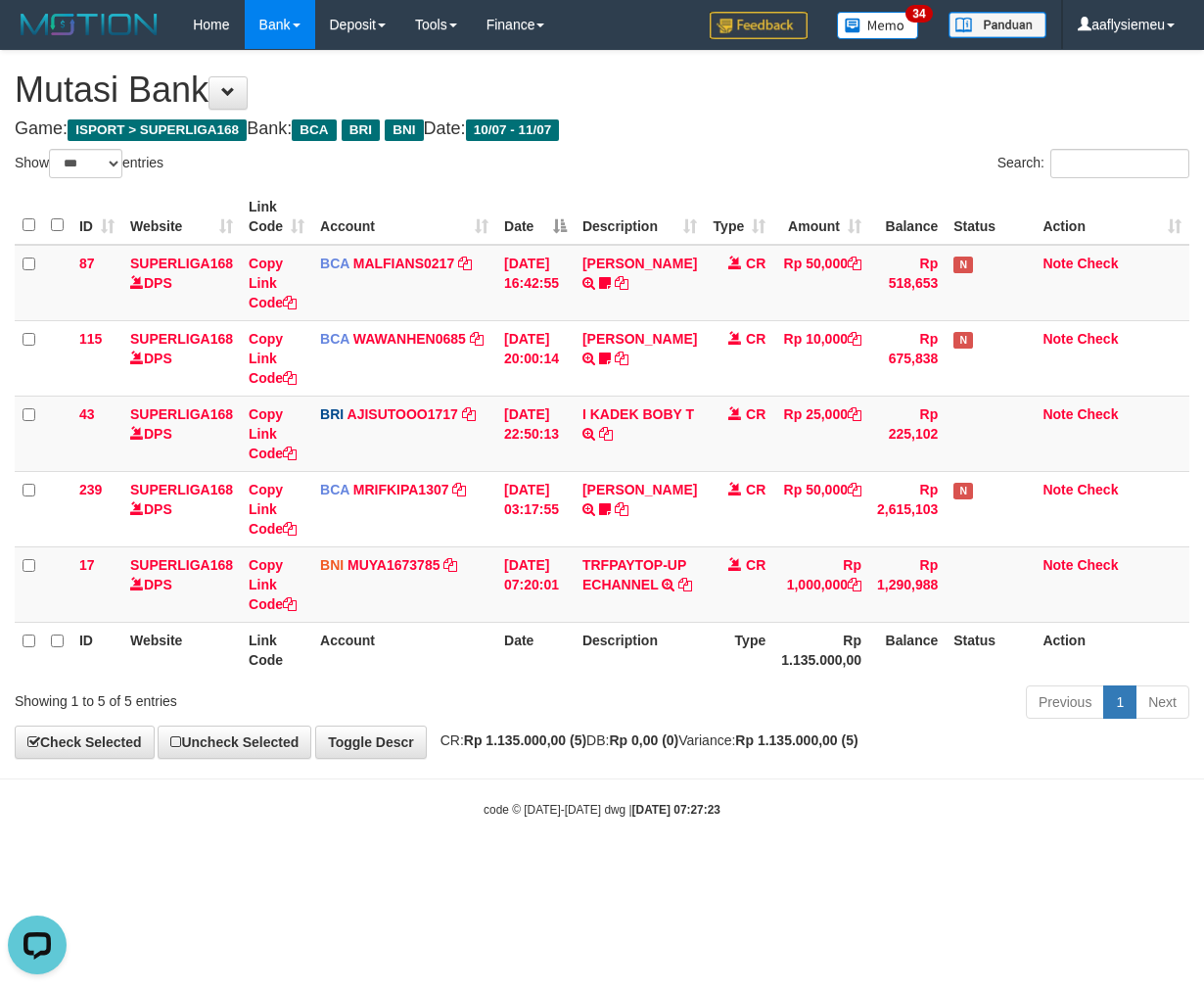 drag, startPoint x: 643, startPoint y: 71, endPoint x: 647, endPoint y: 166, distance: 95.0842 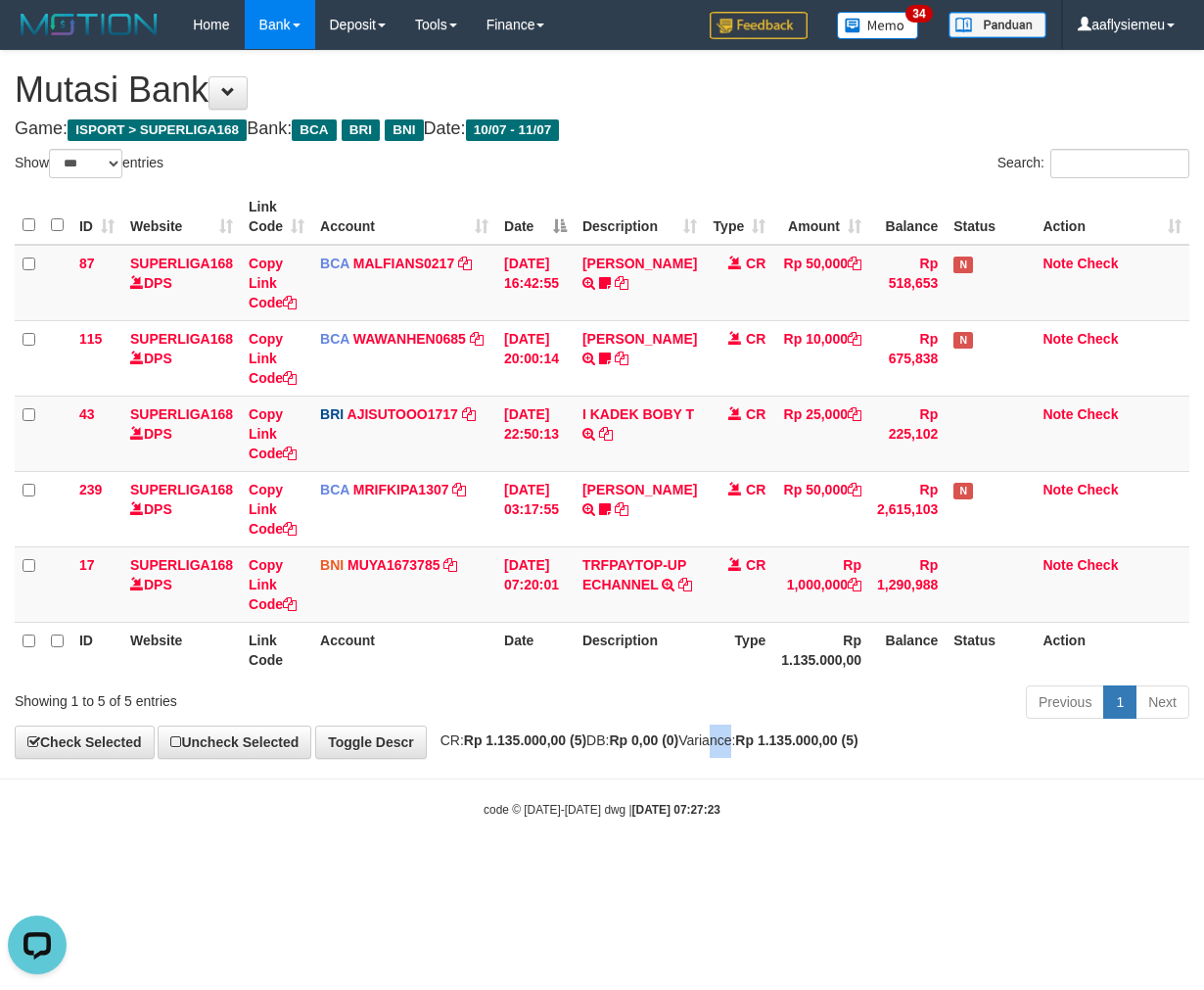 drag, startPoint x: 739, startPoint y: 755, endPoint x: 754, endPoint y: 765, distance: 18.027756 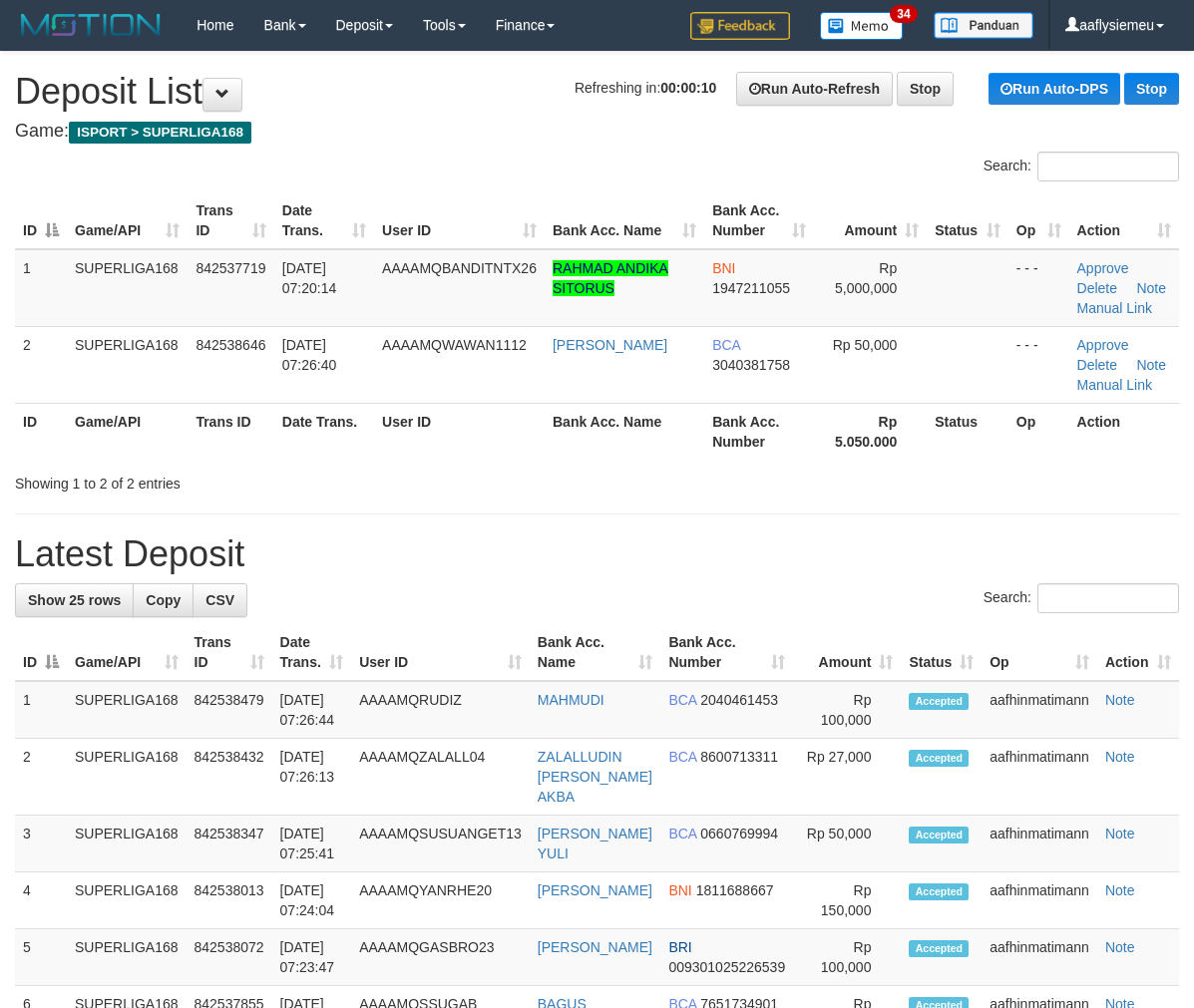 scroll, scrollTop: 0, scrollLeft: 0, axis: both 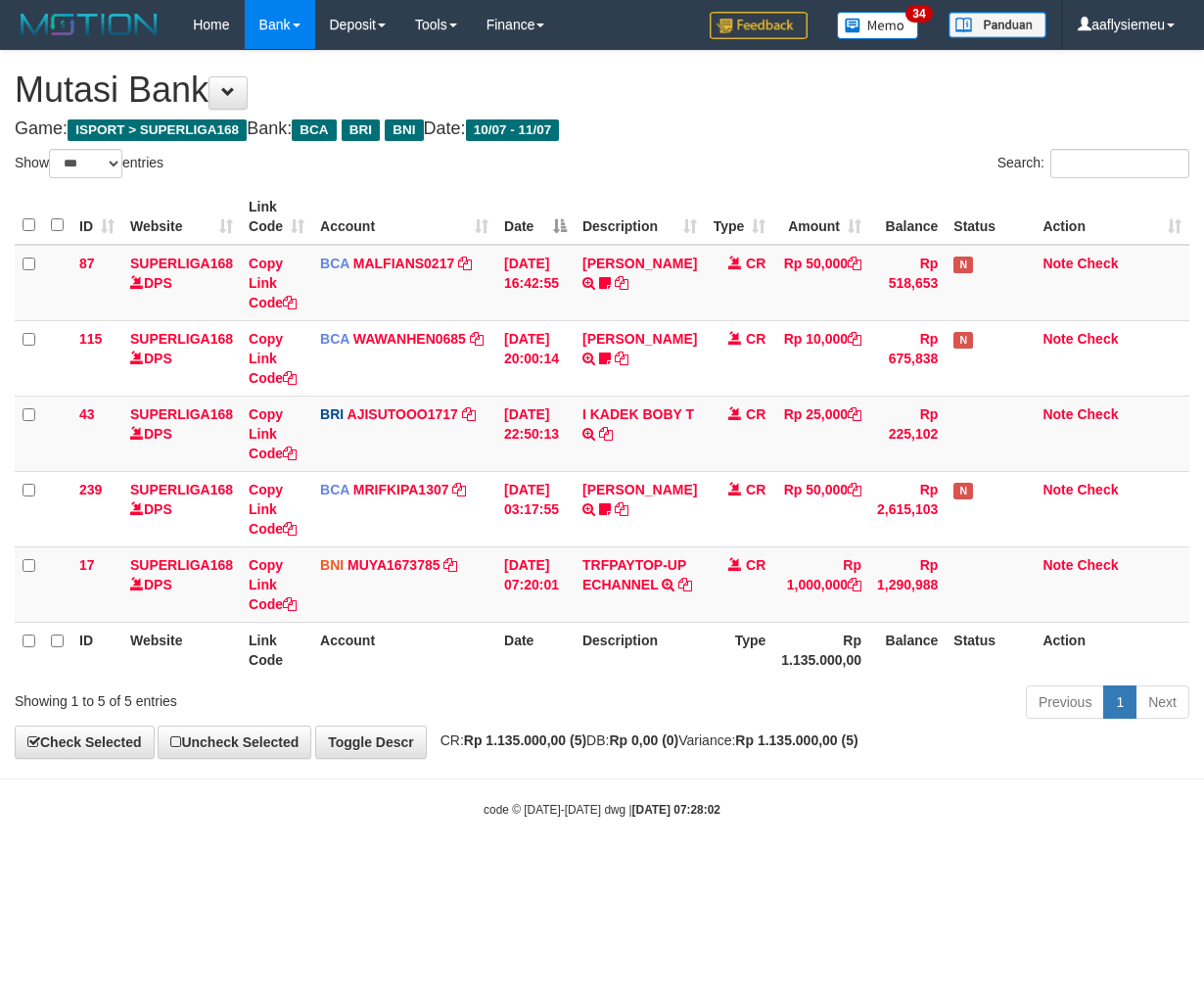 select on "***" 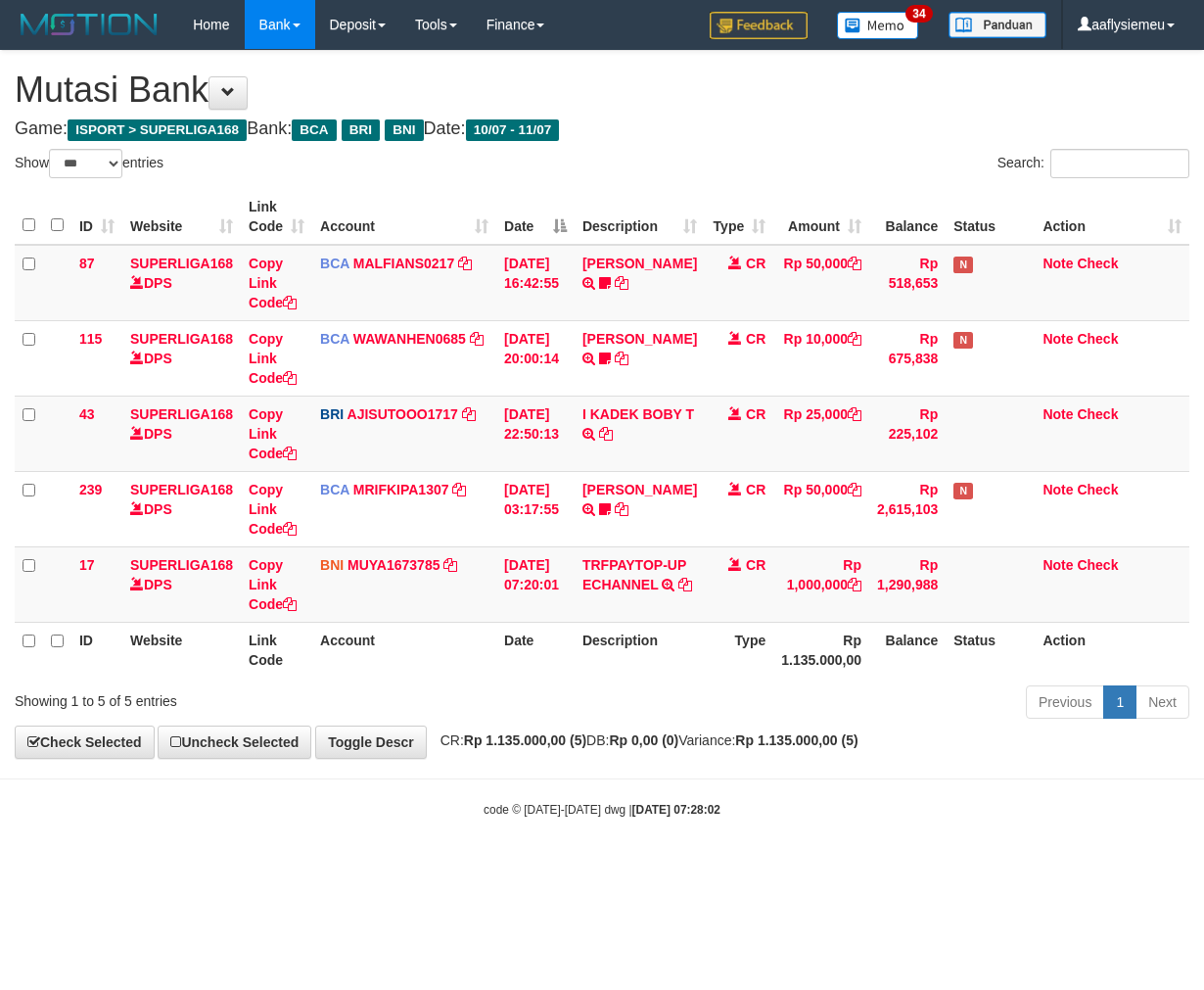 scroll, scrollTop: 0, scrollLeft: 0, axis: both 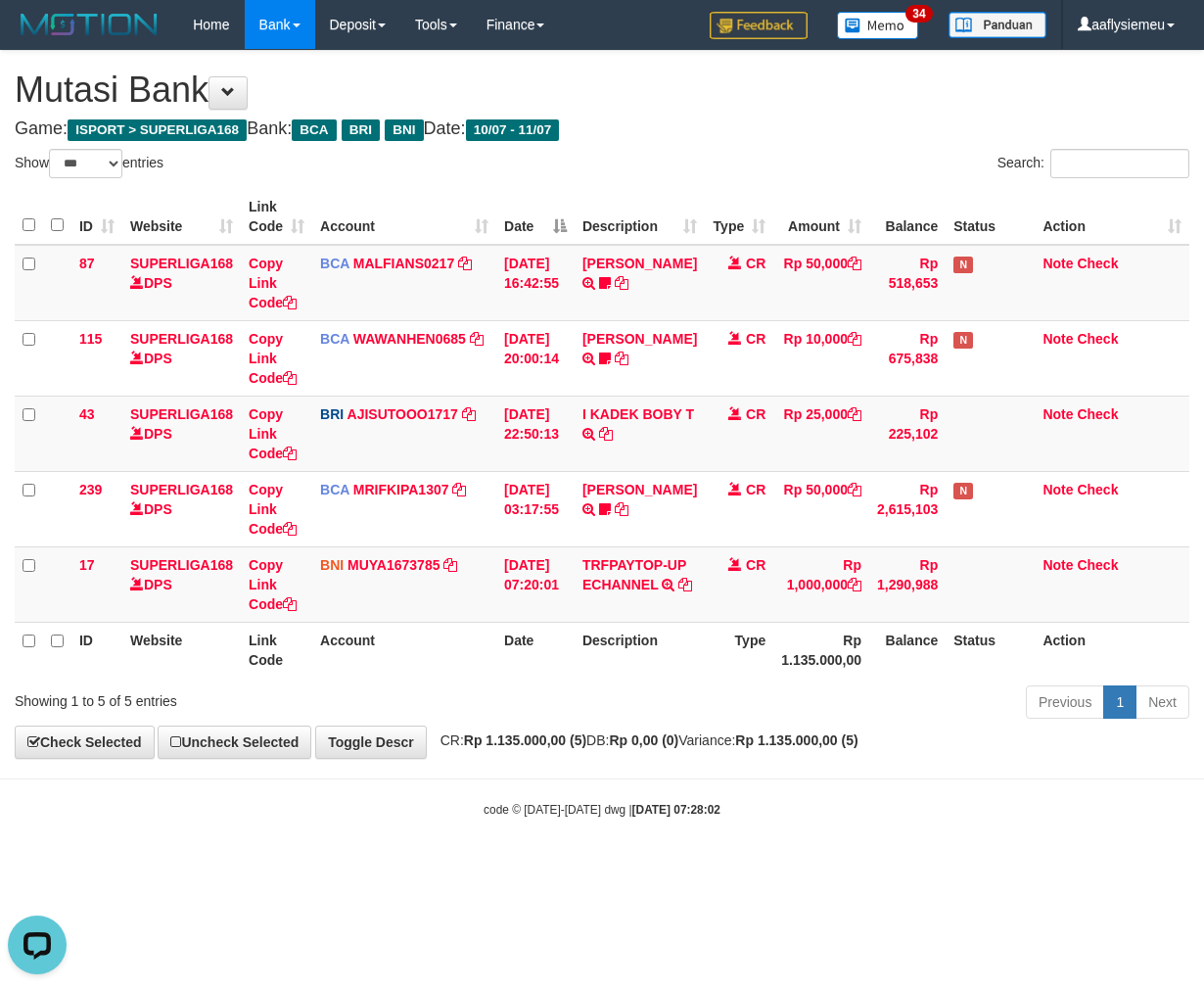 drag, startPoint x: 648, startPoint y: 631, endPoint x: 1202, endPoint y: 516, distance: 565.81004 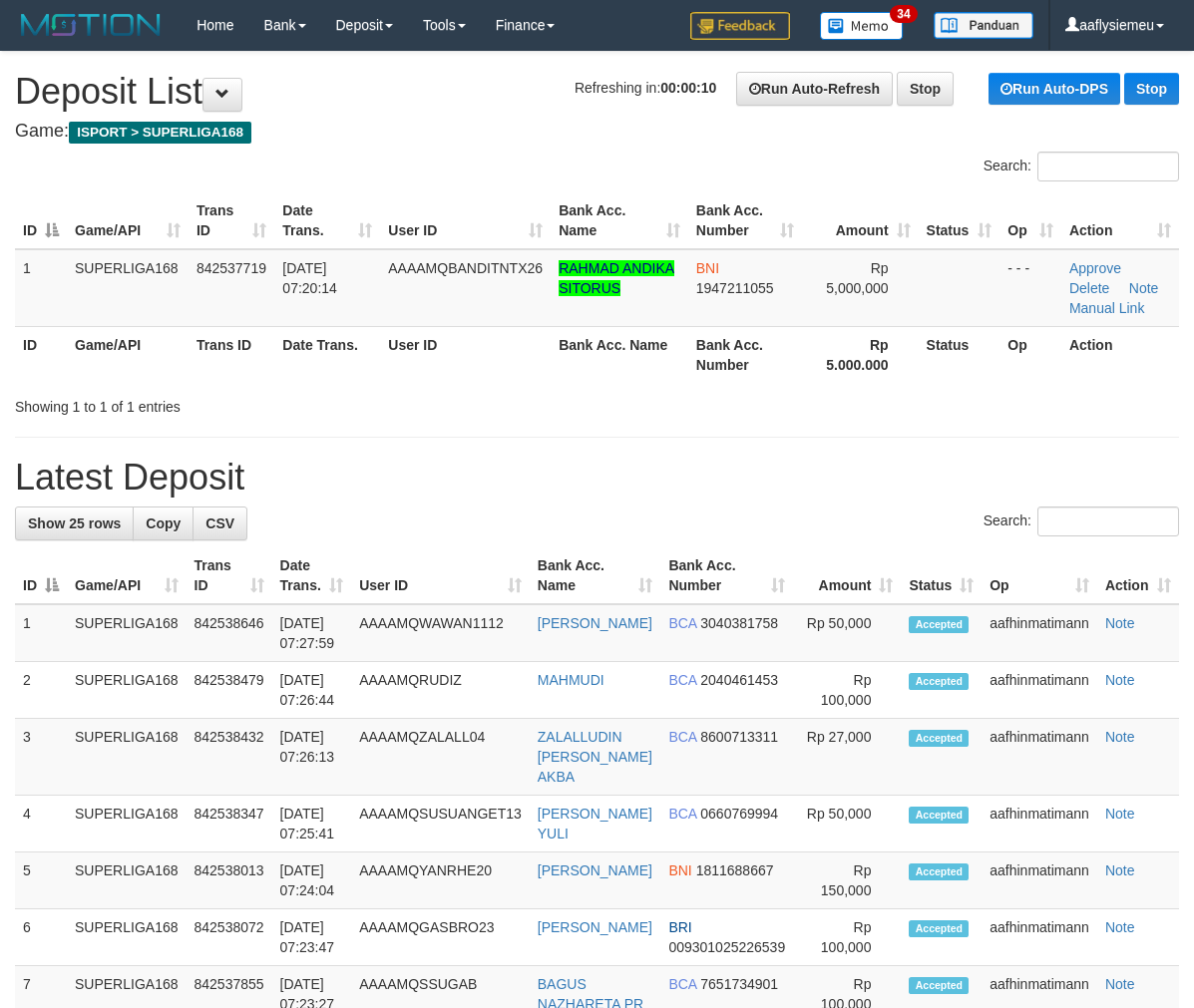 scroll, scrollTop: 0, scrollLeft: 0, axis: both 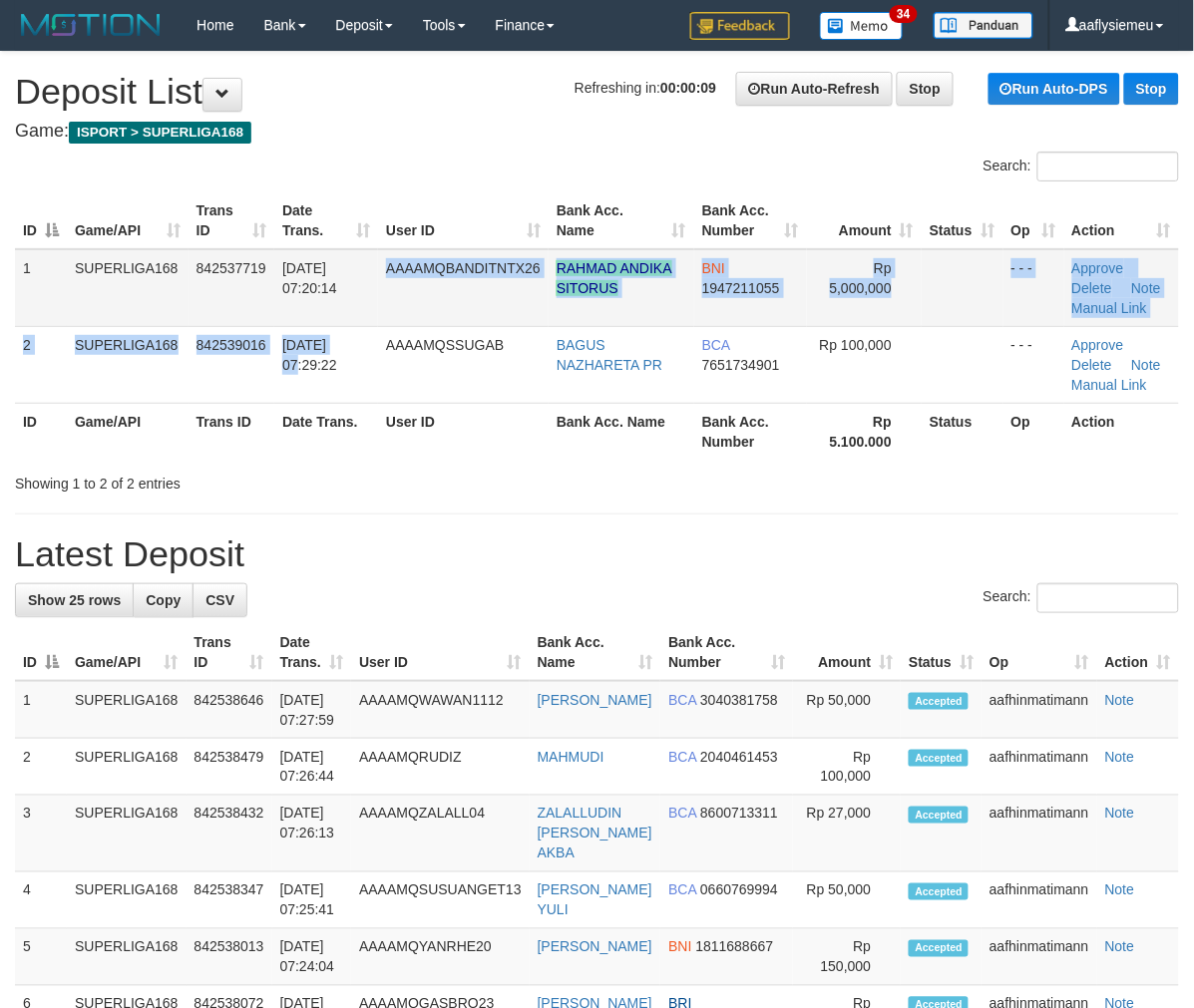 drag, startPoint x: 342, startPoint y: 324, endPoint x: 0, endPoint y: 445, distance: 362.77403 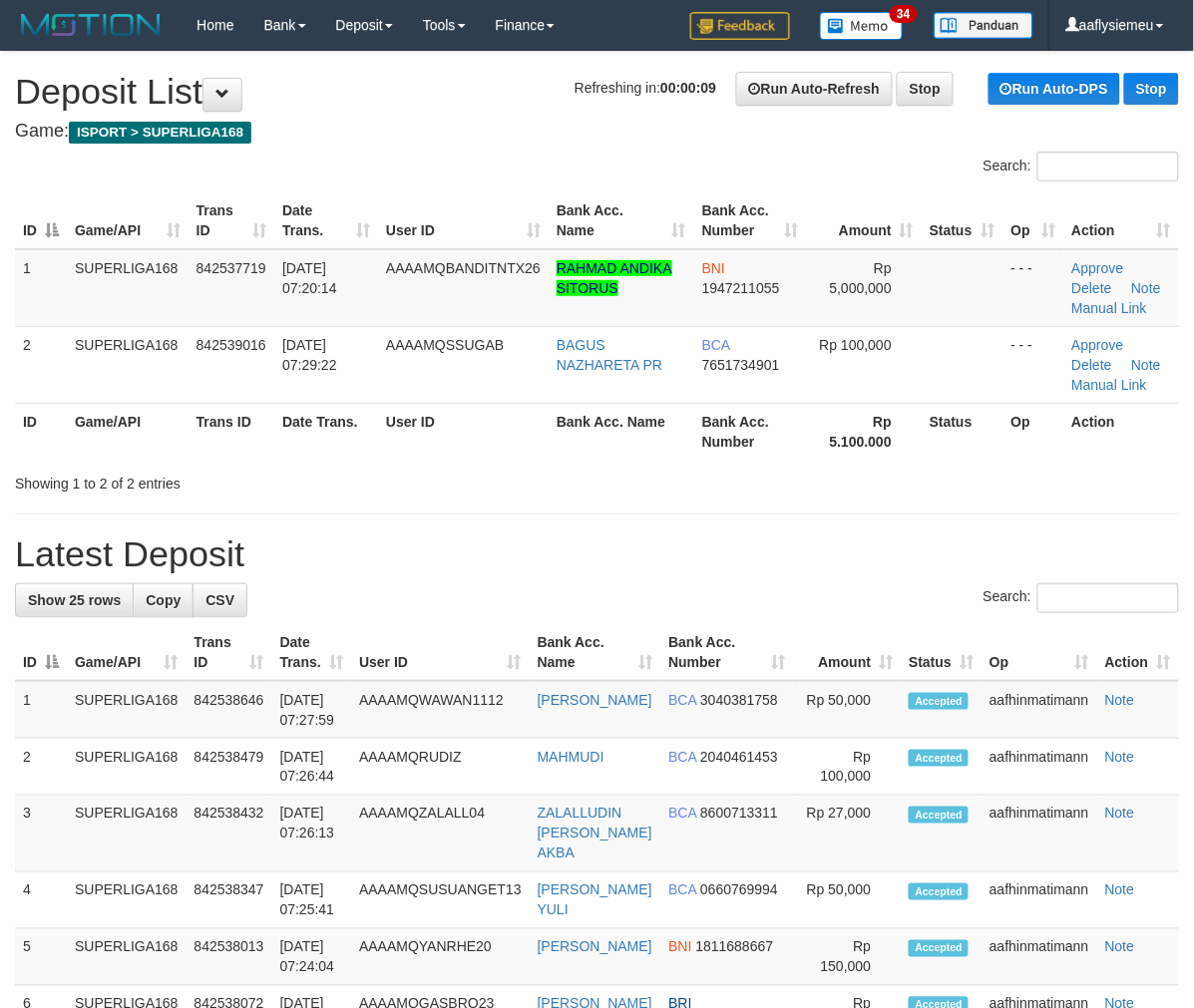 drag, startPoint x: 94, startPoint y: 439, endPoint x: 38, endPoint y: 451, distance: 57.271284 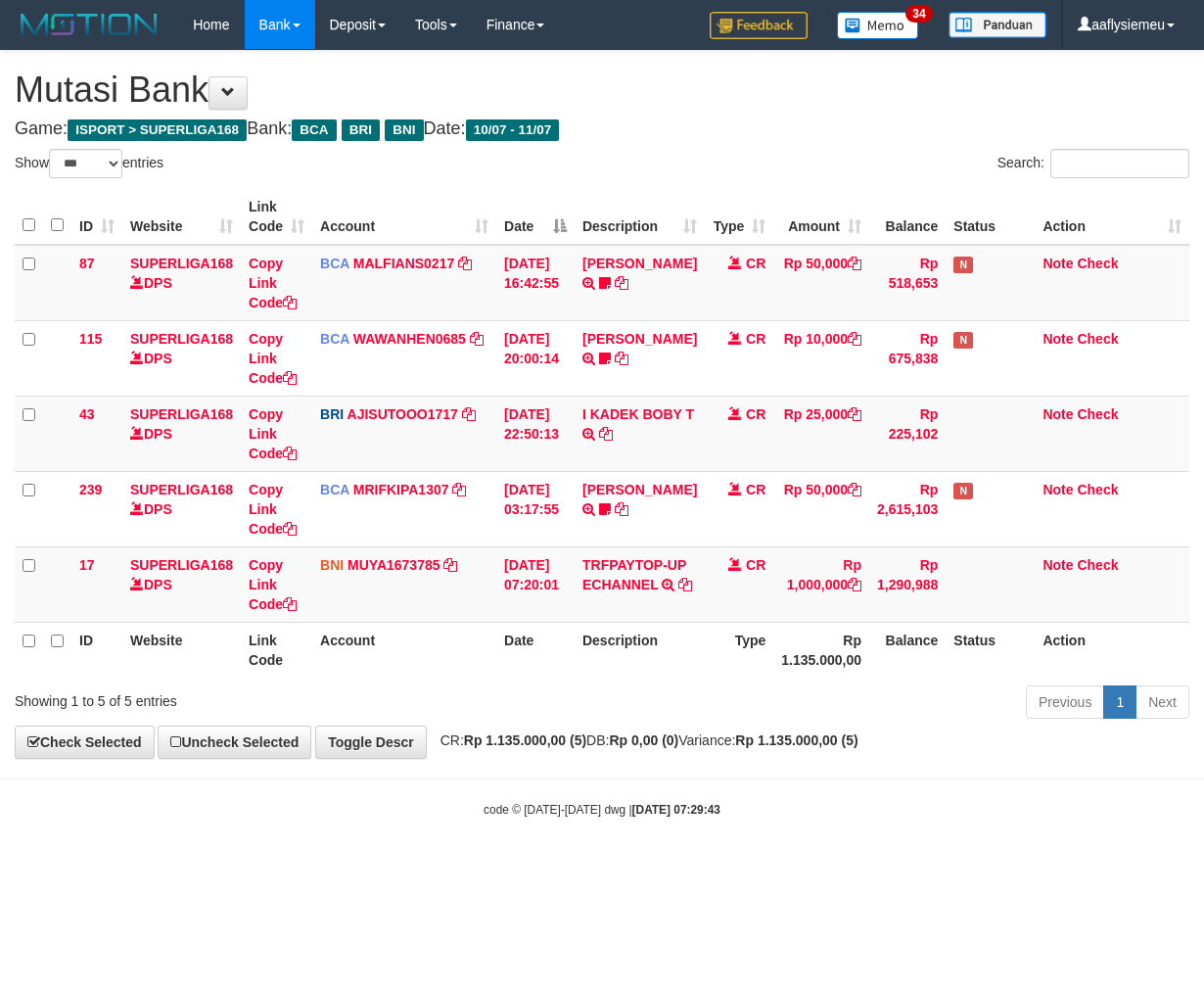 select on "***" 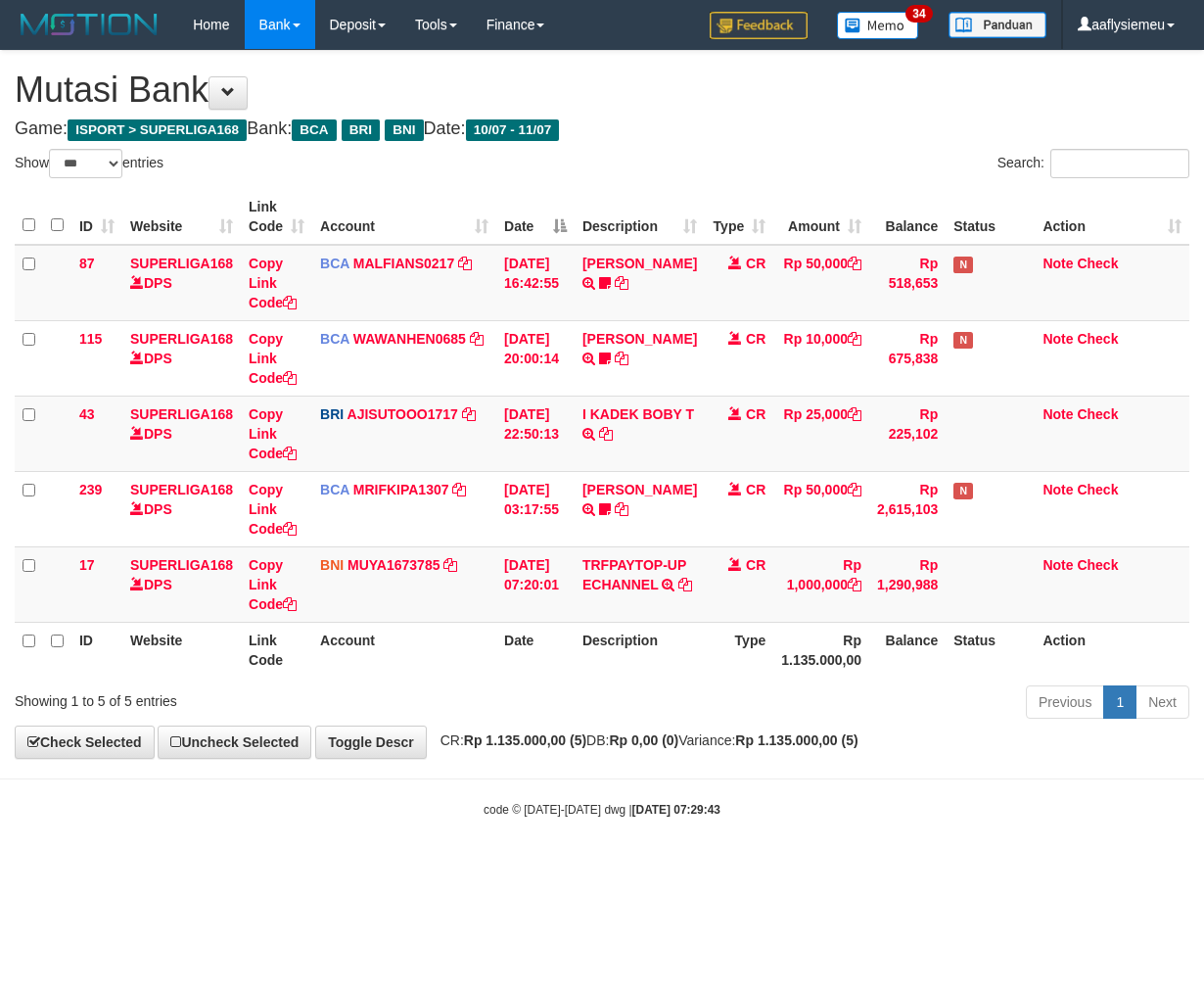 scroll, scrollTop: 0, scrollLeft: 0, axis: both 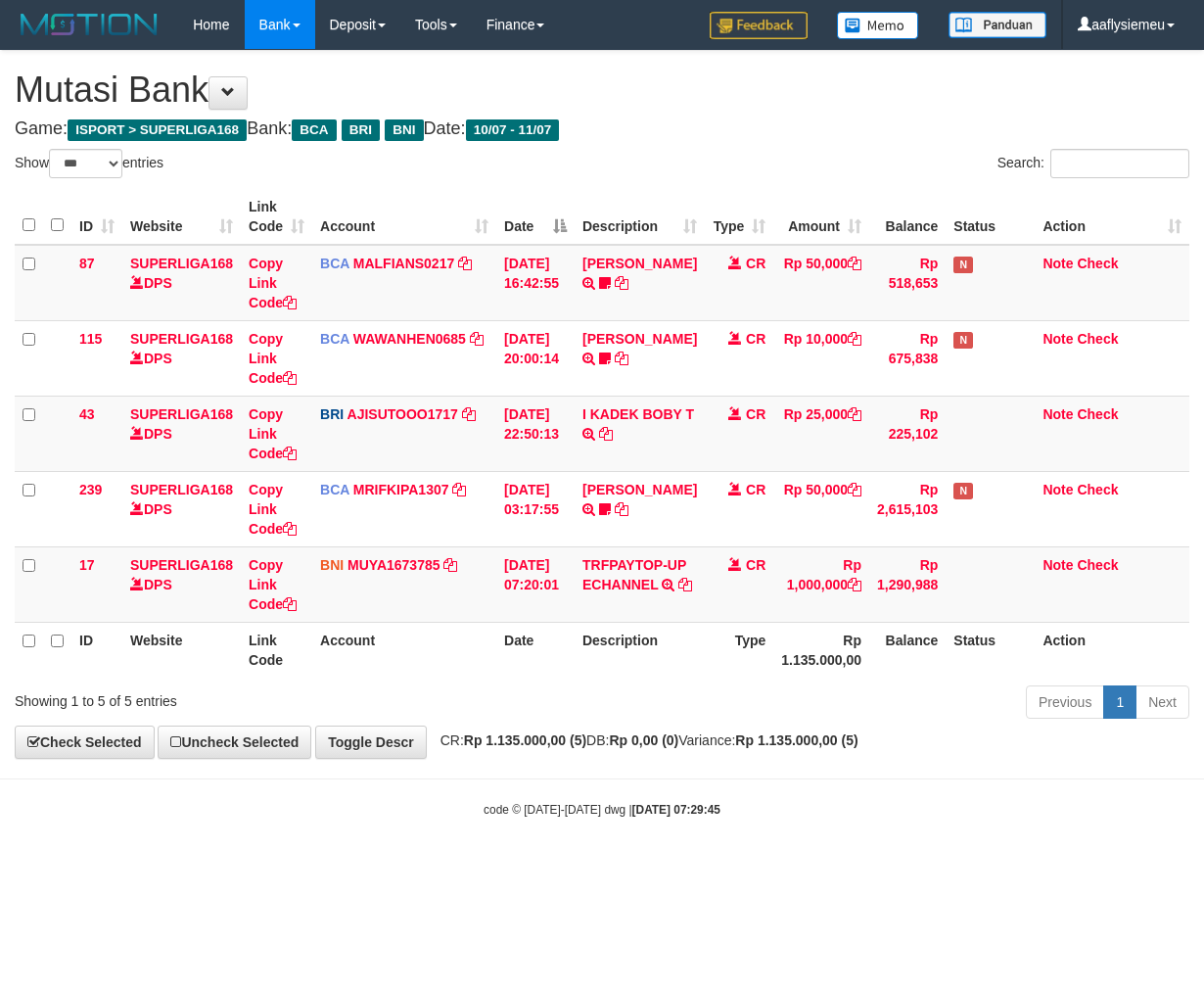 select on "***" 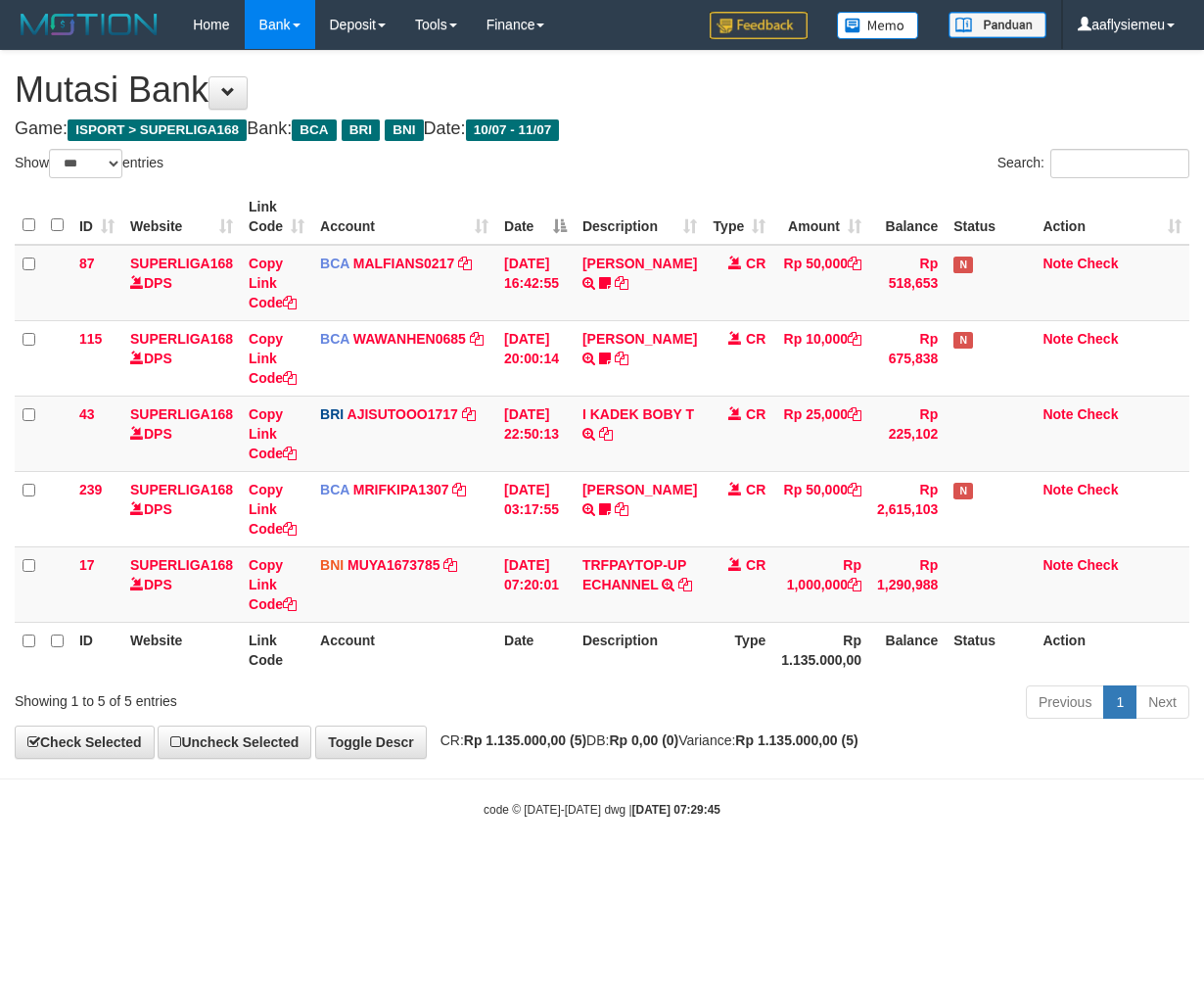 scroll, scrollTop: 0, scrollLeft: 0, axis: both 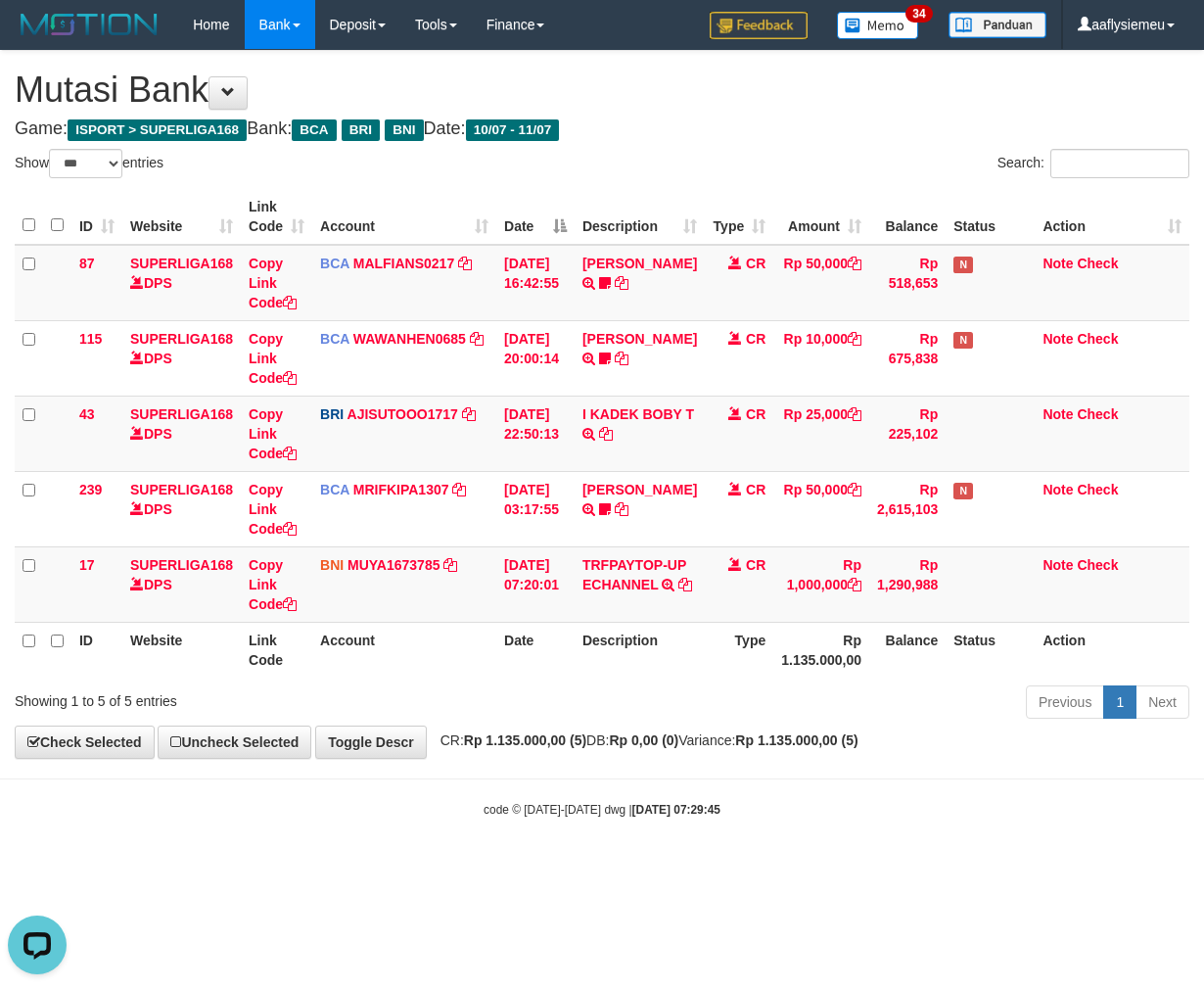 click on "Mutasi Bank" at bounding box center [602, 90] 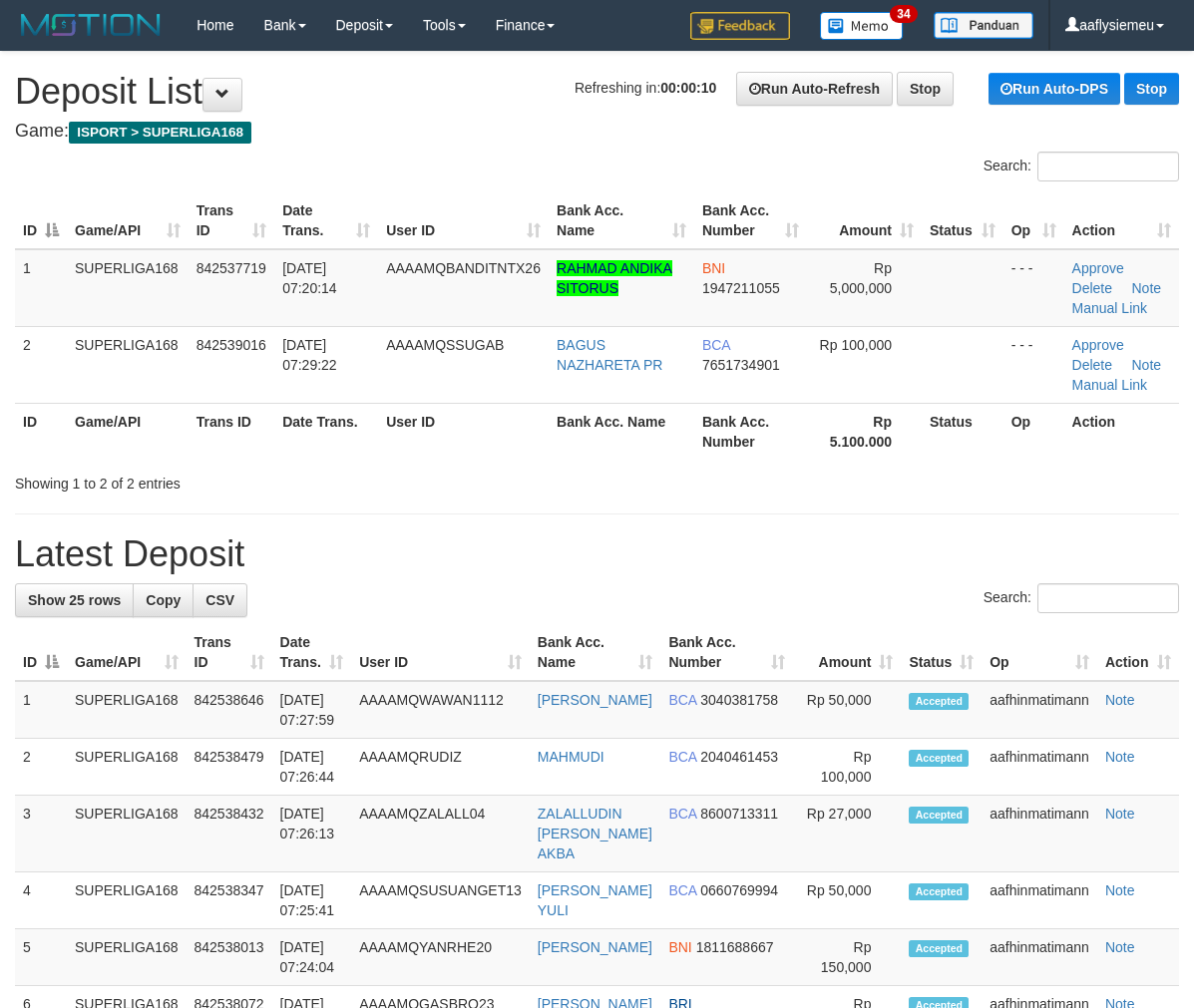 scroll, scrollTop: 0, scrollLeft: 0, axis: both 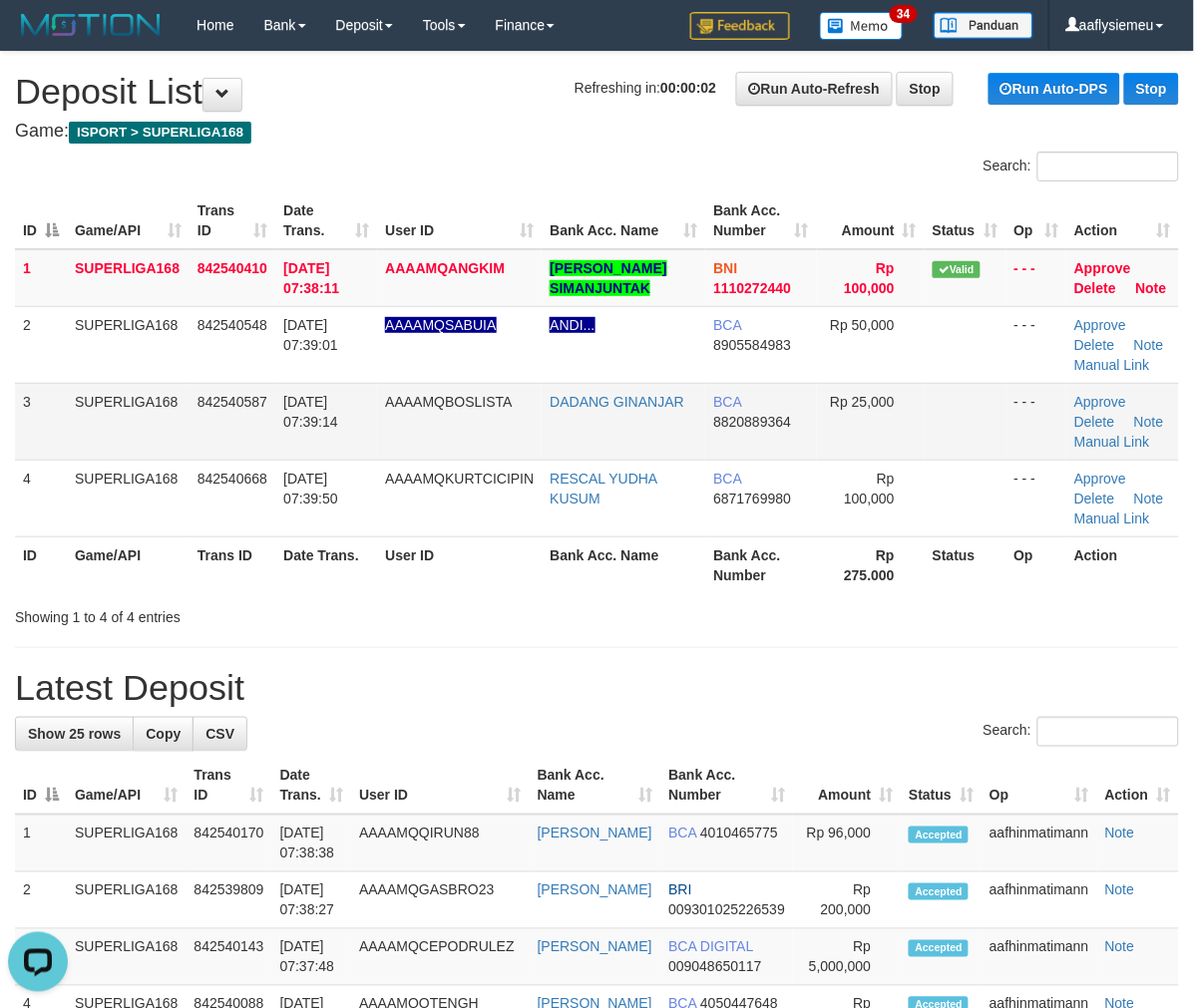 drag, startPoint x: 411, startPoint y: 411, endPoint x: 326, endPoint y: 404, distance: 85.28775 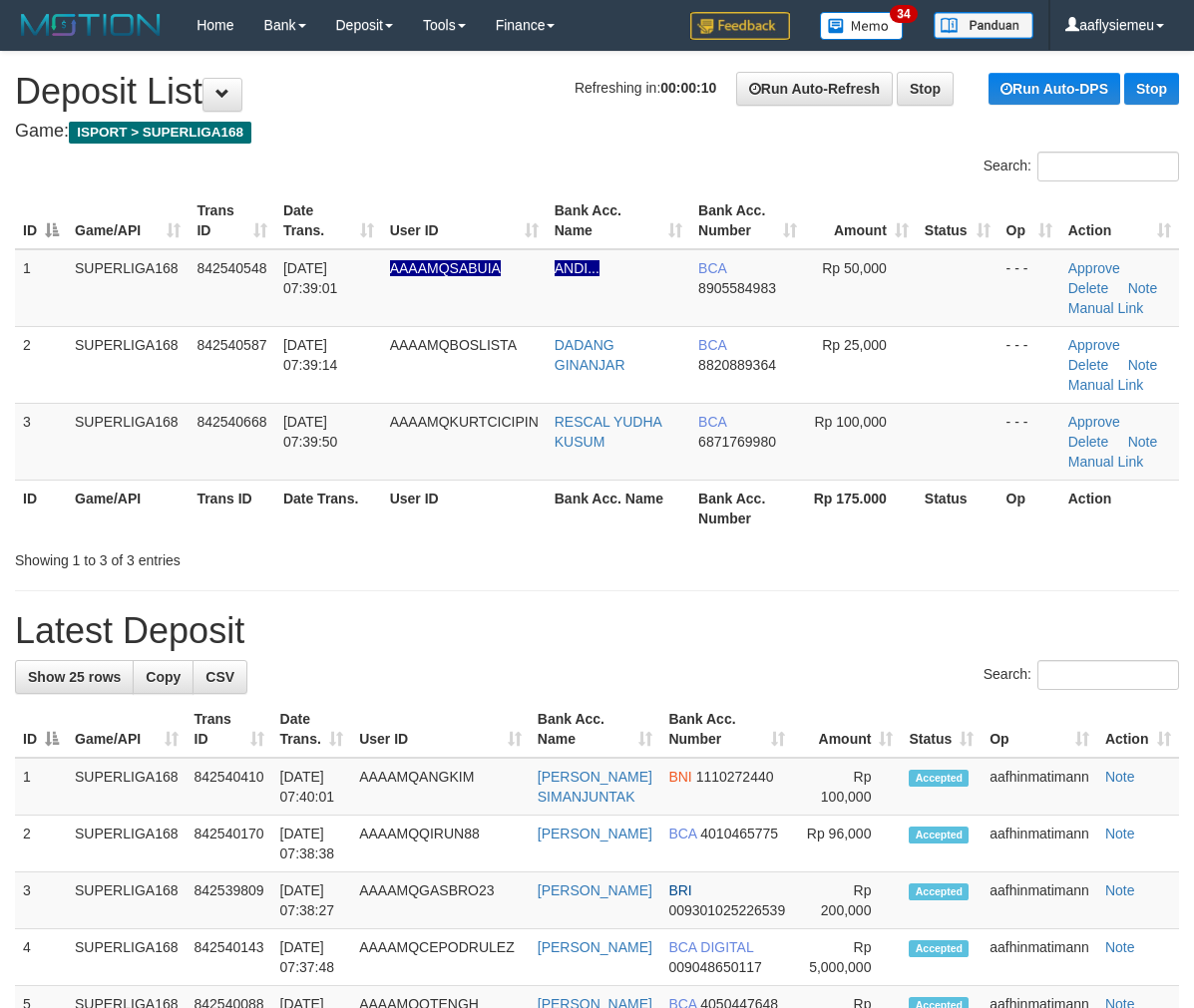 scroll, scrollTop: 0, scrollLeft: 0, axis: both 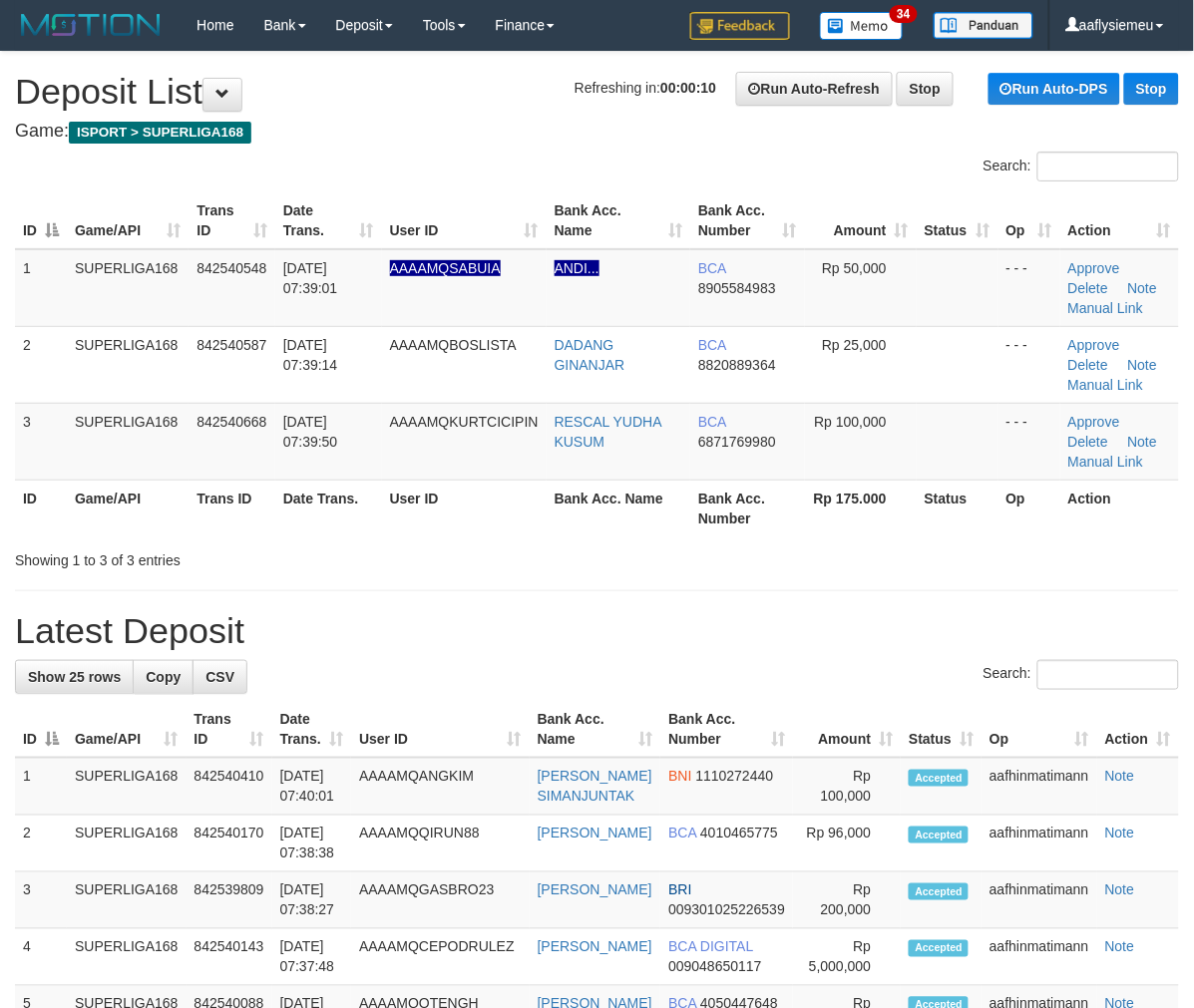click on "3
SUPERLIGA168
842540668
11/07/2025 07:39:50
AAAAMQKURTCICIPIN
RESCAL YUDHA KUSUM
BCA
6871769980
Rp 100,000
- - -
Approve
Delete
Note
Manual Link" at bounding box center (597, 441) 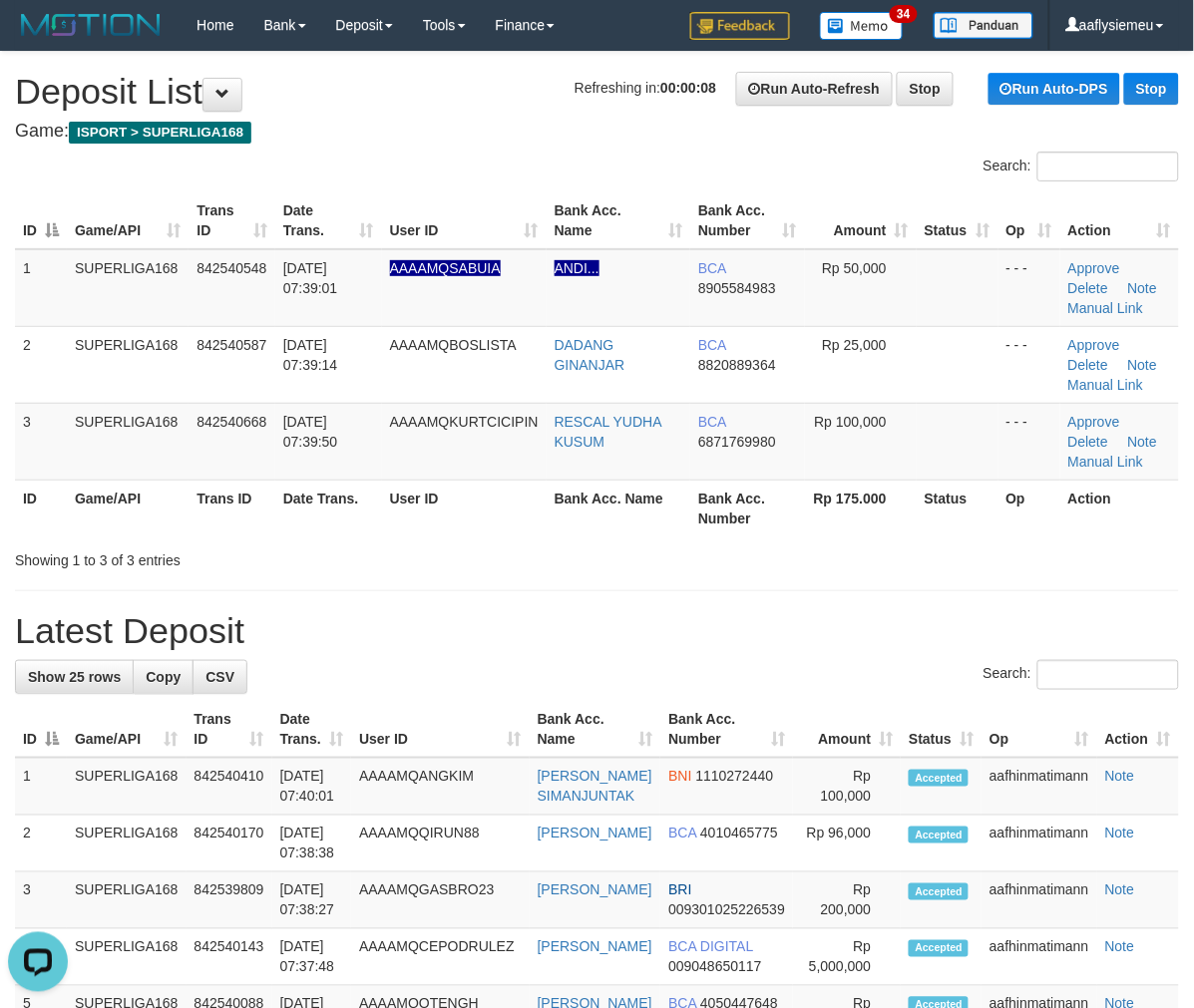 scroll, scrollTop: 0, scrollLeft: 0, axis: both 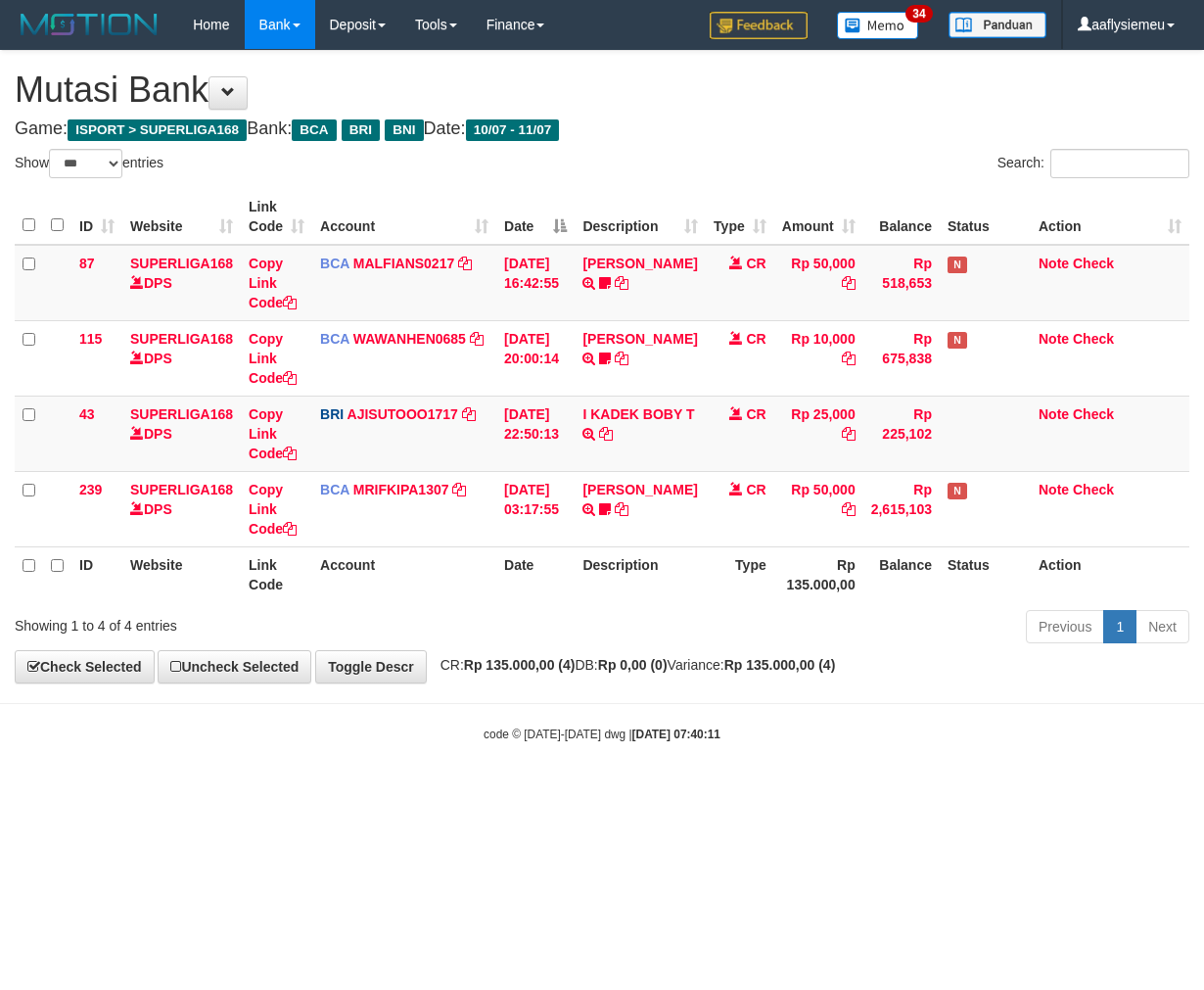 select on "***" 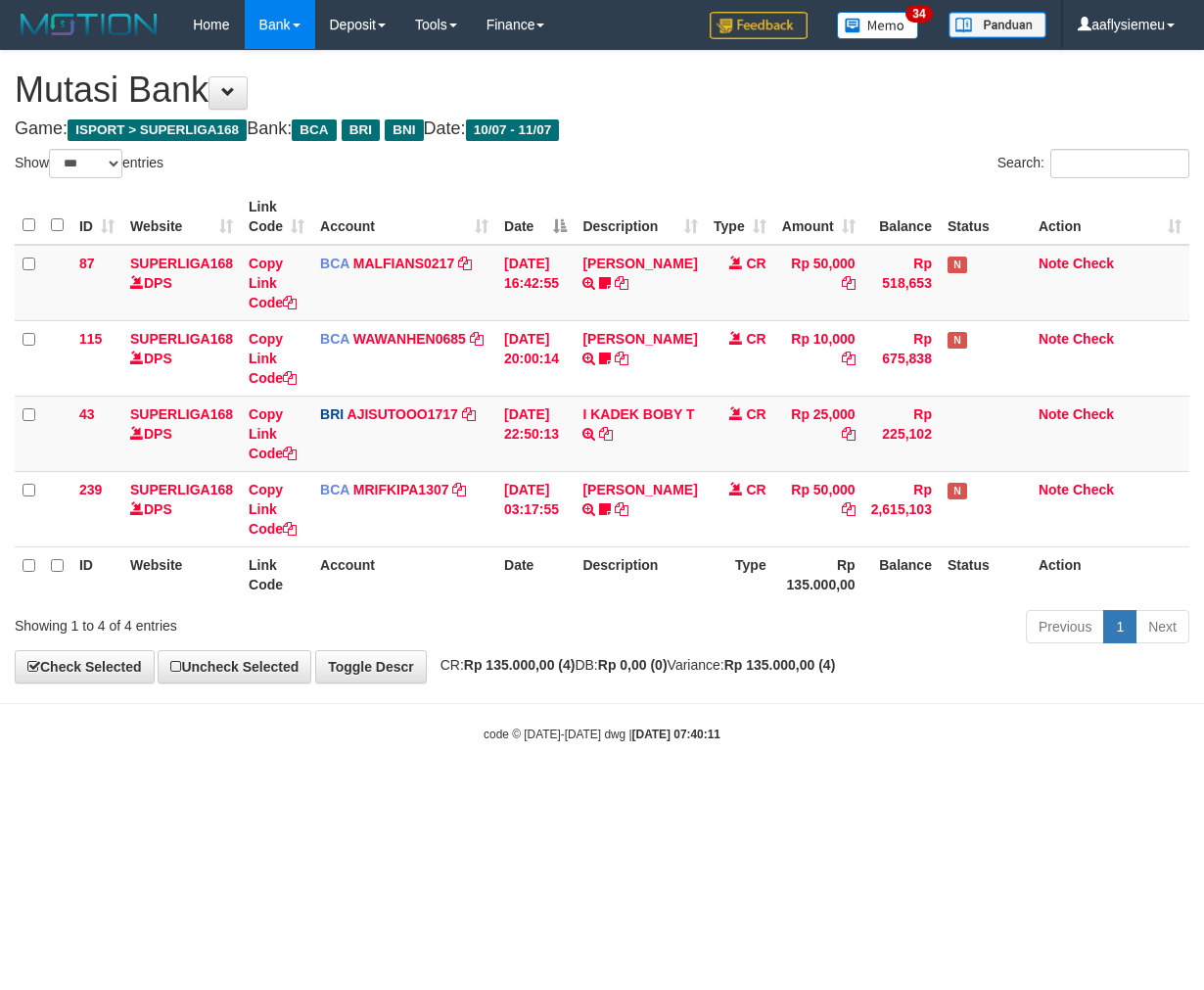 scroll, scrollTop: 0, scrollLeft: 0, axis: both 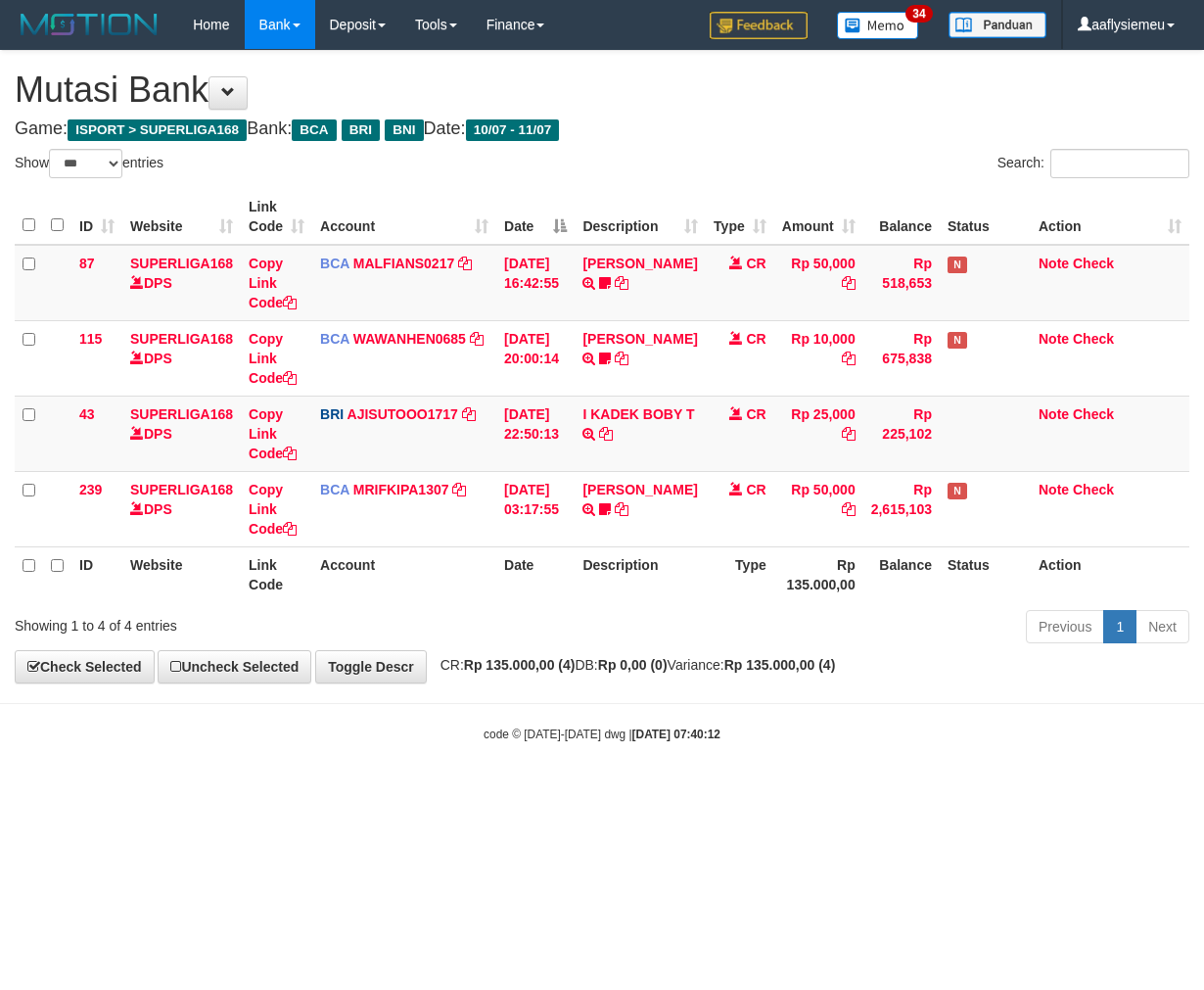 select on "***" 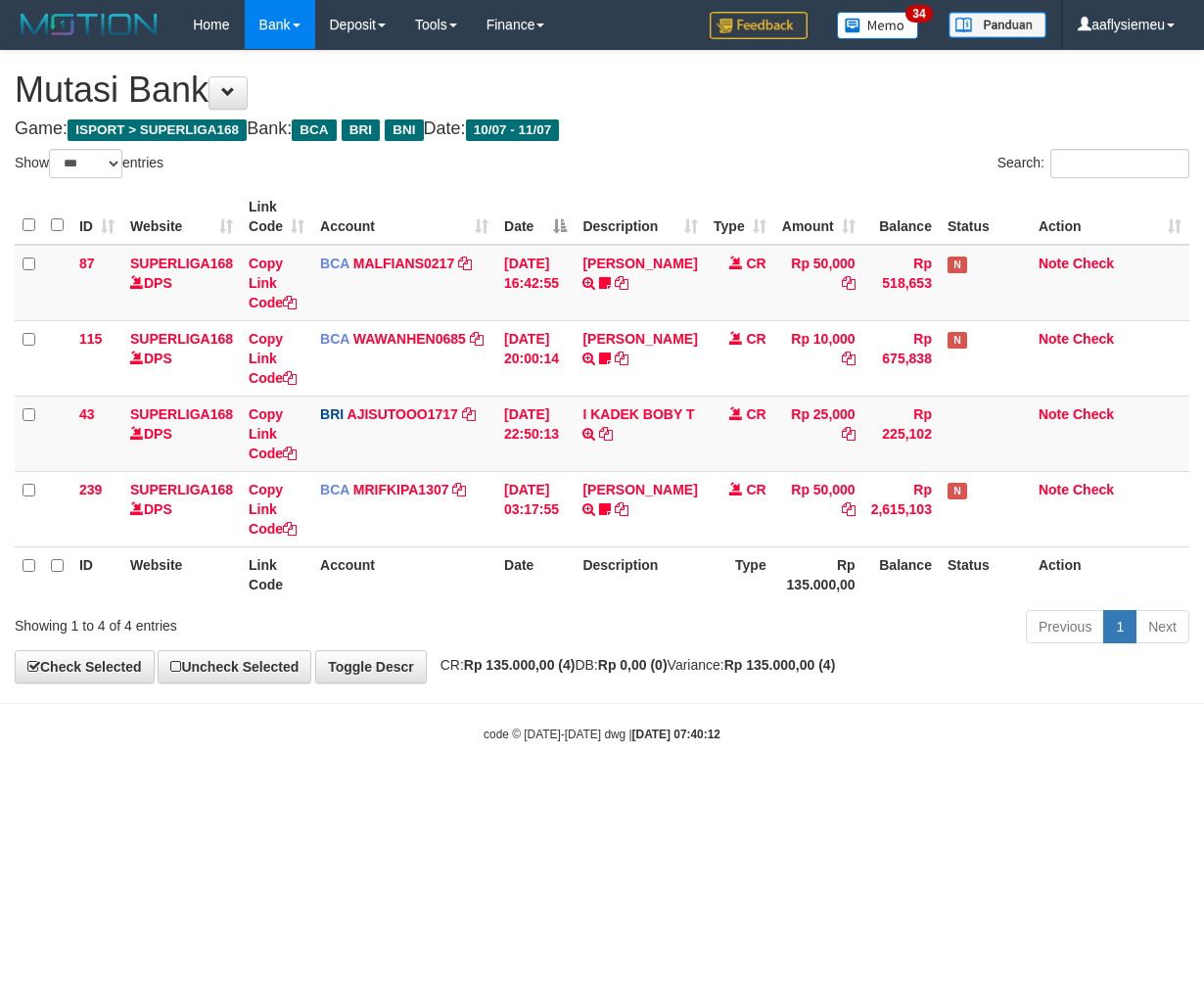 scroll, scrollTop: 0, scrollLeft: 0, axis: both 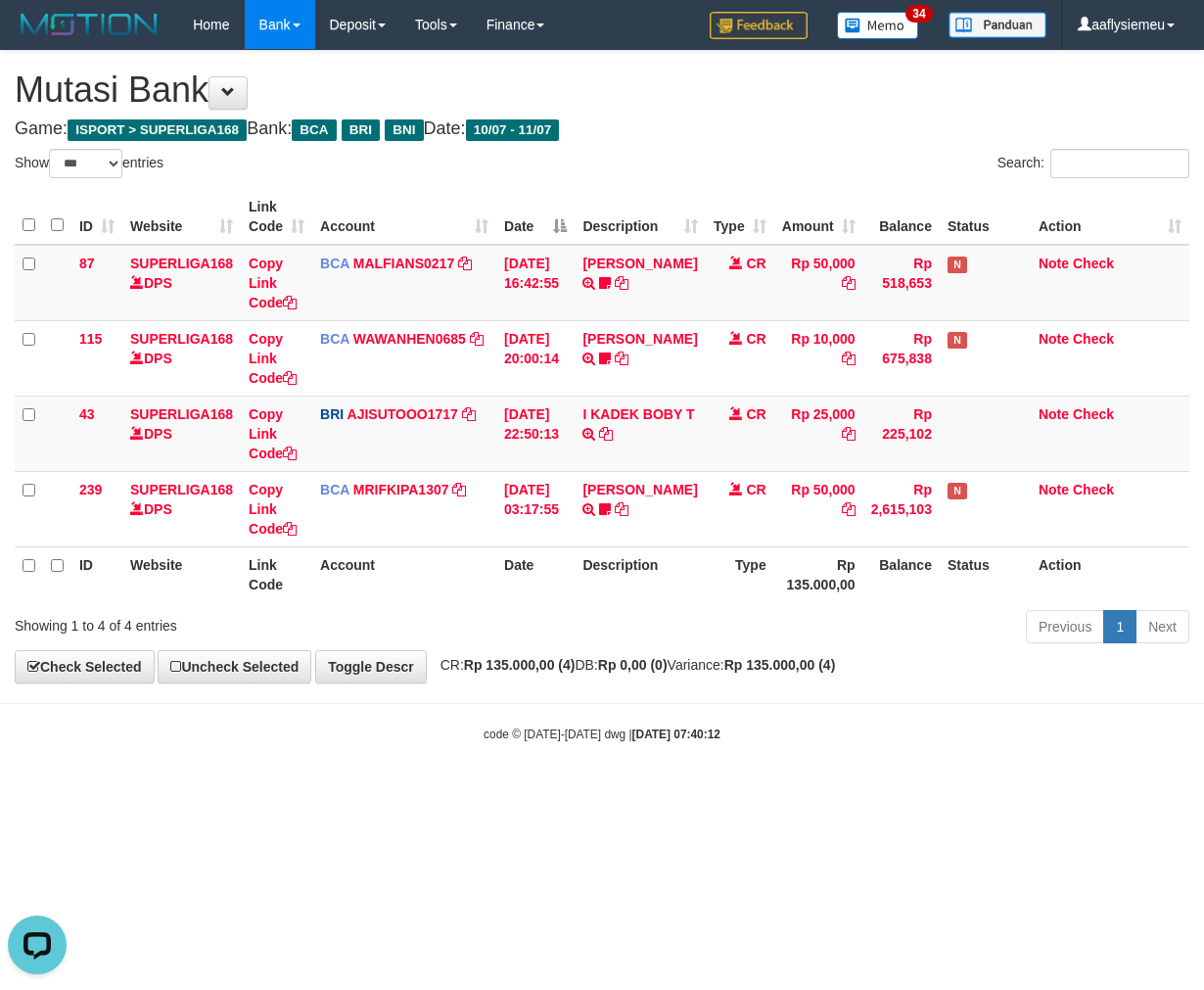 drag, startPoint x: 701, startPoint y: 63, endPoint x: 791, endPoint y: 111, distance: 102 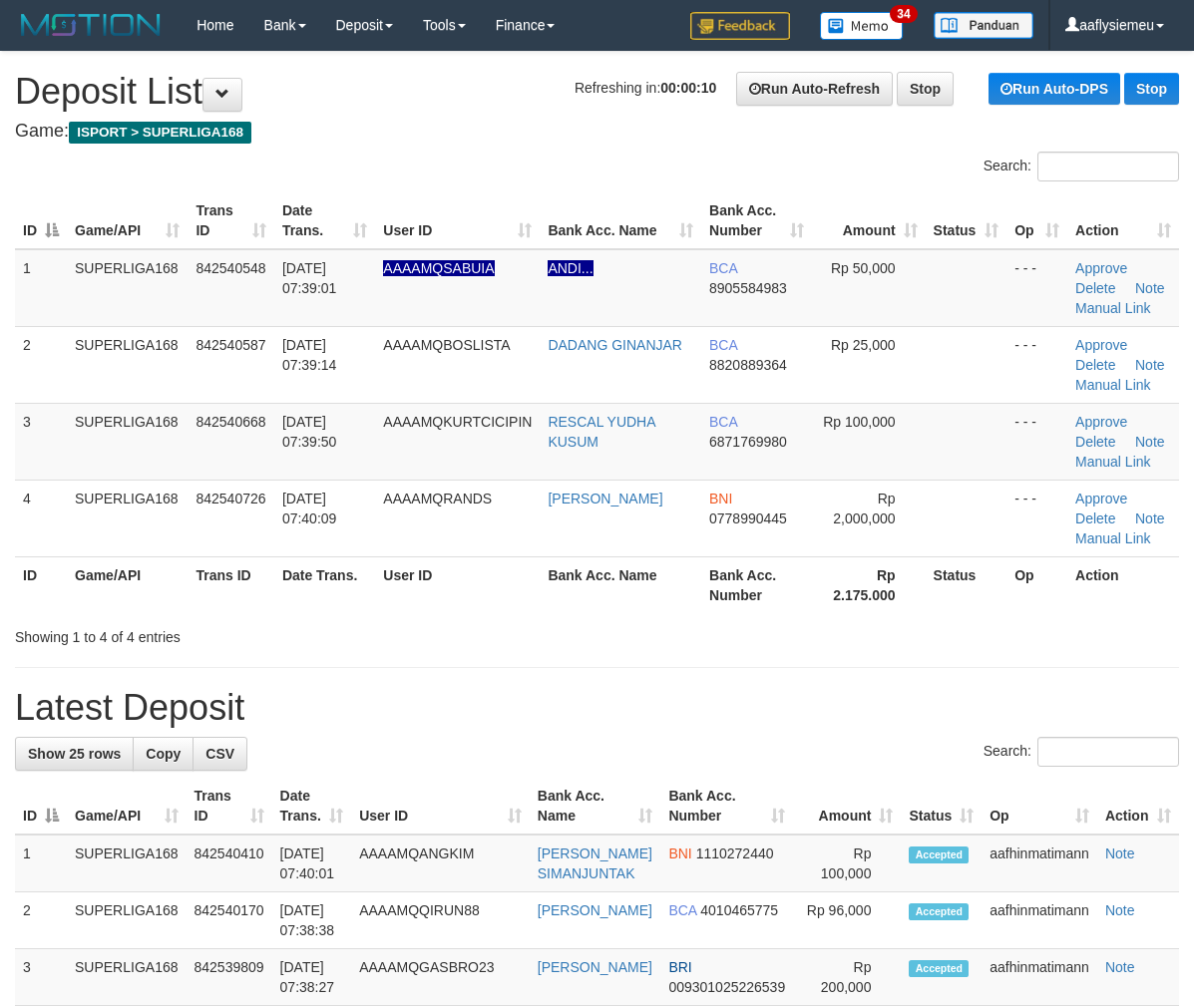 scroll, scrollTop: 0, scrollLeft: 0, axis: both 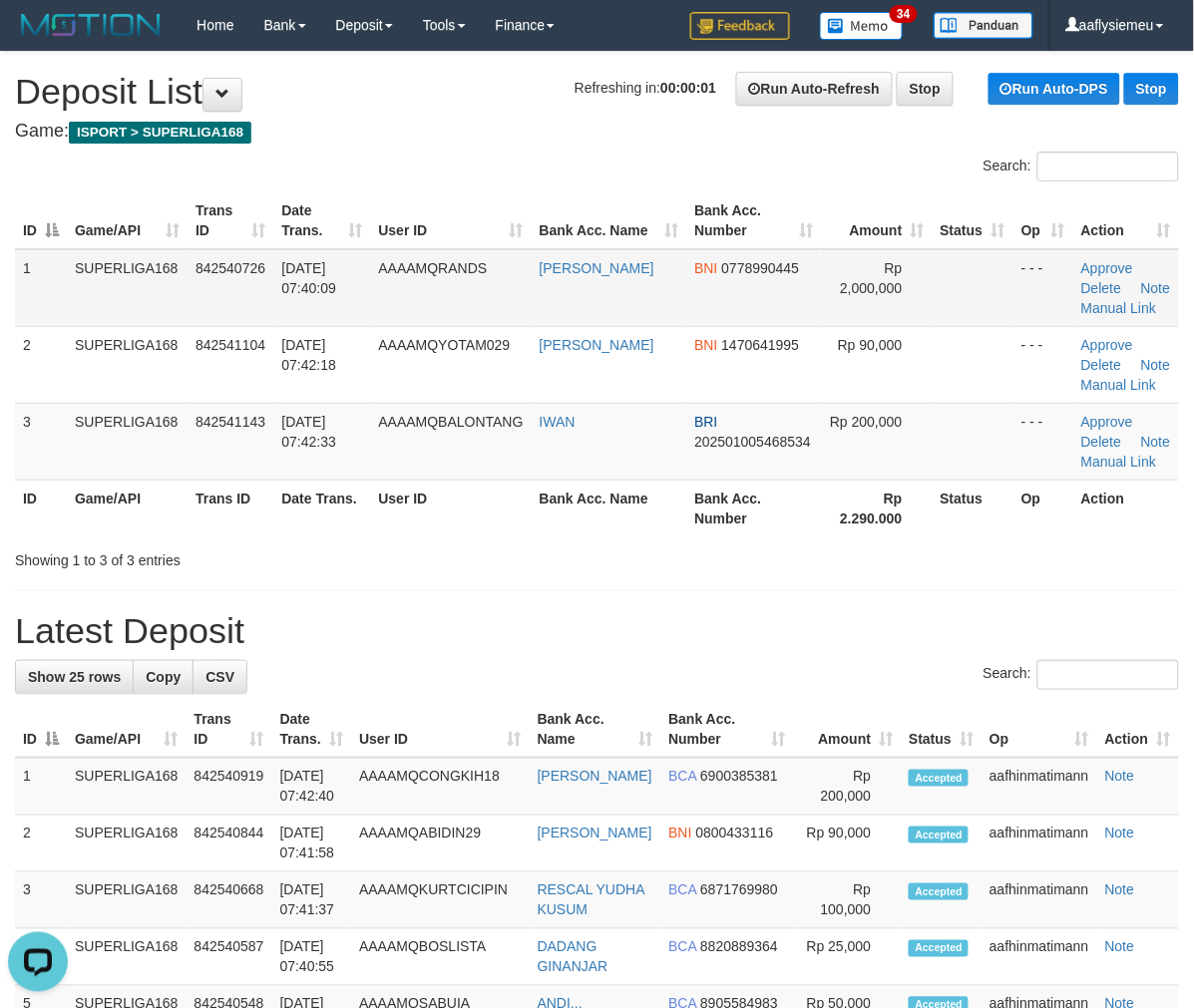 click on "1" at bounding box center [41, 288] 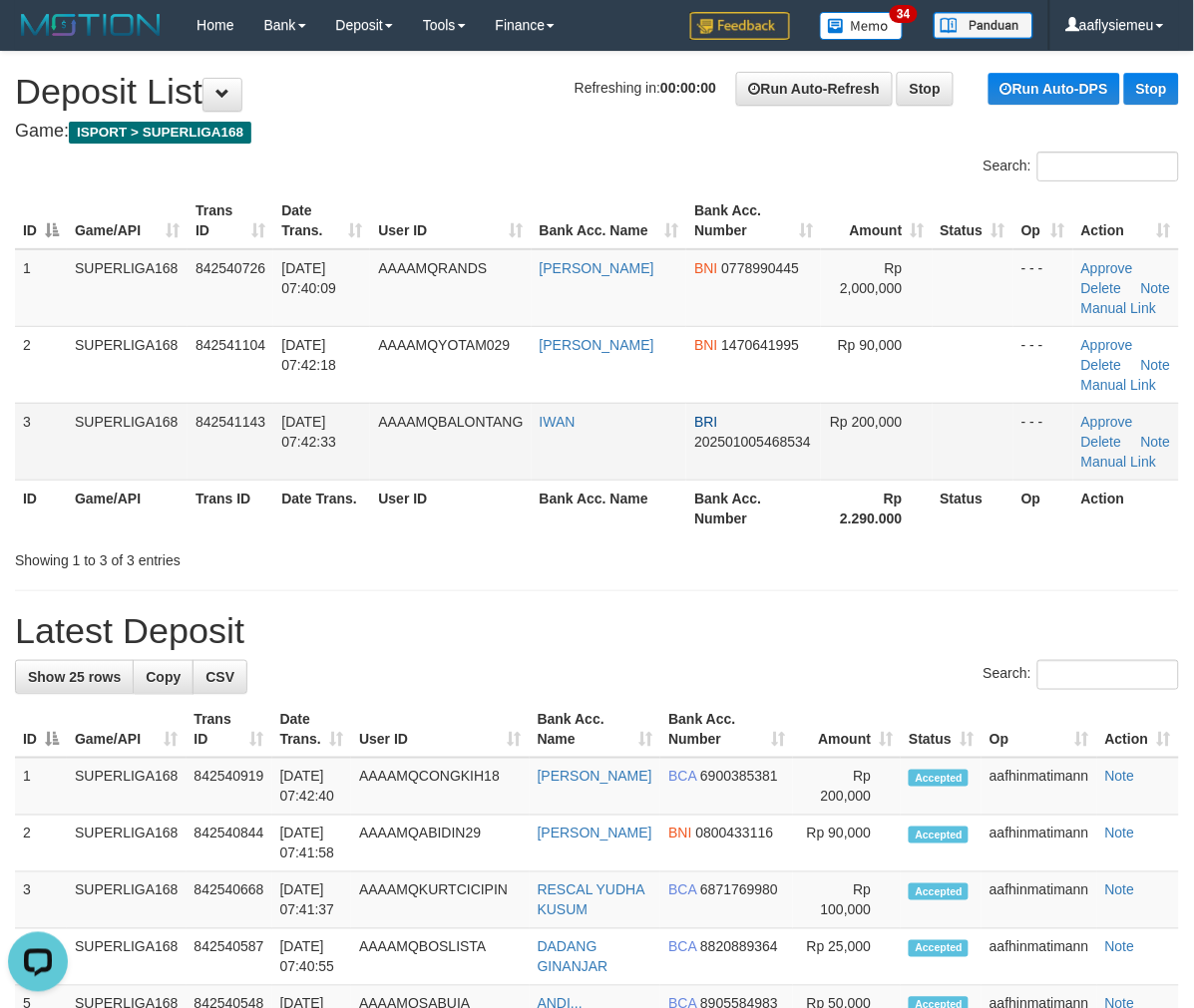 drag, startPoint x: 122, startPoint y: 416, endPoint x: 88, endPoint y: 460, distance: 55.605755 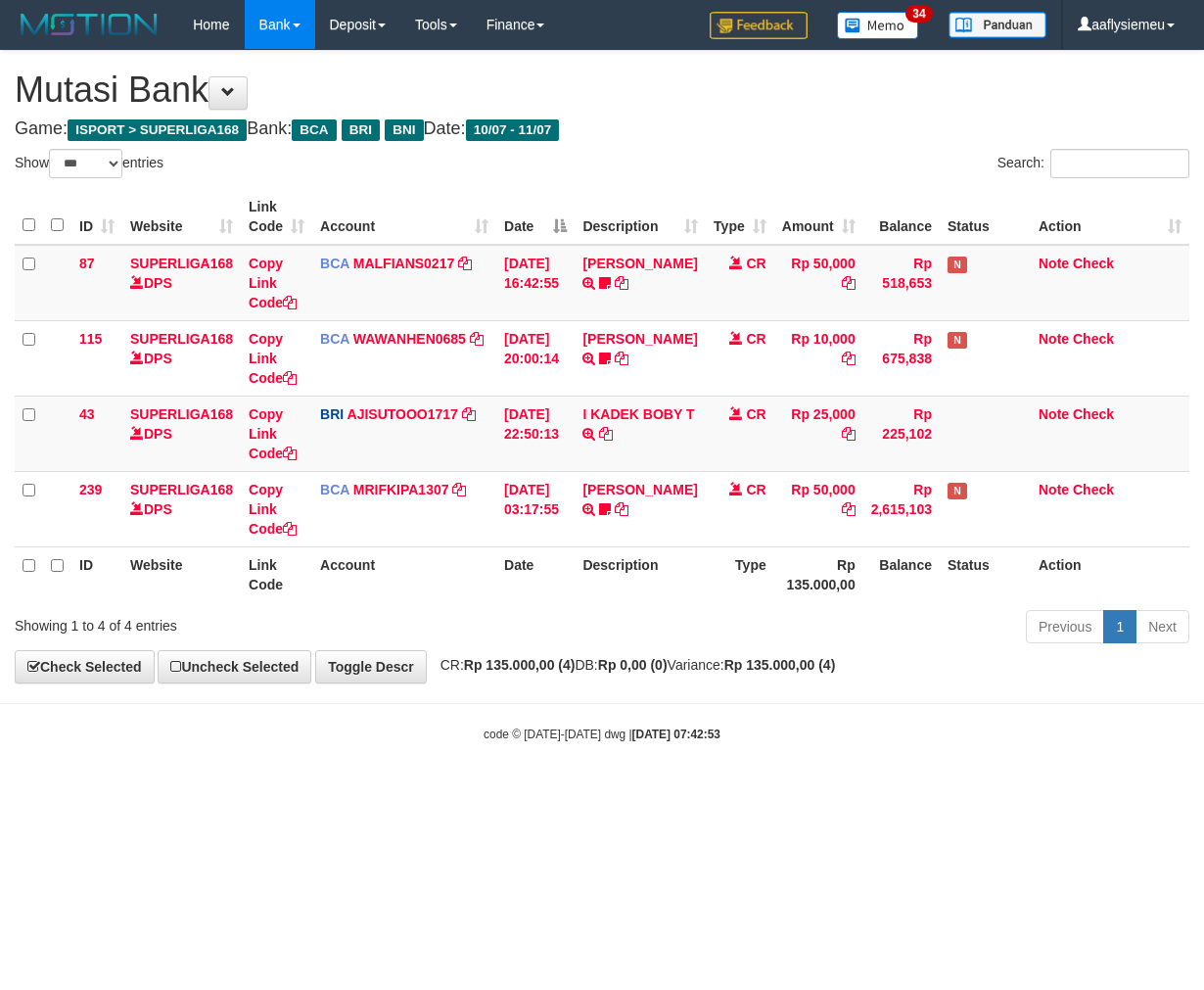select on "***" 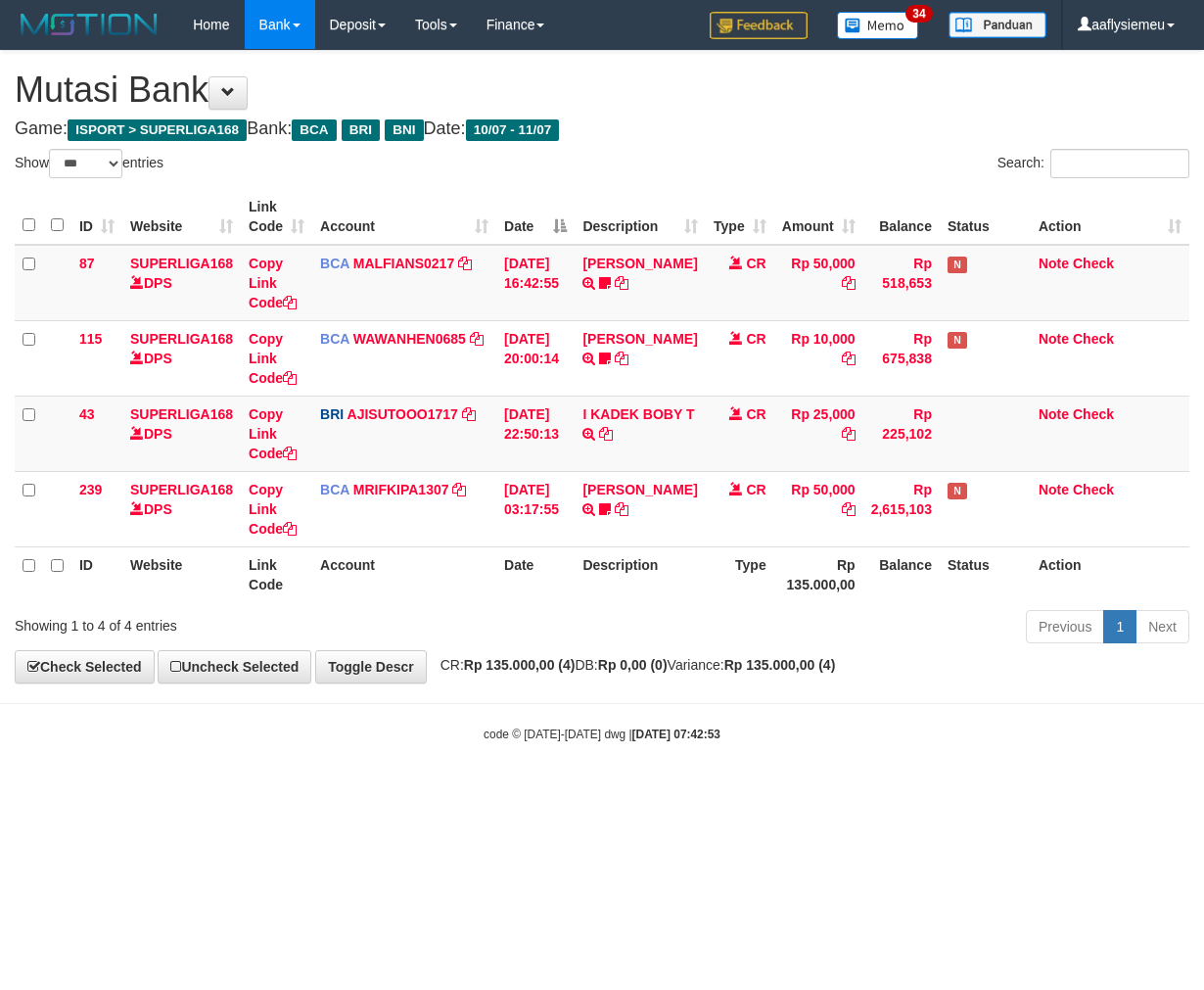 scroll, scrollTop: 0, scrollLeft: 0, axis: both 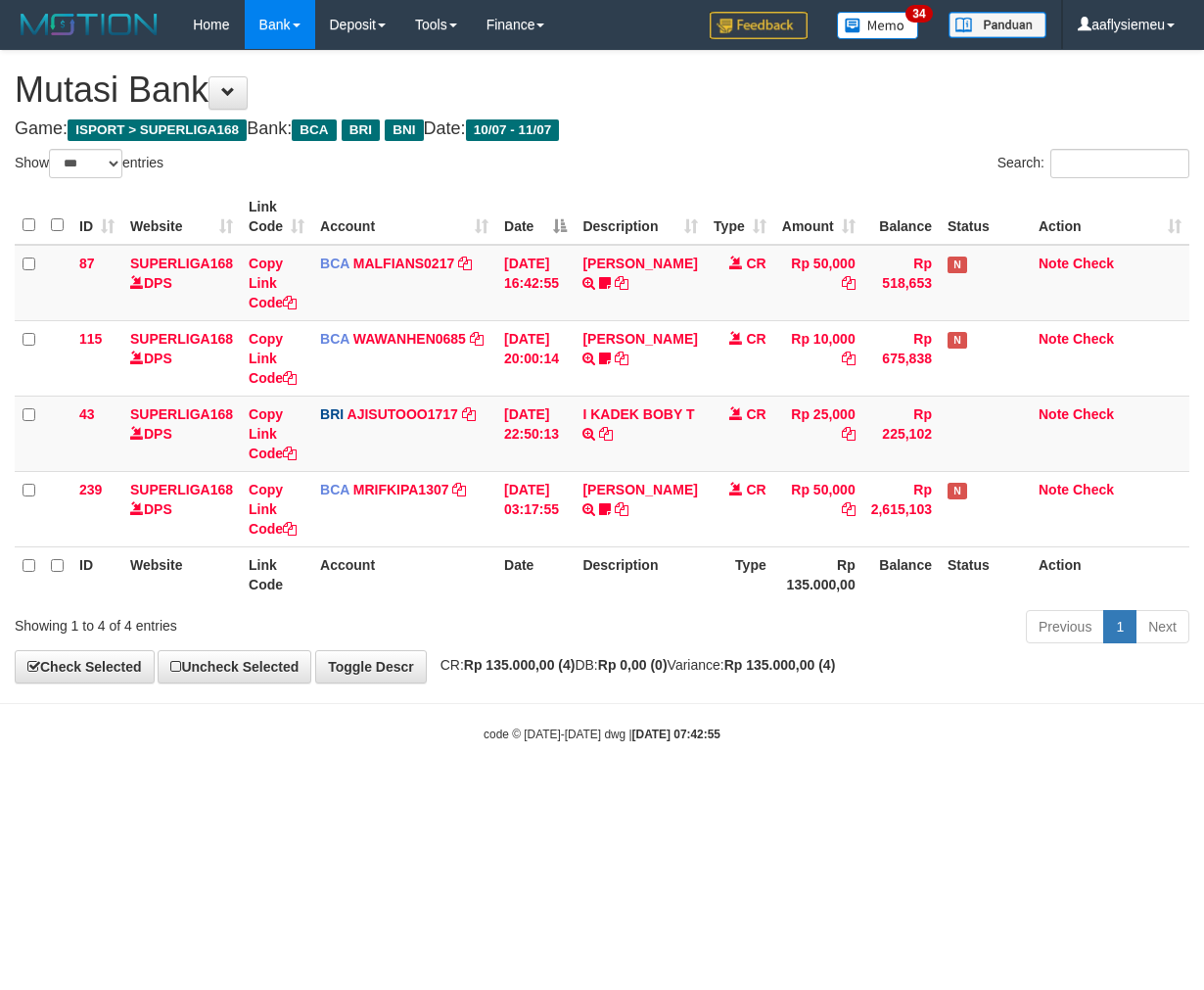 select on "***" 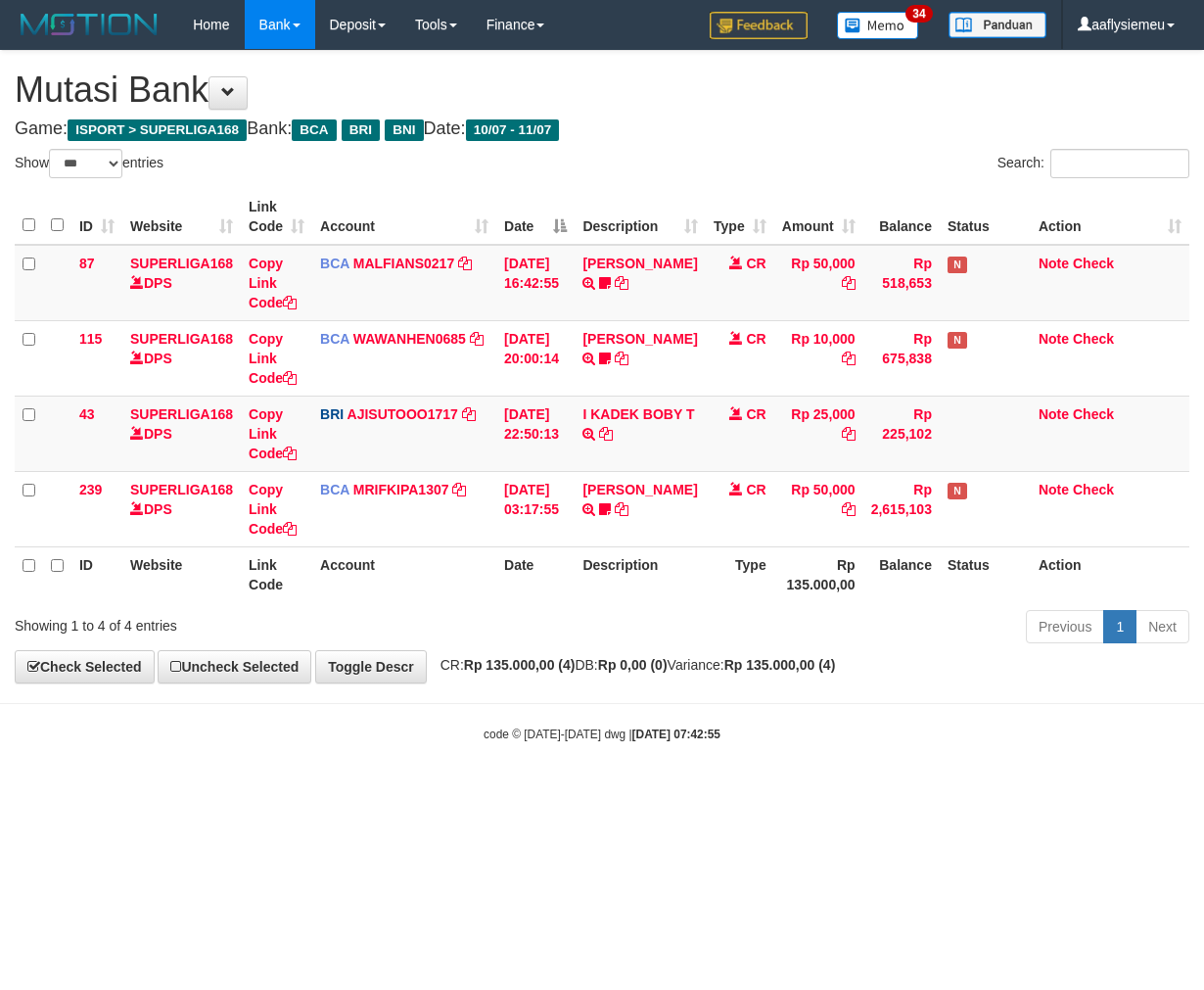 scroll, scrollTop: 0, scrollLeft: 0, axis: both 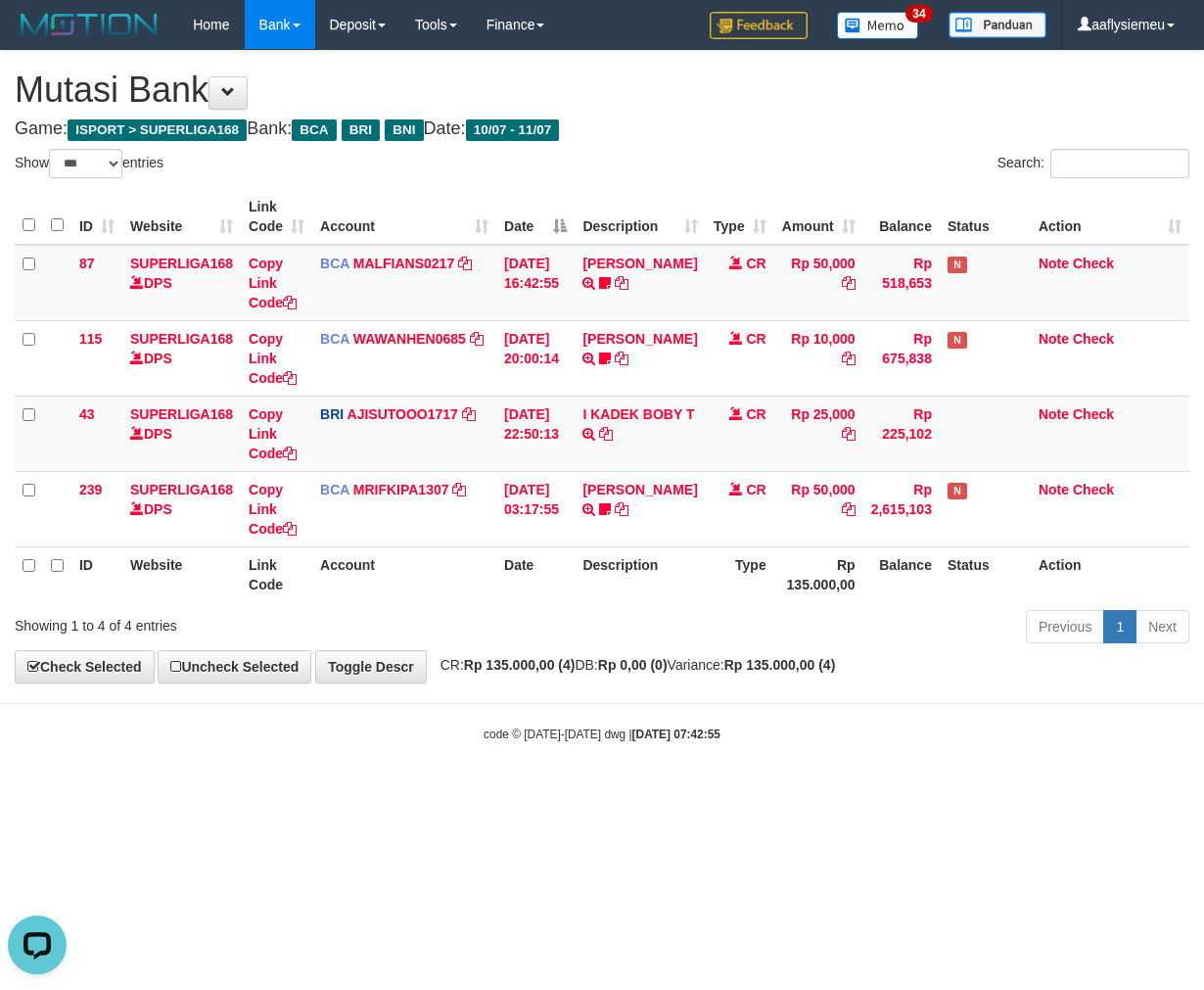 click on "Mutasi Bank" at bounding box center (602, 90) 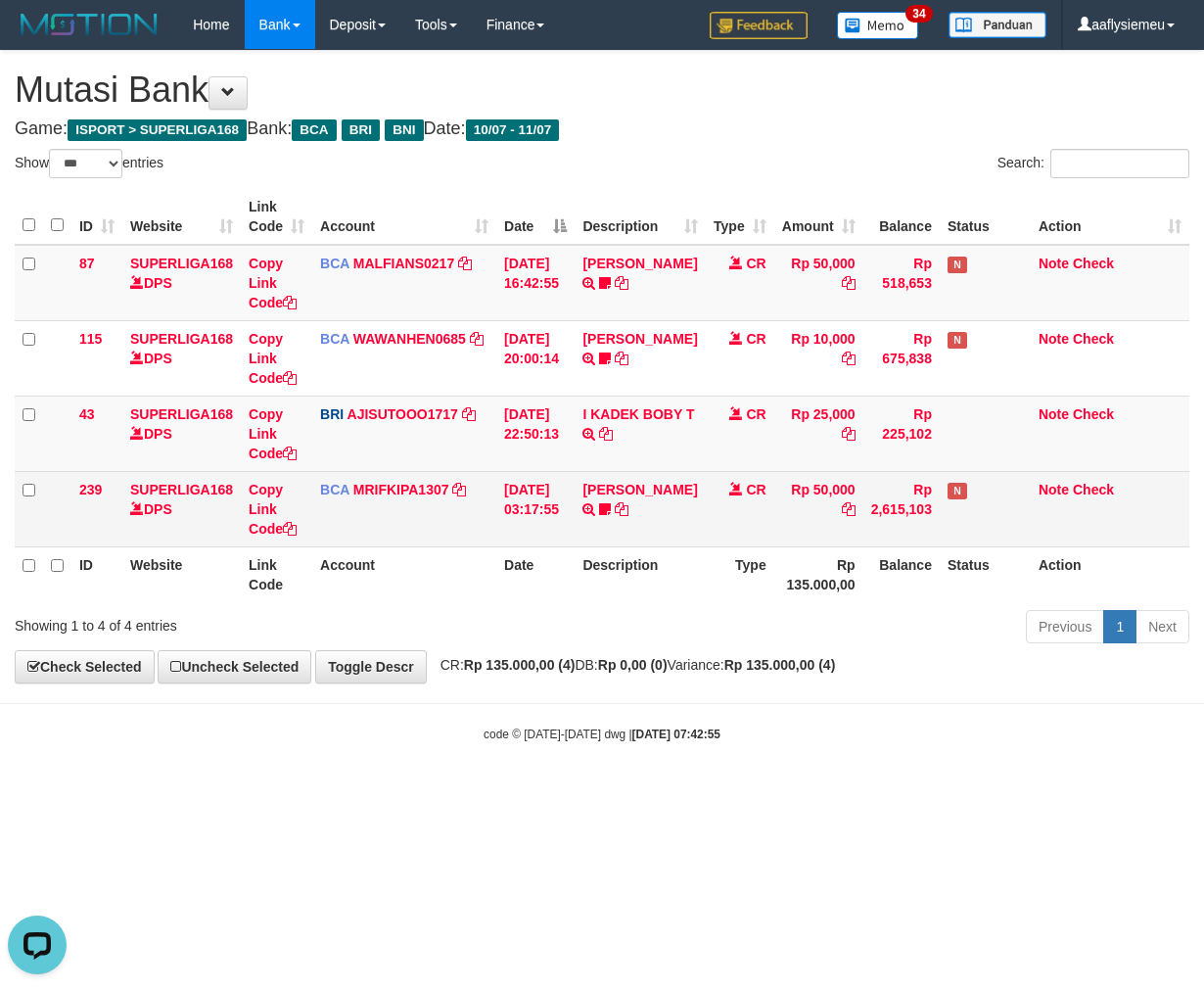 click on "ID Website Link Code Account Date Description Type Amount Balance Status Action
87
SUPERLIGA168    DPS
Copy Link Code
BCA
MALFIANS0217
DPS
M ALFIANSYAH
mutasi_20250710_4786 | 87
mutasi_20250710_4786 | 87
10/07/2025 16:42:55
IRFAN HILMI            TRSF E-BANKING CR 1007/FTSCY/WS95031
50000.00IRFAN HILMI    HLMFN21 wait bukti
CR
Rp 50,000
Rp 518,653
N
Note
Check
115
SUPERLIGA168    DPS
Copy Link Code
BCA
WAWANHEN0685" at bounding box center [602, 396] 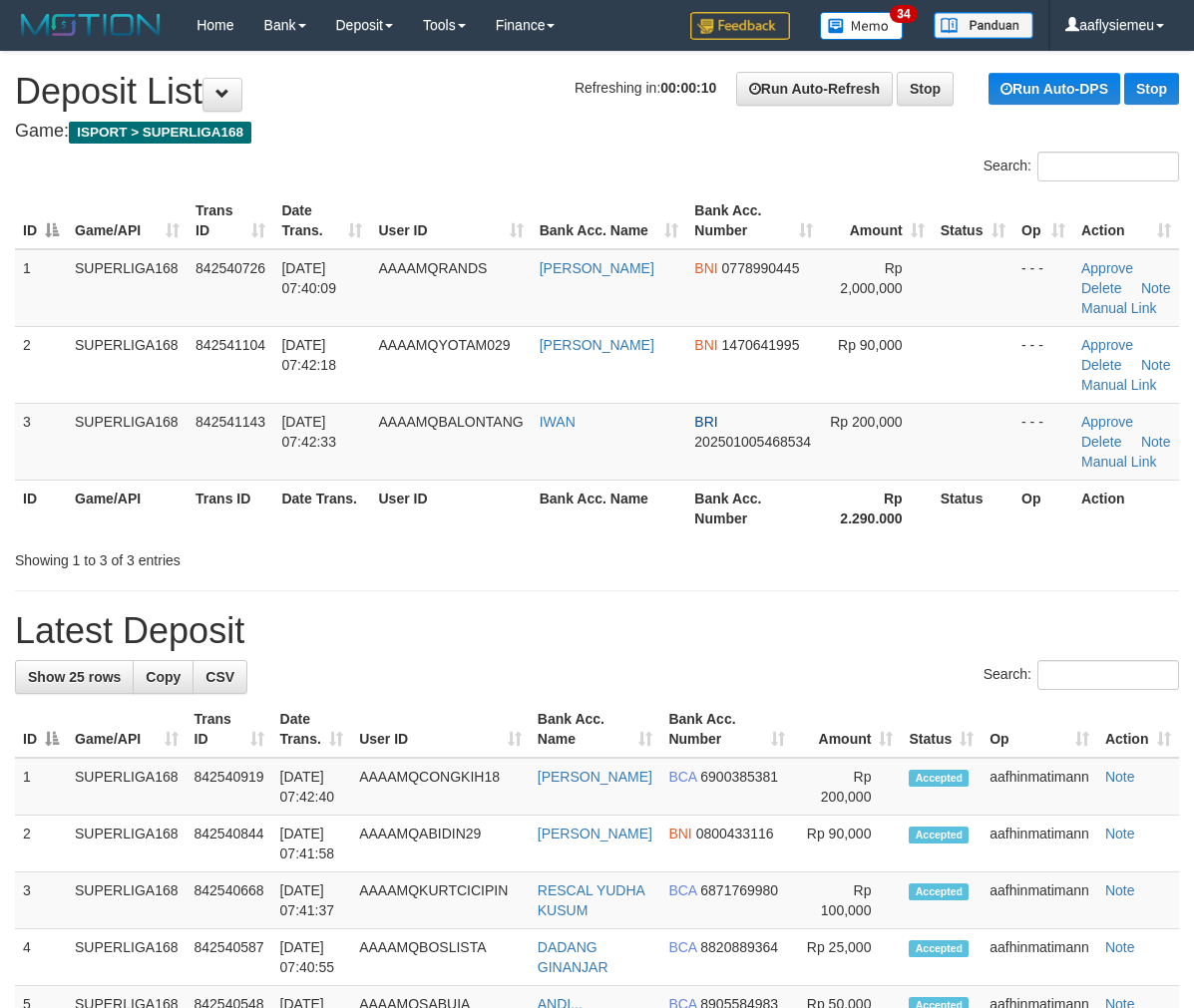 scroll, scrollTop: 0, scrollLeft: 0, axis: both 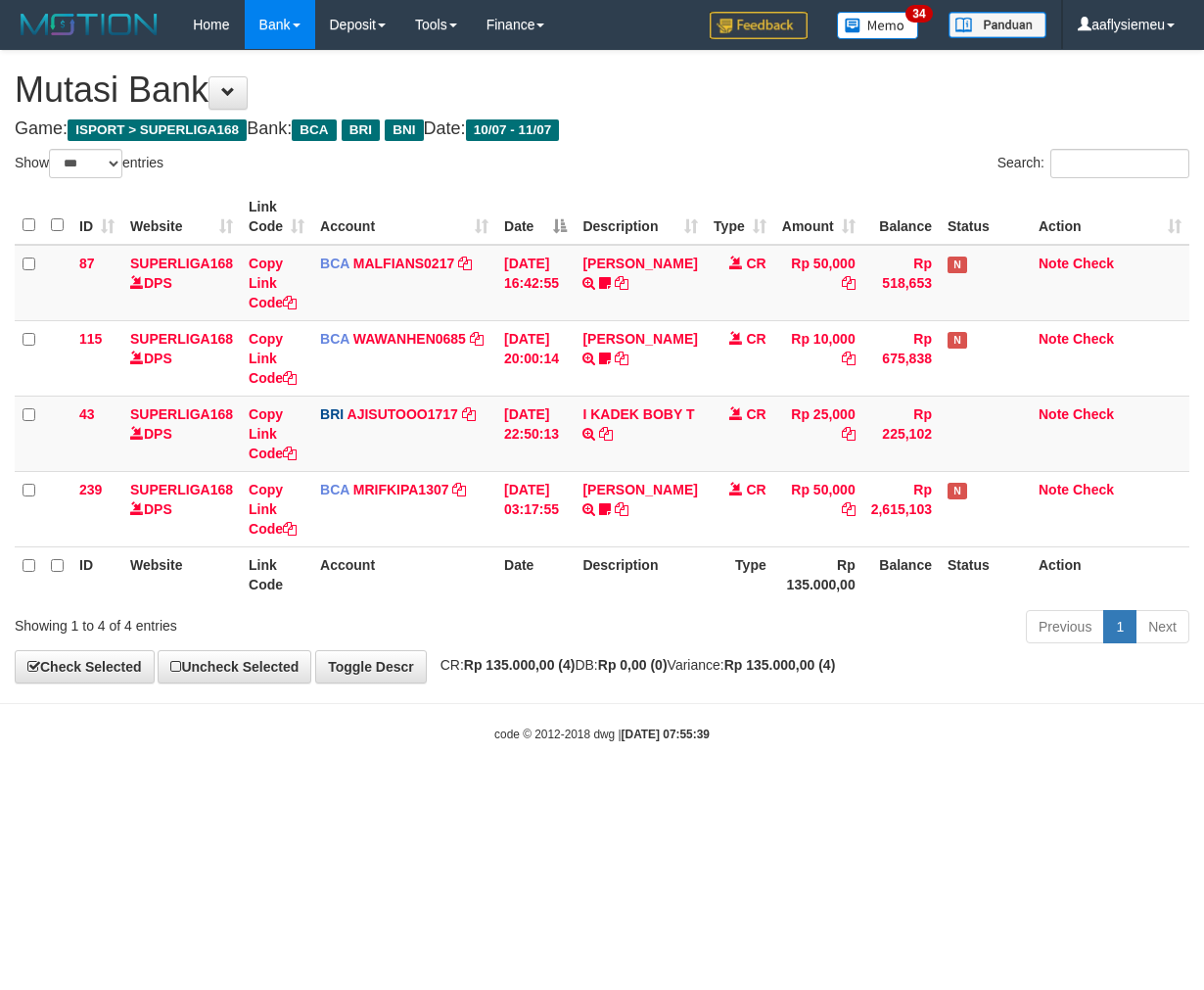 select on "***" 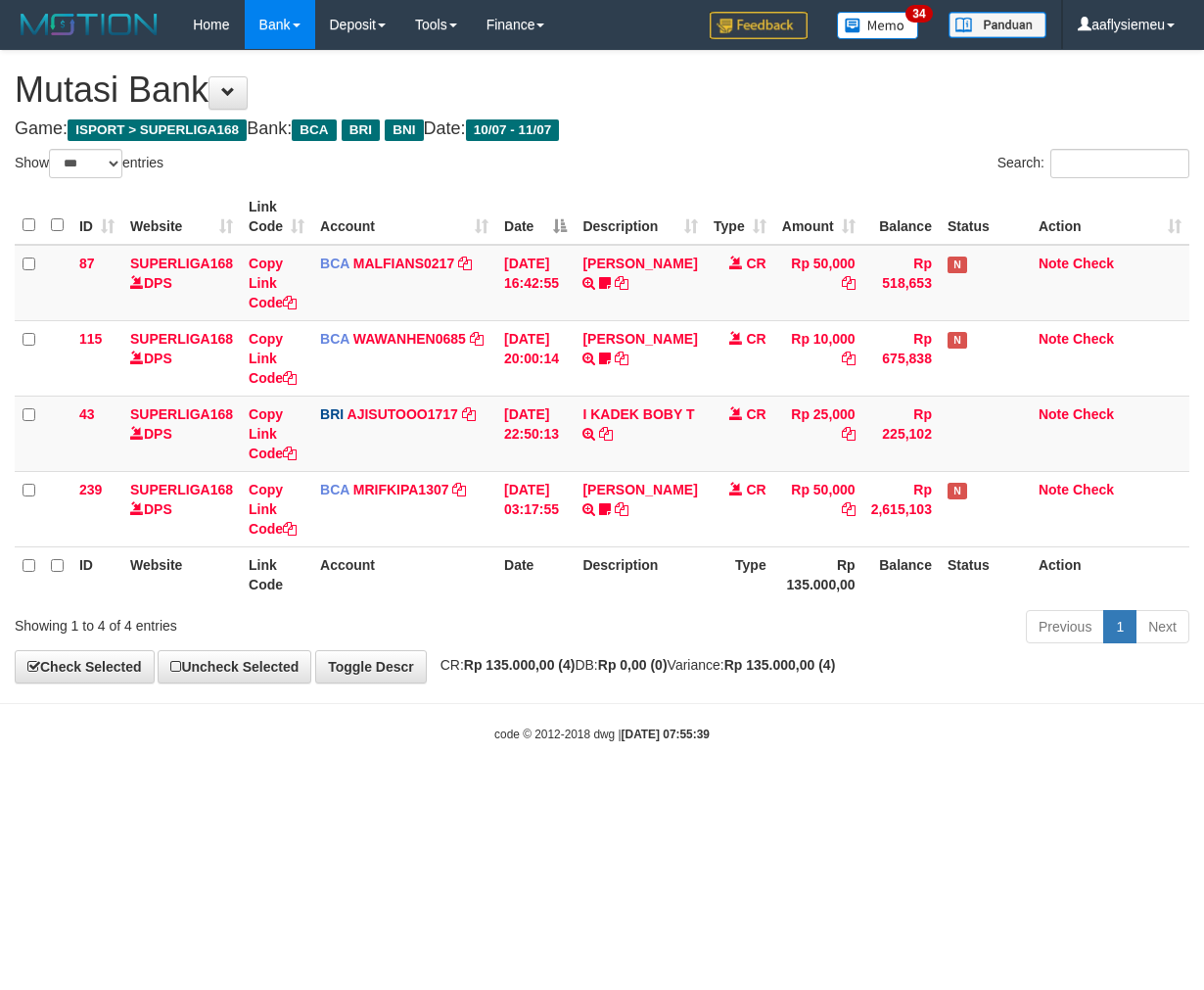 scroll, scrollTop: 0, scrollLeft: 0, axis: both 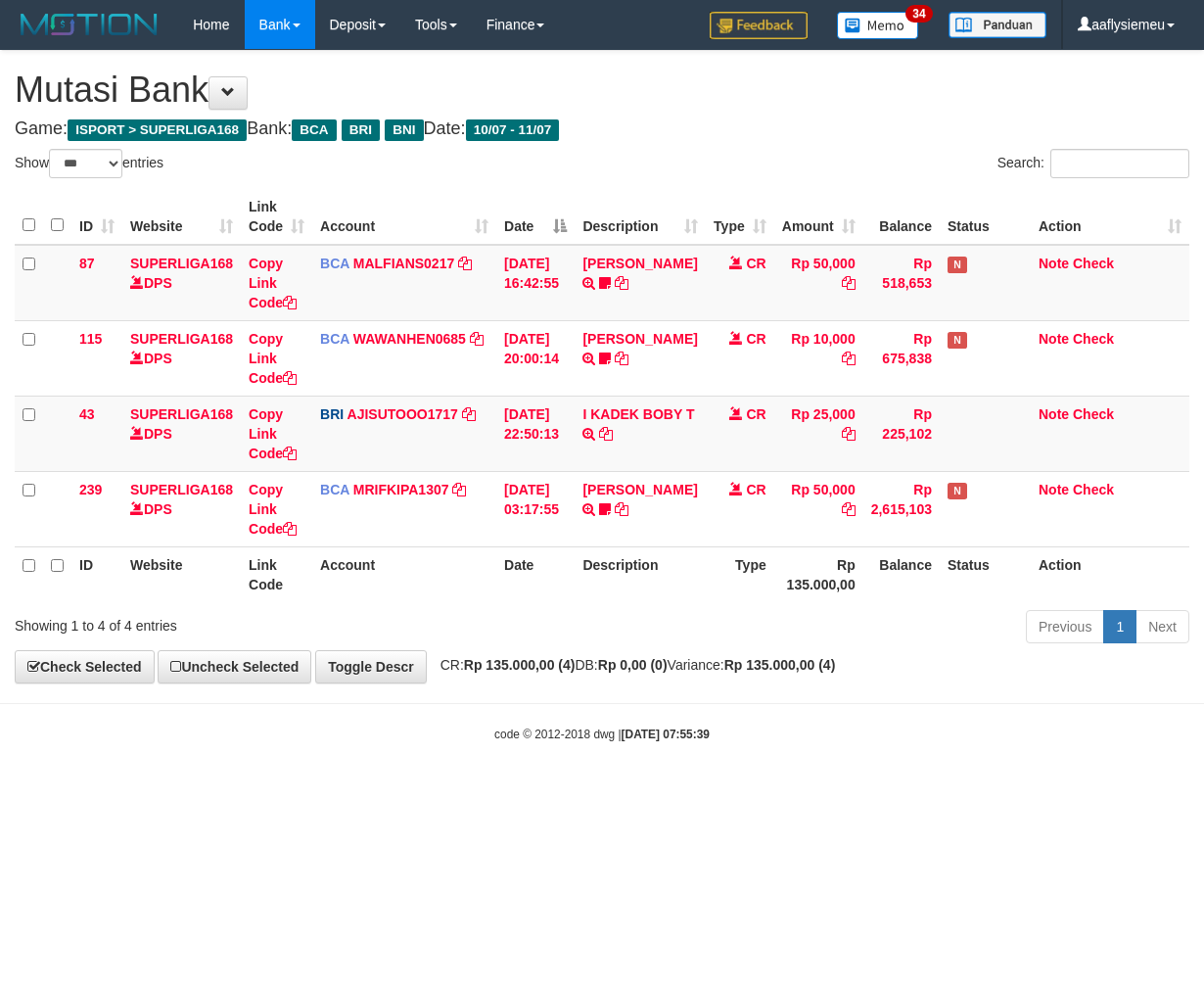 select on "***" 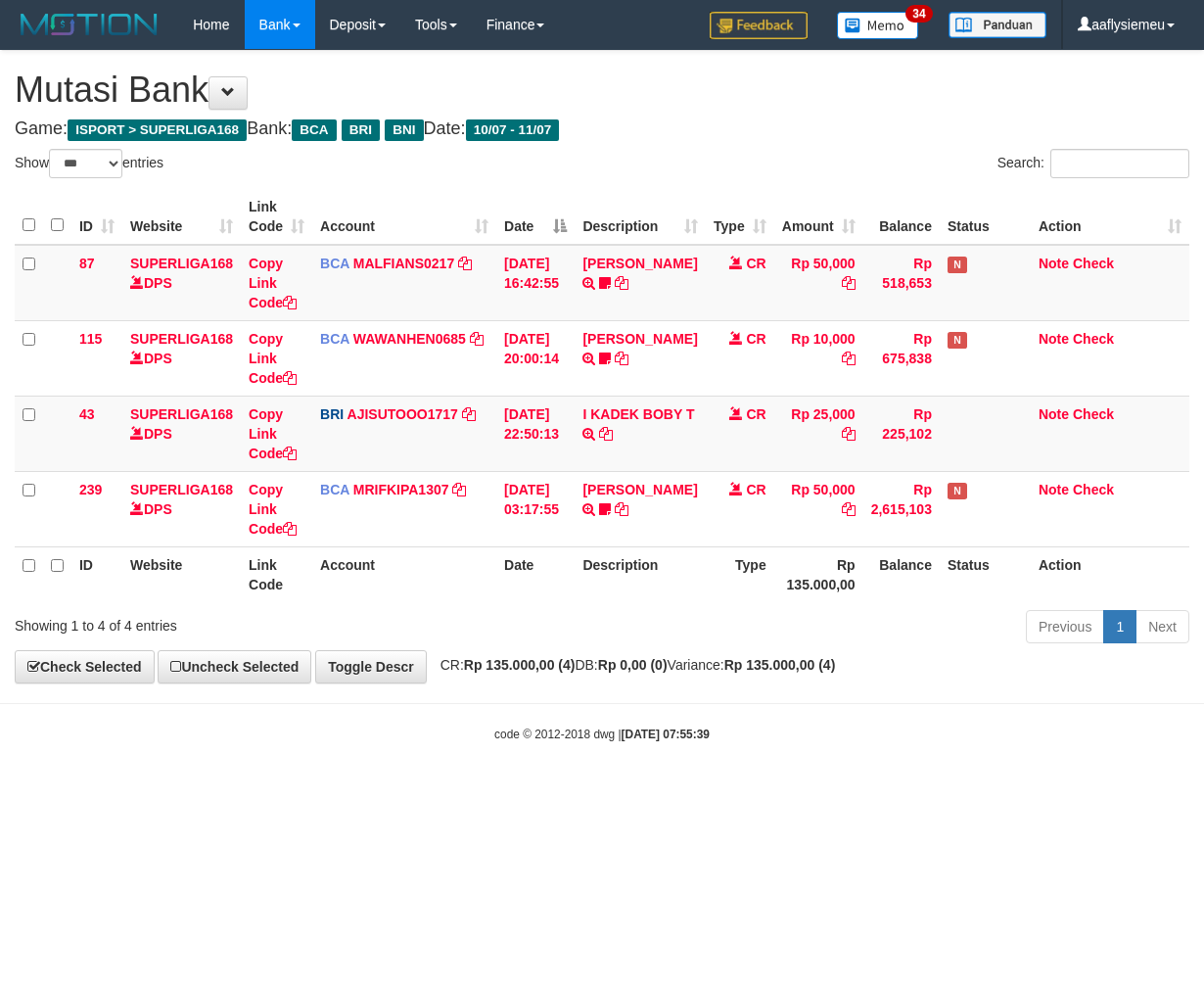 scroll, scrollTop: 0, scrollLeft: 0, axis: both 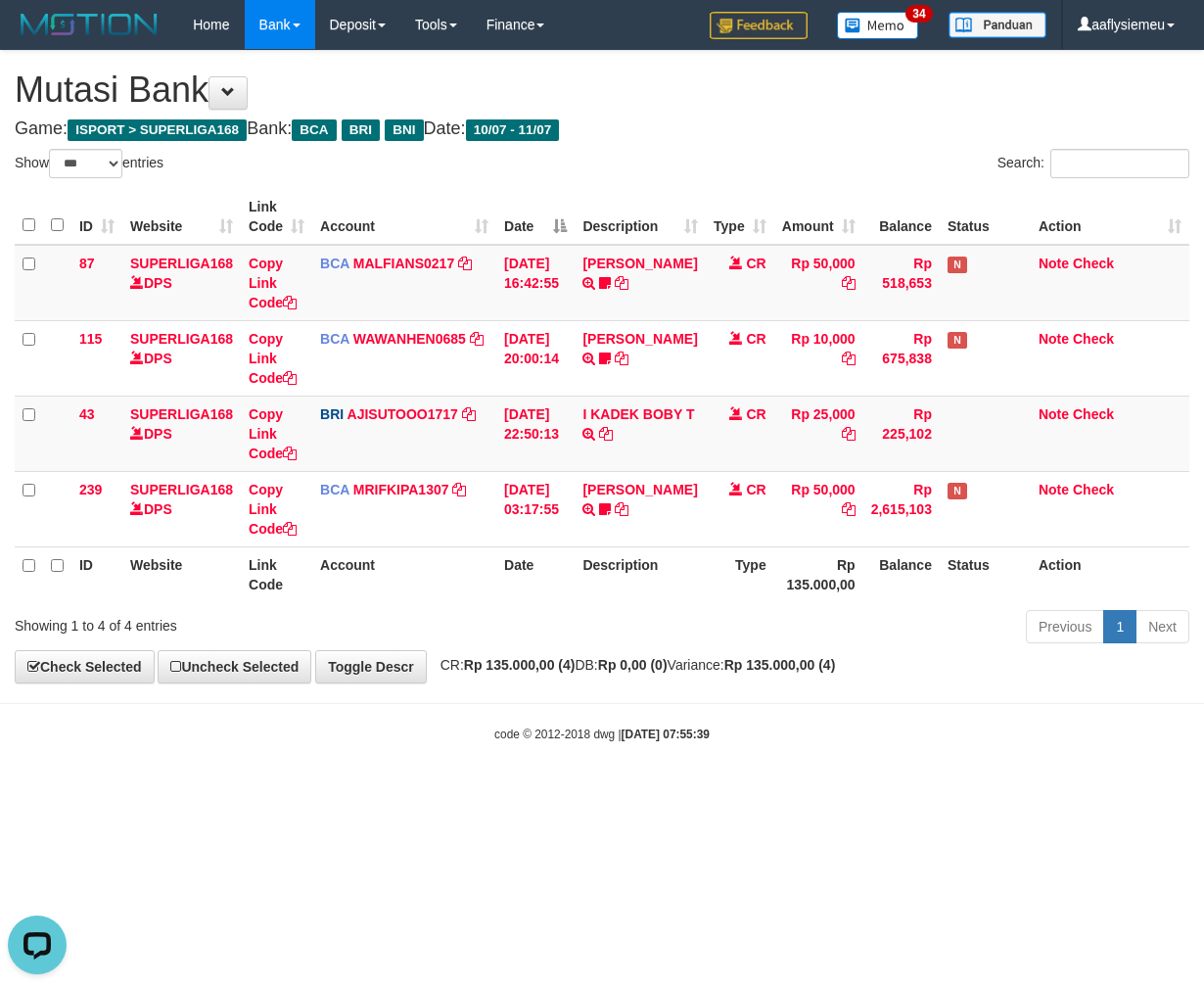 click on "Toggle navigation
Home
Bank
Account List
Load
By Website
Group
[ISPORT]													SUPERLIGA168
By Load Group (DPS)" at bounding box center (602, 396) 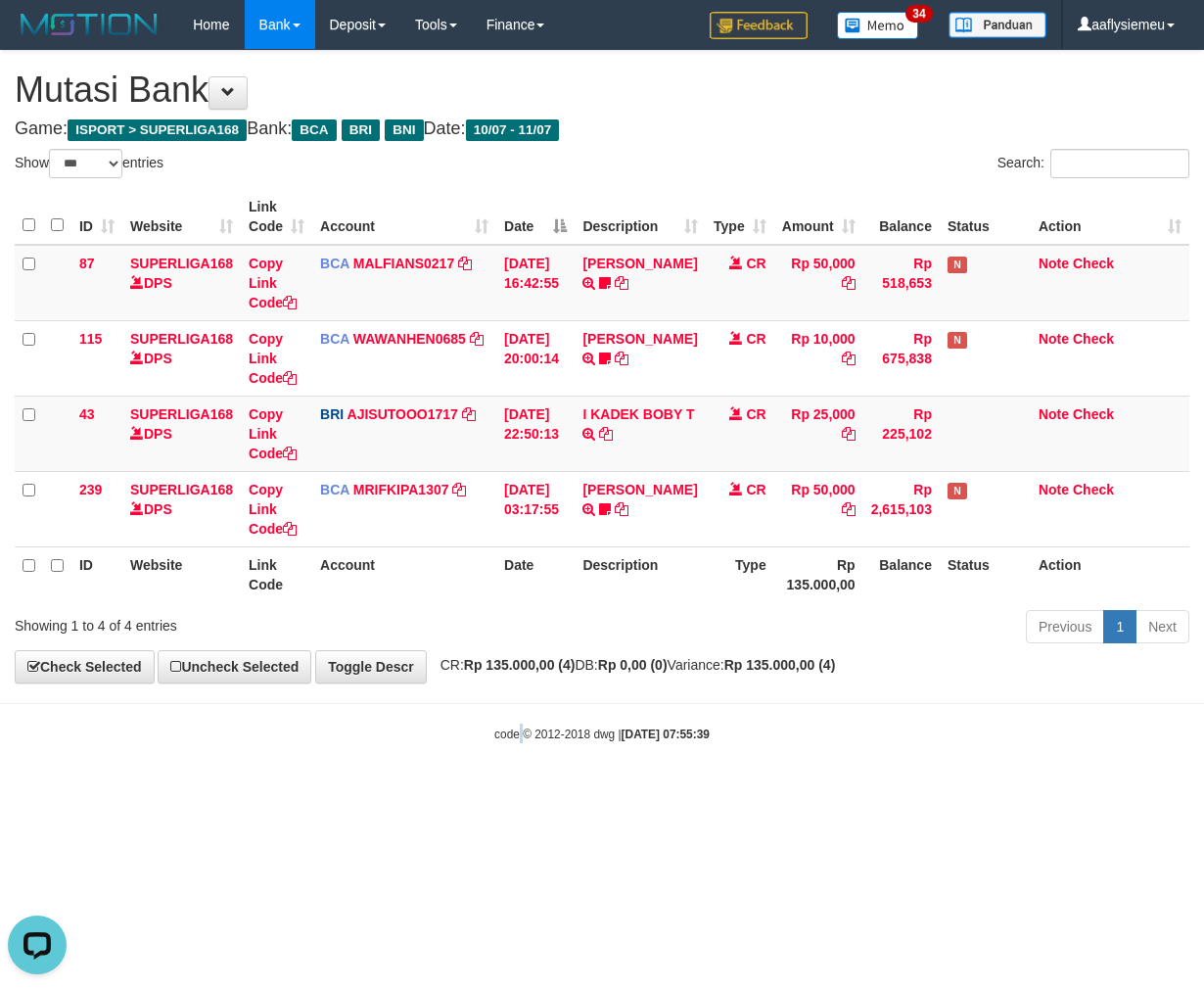 click on "Toggle navigation
Home
Bank
Account List
Load
By Website
Group
[ISPORT]													SUPERLIGA168
By Load Group (DPS)" at bounding box center (602, 396) 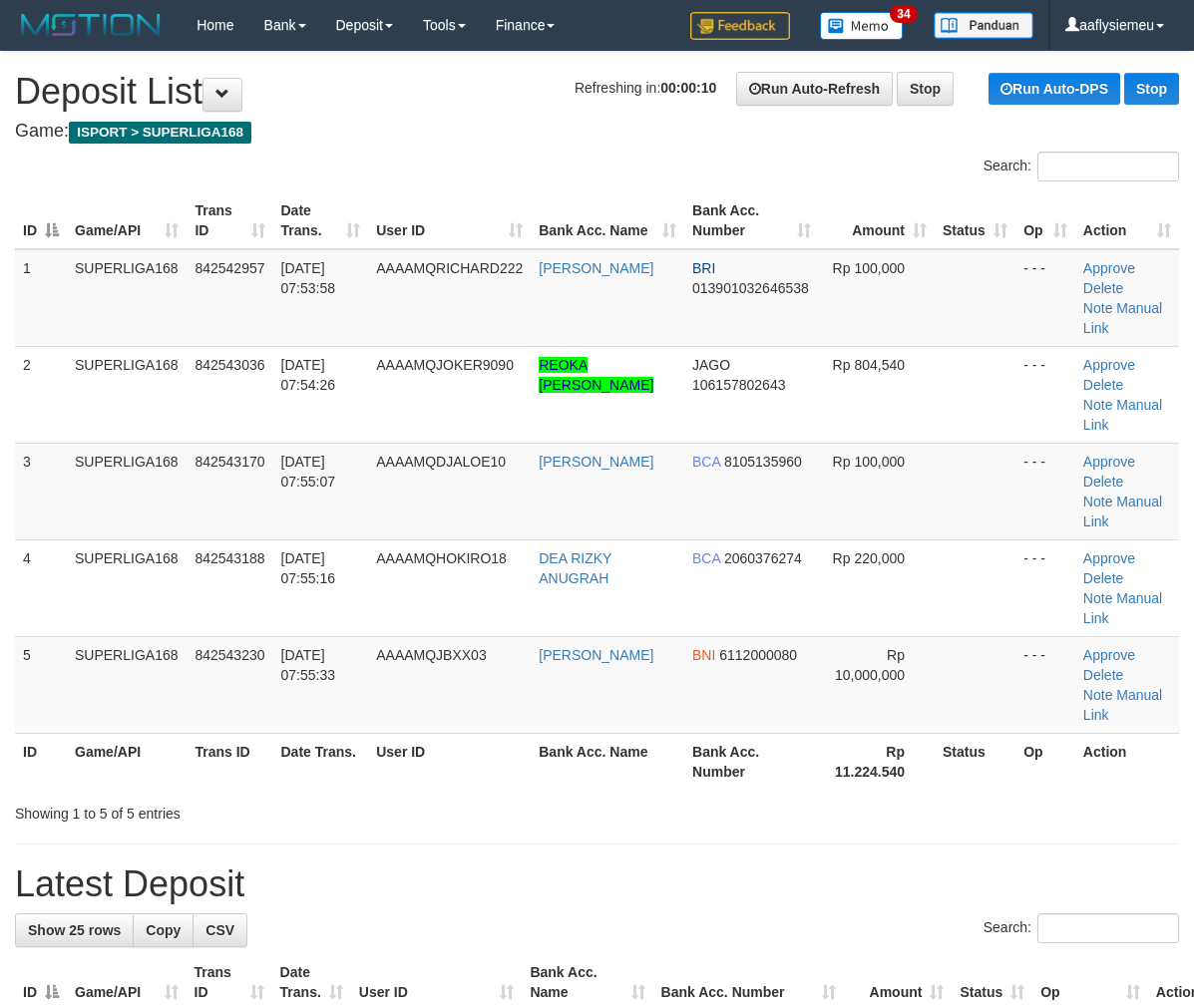 scroll, scrollTop: 0, scrollLeft: 0, axis: both 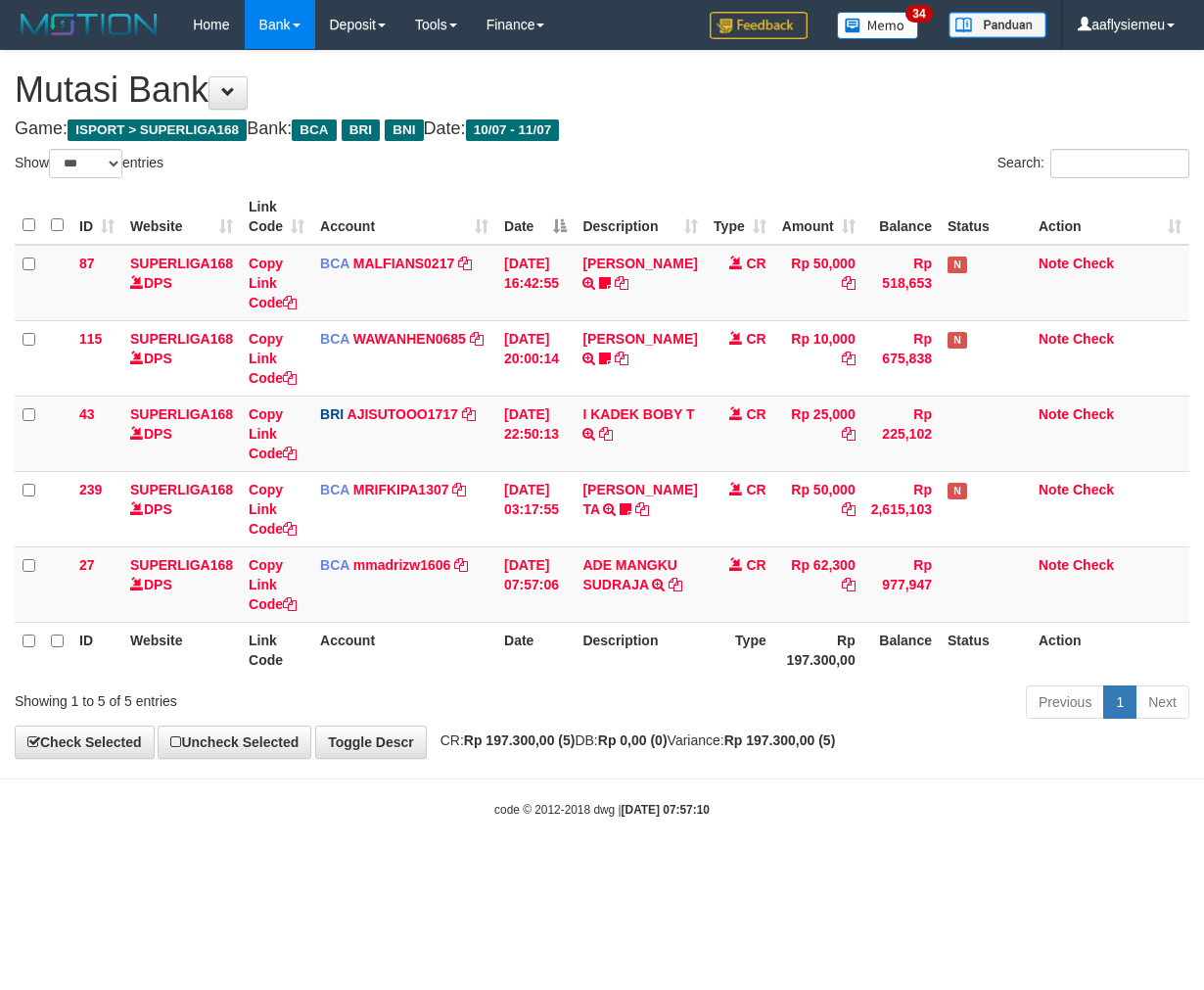 select on "***" 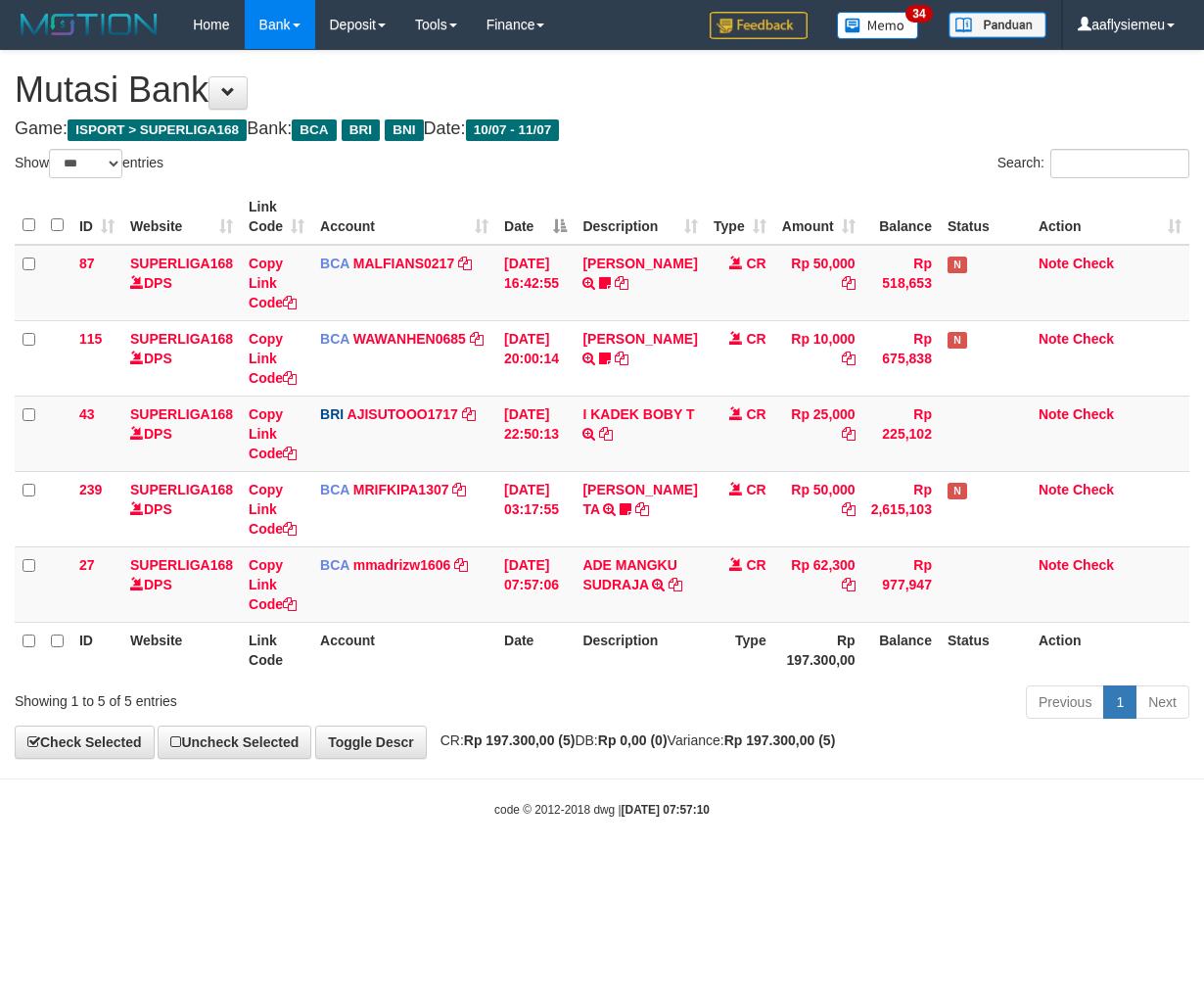 scroll, scrollTop: 0, scrollLeft: 0, axis: both 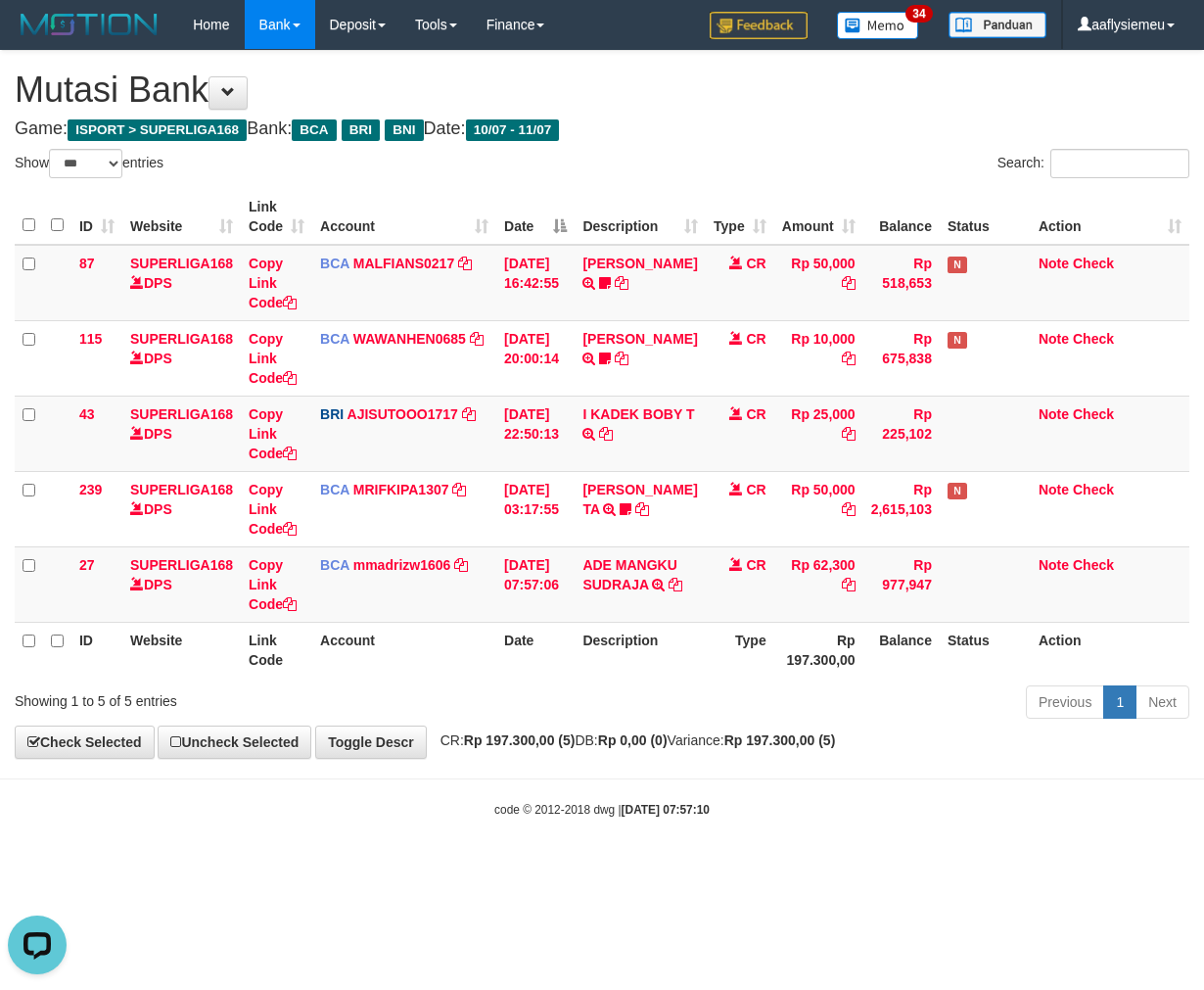 drag, startPoint x: 543, startPoint y: 695, endPoint x: 794, endPoint y: 637, distance: 257.61405 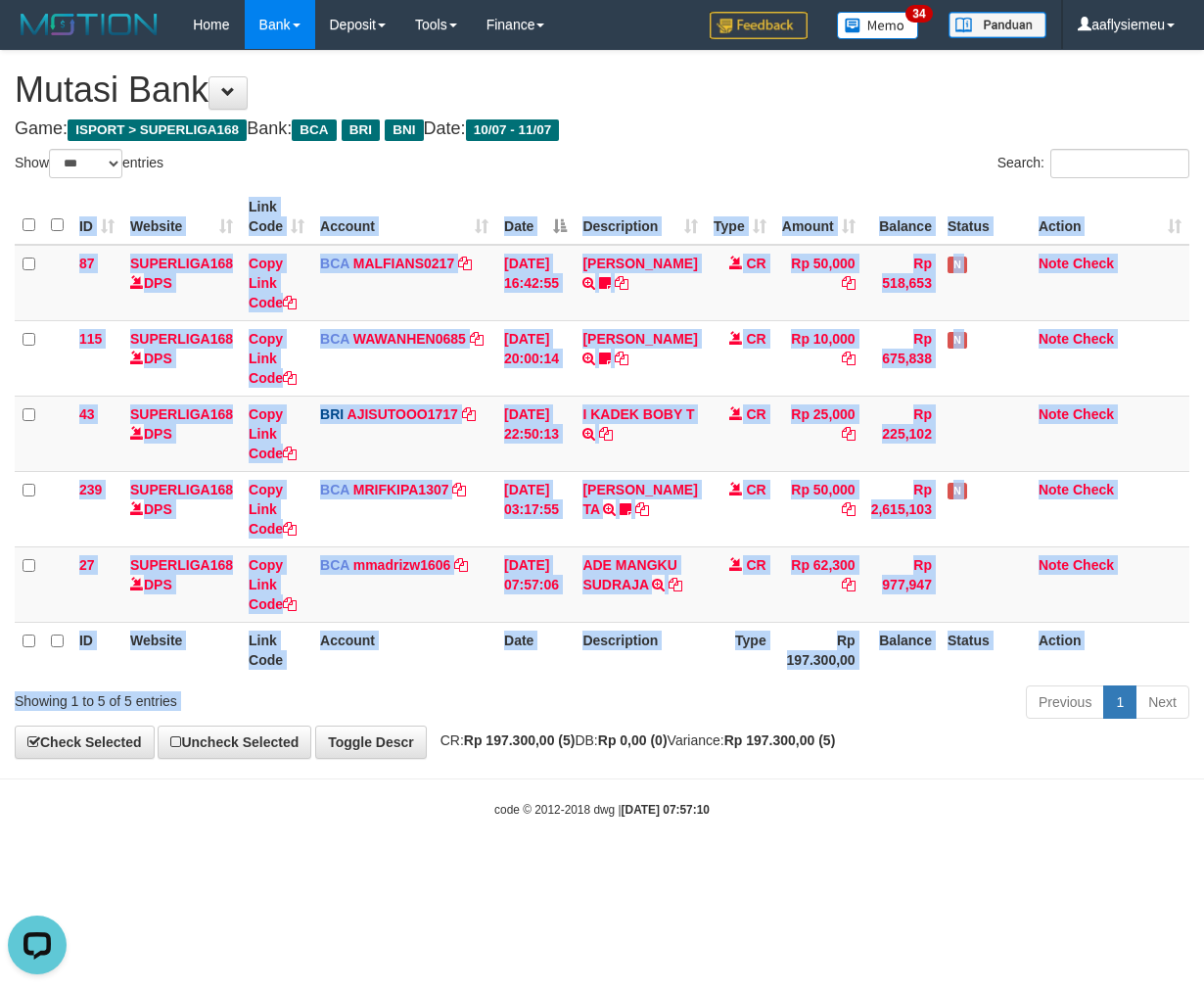 click on "Show  ** ** ** ***  entries Search:
ID Website Link Code Account Date Description Type Amount Balance Status Action
87
SUPERLIGA168    DPS
Copy Link Code
BCA
MALFIANS0217
DPS
M ALFIANSYAH
mutasi_20250710_4786 | 87
mutasi_20250710_4786 | 87
10/07/2025 16:42:55
IRFAN HILMI            TRSF E-BANKING CR 1007/FTSCY/WS95031
50000.00IRFAN HILMI    HLMFN21 wait bukti
CR
Rp 50,000
Rp 518,653
N
Note
Check
115
SUPERLIGA168    DPS
Copy Link Code
BCA" at bounding box center [602, 437] 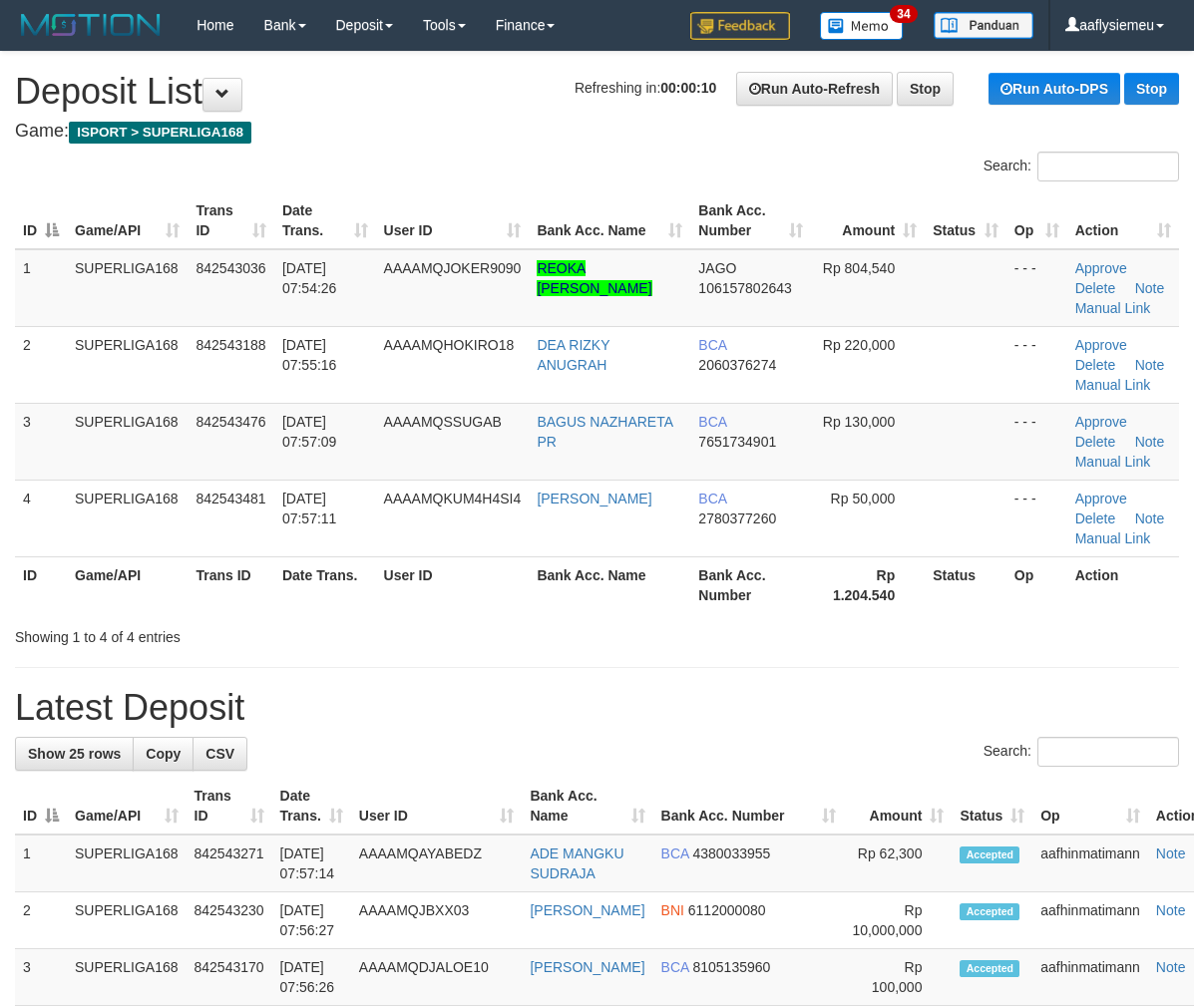 scroll, scrollTop: 0, scrollLeft: 0, axis: both 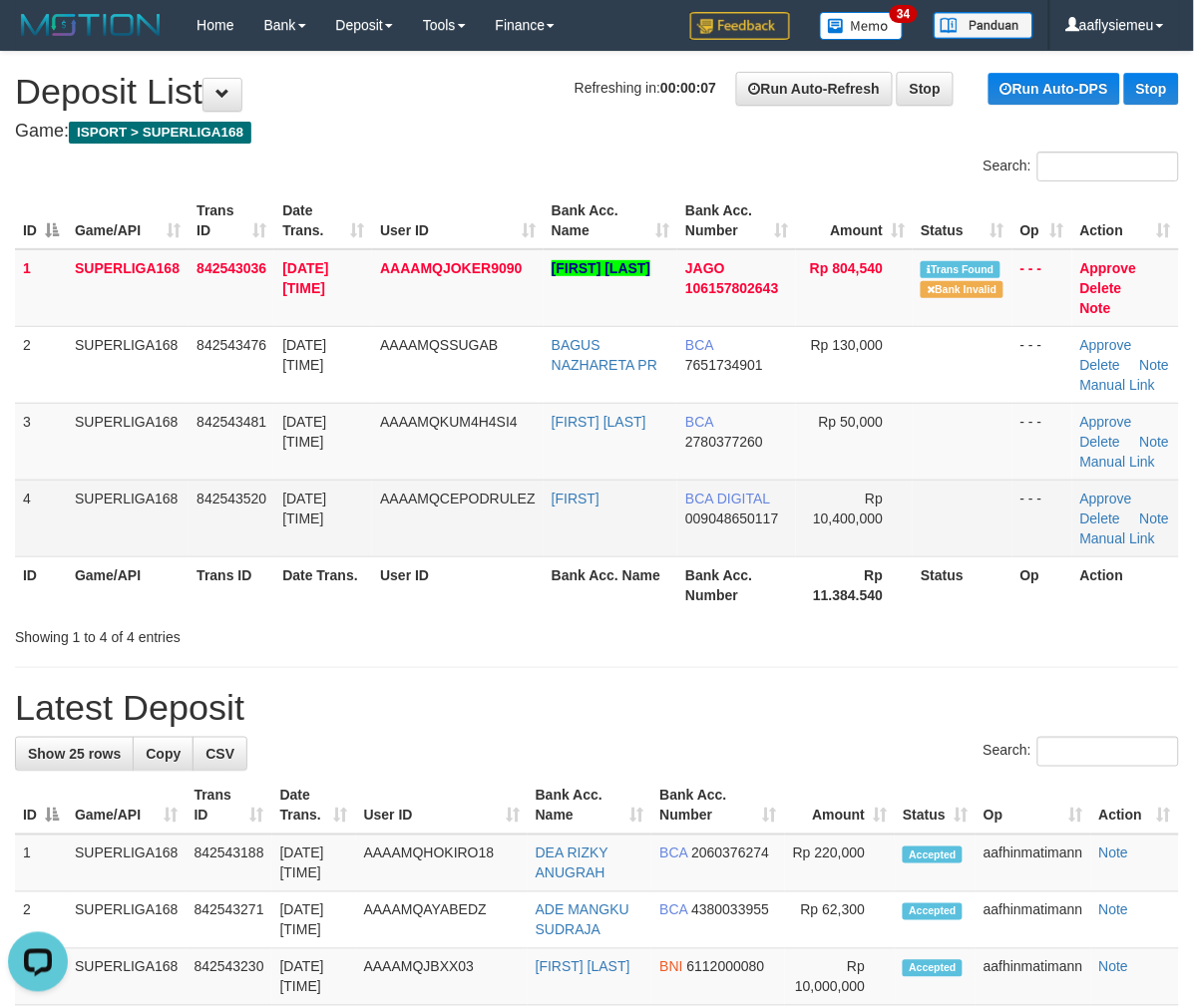 click on "SUPERLIGA168" at bounding box center (128, 517) 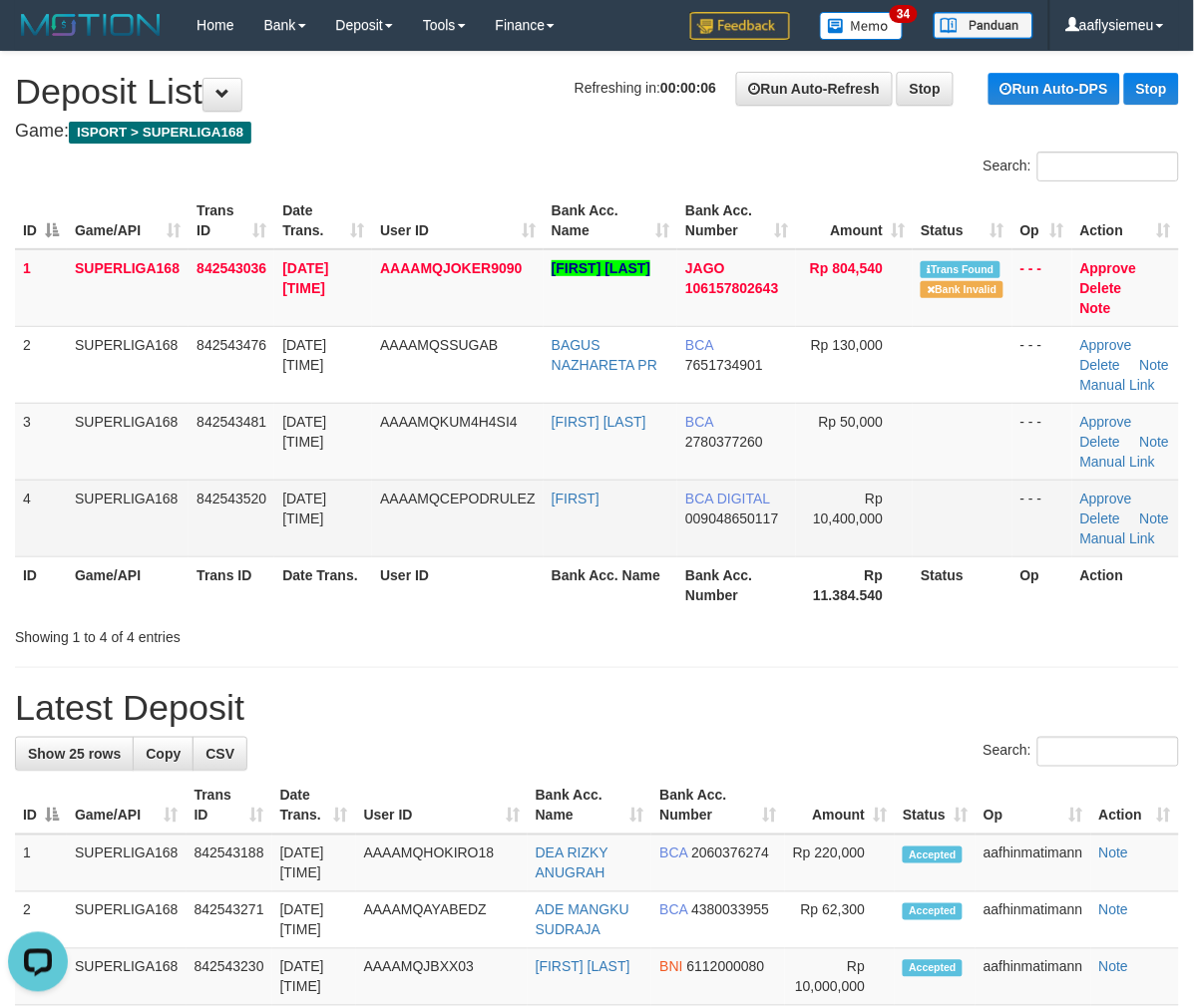 click on "SUPERLIGA168" at bounding box center (128, 517) 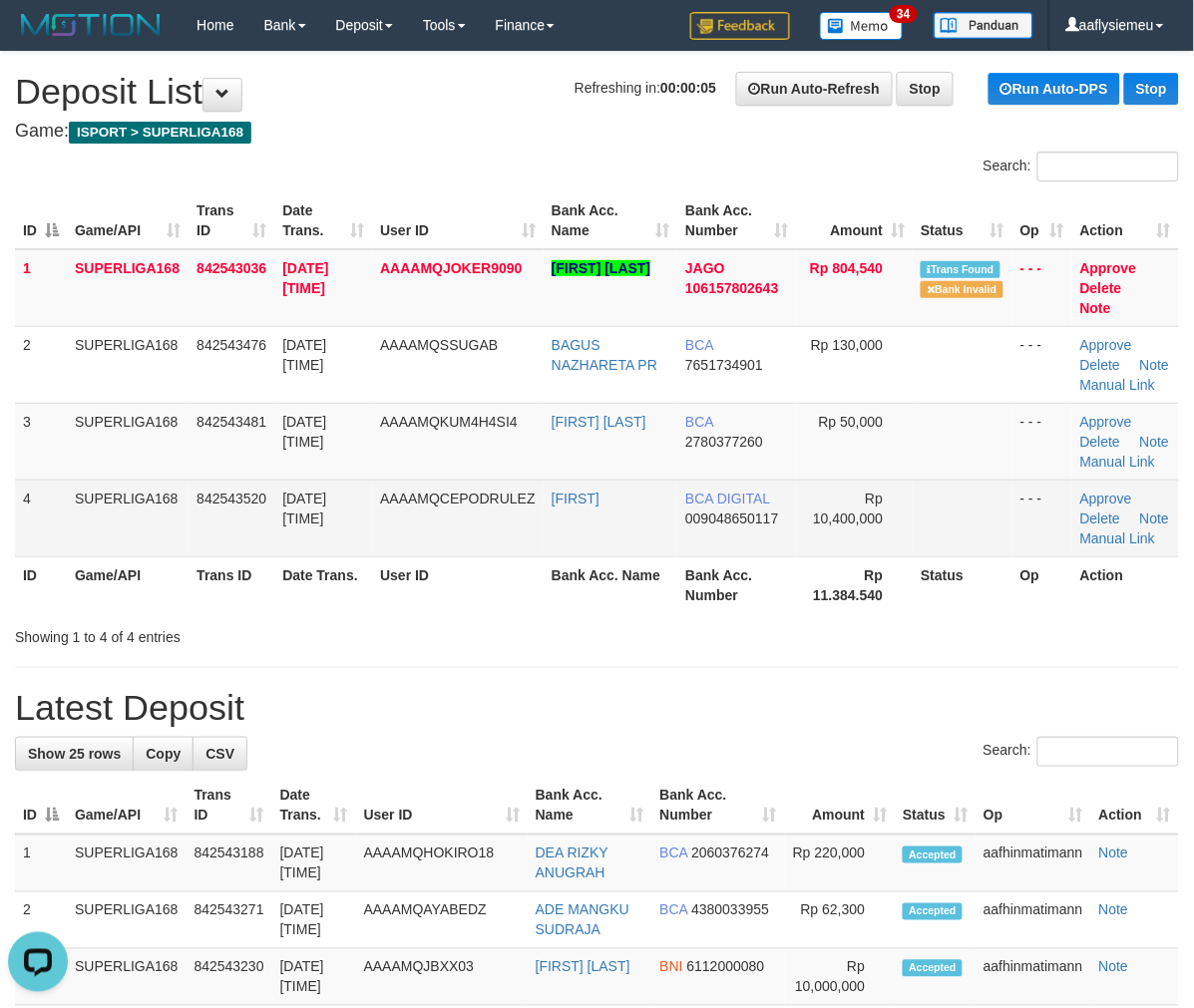 drag, startPoint x: 250, startPoint y: 526, endPoint x: 237, endPoint y: 530, distance: 13.601471 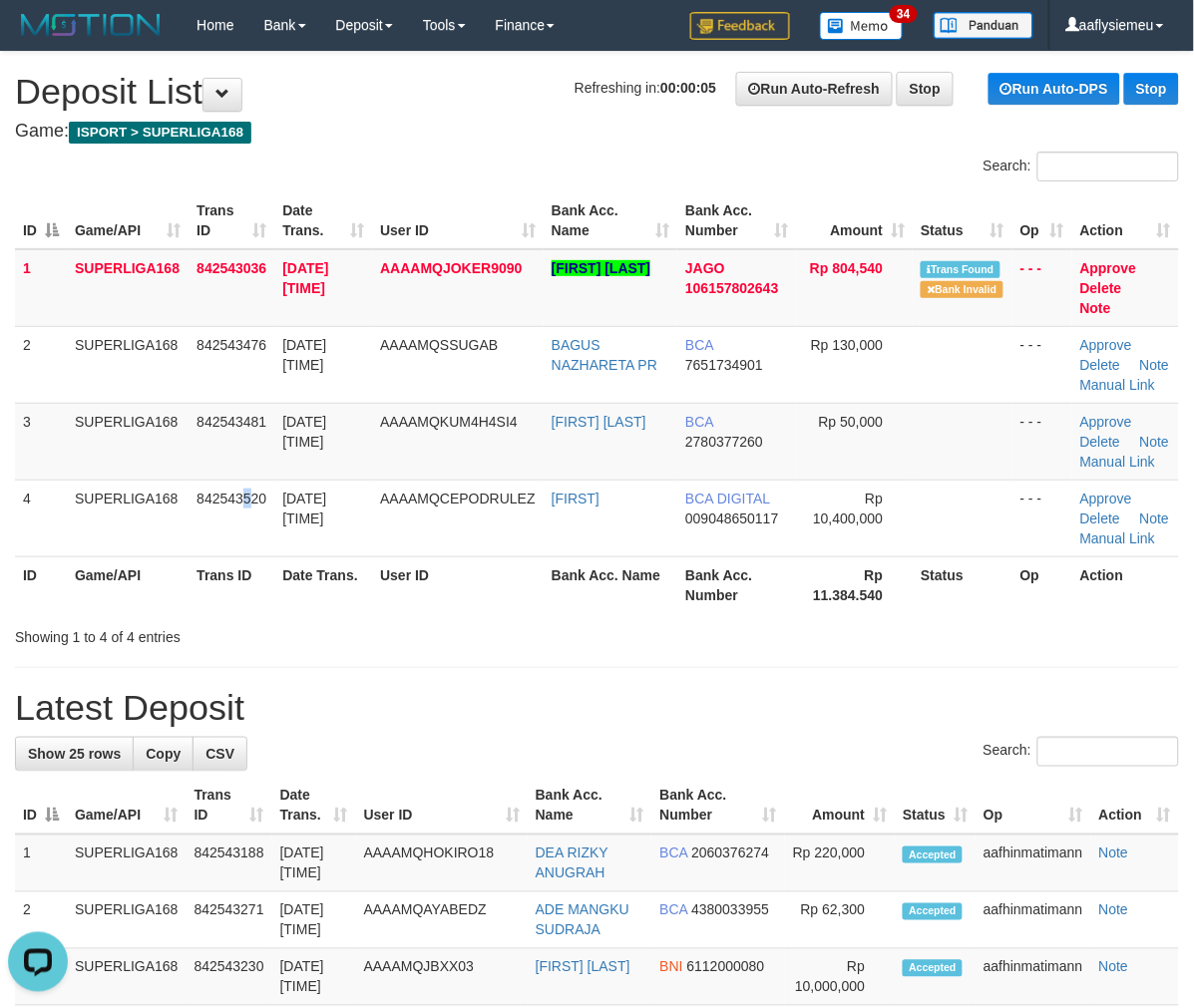 drag, startPoint x: 264, startPoint y: 554, endPoint x: 234, endPoint y: 554, distance: 30 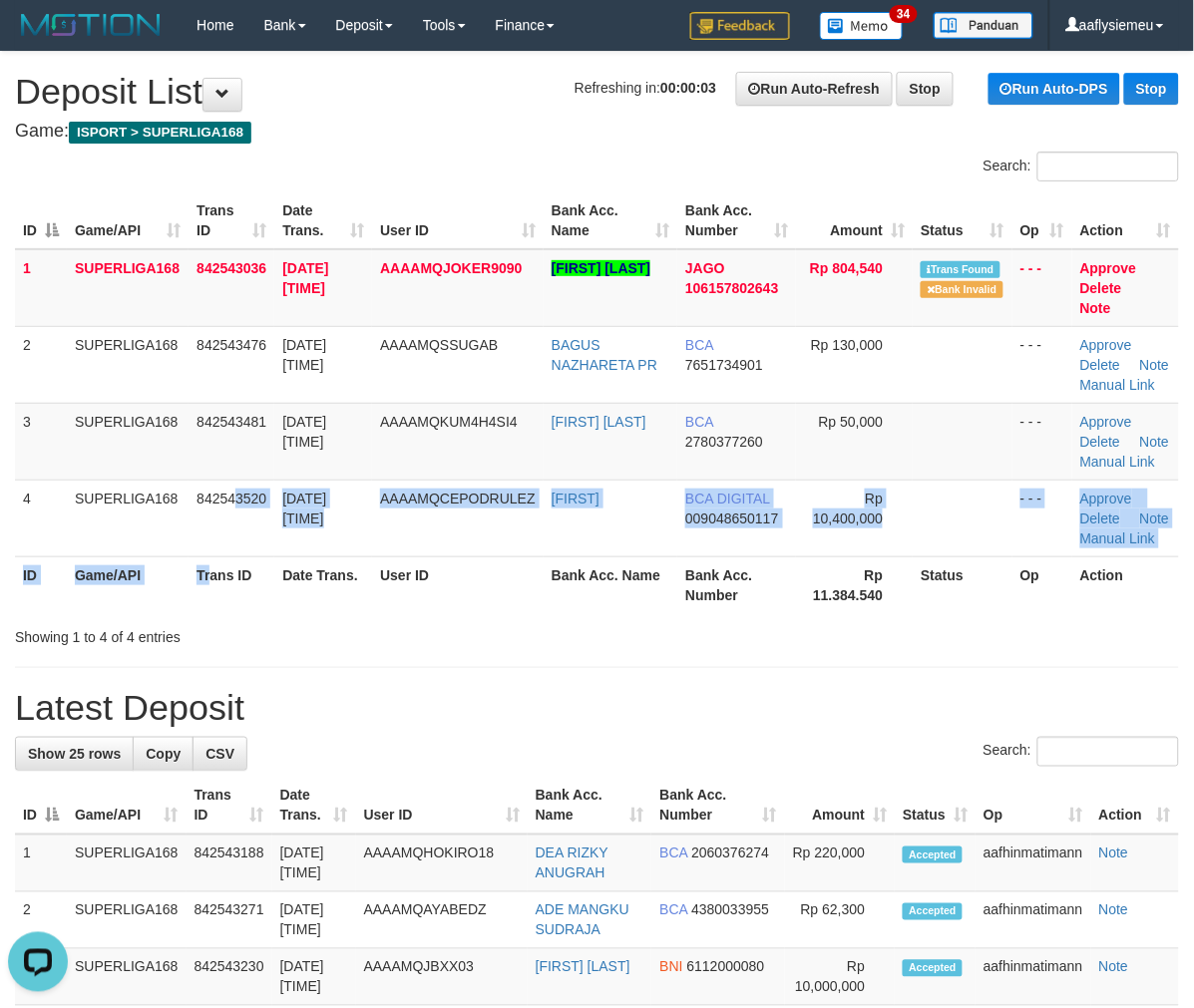 drag, startPoint x: 239, startPoint y: 542, endPoint x: 210, endPoint y: 554, distance: 31.38471 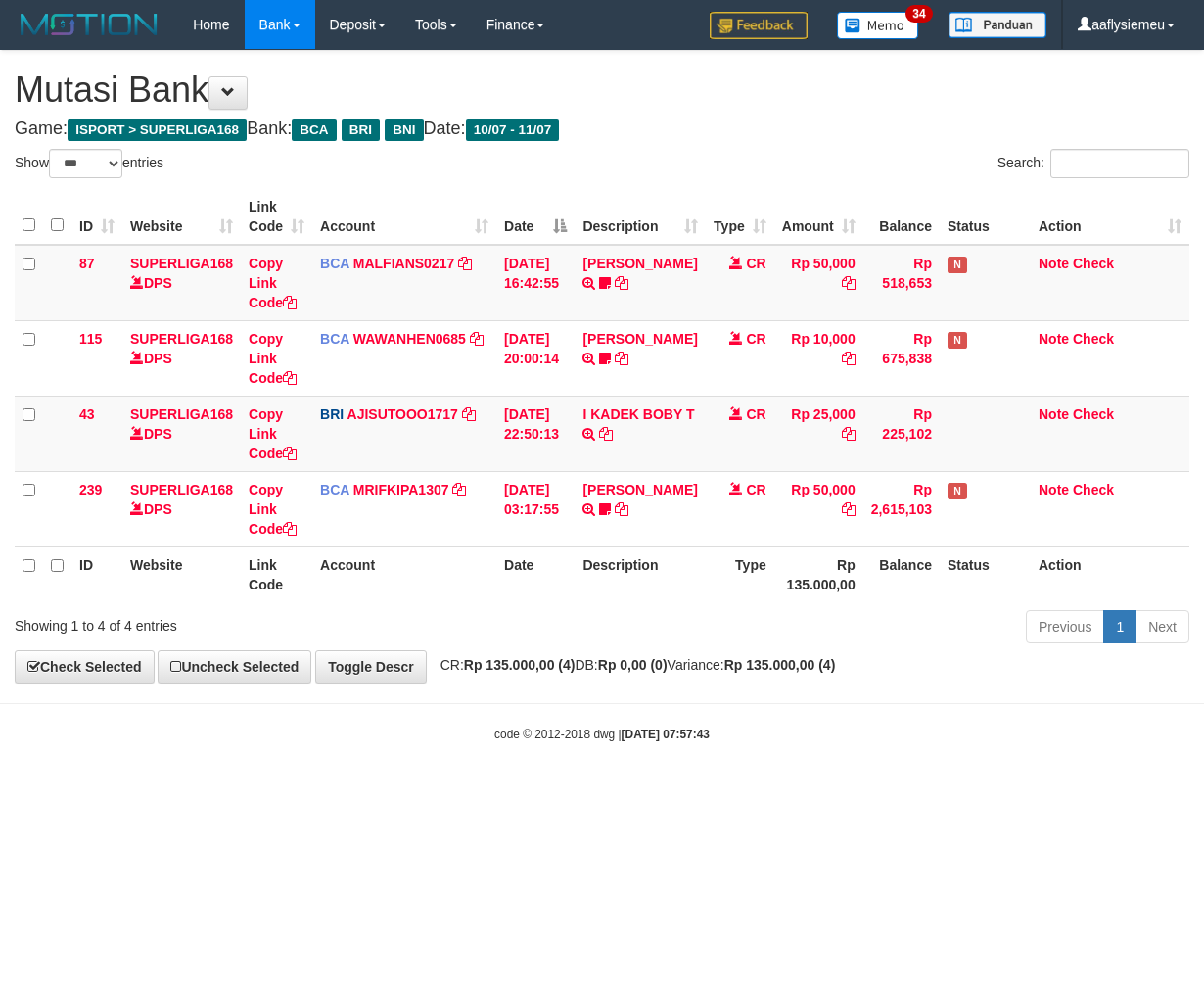 select on "***" 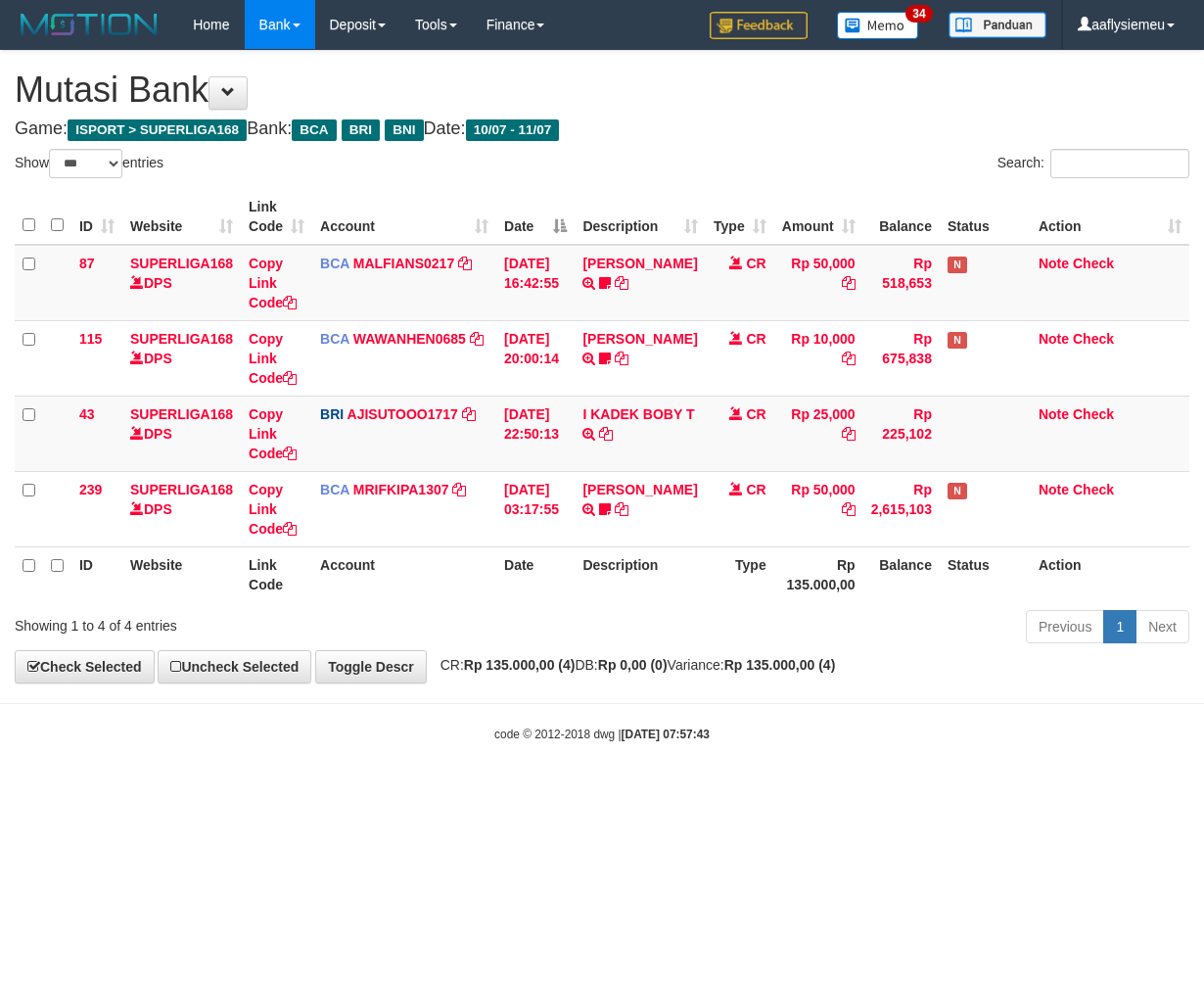 scroll, scrollTop: 0, scrollLeft: 0, axis: both 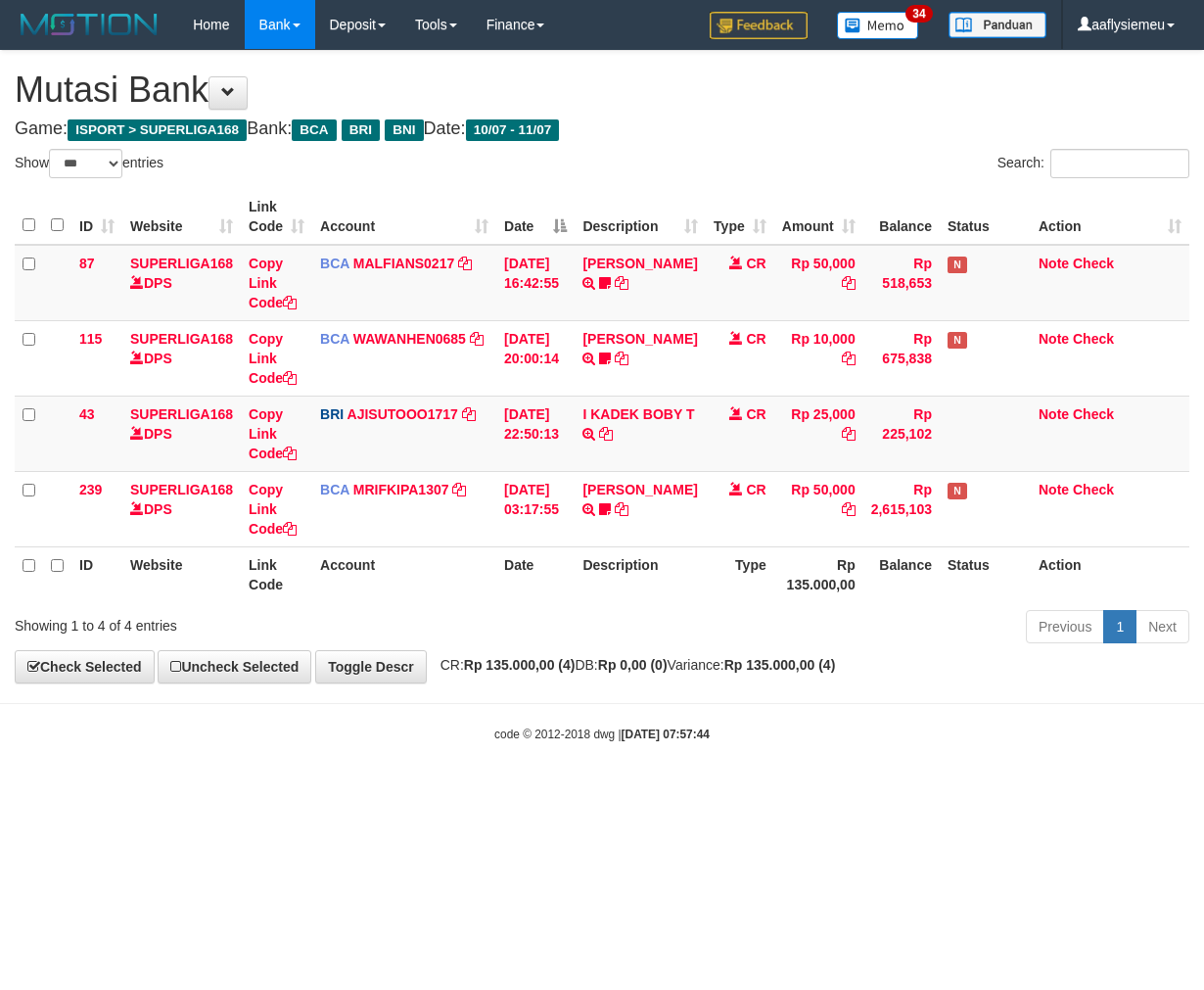 select on "***" 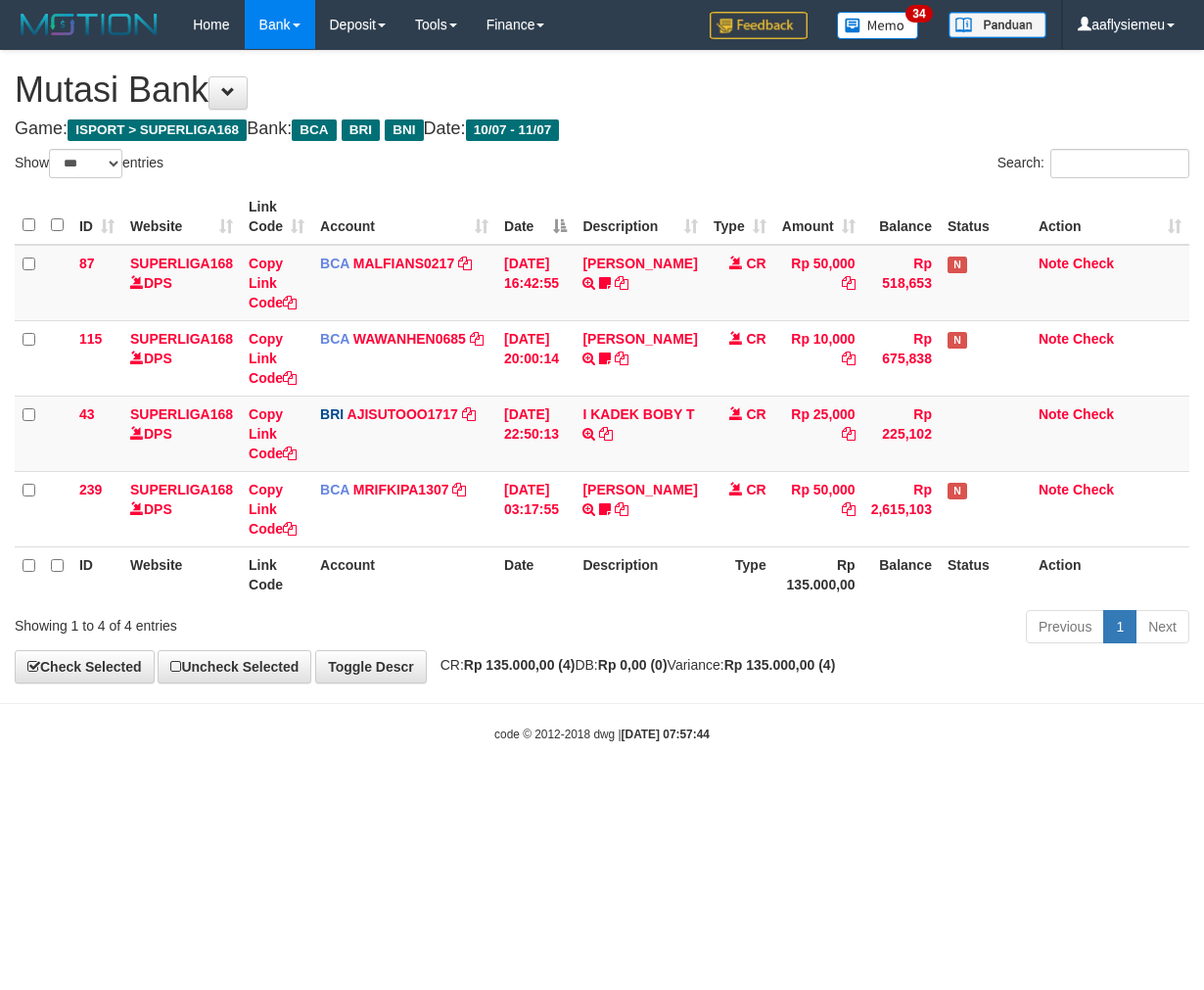 scroll, scrollTop: 0, scrollLeft: 0, axis: both 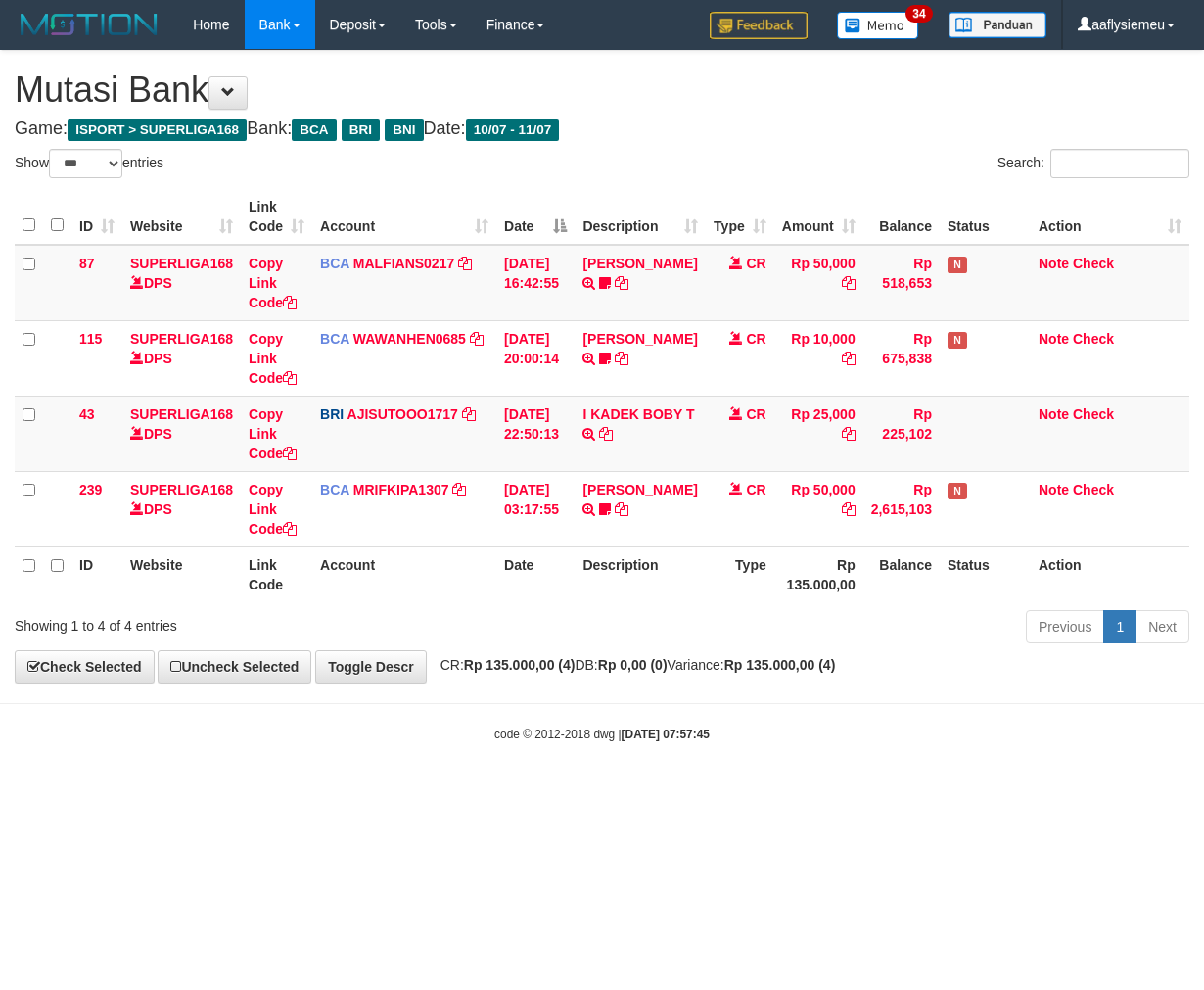 select on "***" 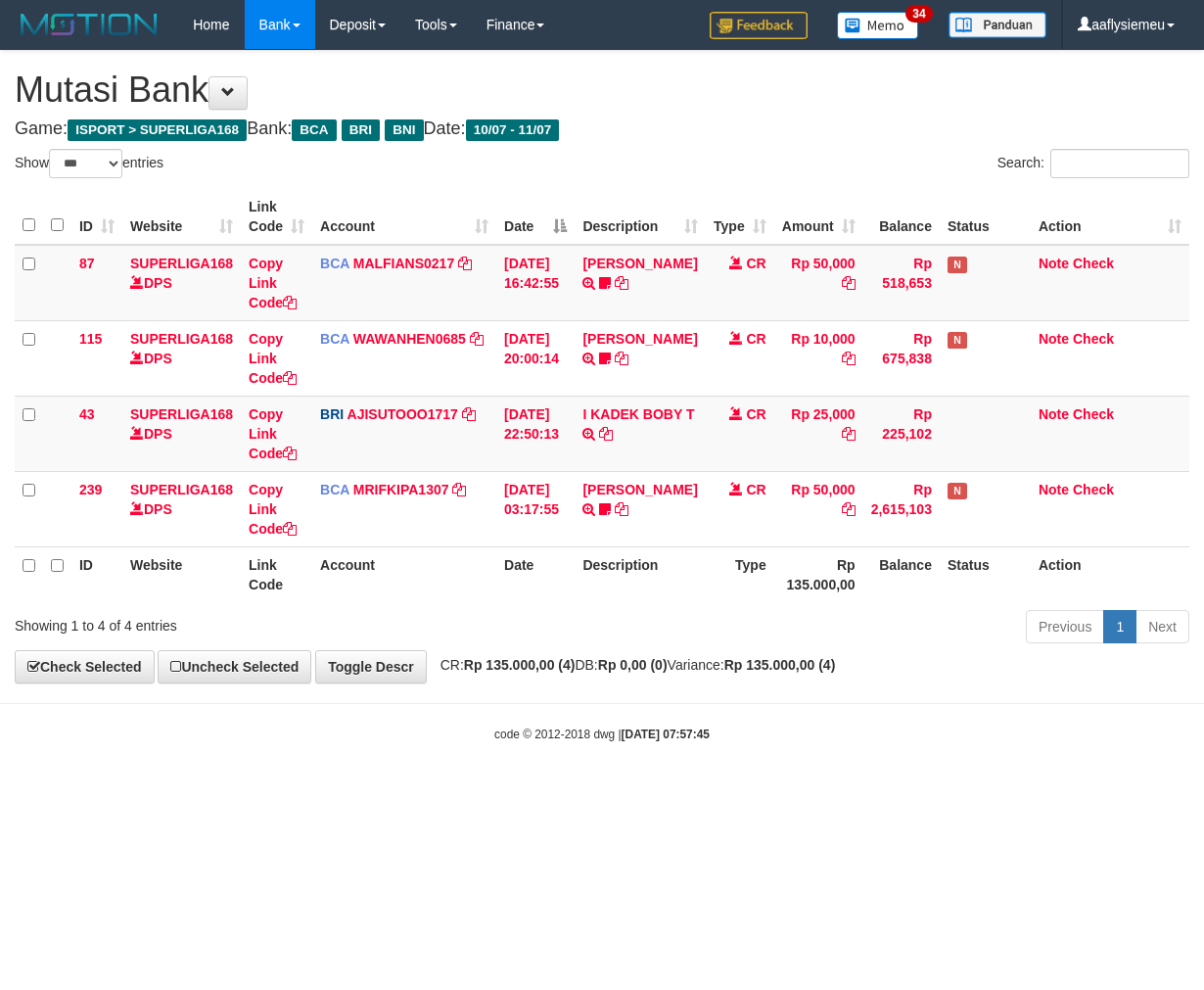 scroll, scrollTop: 0, scrollLeft: 0, axis: both 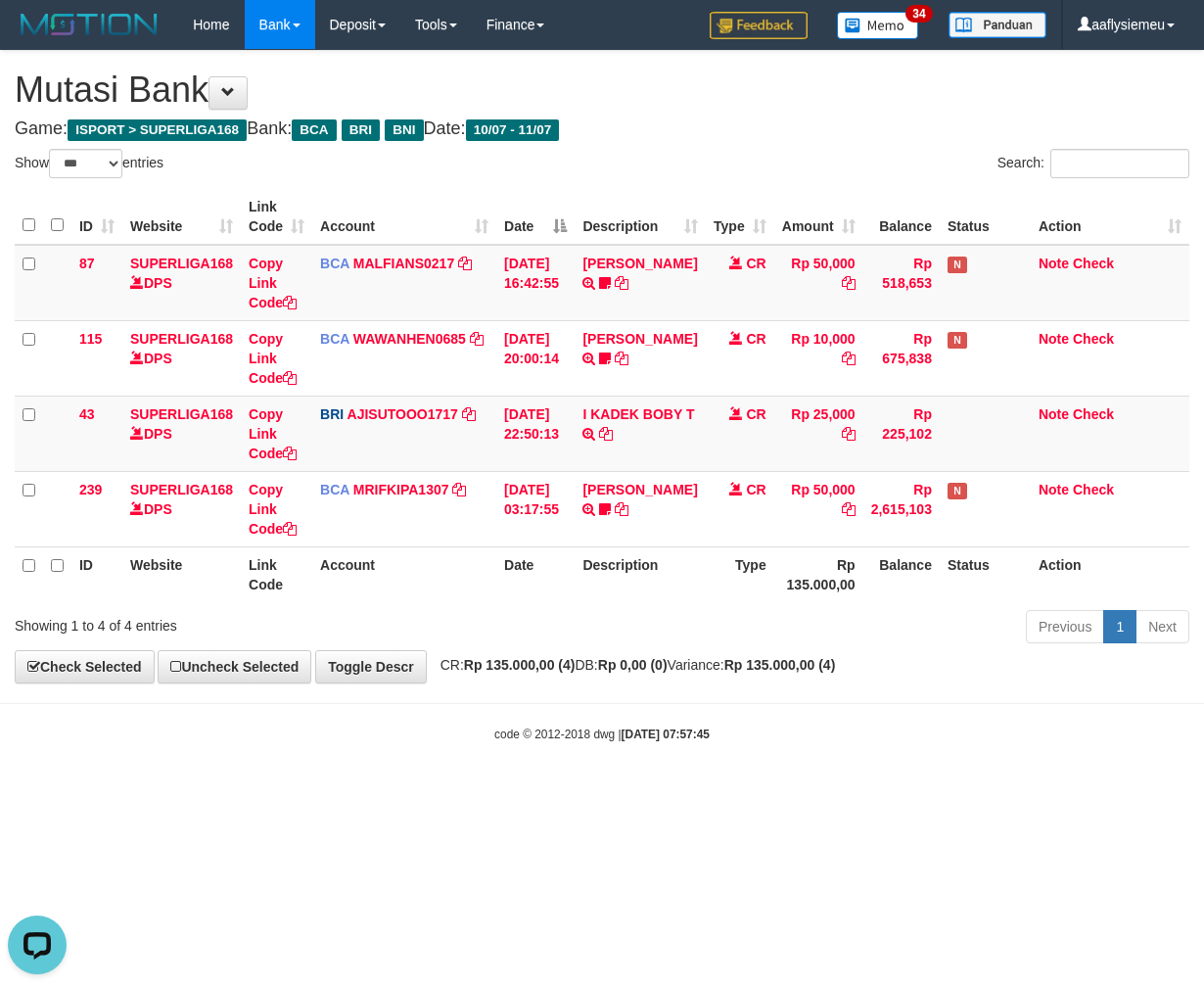 click on "Toggle navigation
Home
Bank
Account List
Load
By Website
Group
[ISPORT]													SUPERLIGA168
By Load Group (DPS)
34" at bounding box center (602, 396) 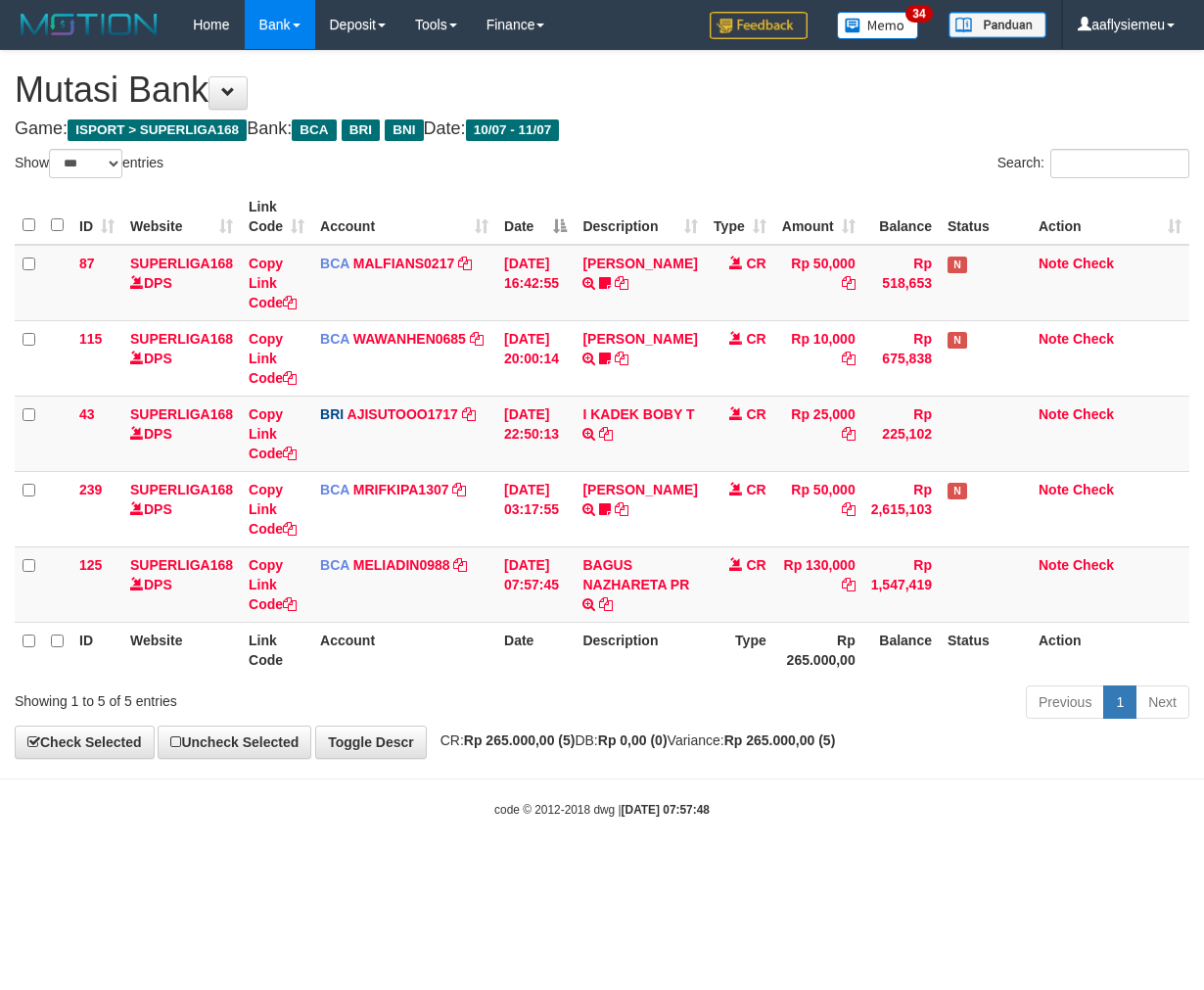 select on "***" 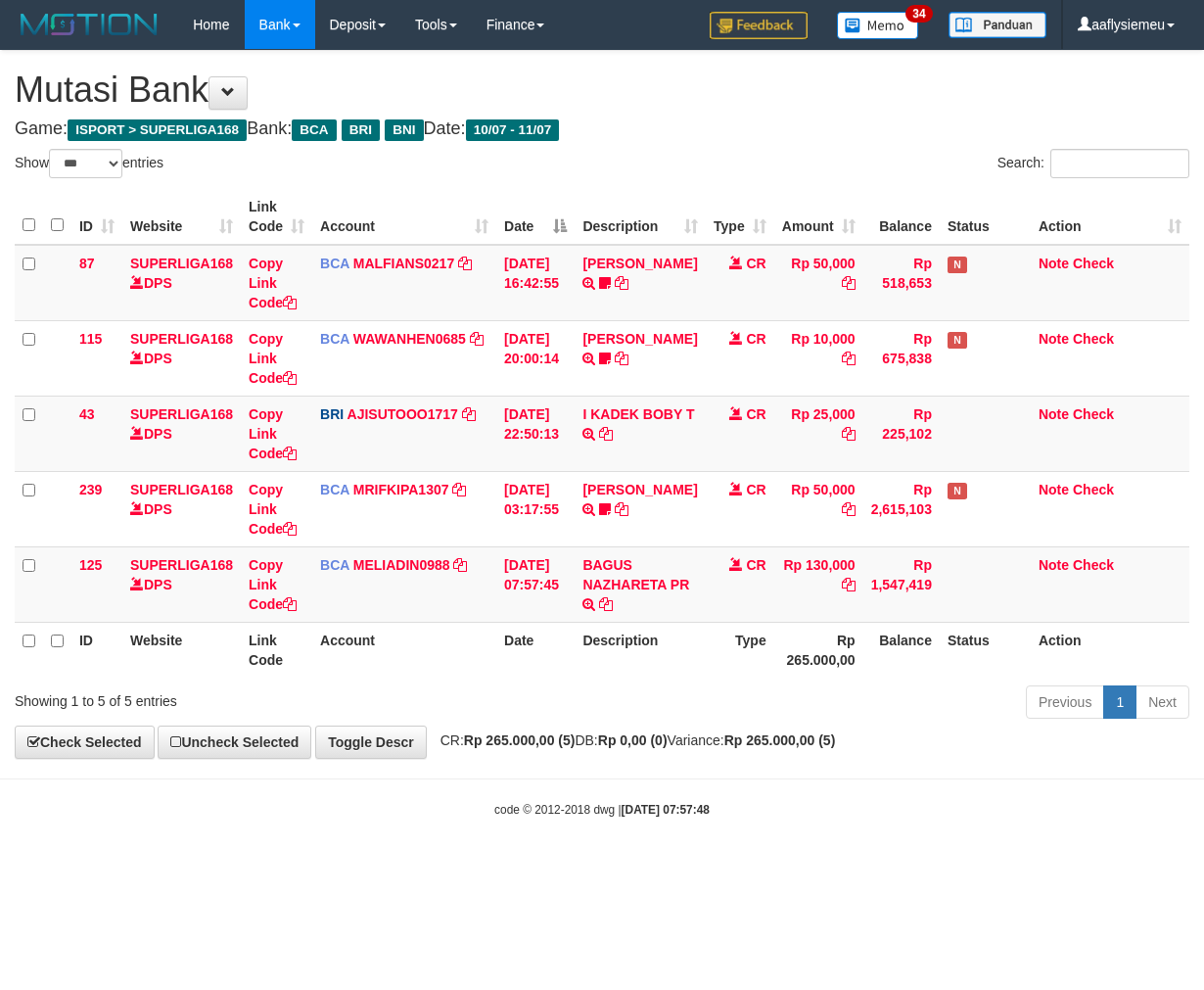 scroll, scrollTop: 0, scrollLeft: 0, axis: both 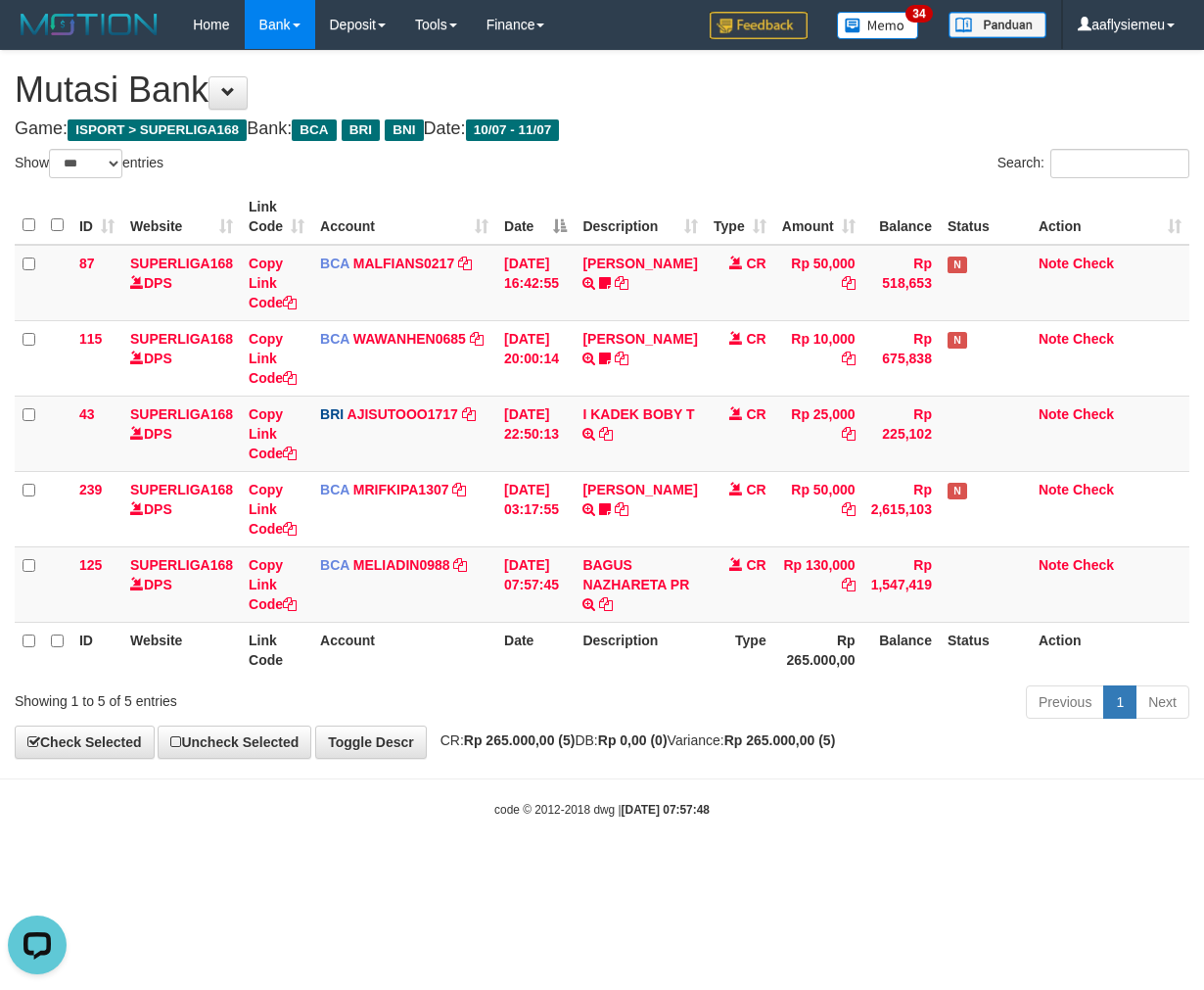 click on "Previous 1 Next" at bounding box center (854, 704) 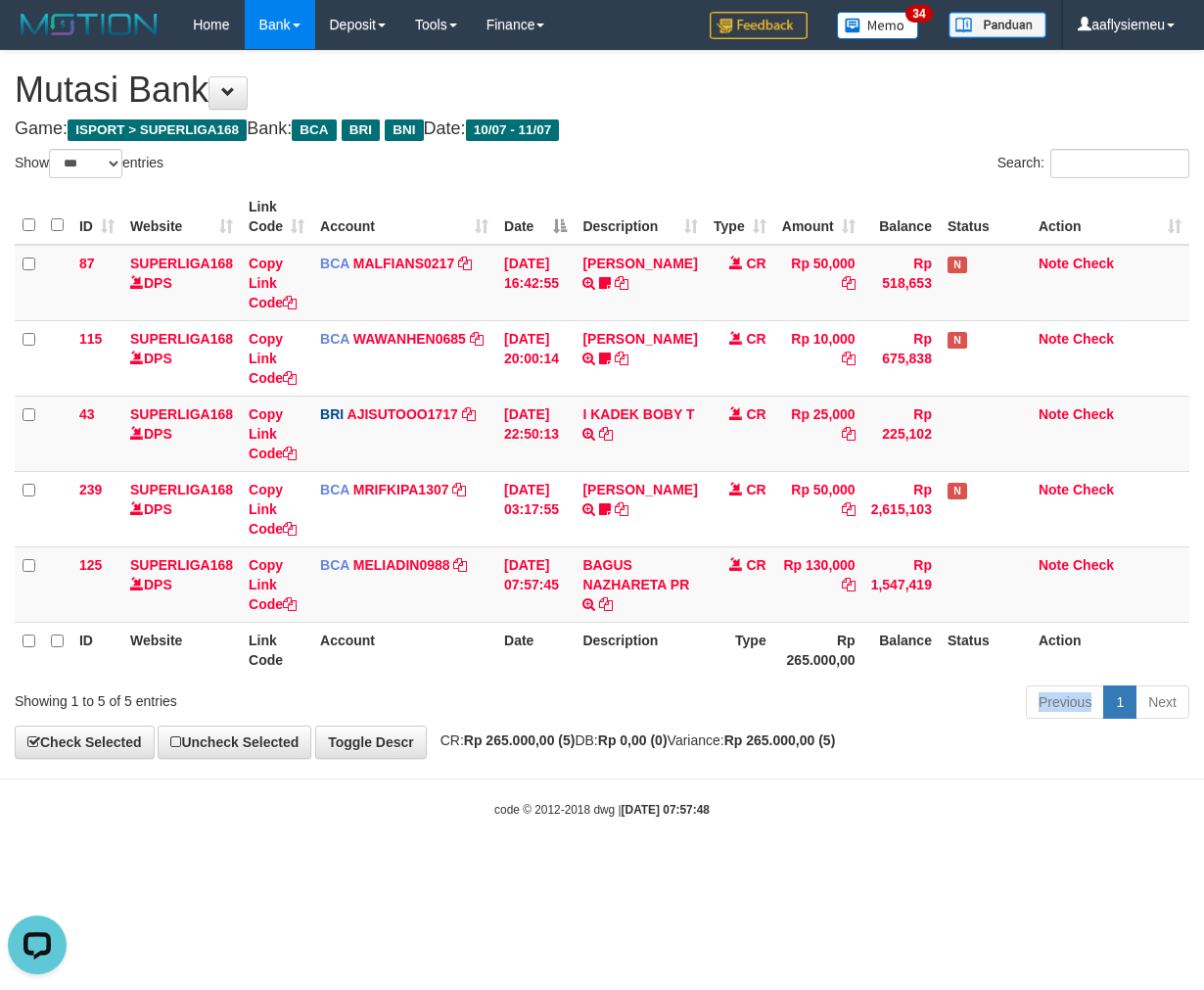 click on "Previous 1 Next" at bounding box center (854, 704) 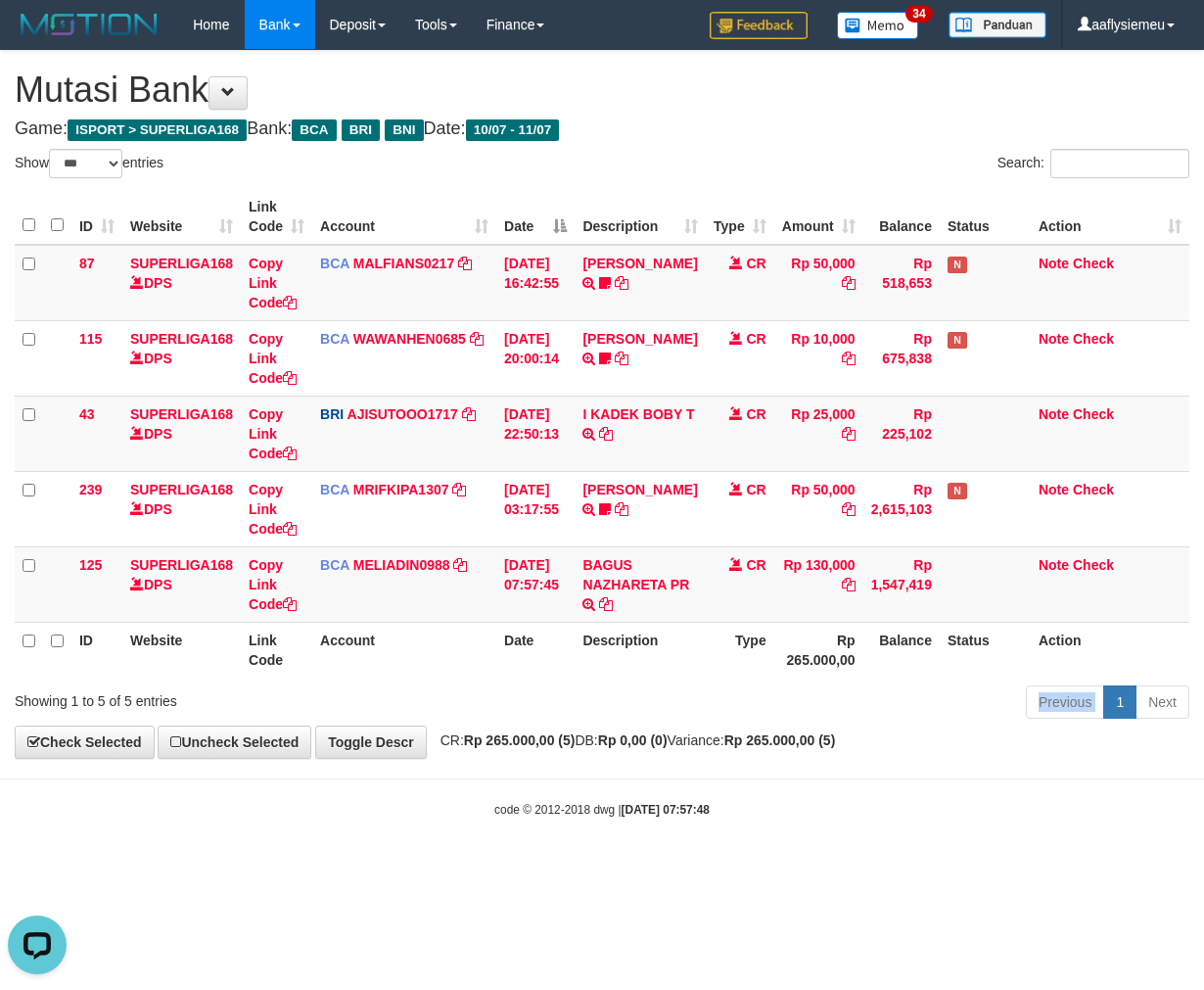 drag, startPoint x: 617, startPoint y: 698, endPoint x: 595, endPoint y: 663, distance: 41.340053 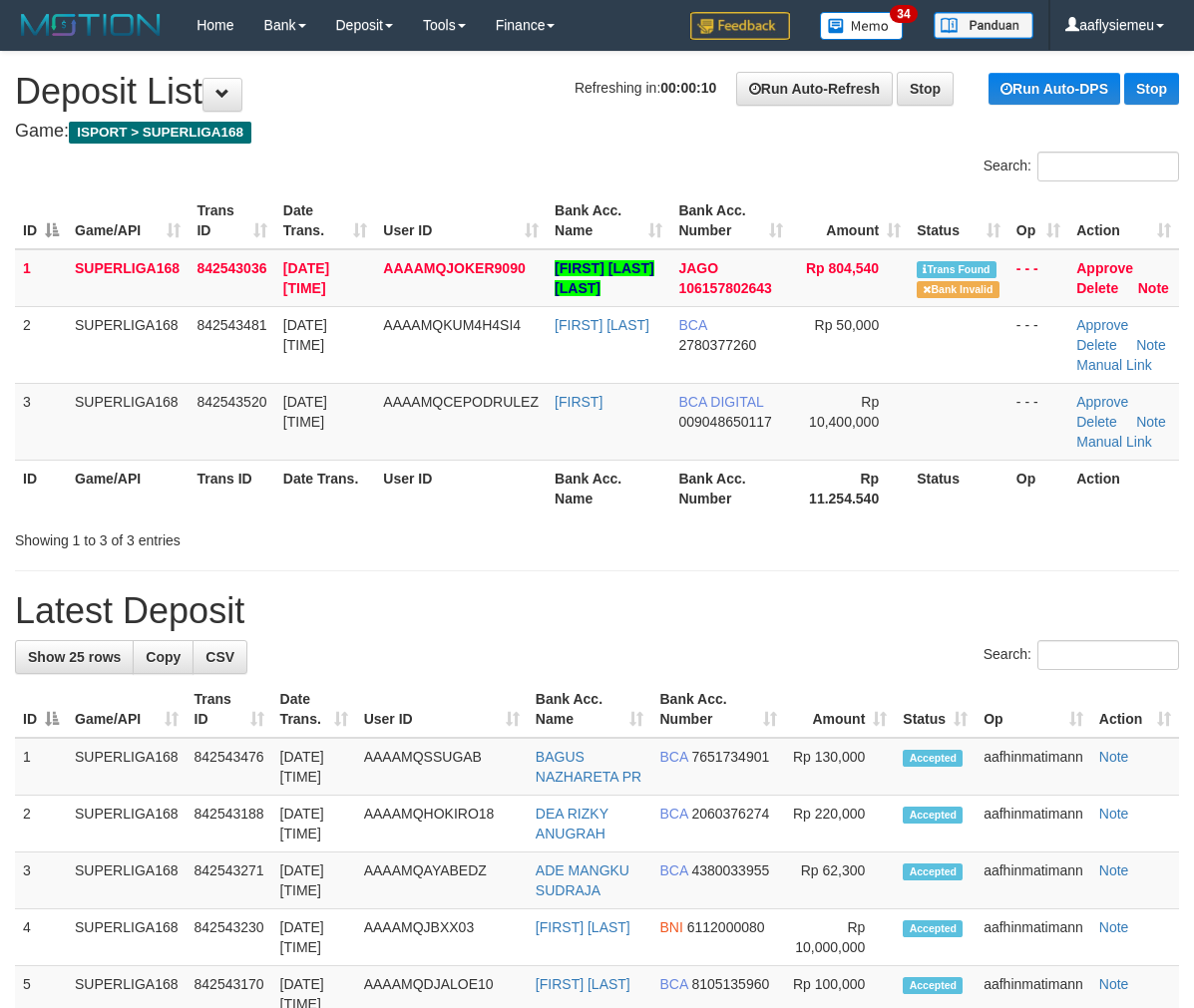 scroll, scrollTop: 0, scrollLeft: 0, axis: both 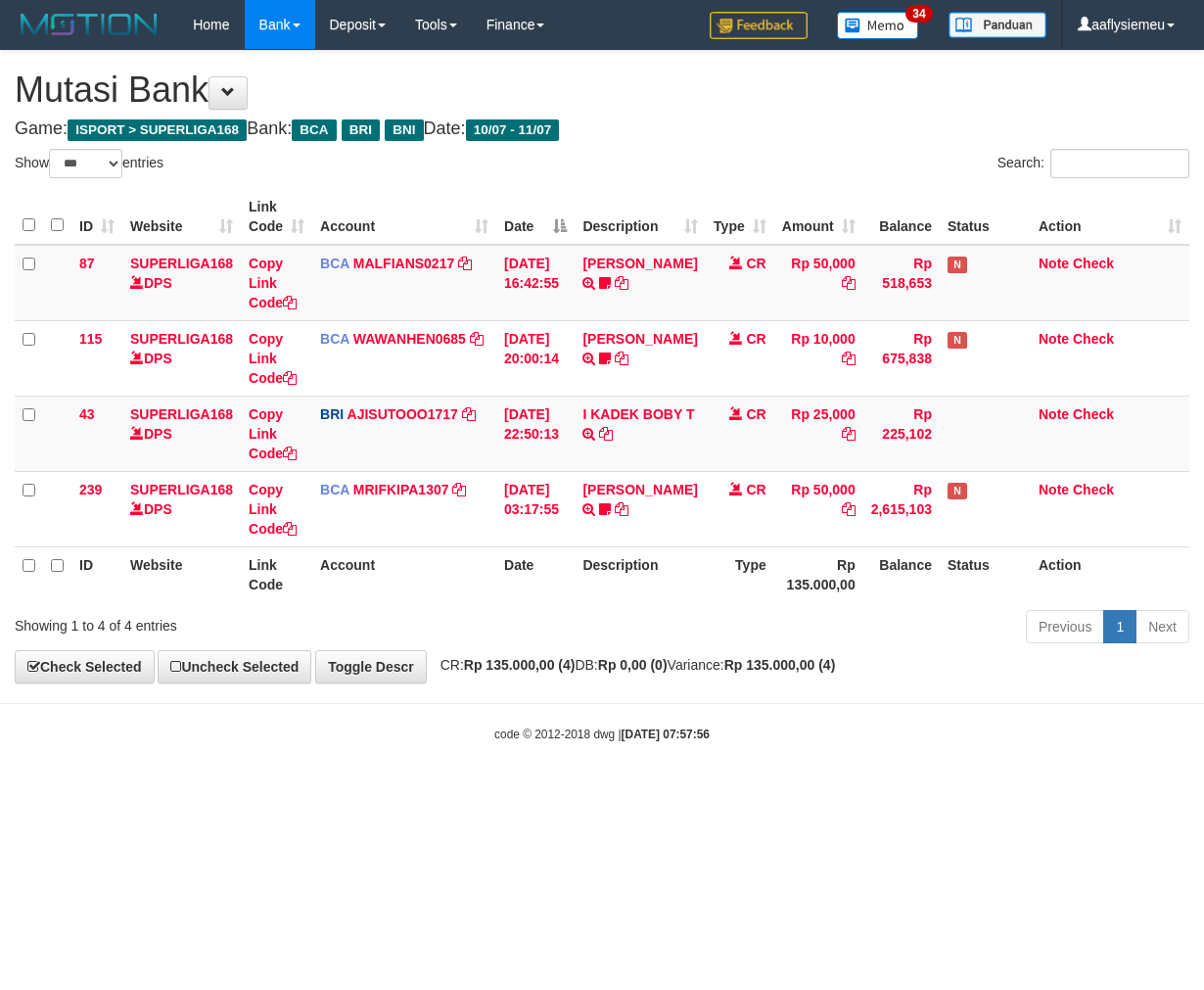 select on "***" 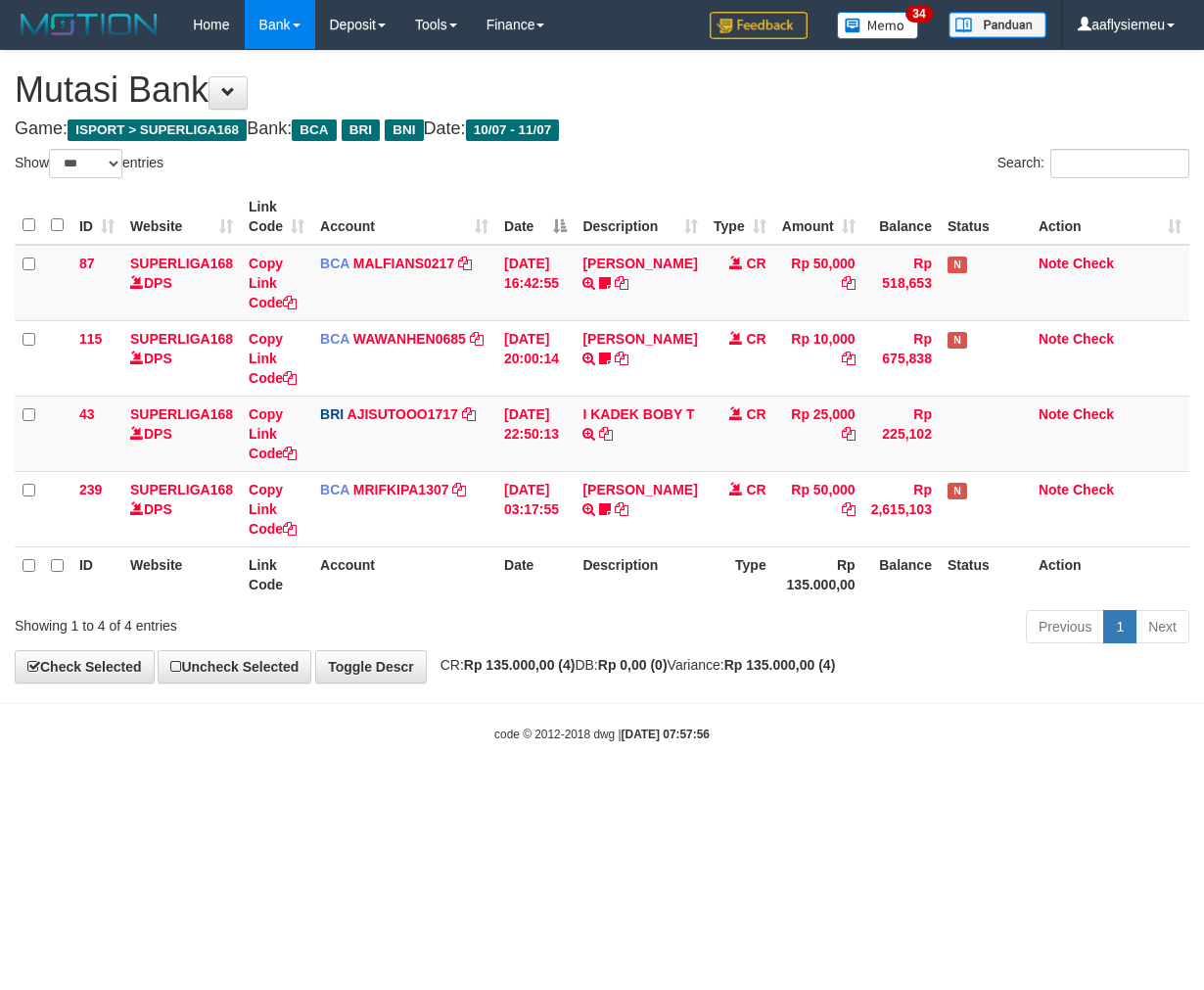 scroll, scrollTop: 0, scrollLeft: 0, axis: both 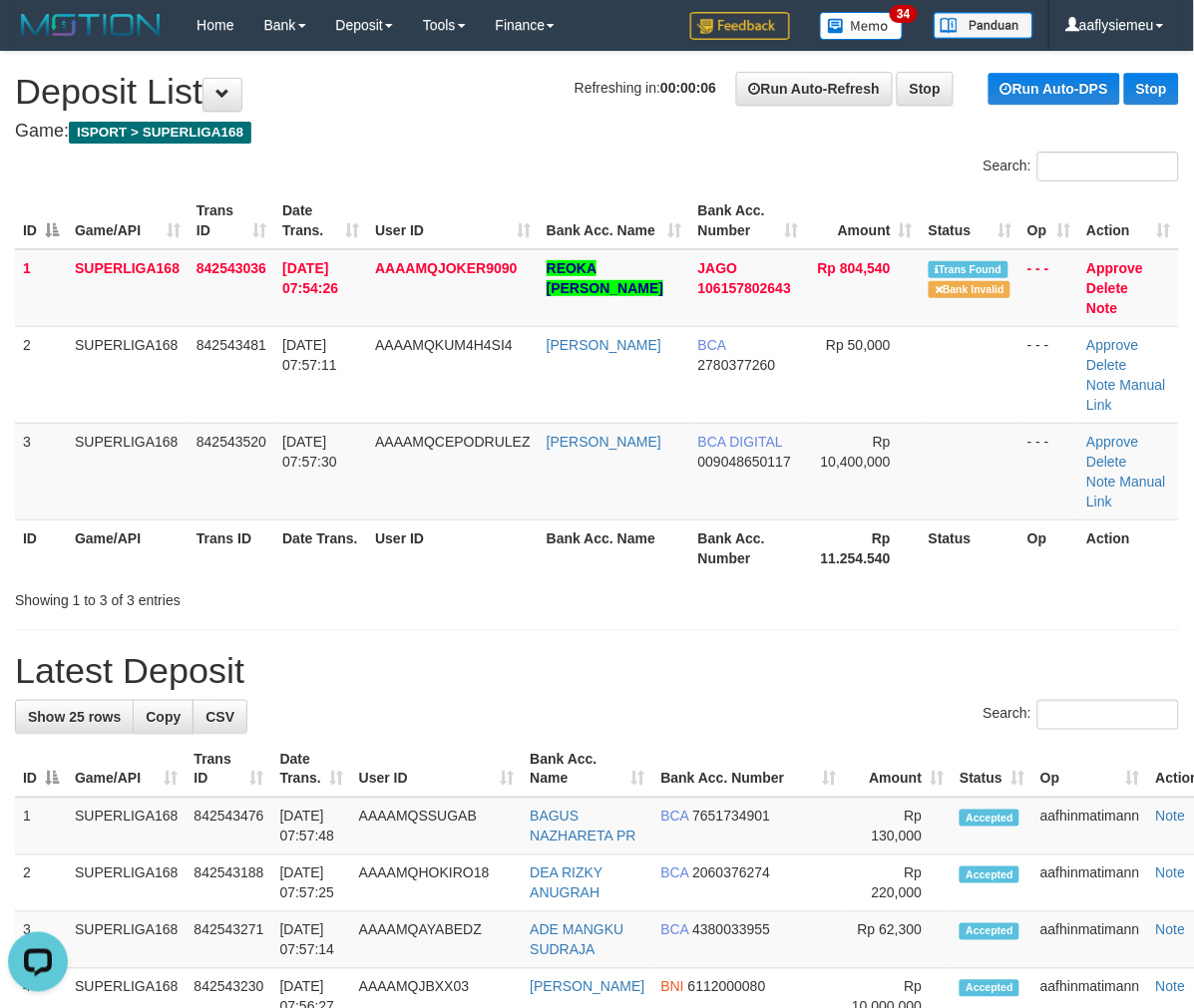 click on "User ID" at bounding box center [453, 547] 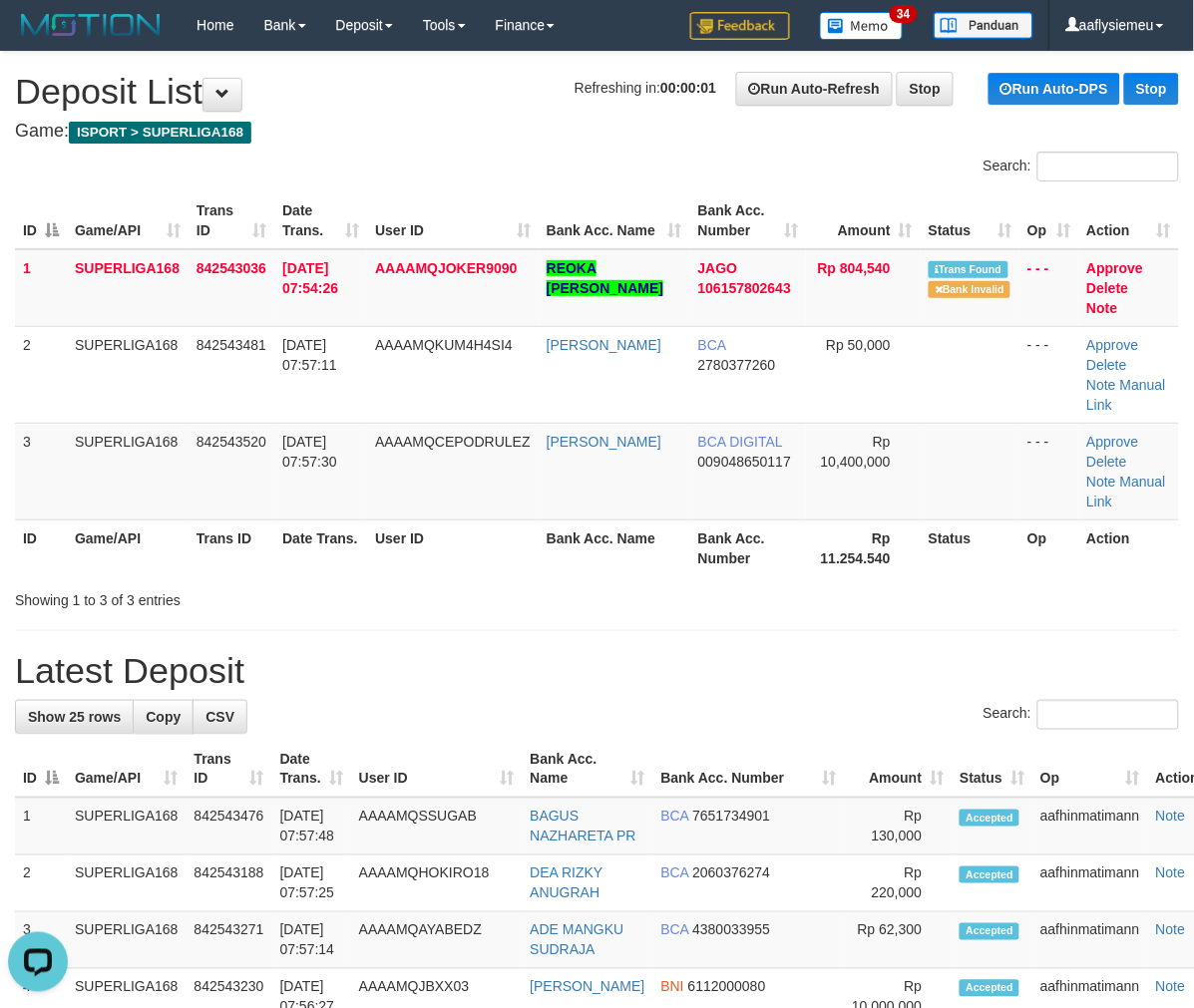 click on "**********" at bounding box center [597, 1201] 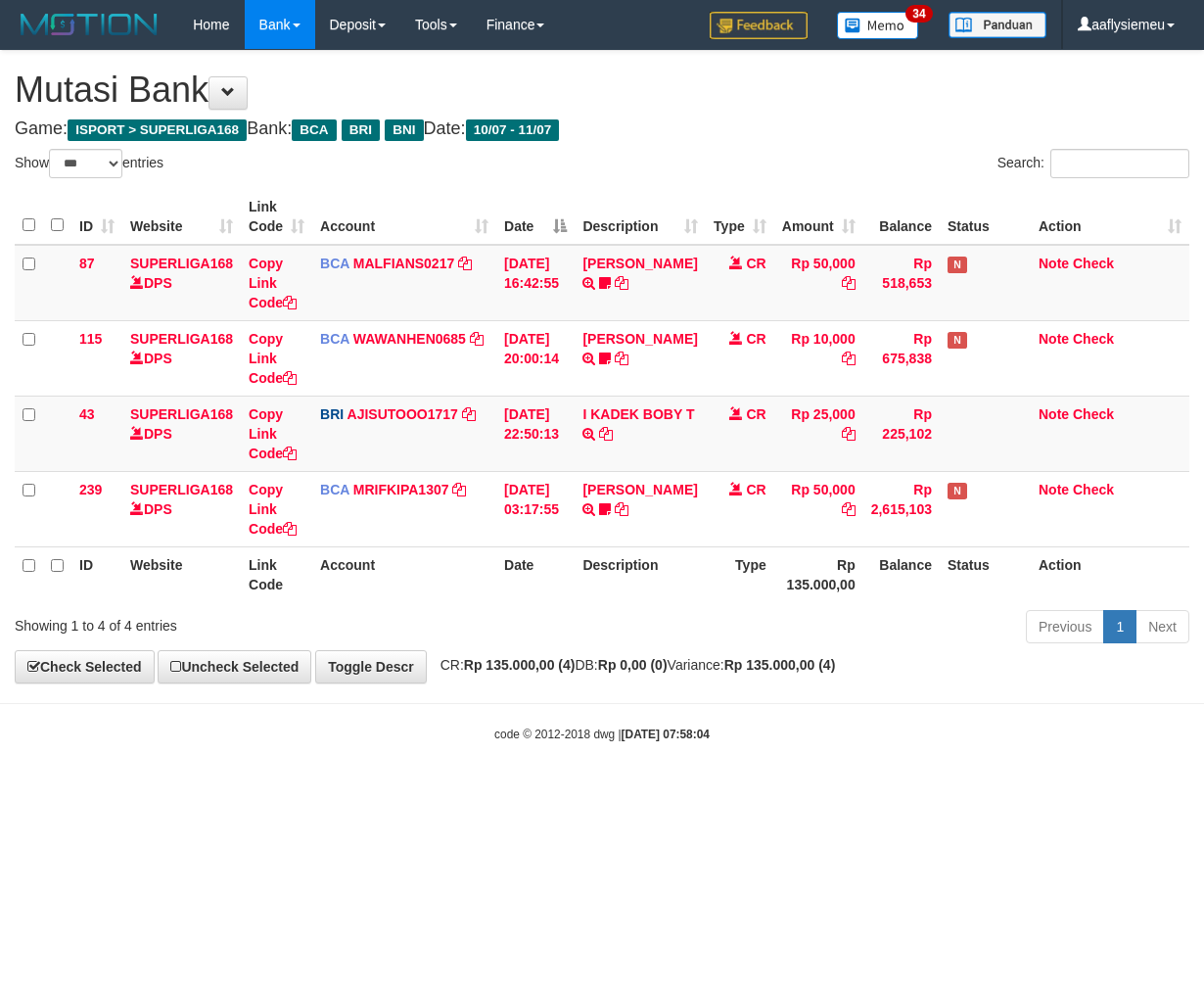 select on "***" 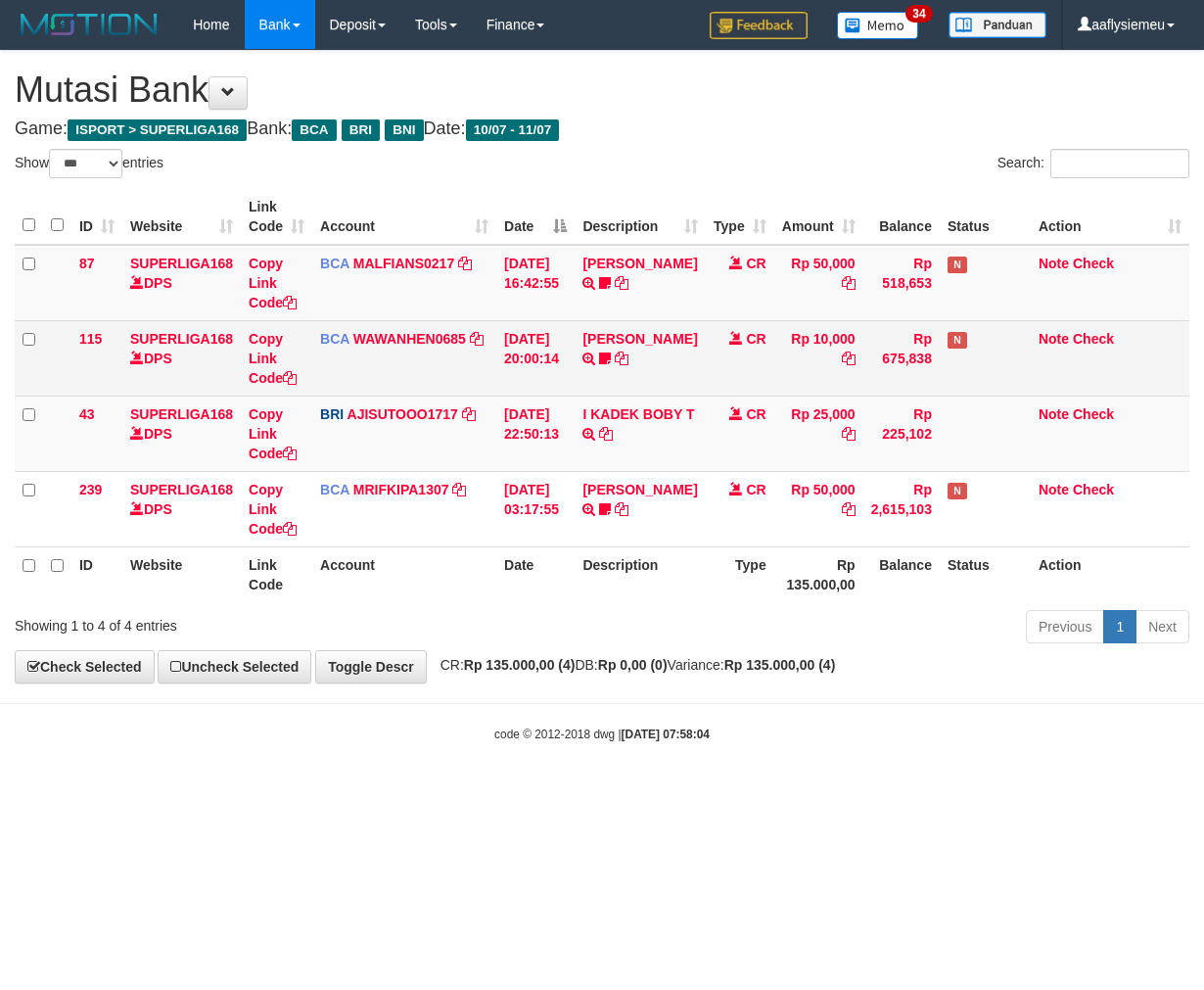 scroll, scrollTop: 0, scrollLeft: 0, axis: both 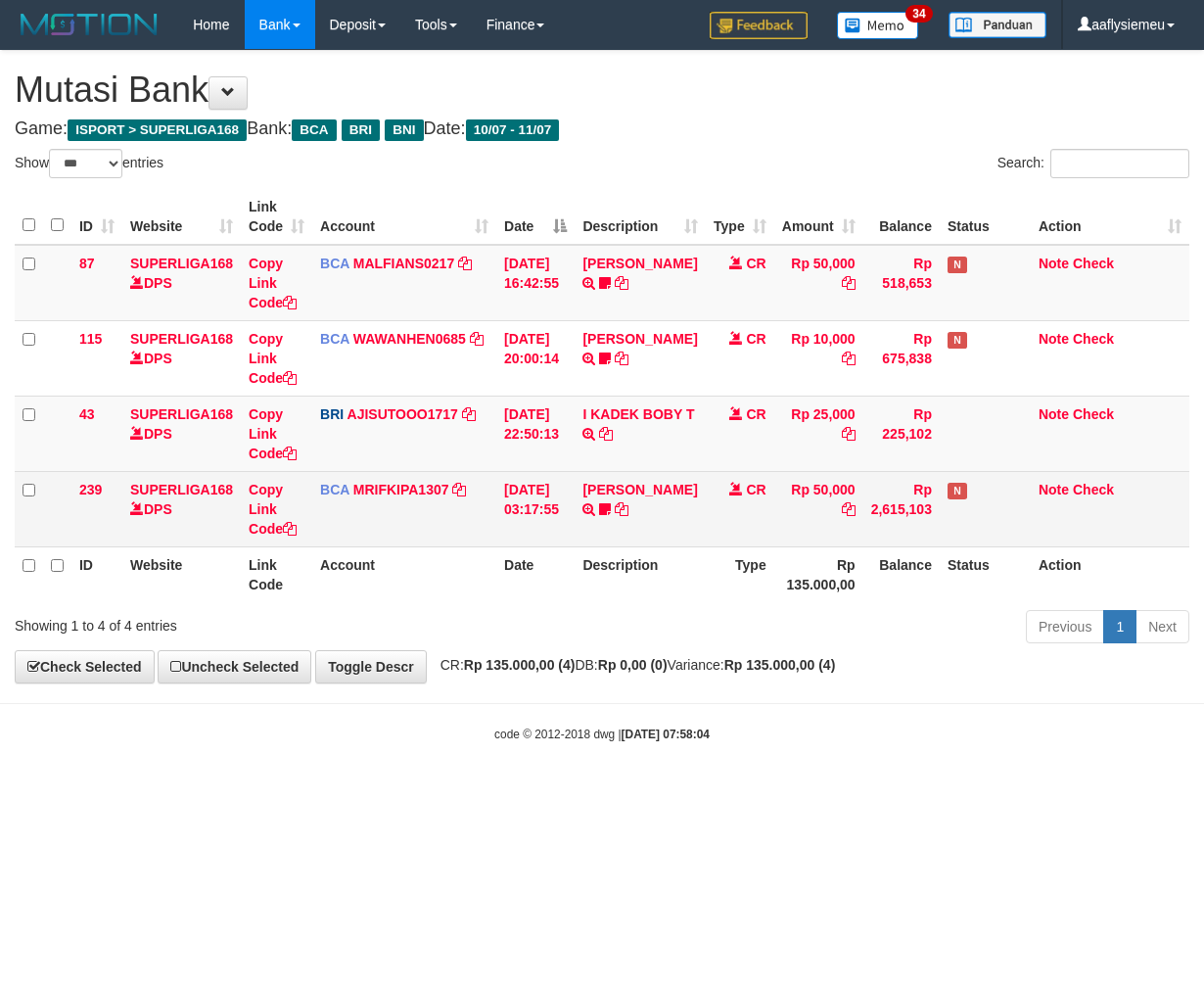 drag, startPoint x: 623, startPoint y: 497, endPoint x: 838, endPoint y: 539, distance: 219.0639 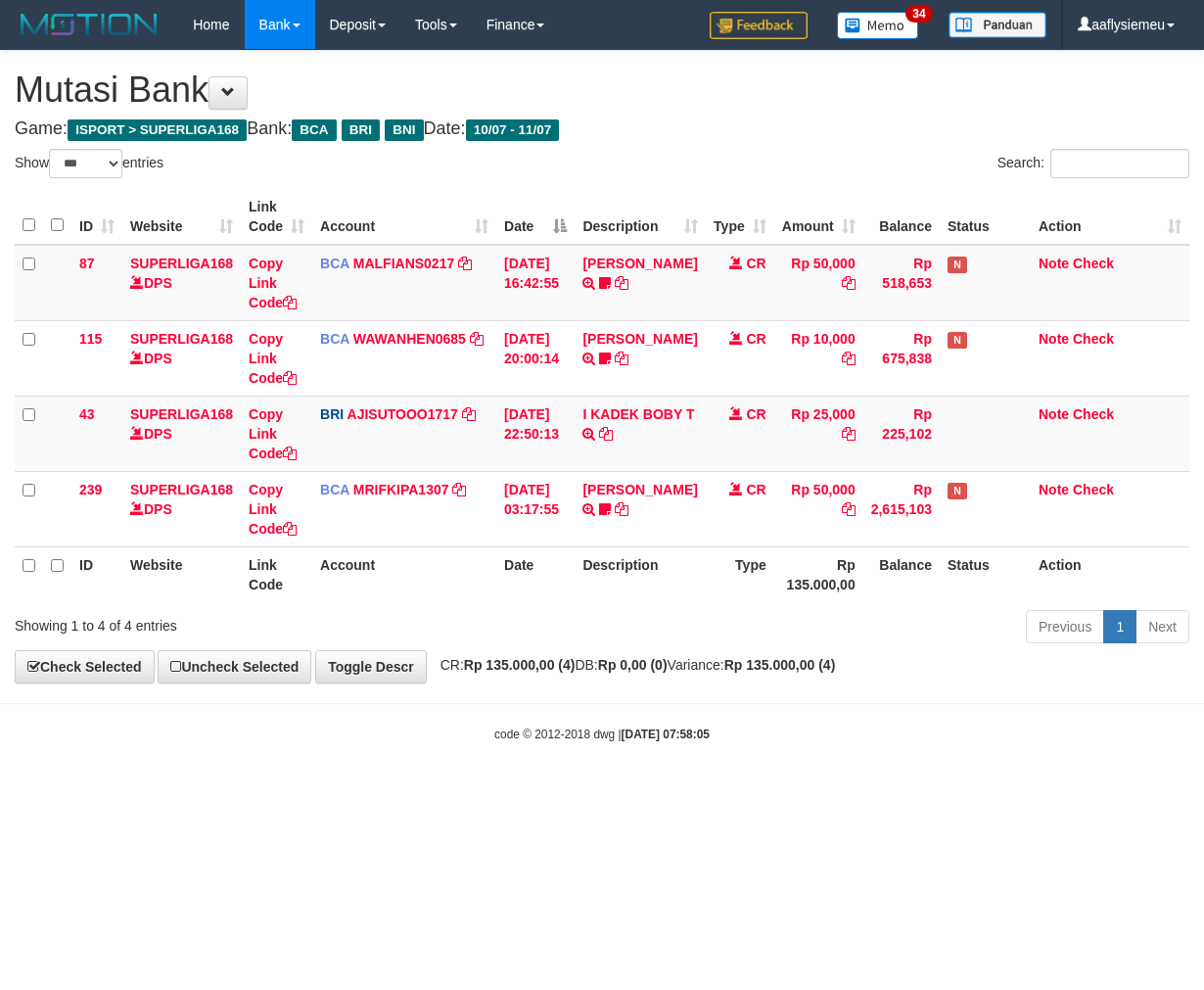 select on "***" 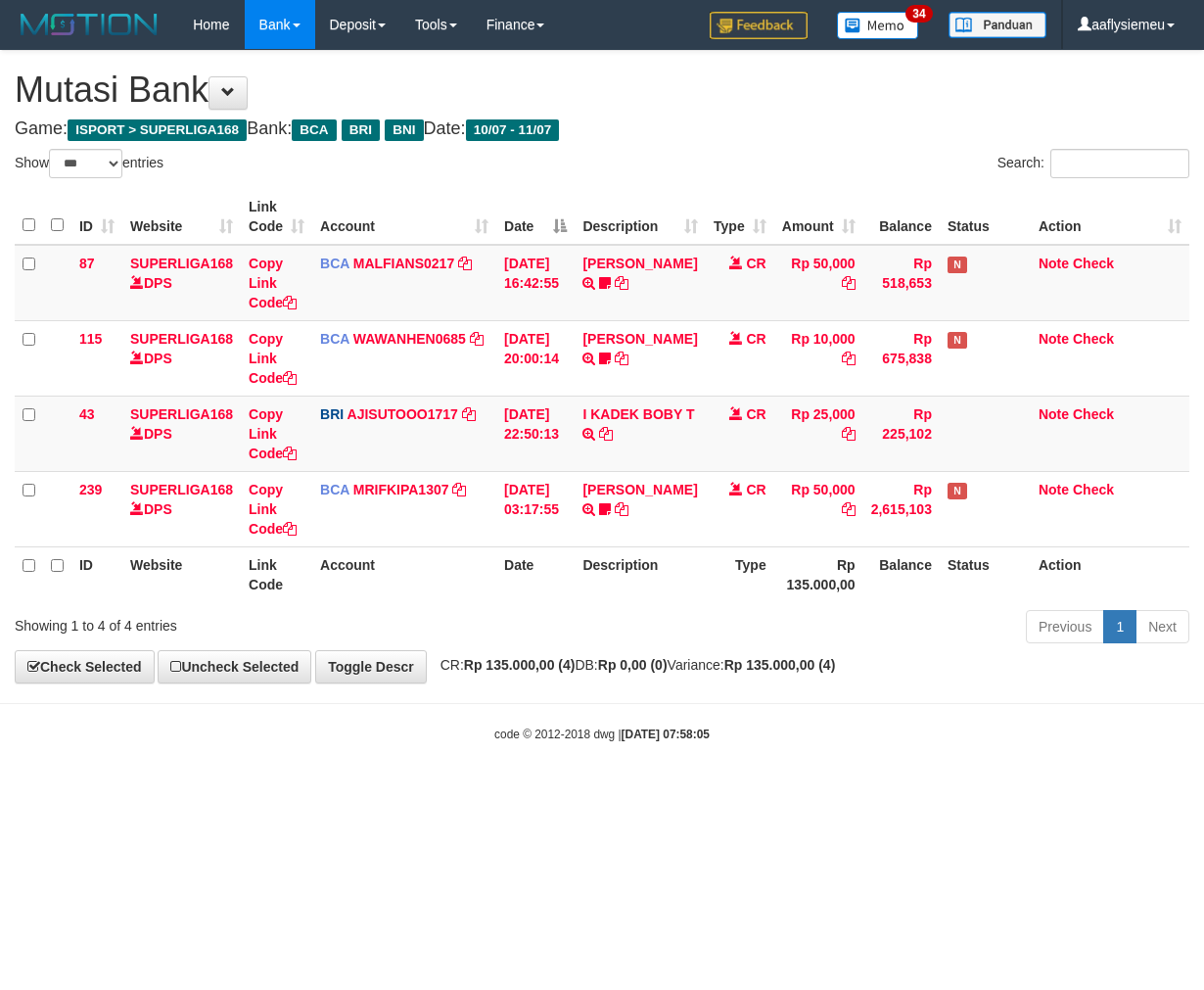 scroll, scrollTop: 0, scrollLeft: 0, axis: both 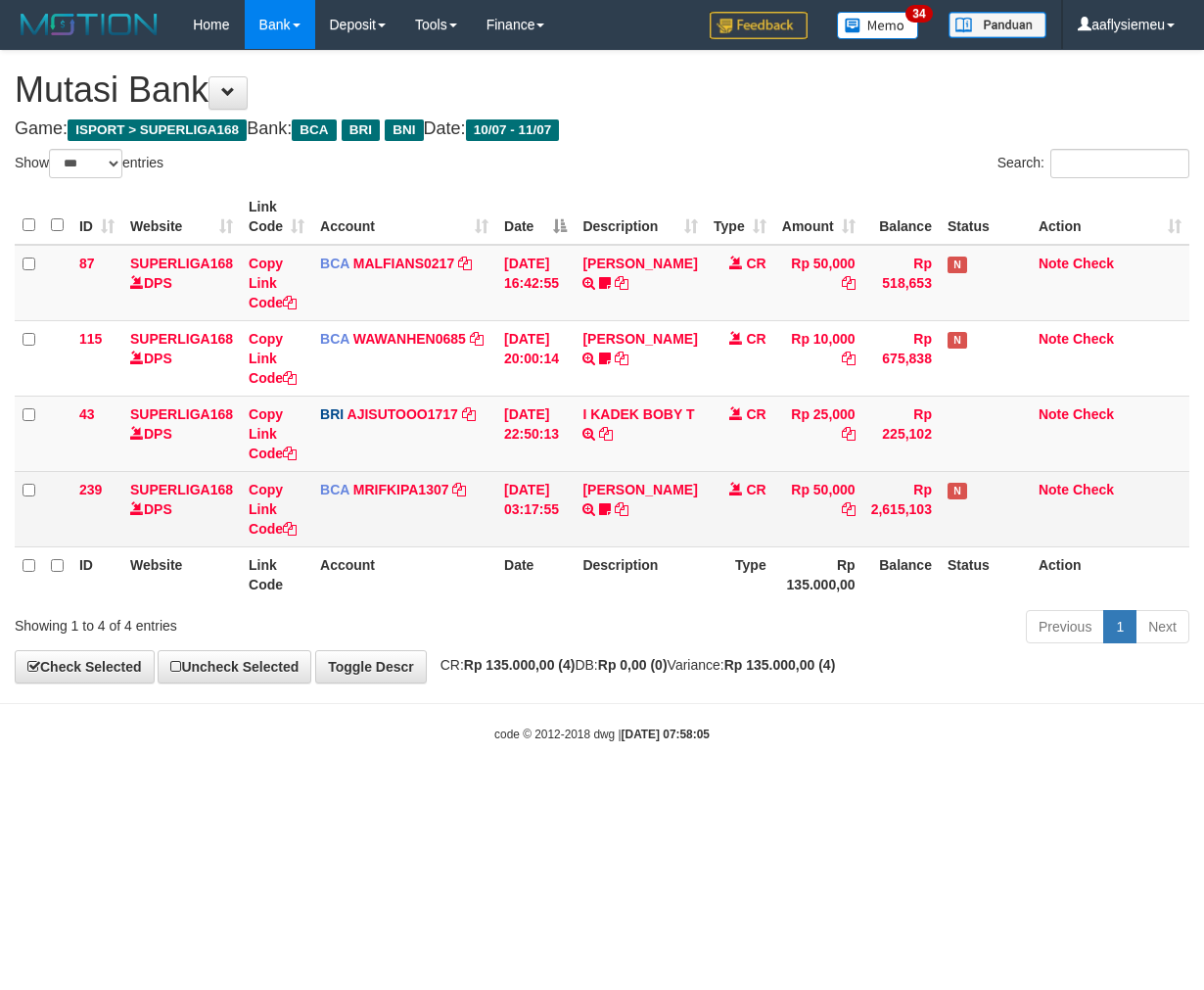 click on "BCA
MRIFKIPA1307
DPS
M RIFKI PAISAL
mutasi_20250711_3547 | 239
mutasi_20250711_3547 | 239" at bounding box center (404, 508) 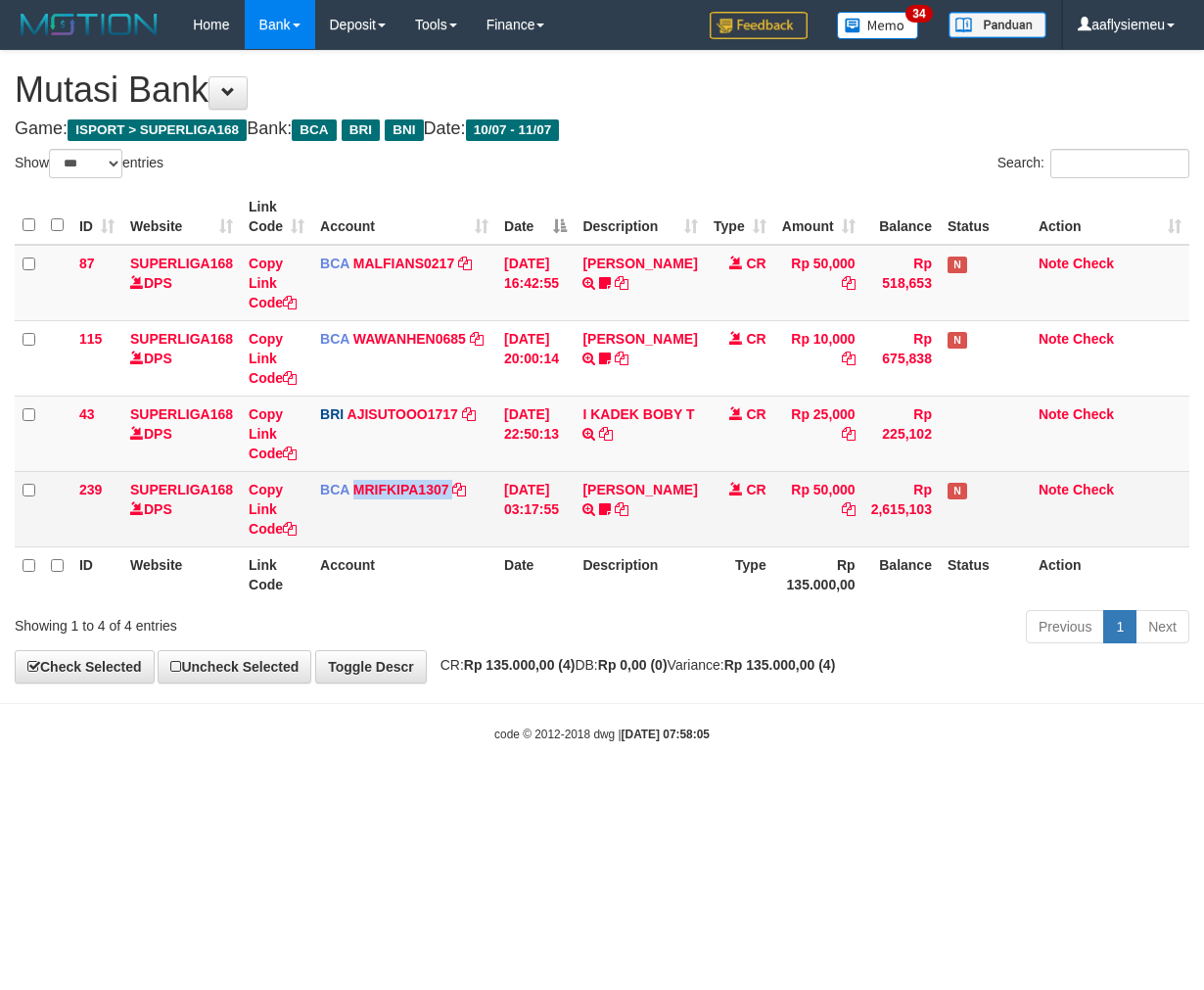 click on "BCA
MRIFKIPA1307
DPS
M RIFKI PAISAL
mutasi_20250711_3547 | 239
mutasi_20250711_3547 | 239" at bounding box center [404, 508] 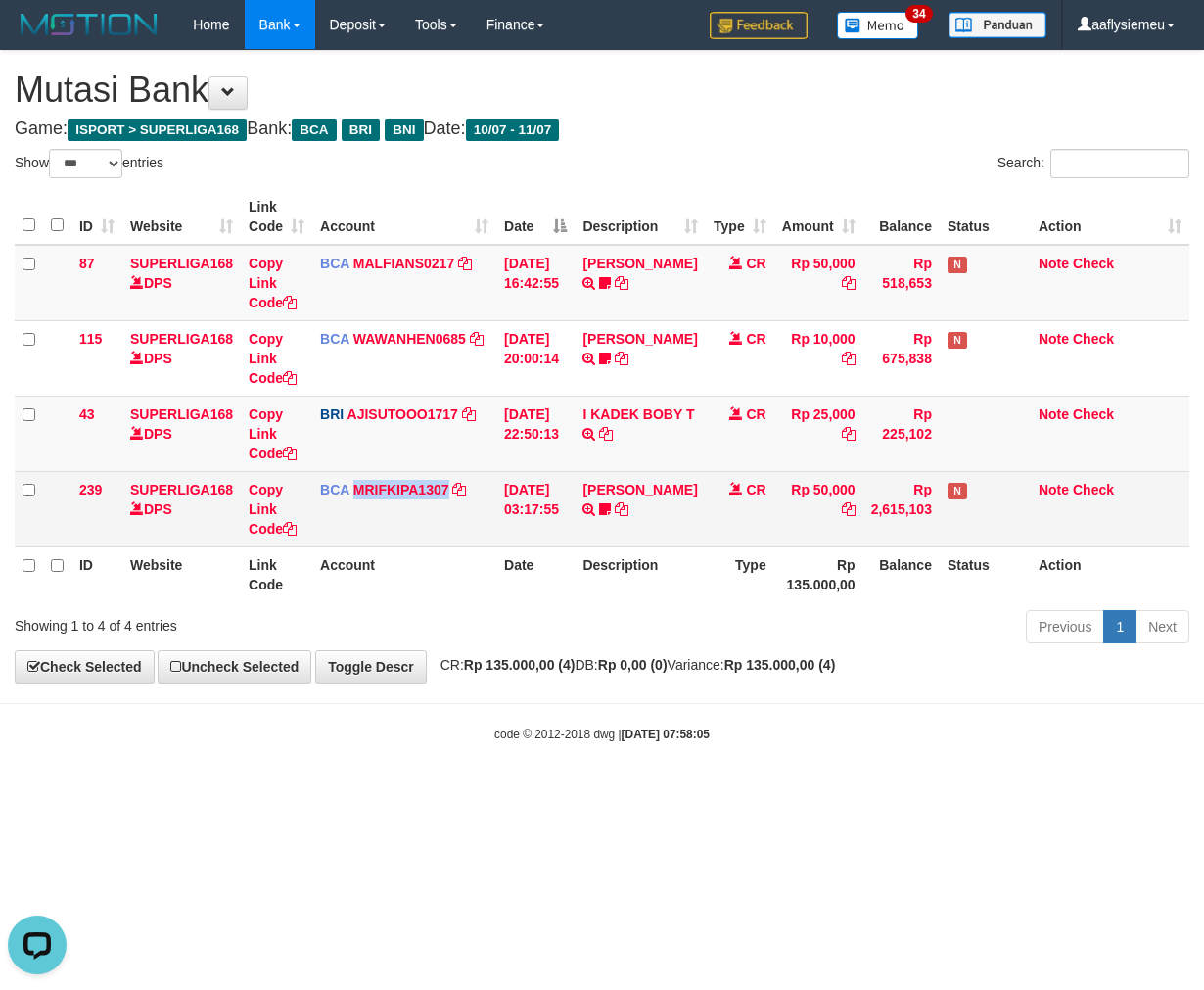 scroll, scrollTop: 0, scrollLeft: 0, axis: both 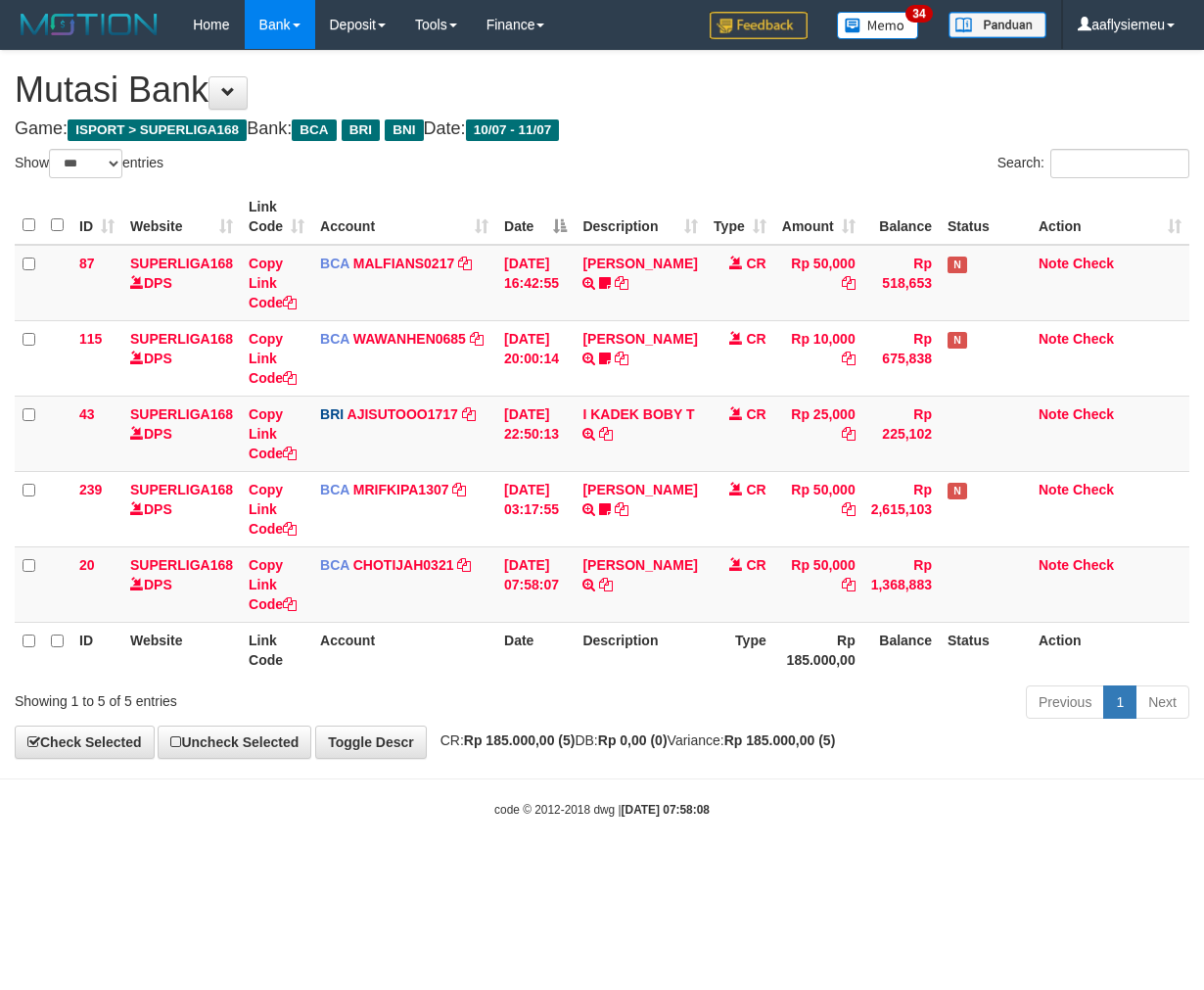 select on "***" 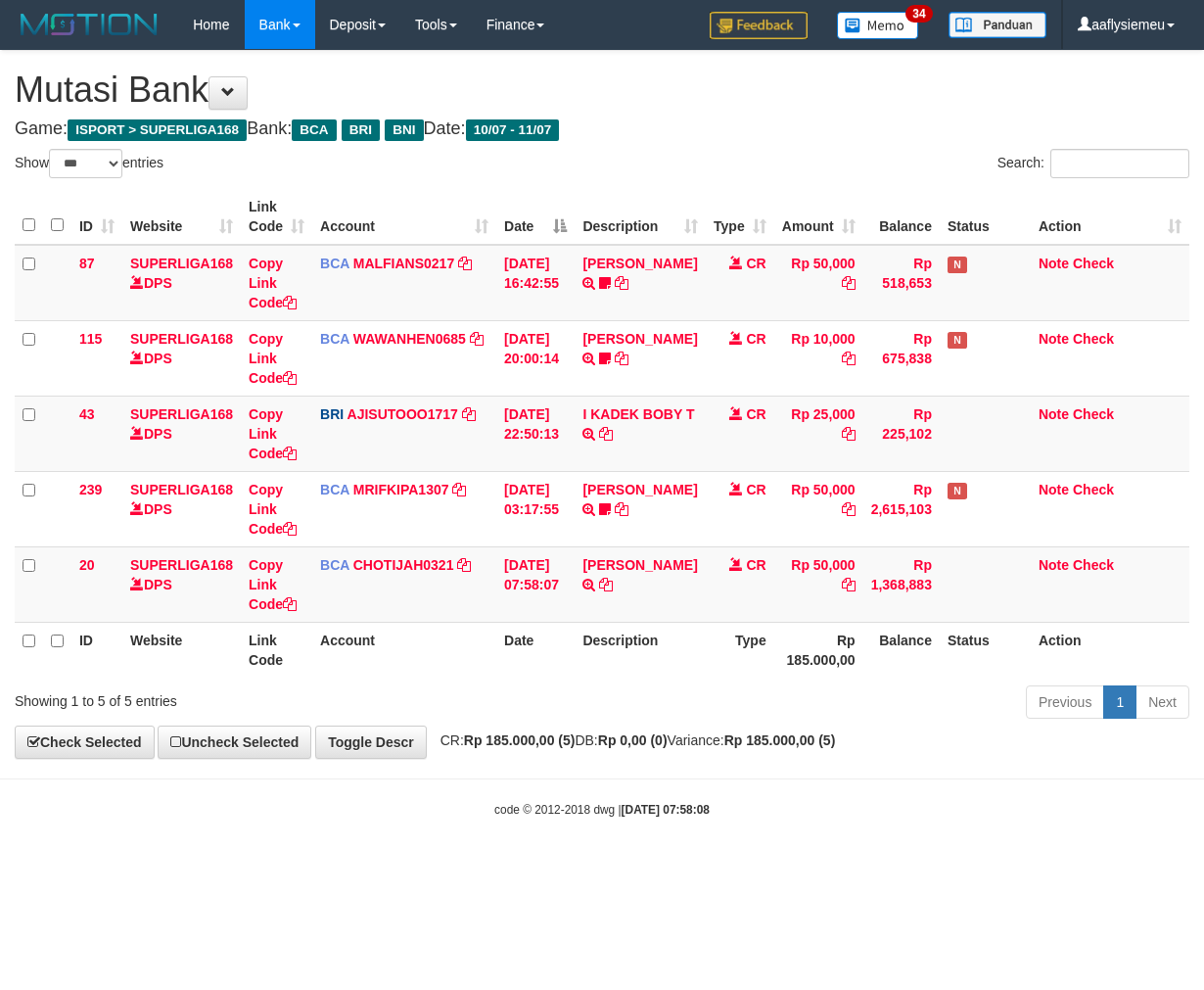 scroll, scrollTop: 0, scrollLeft: 0, axis: both 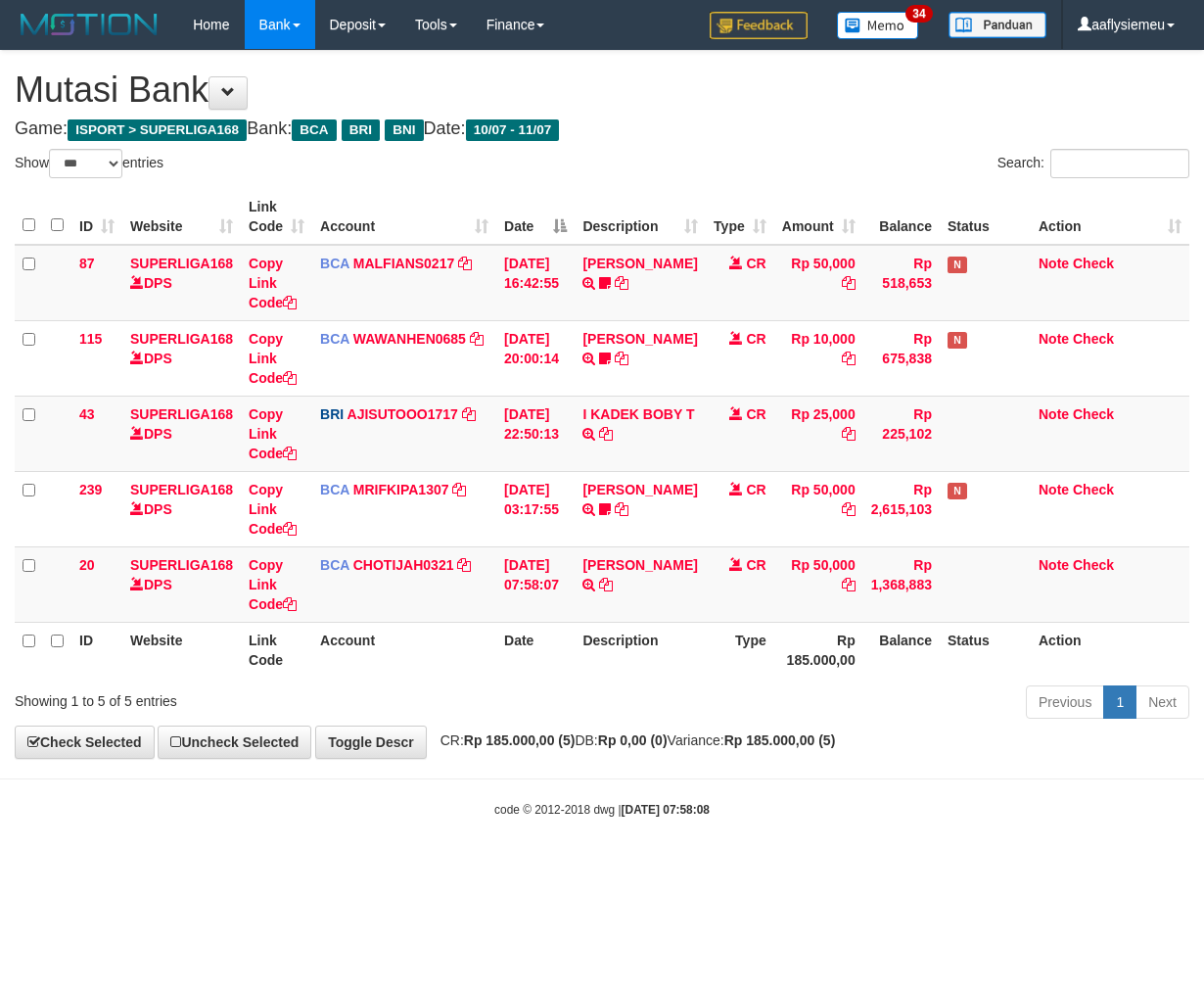 select on "***" 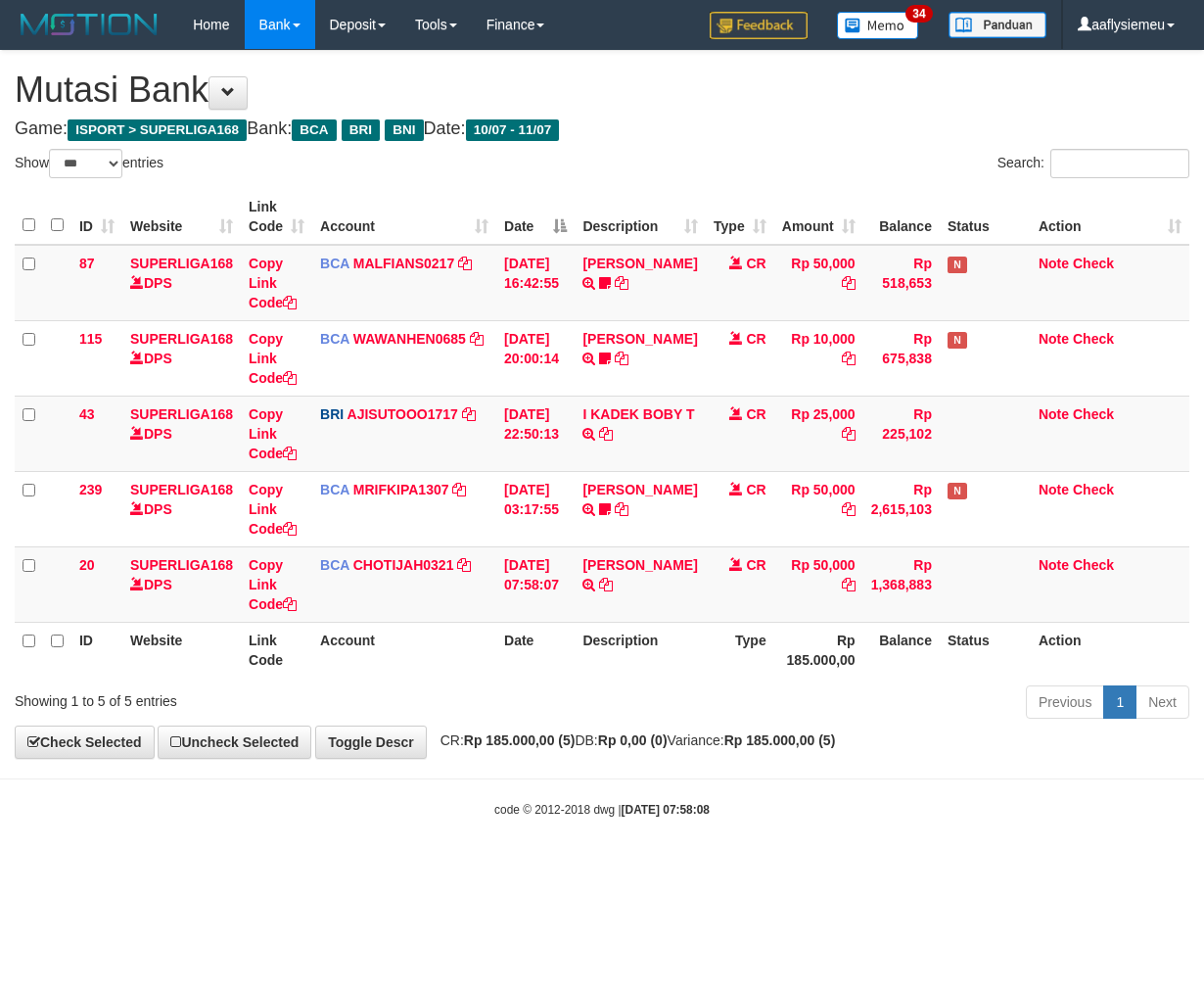 scroll, scrollTop: 0, scrollLeft: 0, axis: both 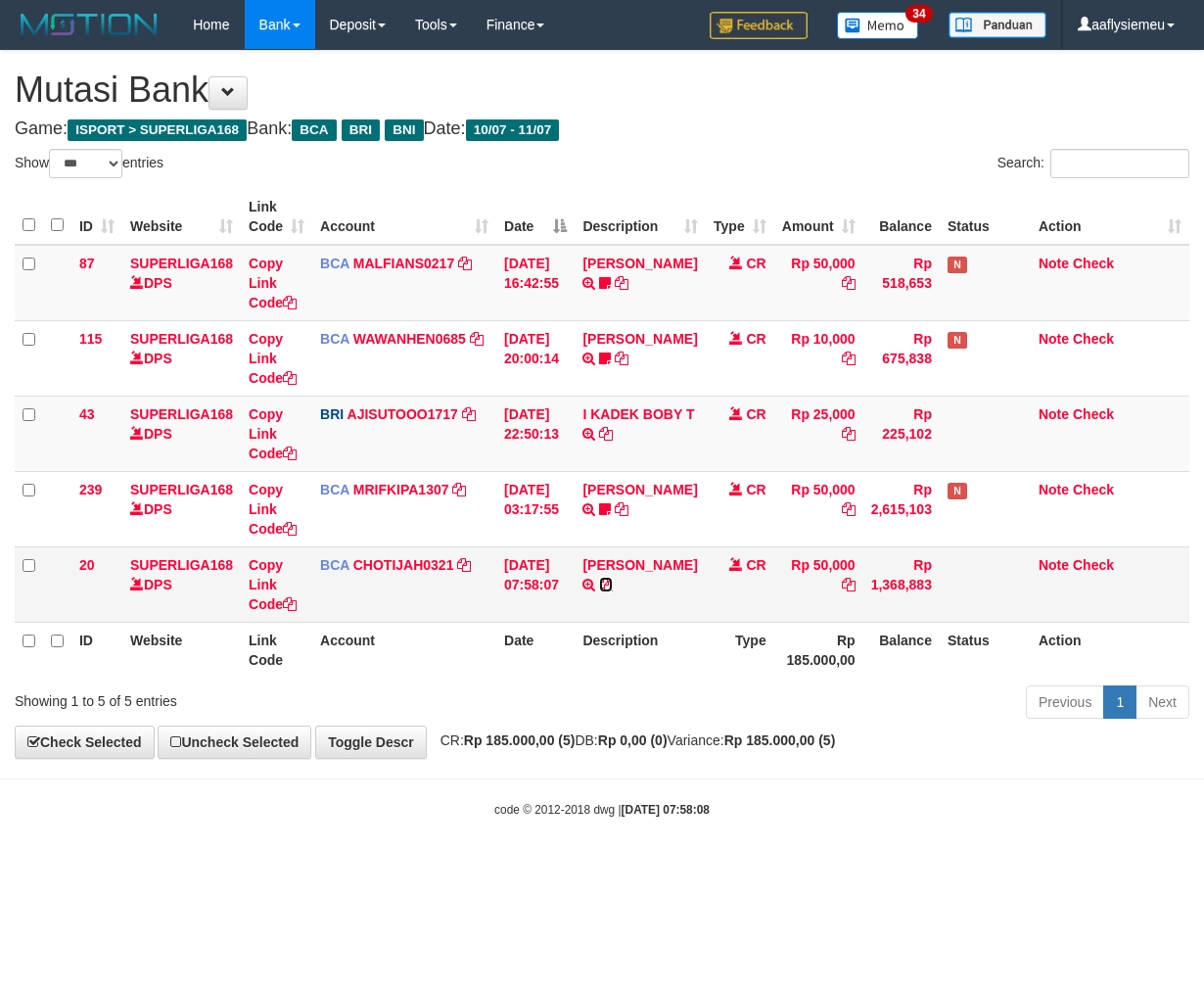 click at bounding box center [606, 585] 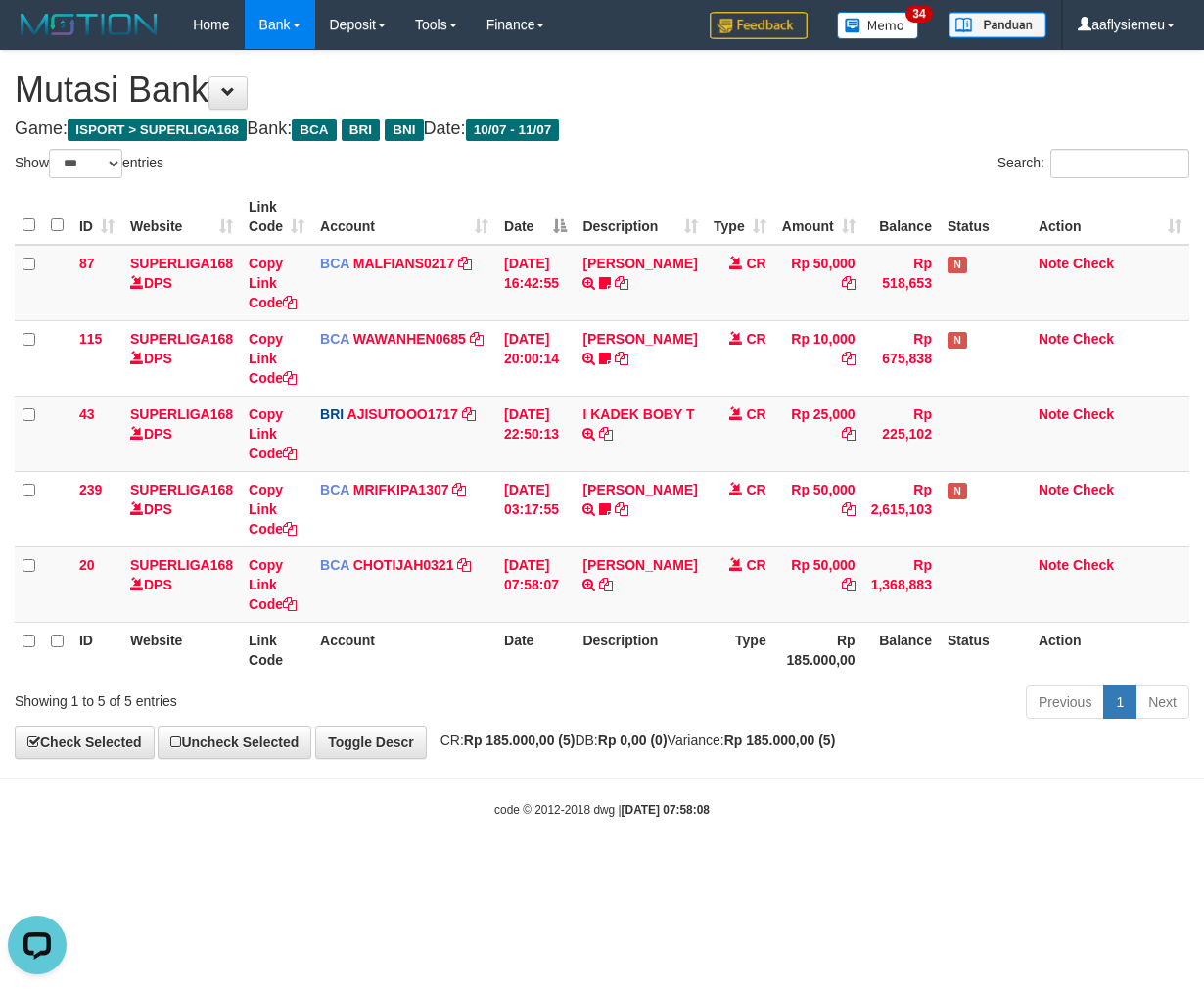scroll, scrollTop: 0, scrollLeft: 0, axis: both 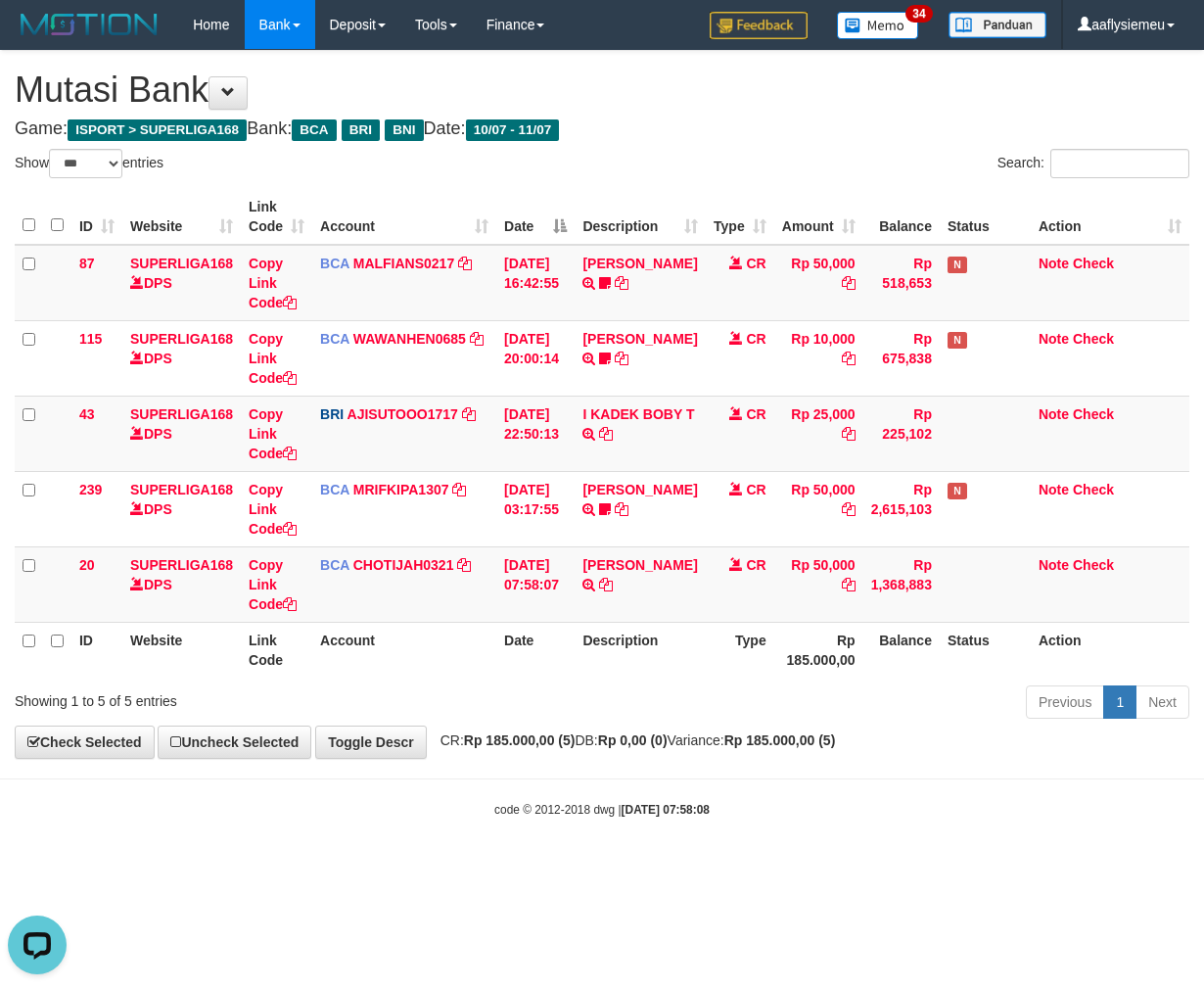 drag, startPoint x: 485, startPoint y: 804, endPoint x: 517, endPoint y: 805, distance: 32.01562 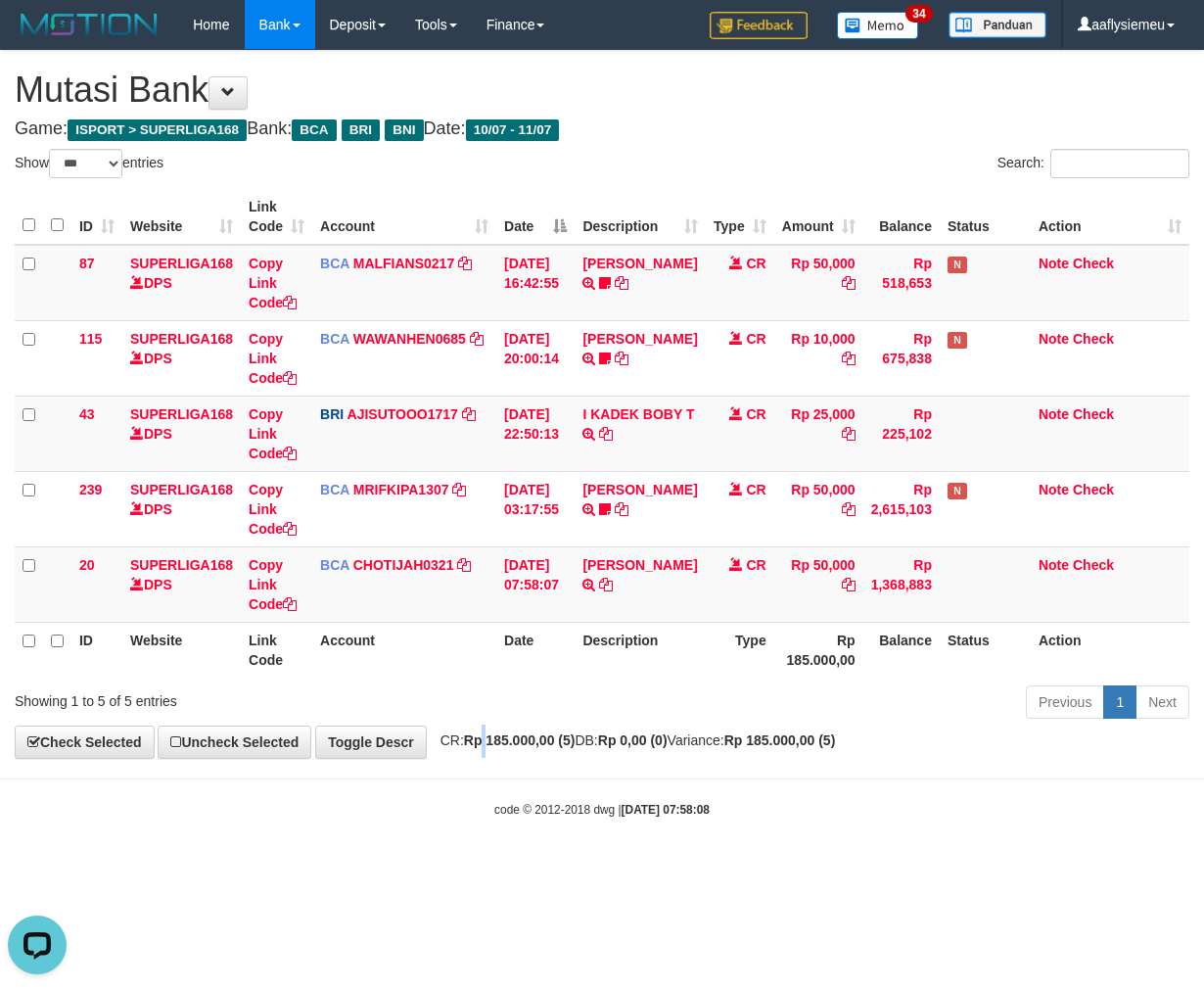 drag, startPoint x: 496, startPoint y: 729, endPoint x: 516, endPoint y: 719, distance: 22.36068 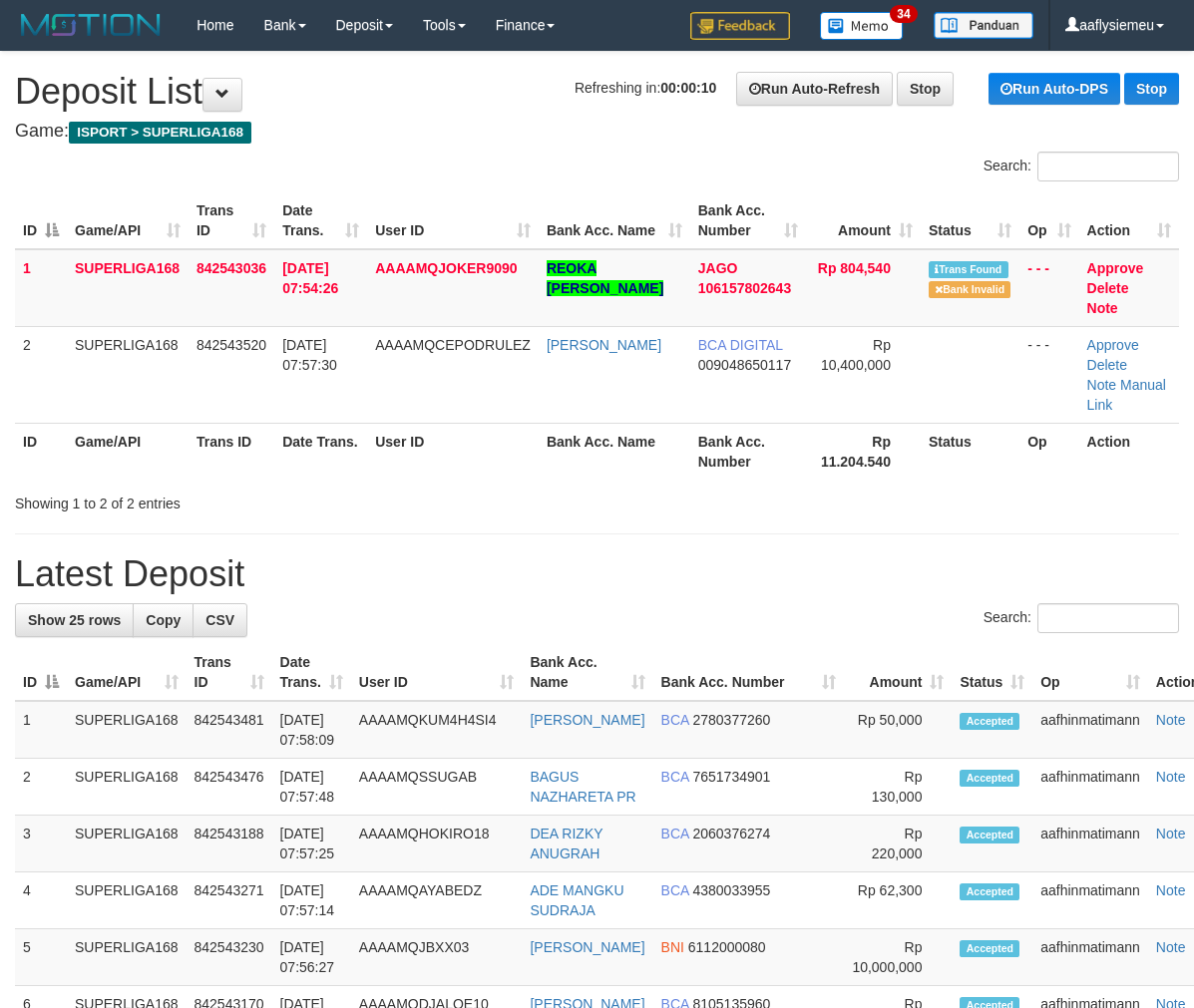 scroll, scrollTop: 0, scrollLeft: 0, axis: both 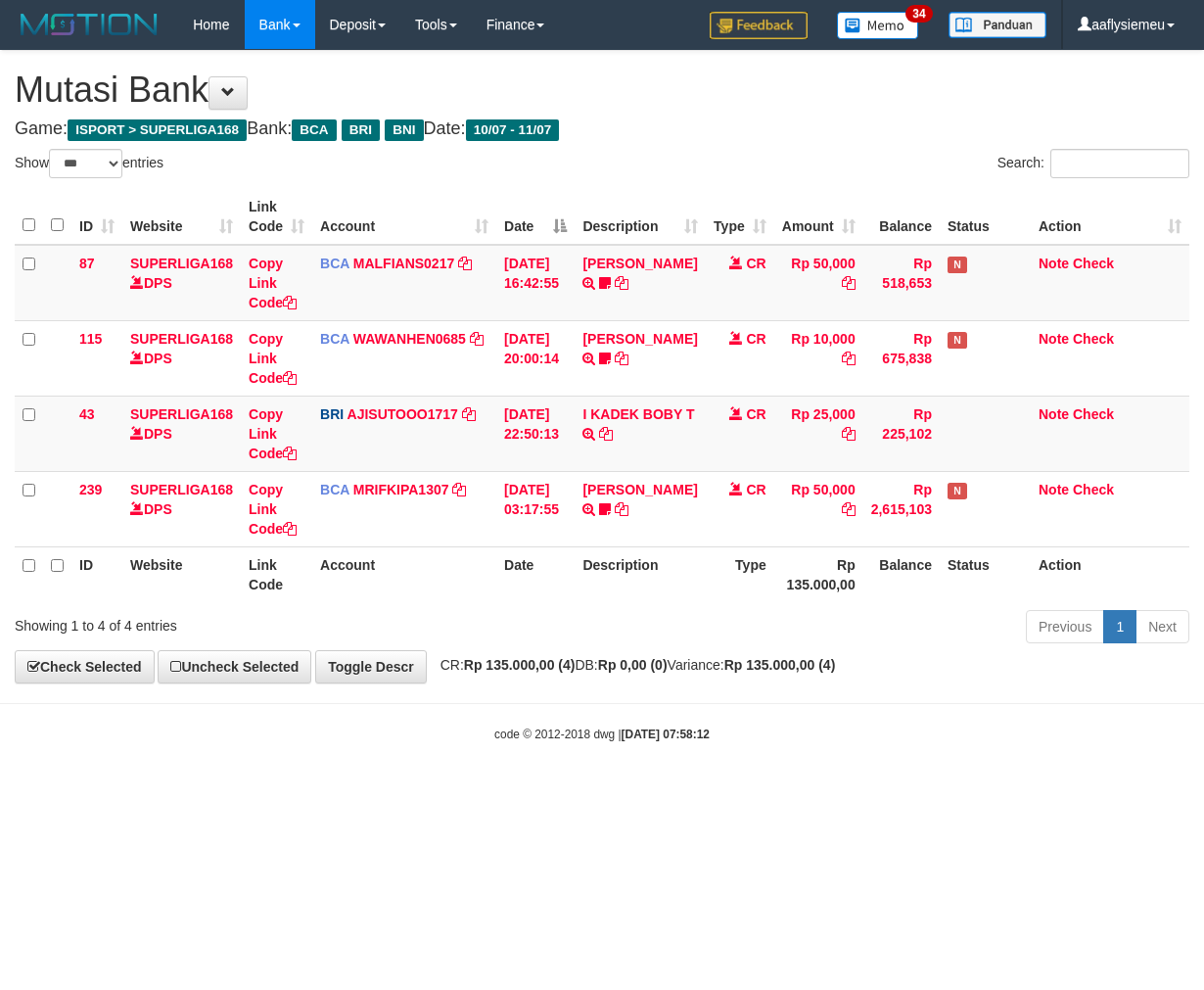 select on "***" 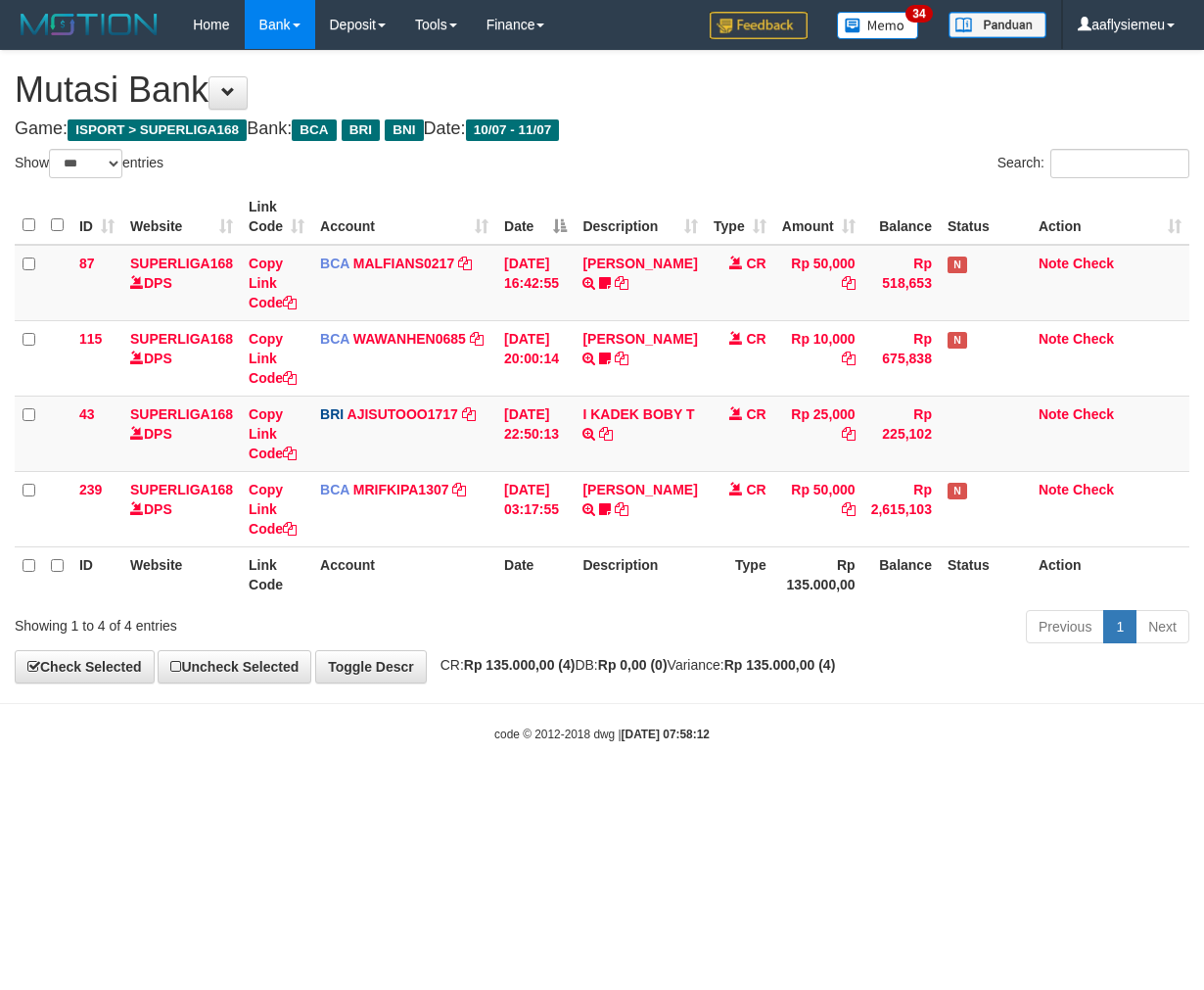 scroll, scrollTop: 0, scrollLeft: 0, axis: both 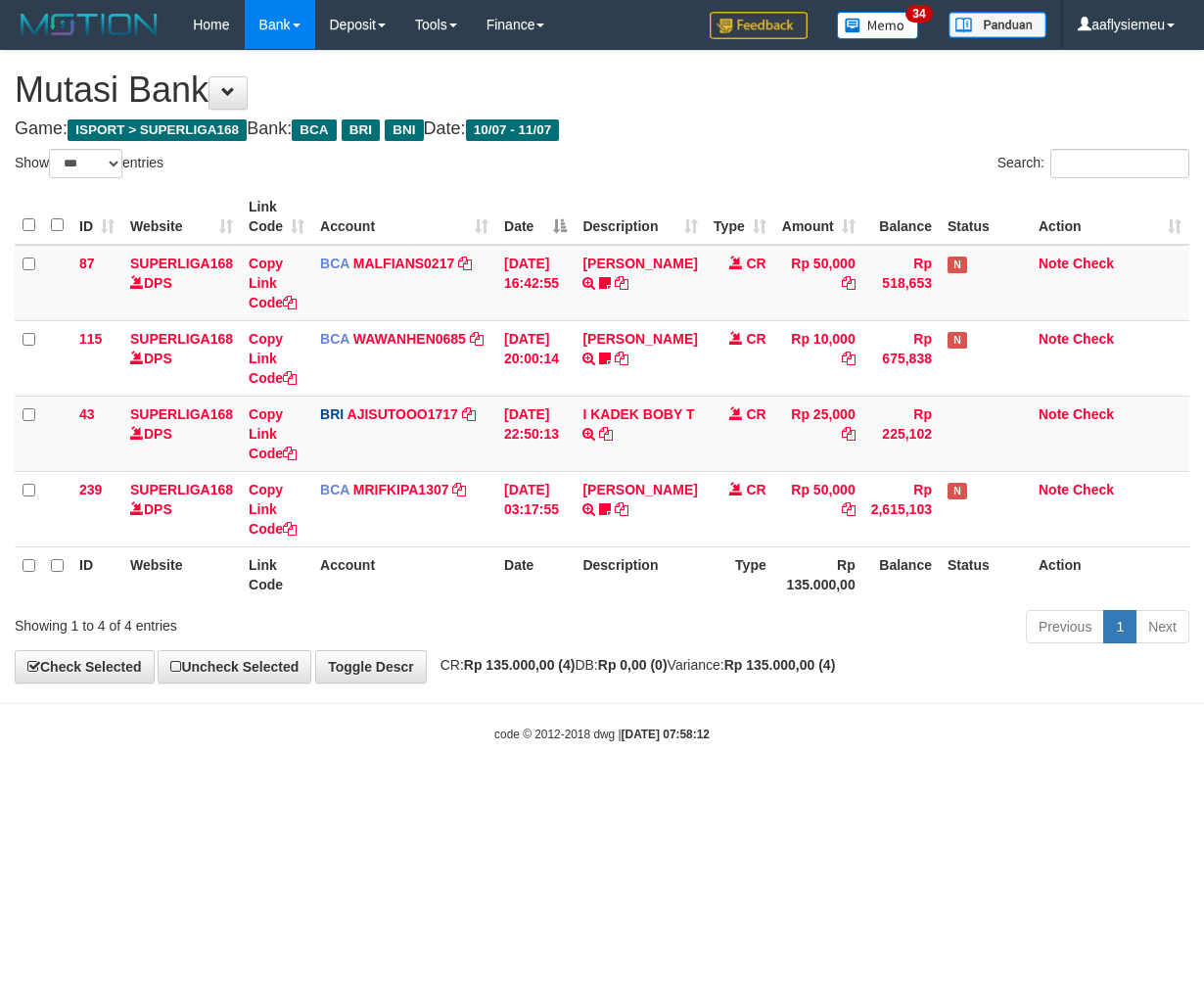 select on "***" 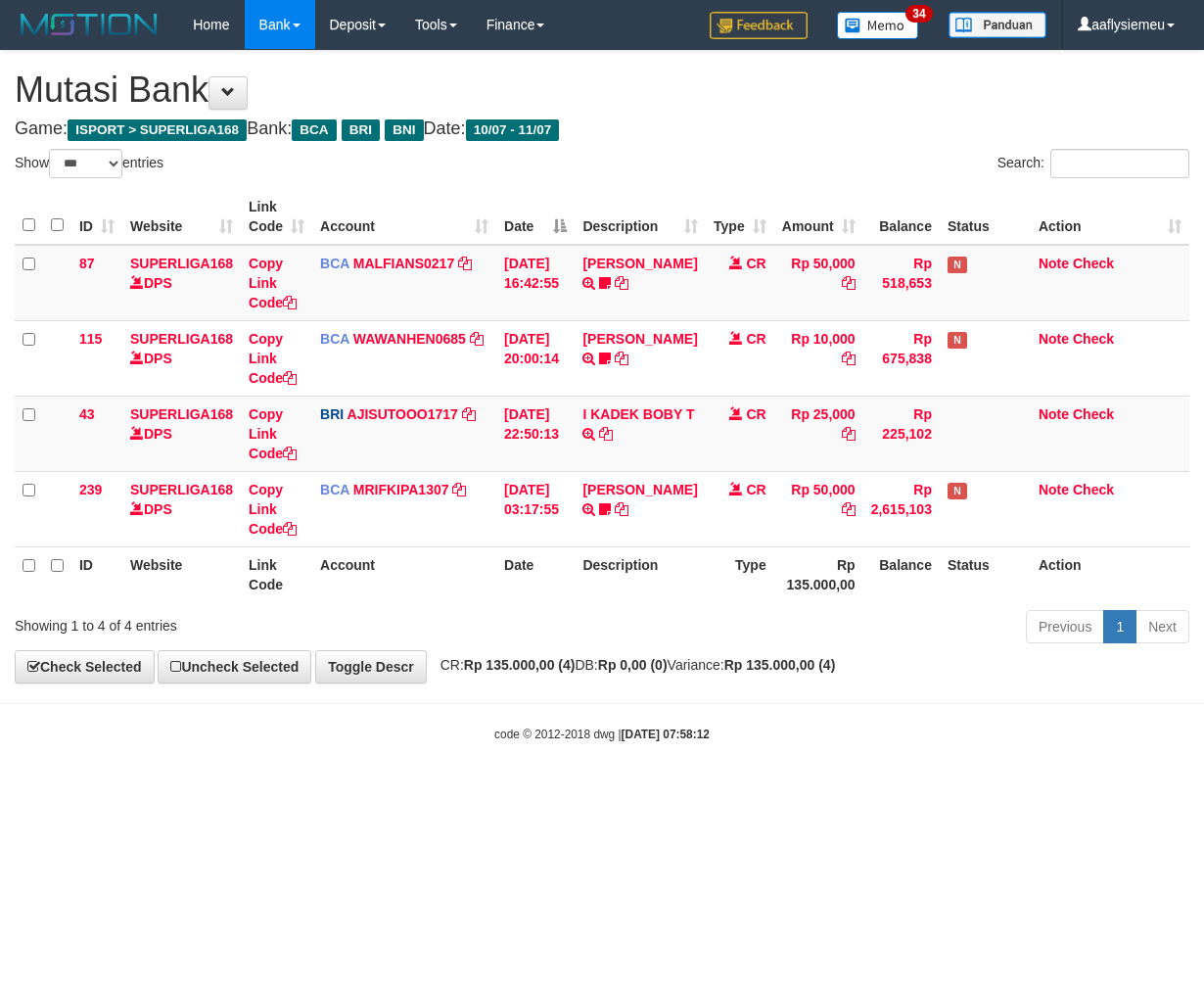 scroll, scrollTop: 0, scrollLeft: 0, axis: both 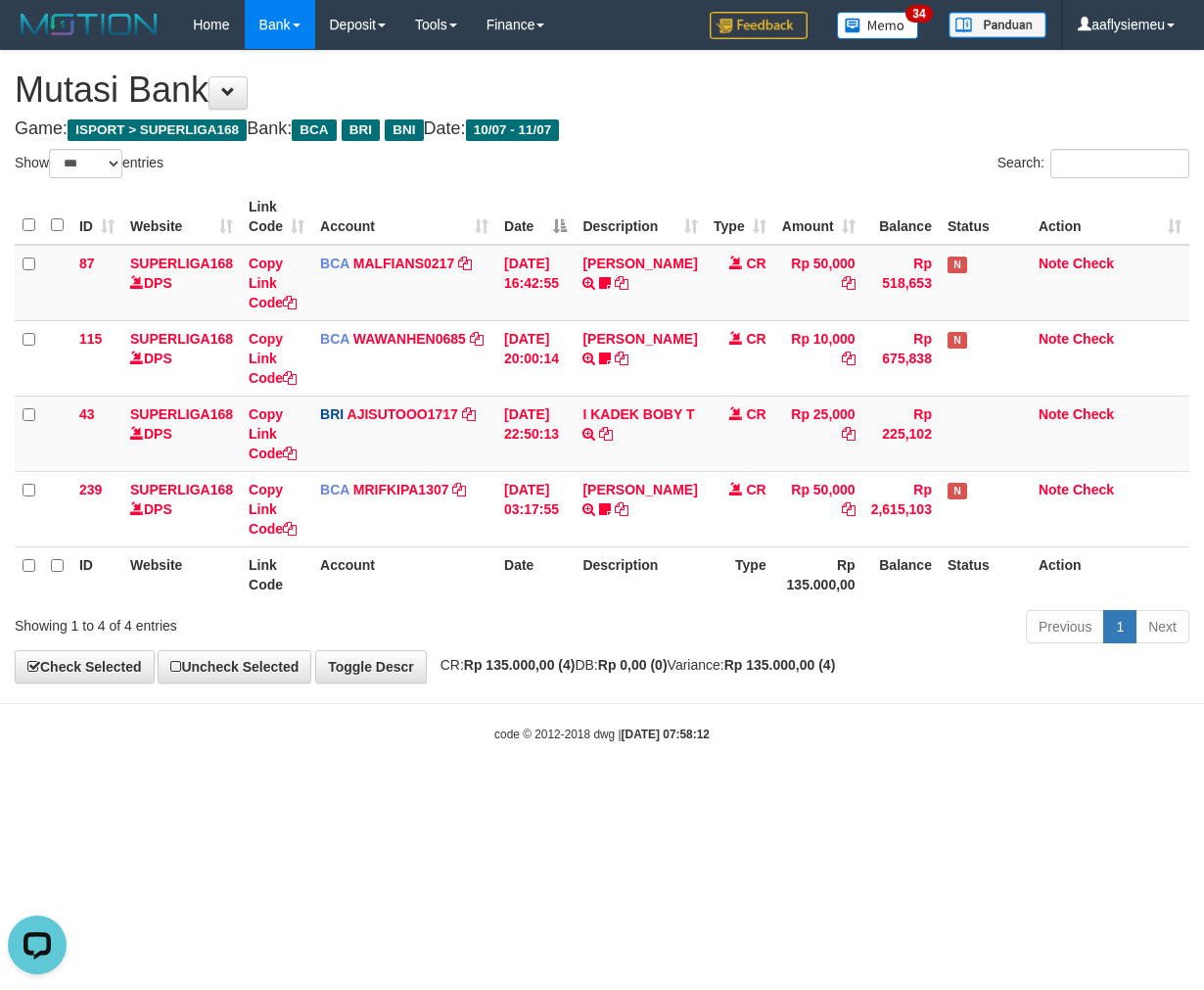 drag, startPoint x: 793, startPoint y: 769, endPoint x: 1199, endPoint y: 662, distance: 419.86307 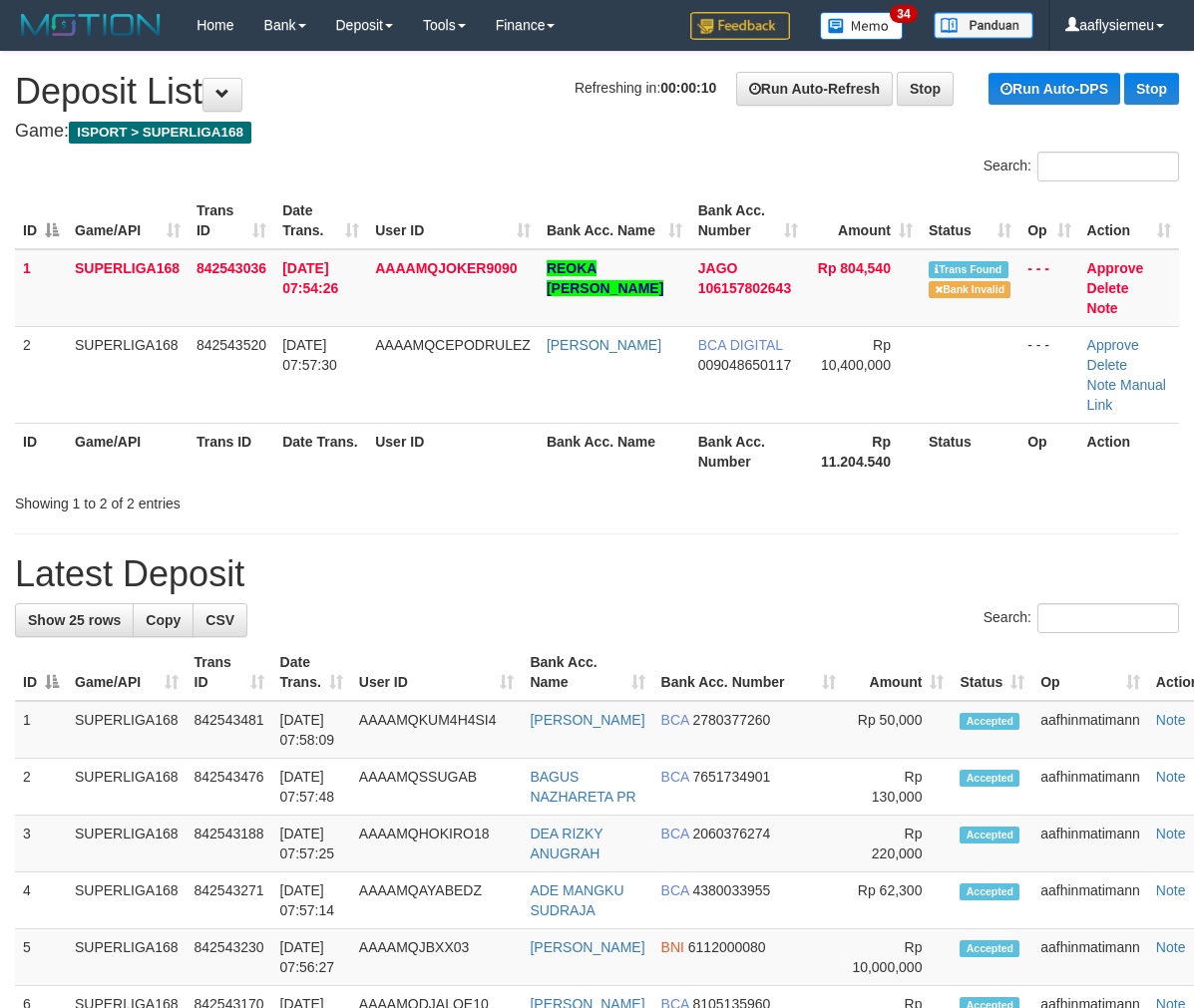scroll, scrollTop: 0, scrollLeft: 0, axis: both 